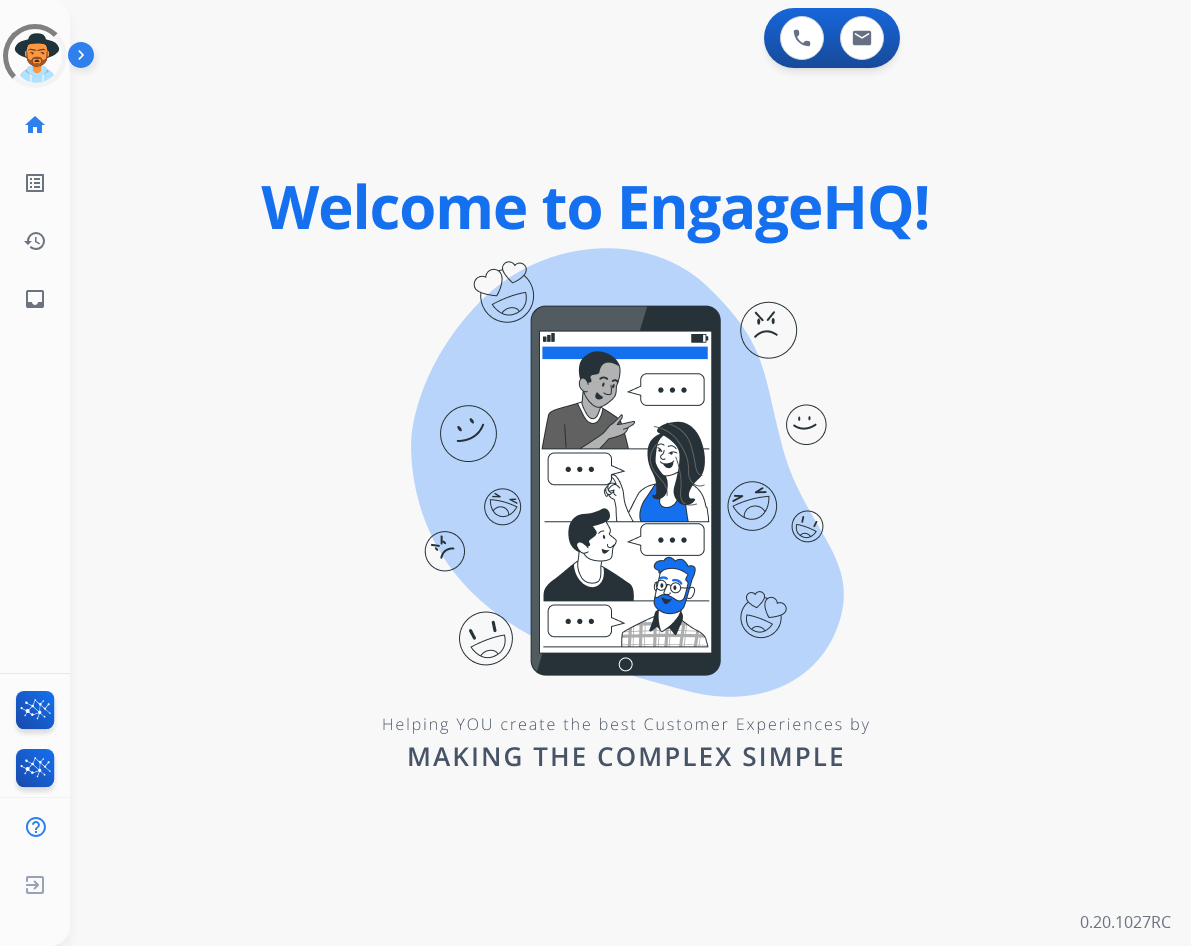 scroll, scrollTop: 0, scrollLeft: 0, axis: both 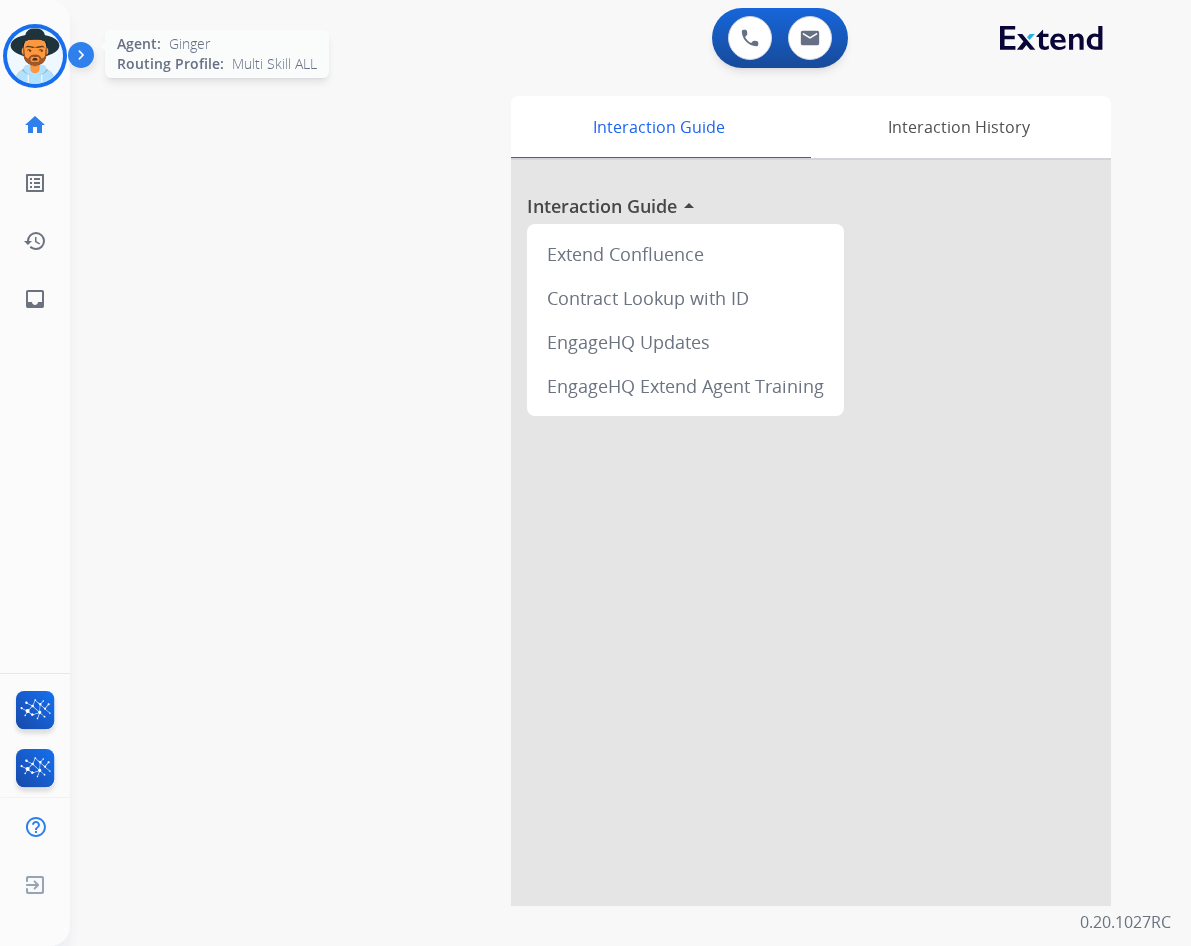click at bounding box center [35, 56] 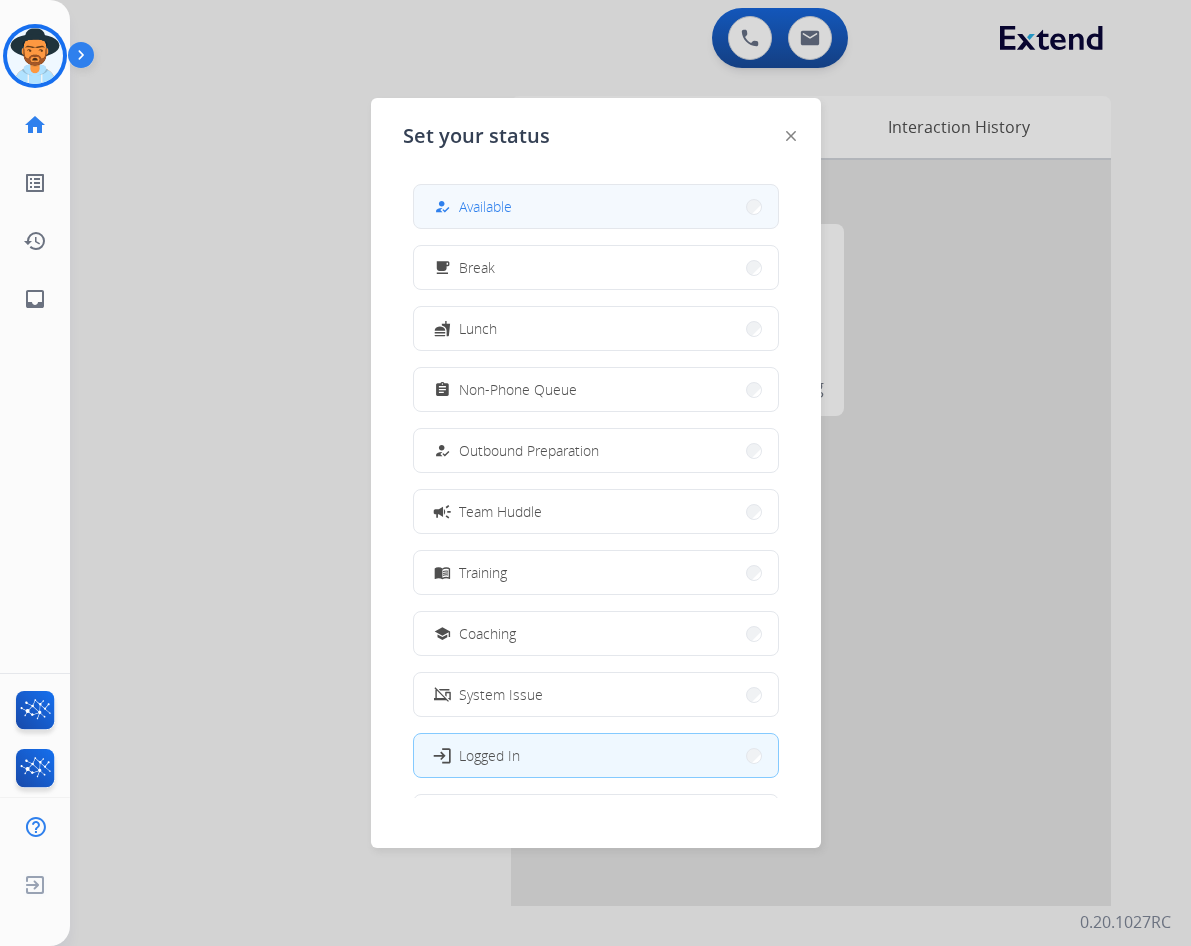 click on "how_to_reg Available" at bounding box center (596, 206) 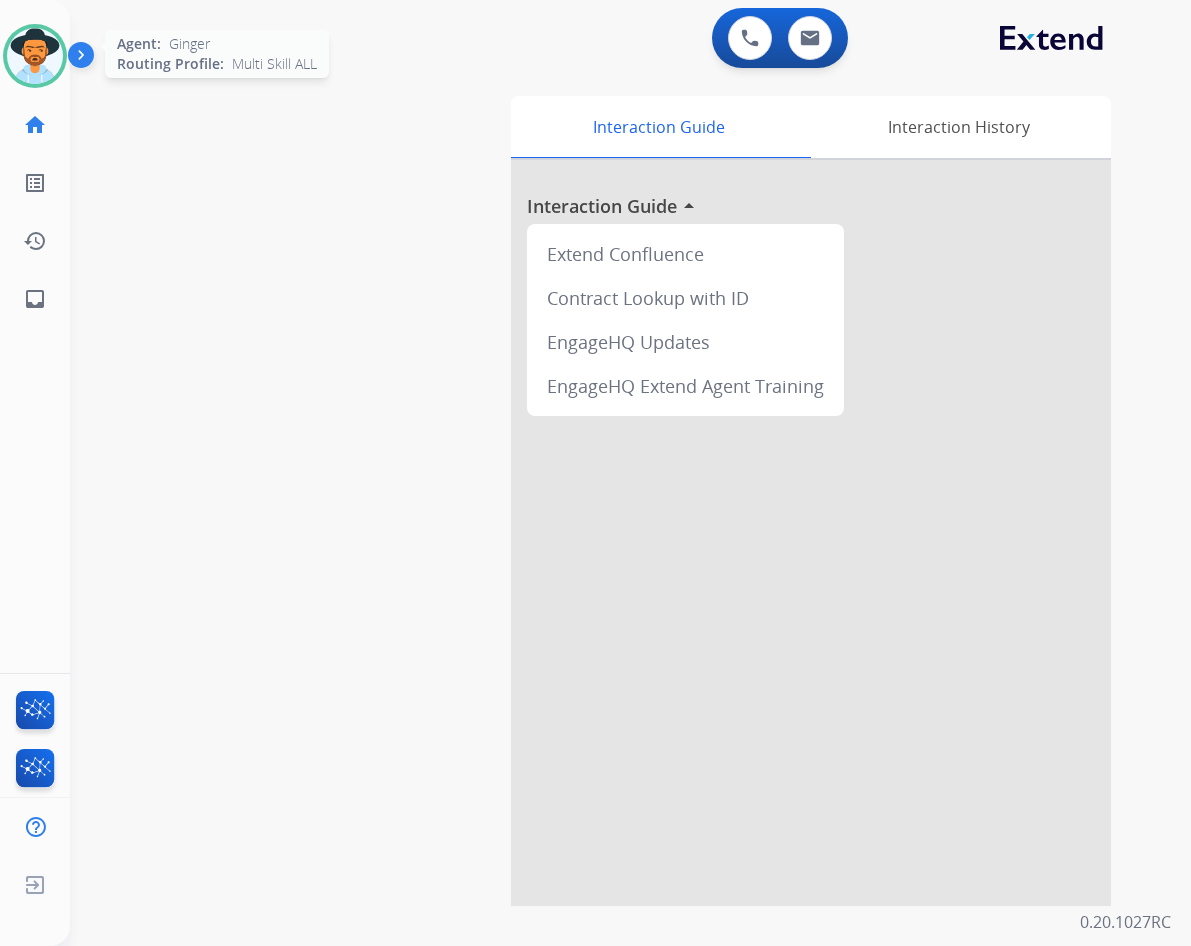 click at bounding box center (35, 56) 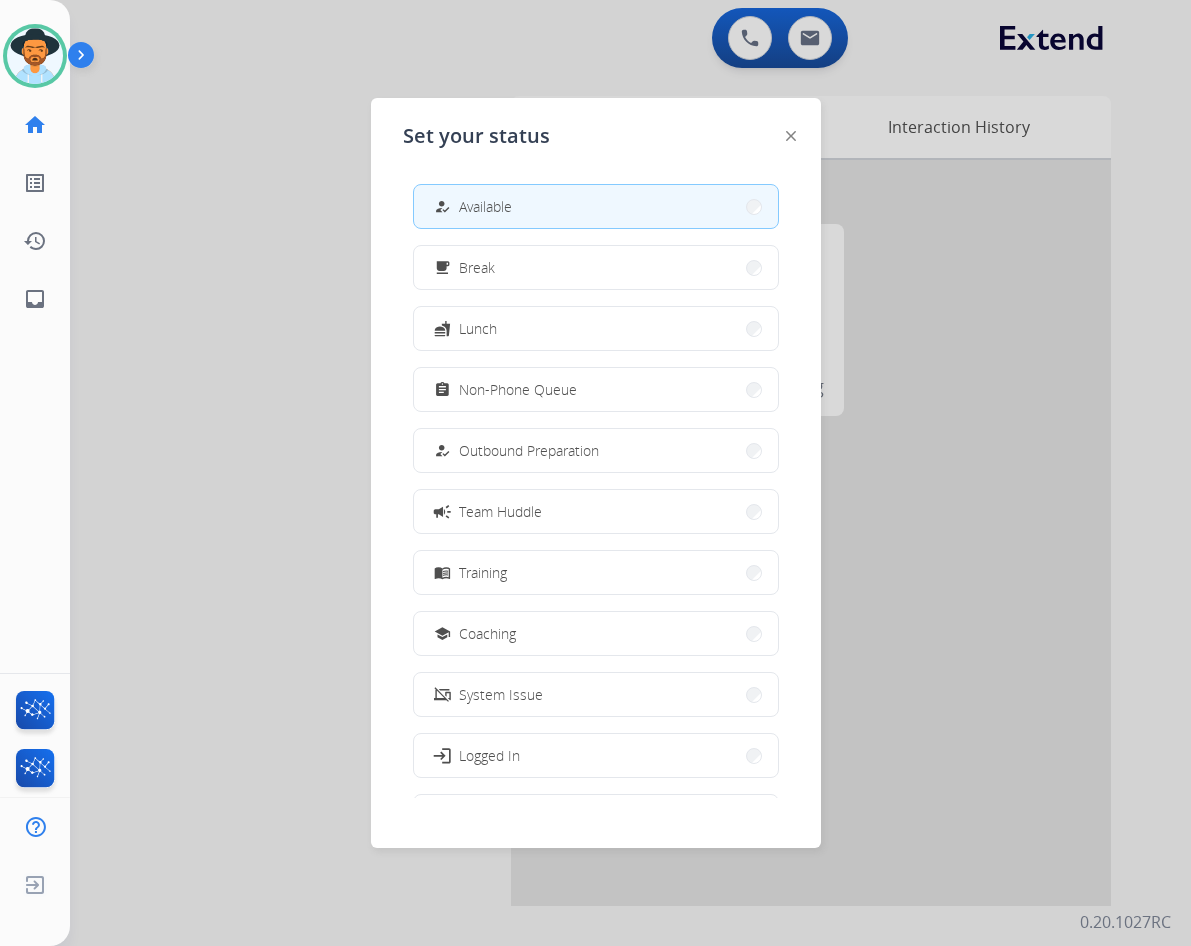 click at bounding box center (595, 473) 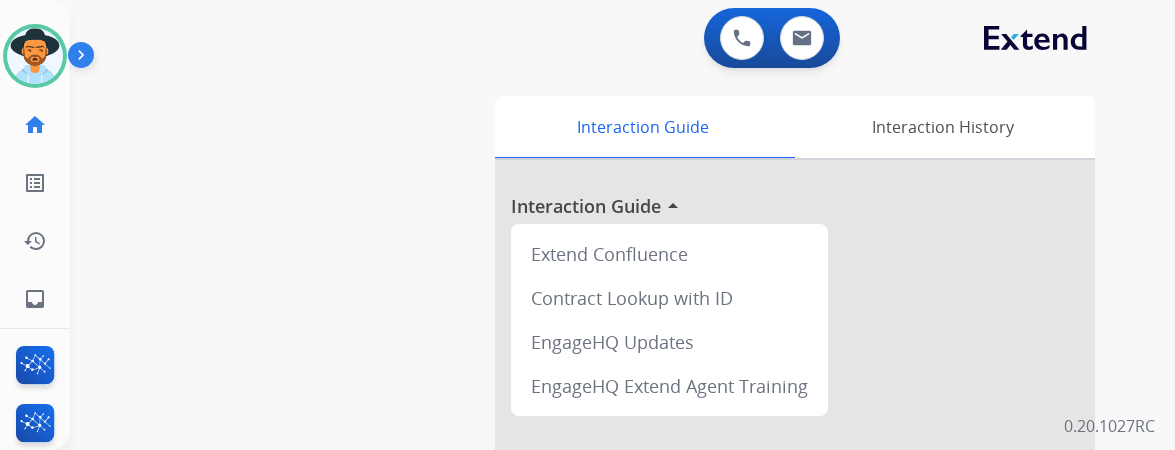 click at bounding box center (795, 533) 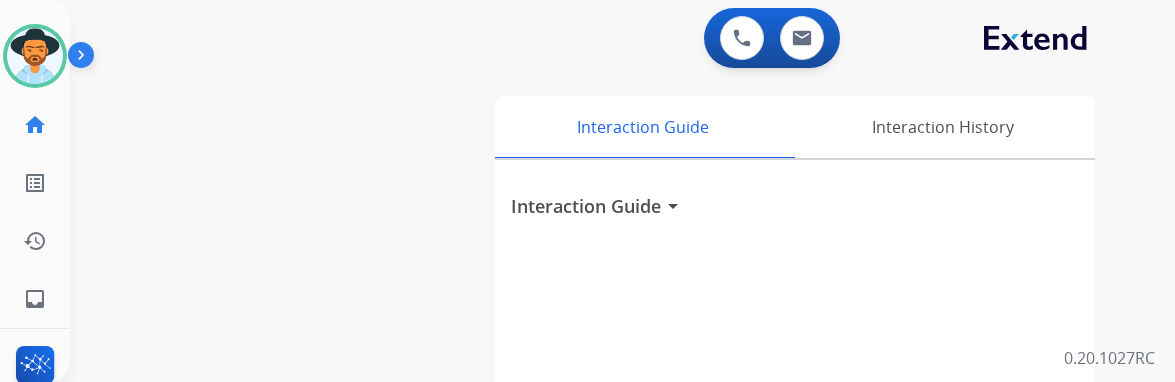 click on "swap_horiz Break voice bridge close_fullscreen Connect 3-Way Call merge_type Separate 3-Way Call  Interaction Guide   Interaction History  Interaction Guide arrow_drop_down" at bounding box center [598, 489] 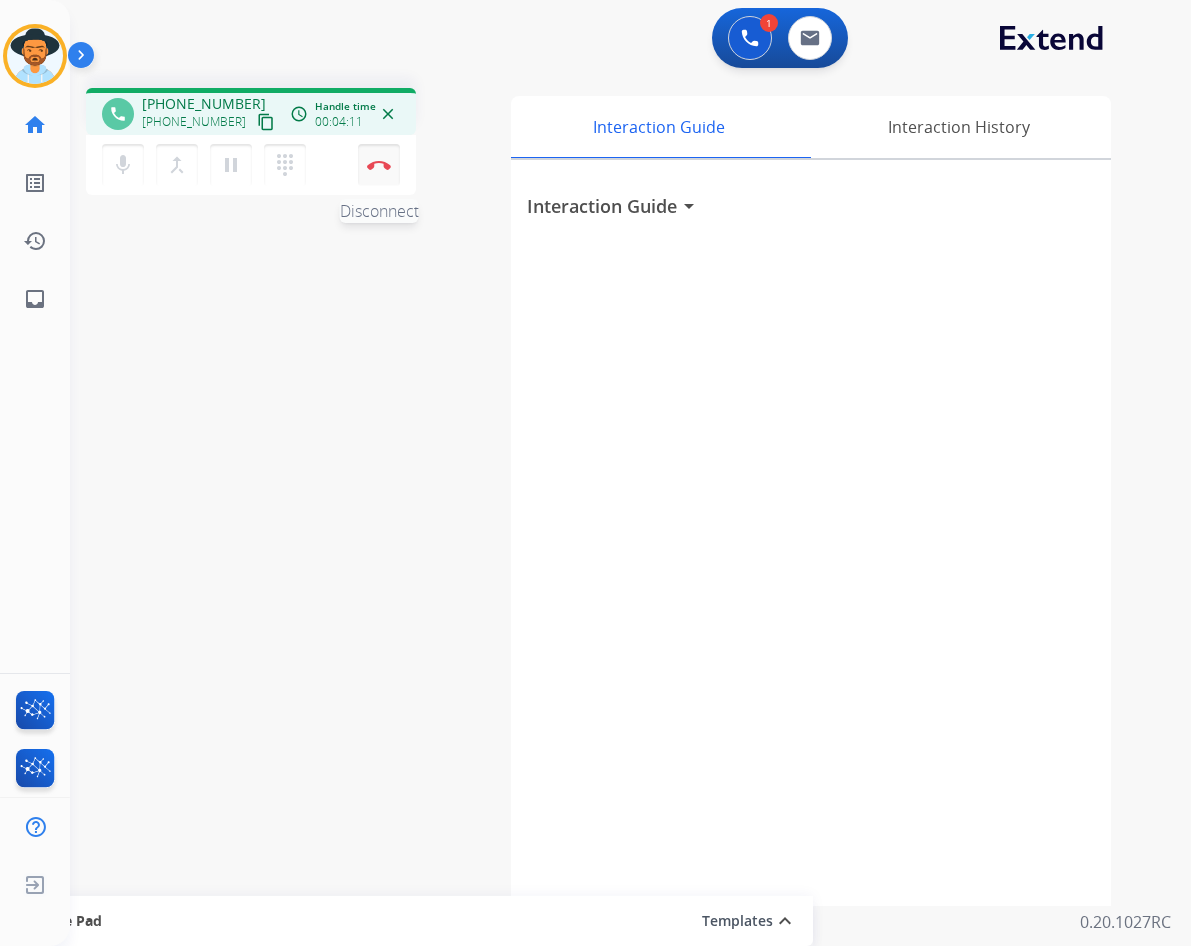 click at bounding box center (379, 165) 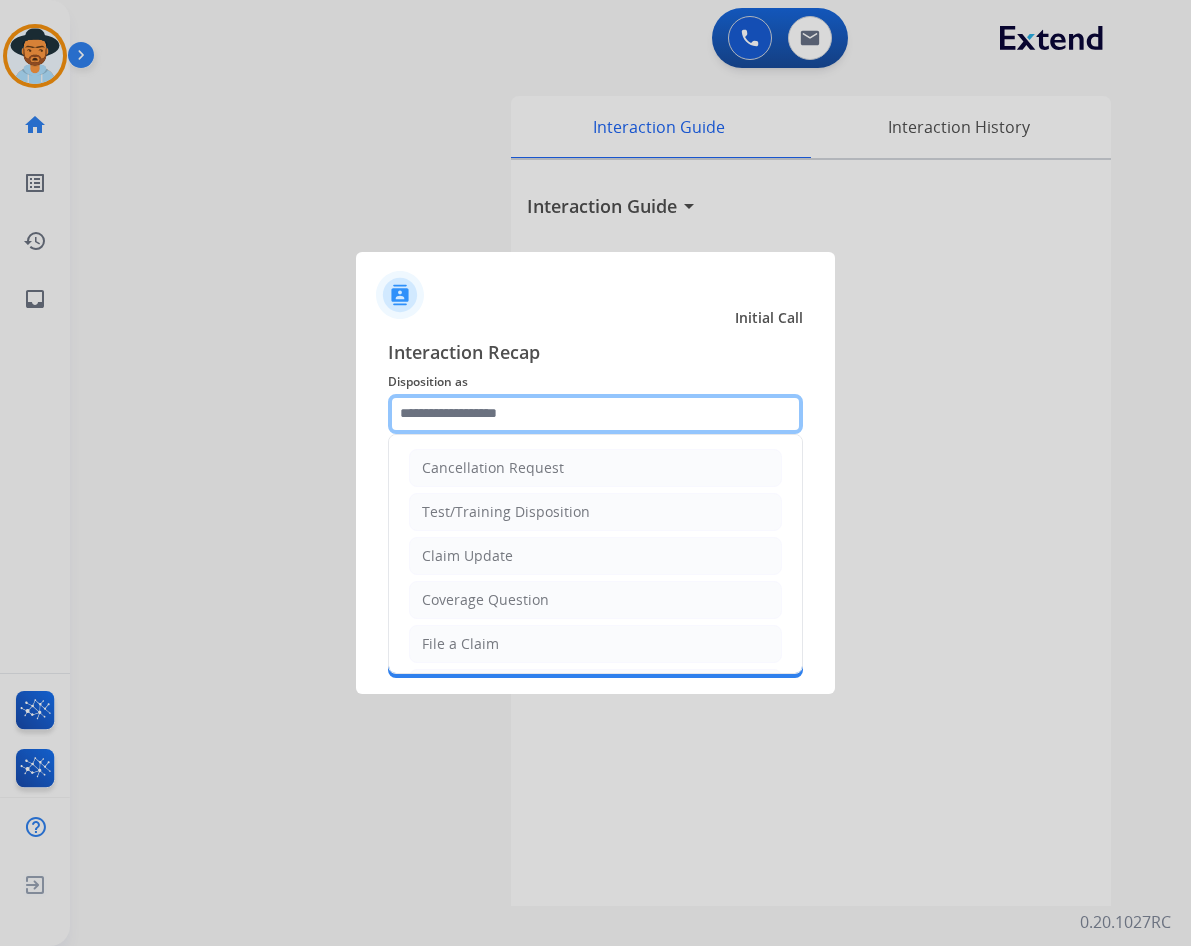 click 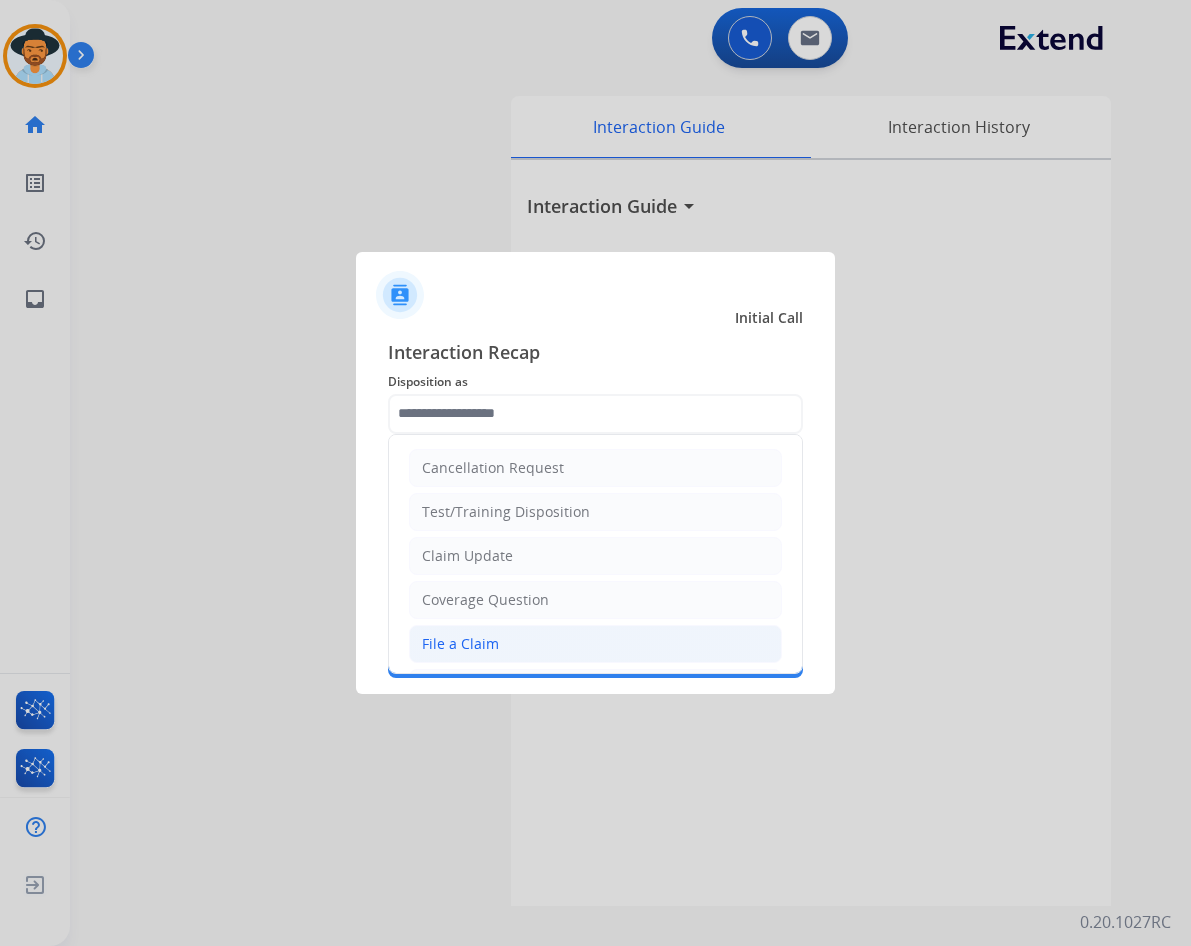 click on "File a Claim" 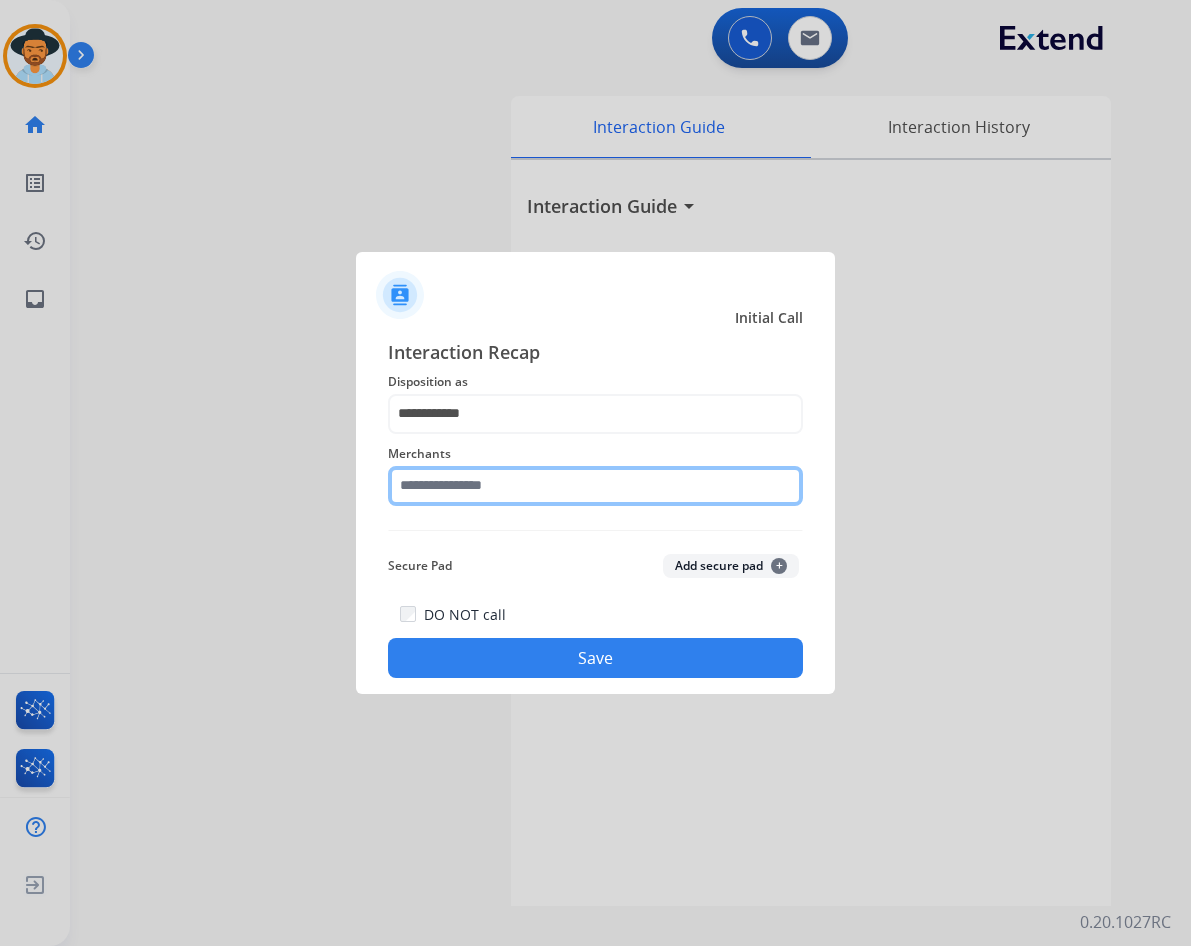 click 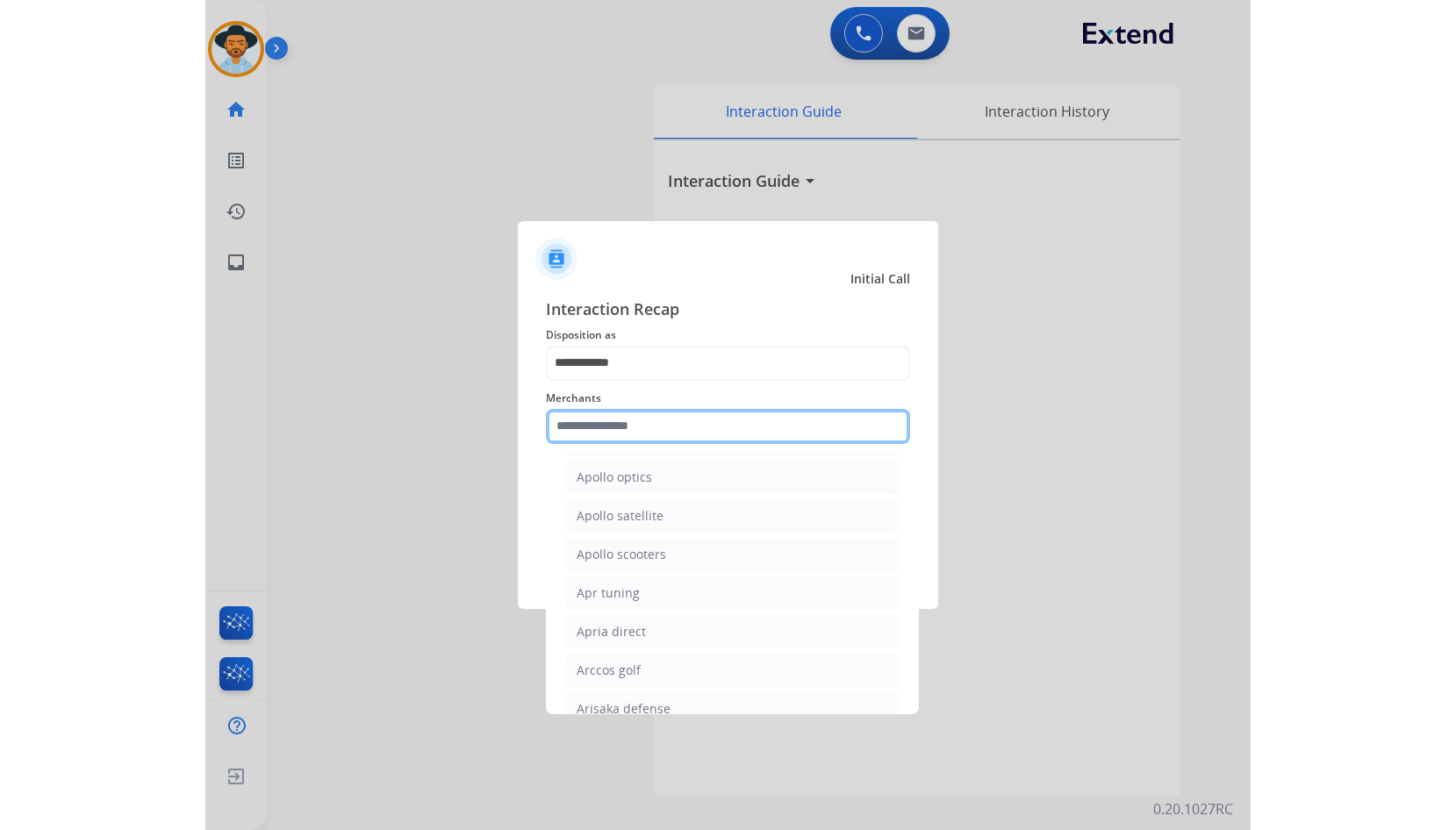 scroll, scrollTop: 2457, scrollLeft: 0, axis: vertical 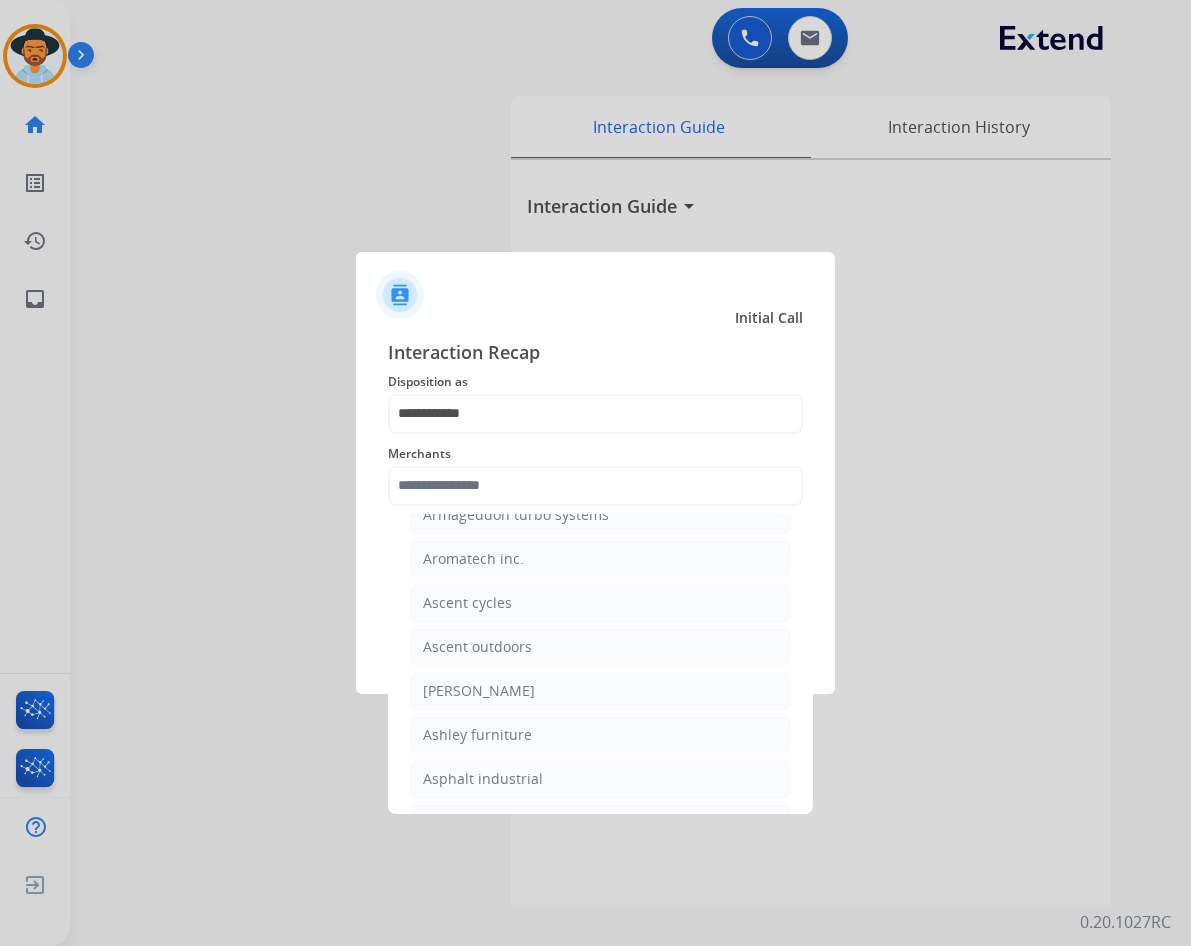 click on "Ashley furniture" 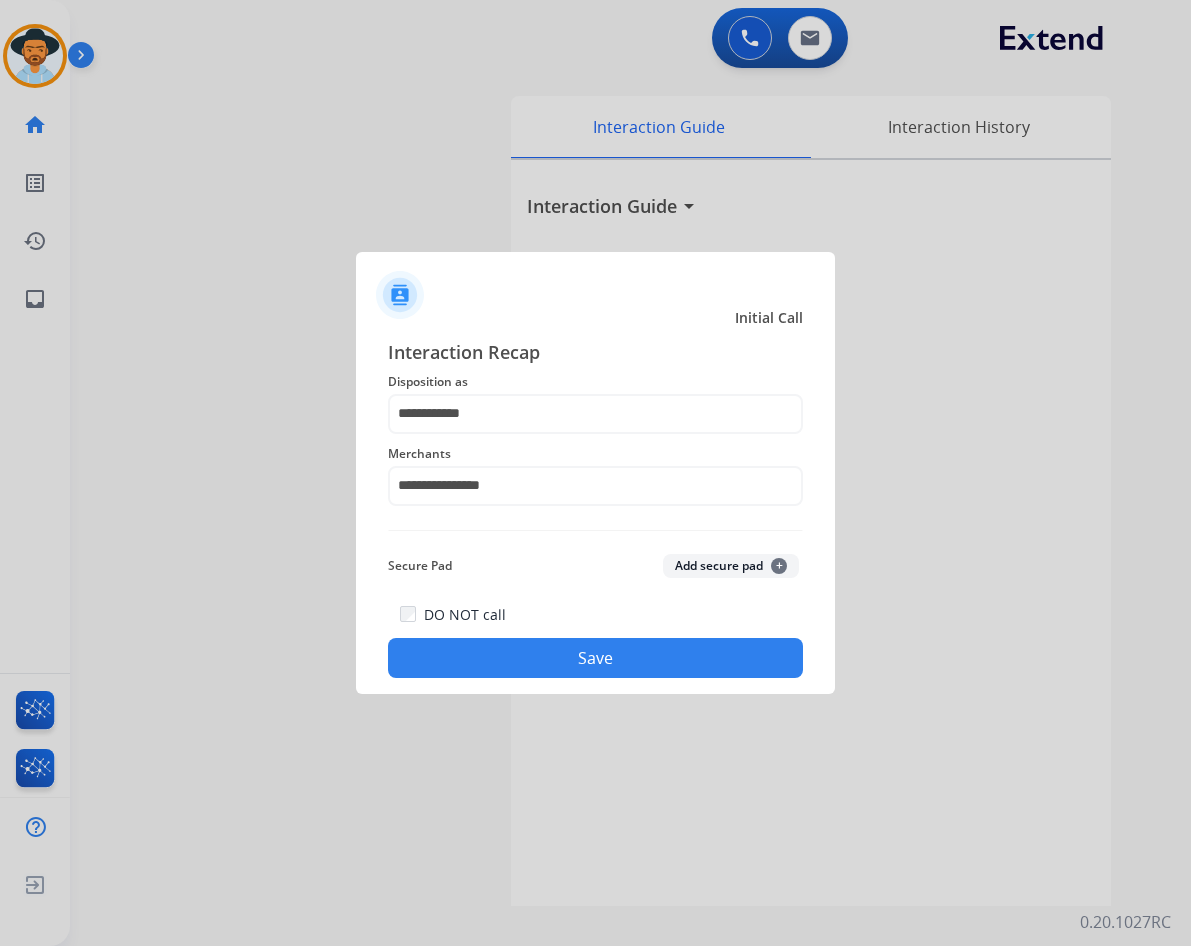 click on "Save" 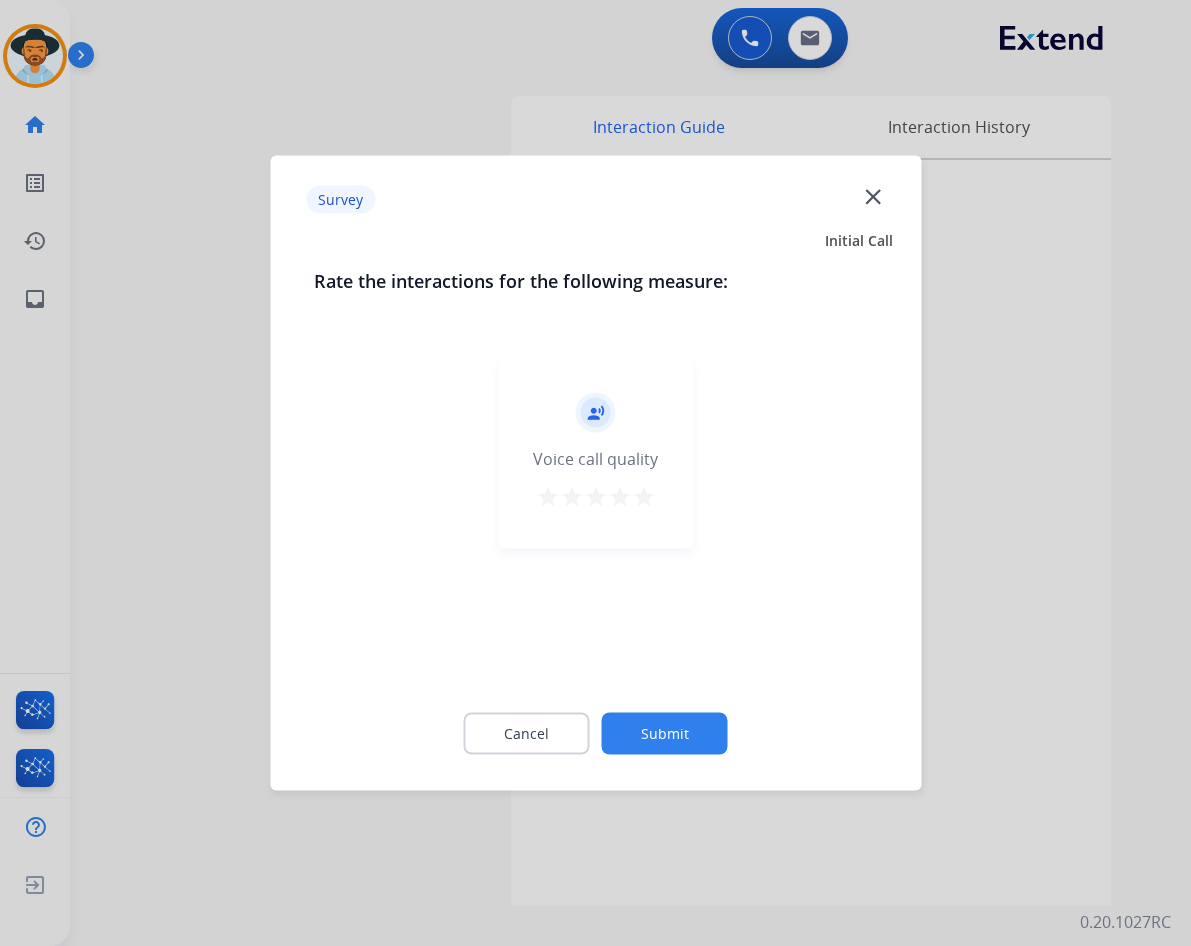 click on "star" at bounding box center (644, 497) 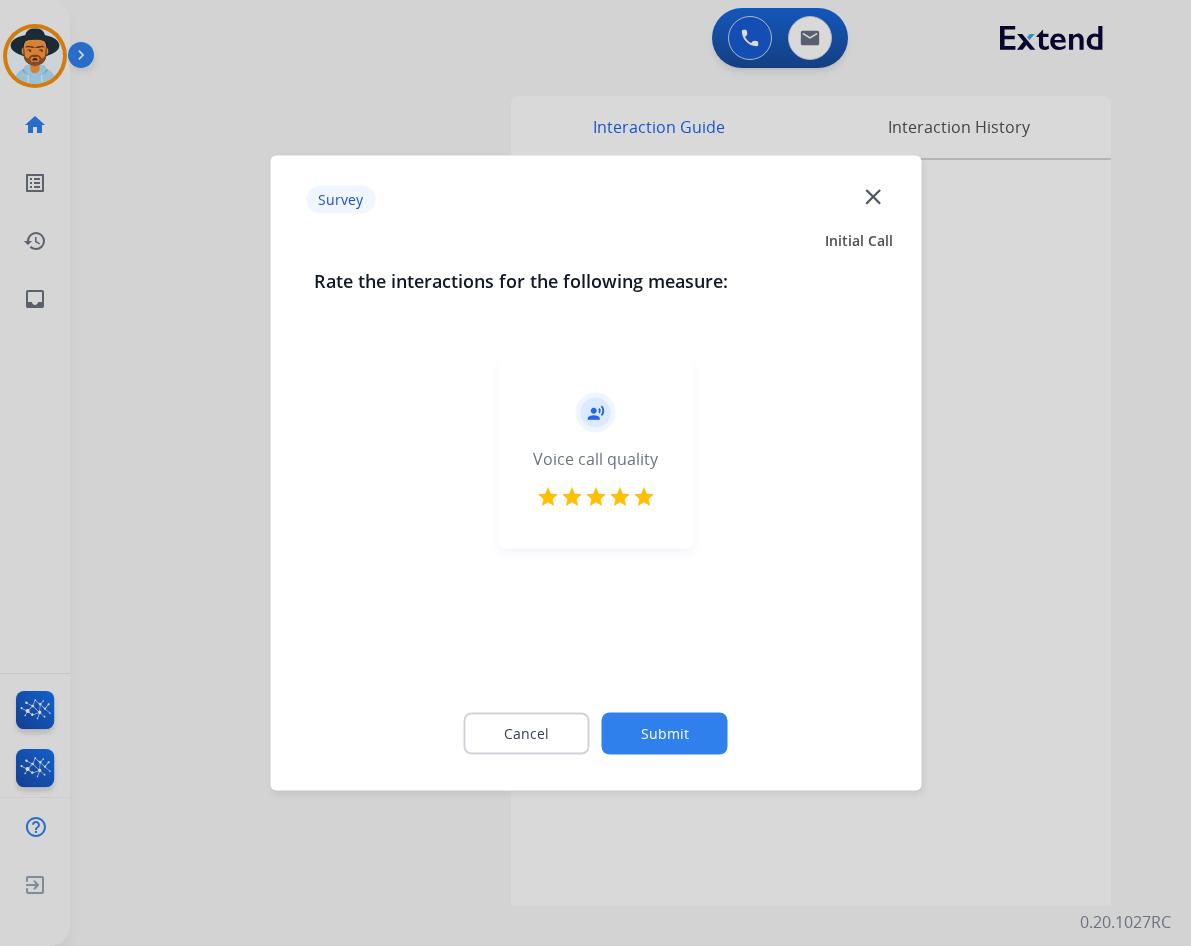 click on "Submit" 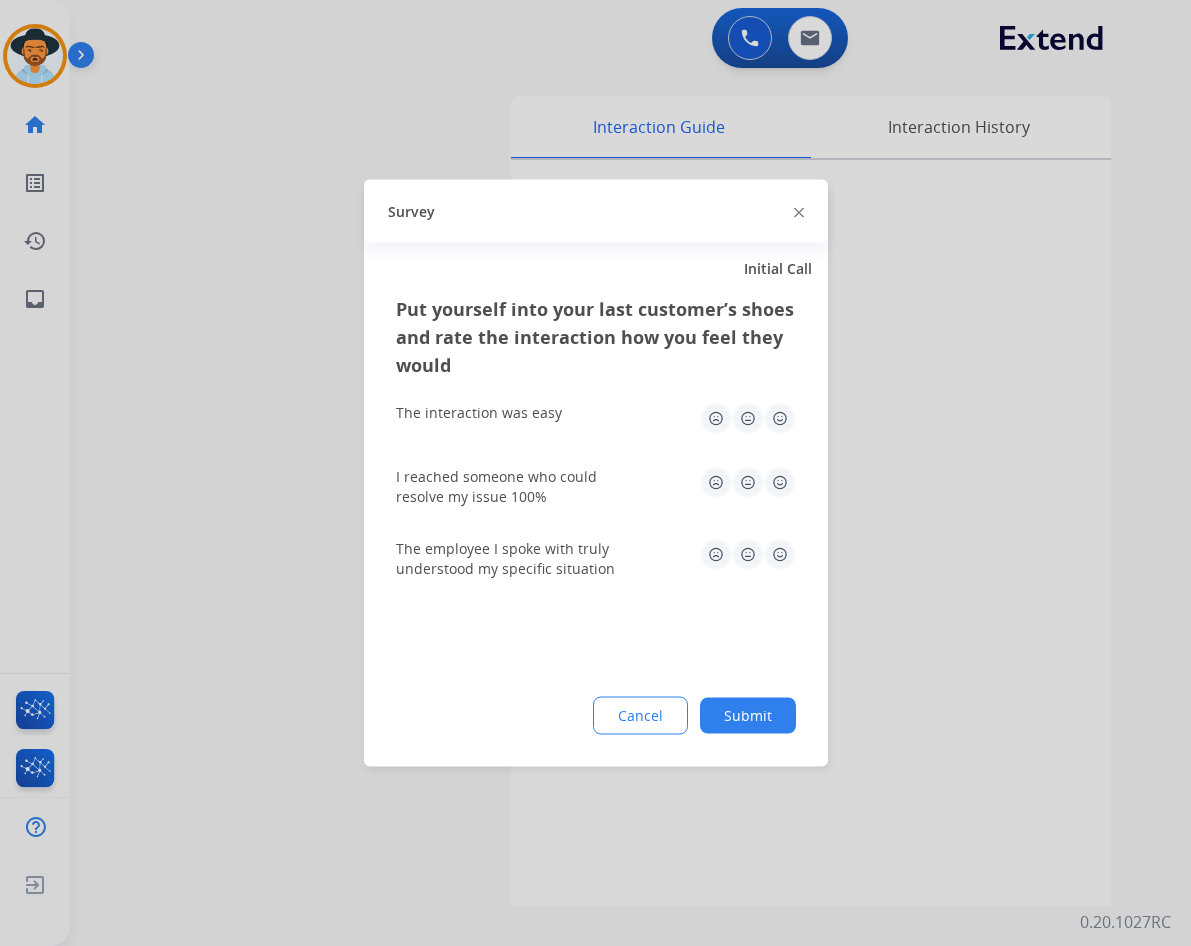 click on "Submit" 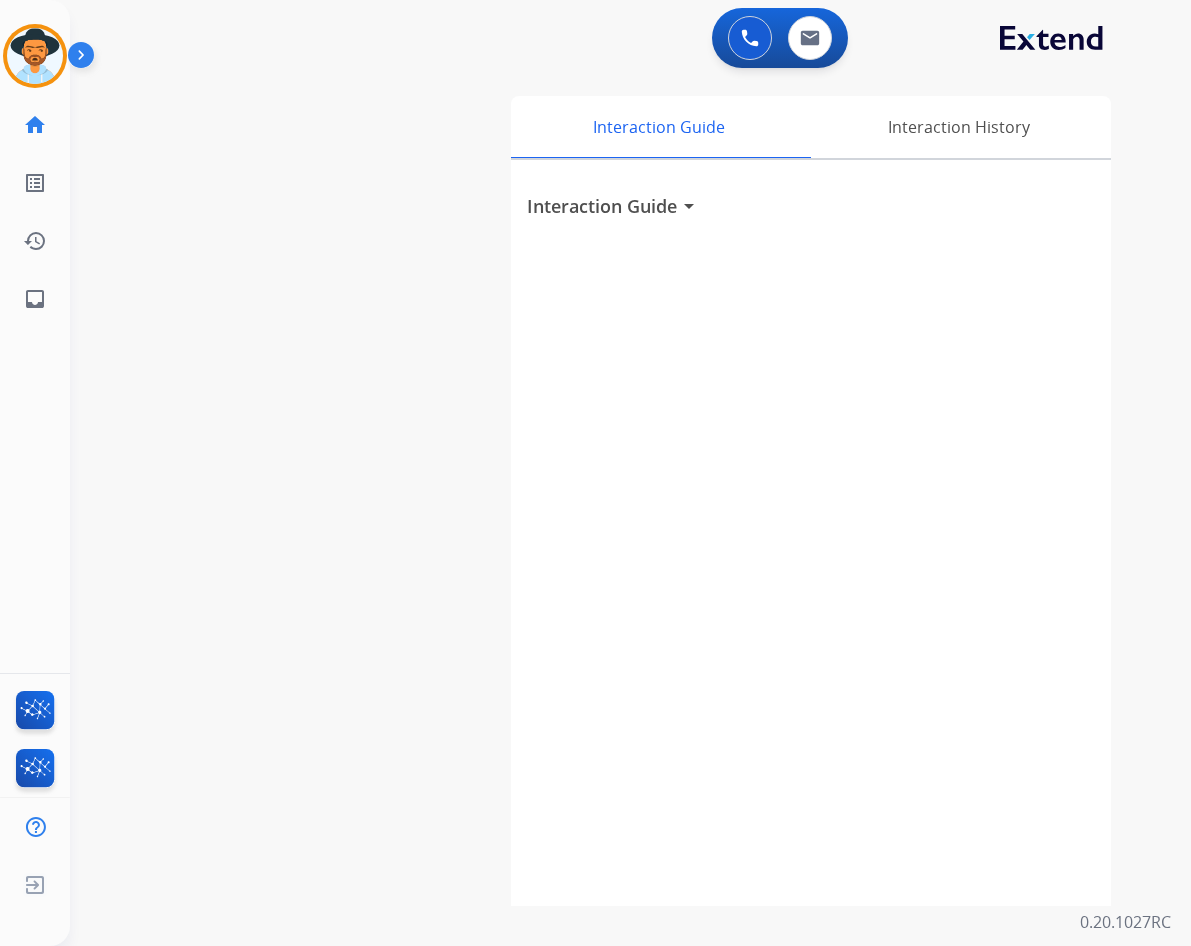click on "swap_horiz Break voice bridge close_fullscreen Connect 3-Way Call merge_type Separate 3-Way Call  Interaction Guide   Interaction History  Interaction Guide arrow_drop_down" at bounding box center (606, 489) 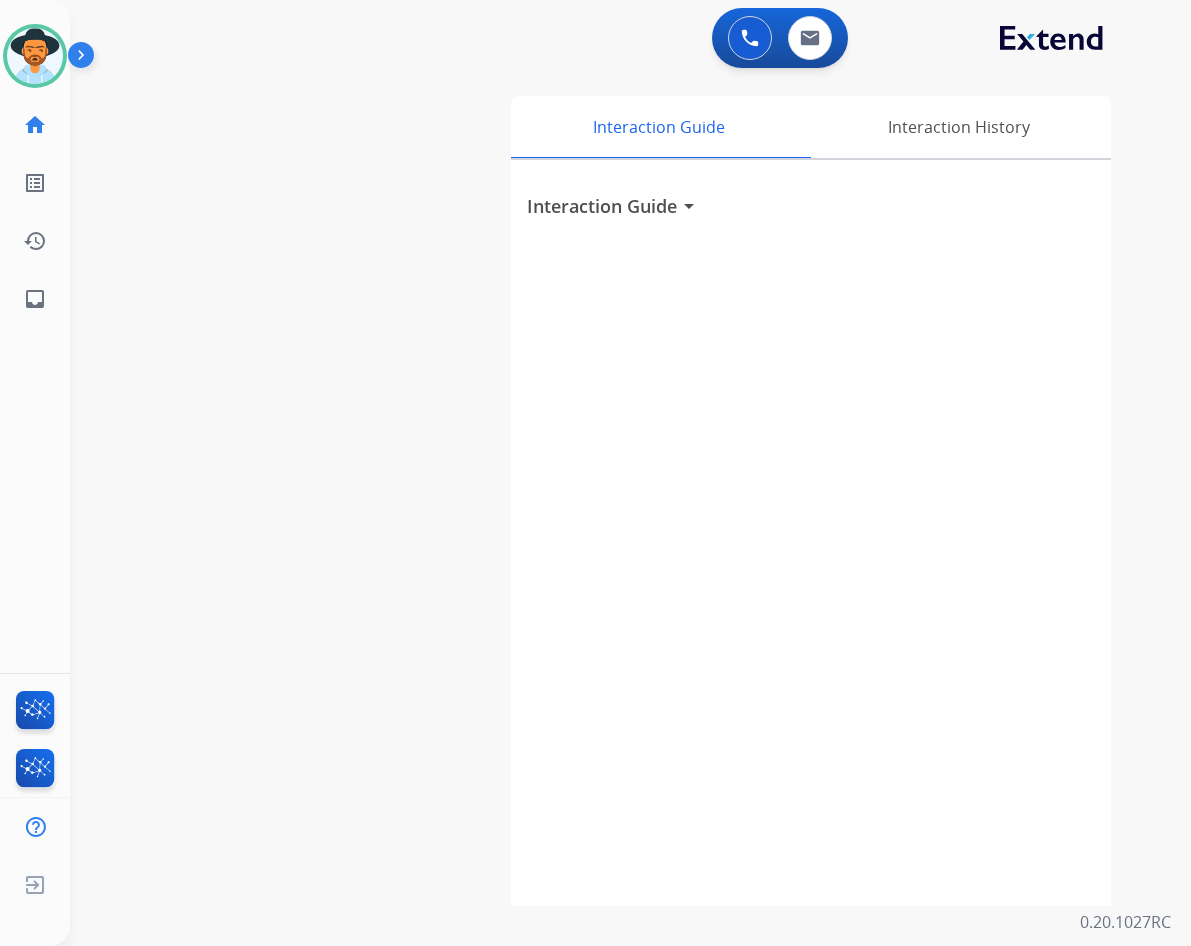 click on "swap_horiz Break voice bridge close_fullscreen Connect 3-Way Call merge_type Separate 3-Way Call  Interaction Guide   Interaction History  Interaction Guide arrow_drop_down" at bounding box center [606, 489] 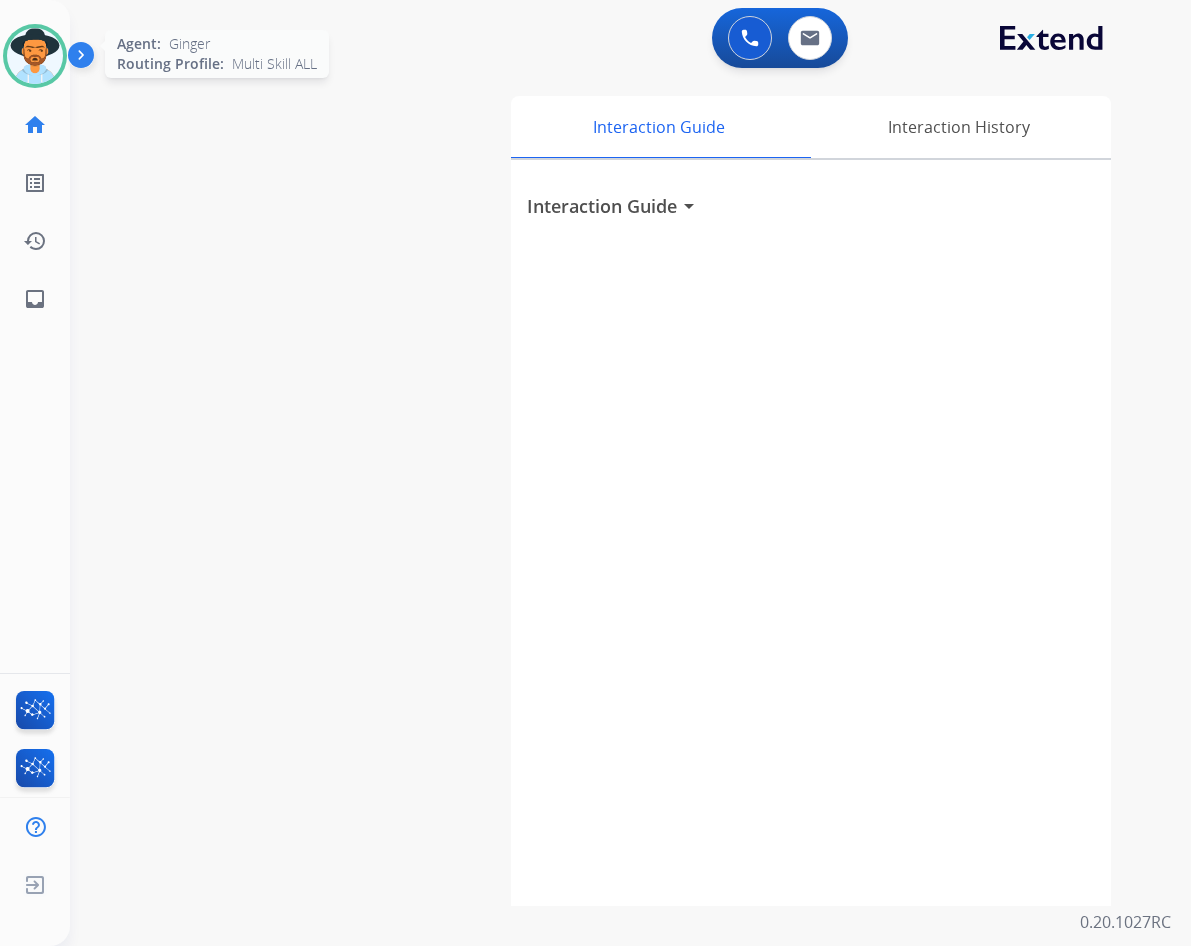 click at bounding box center [35, 56] 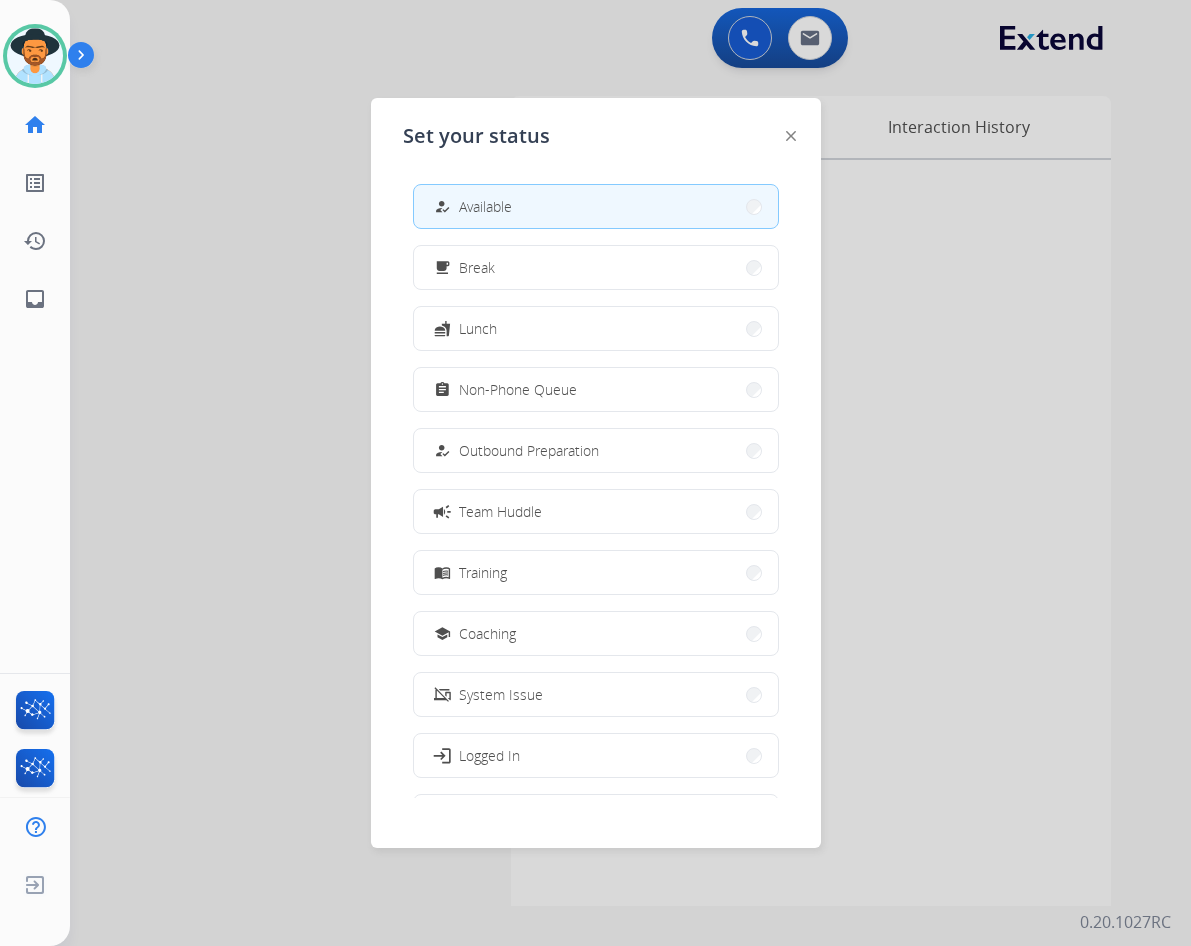 click at bounding box center (595, 473) 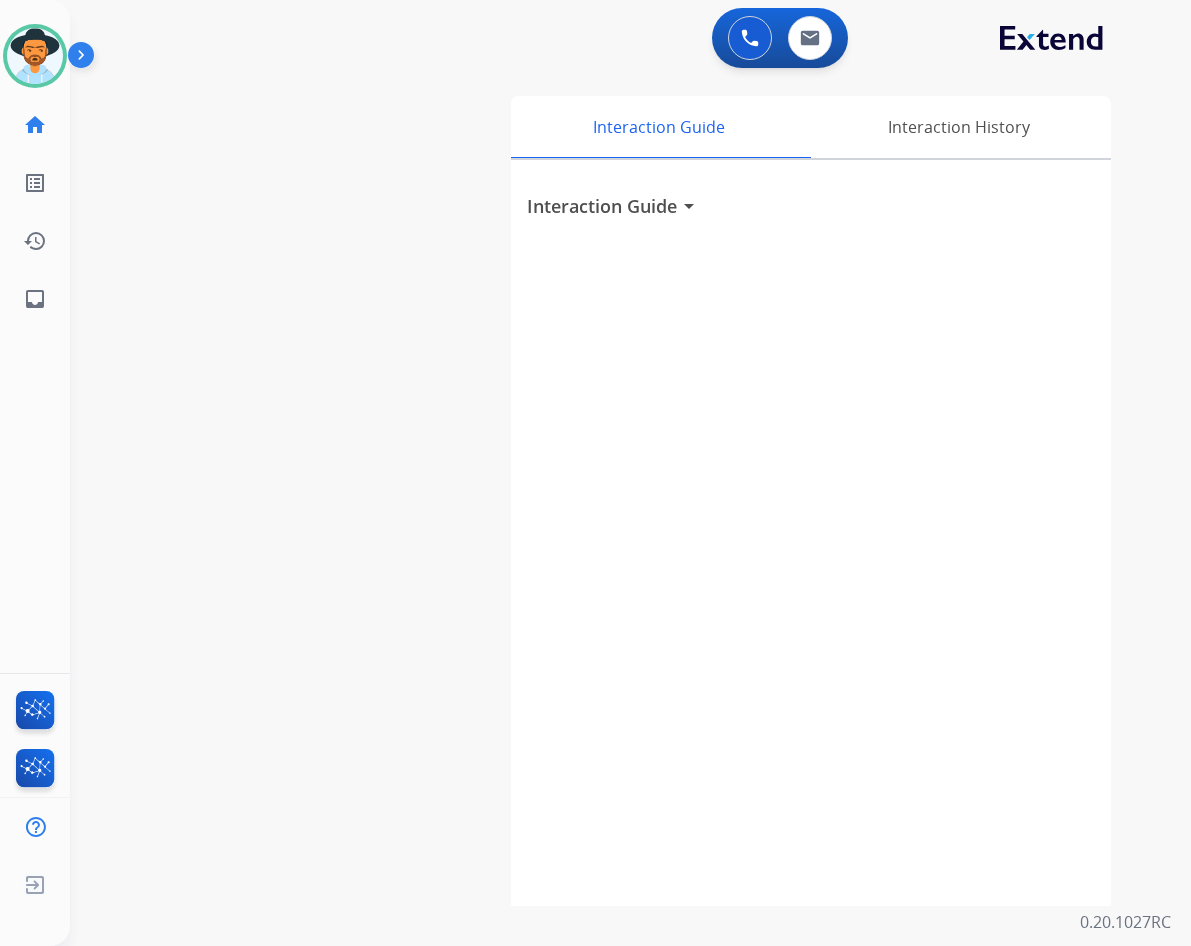 click on "swap_horiz Break voice bridge close_fullscreen Connect 3-Way Call merge_type Separate 3-Way Call  Interaction Guide   Interaction History  Interaction Guide arrow_drop_down" at bounding box center (606, 489) 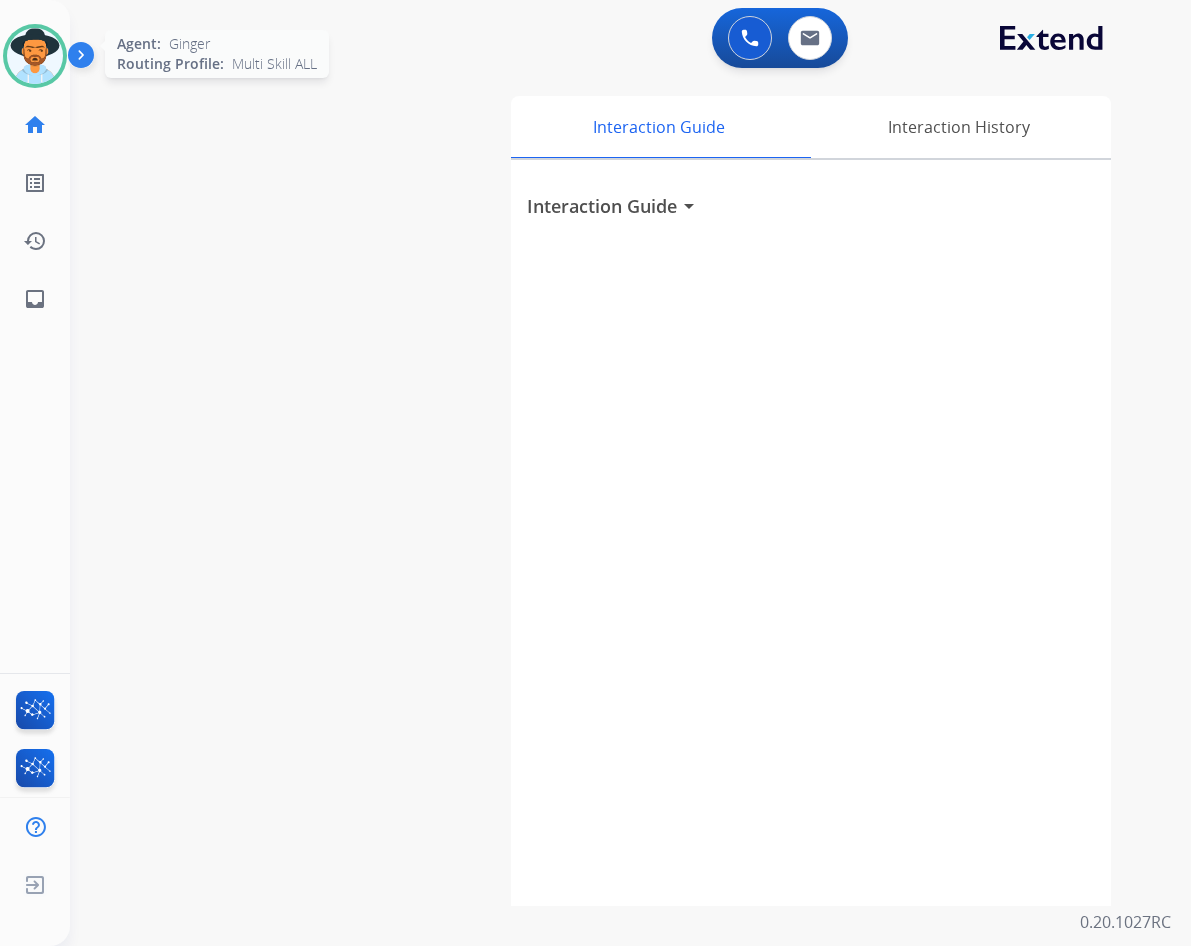 click at bounding box center (35, 56) 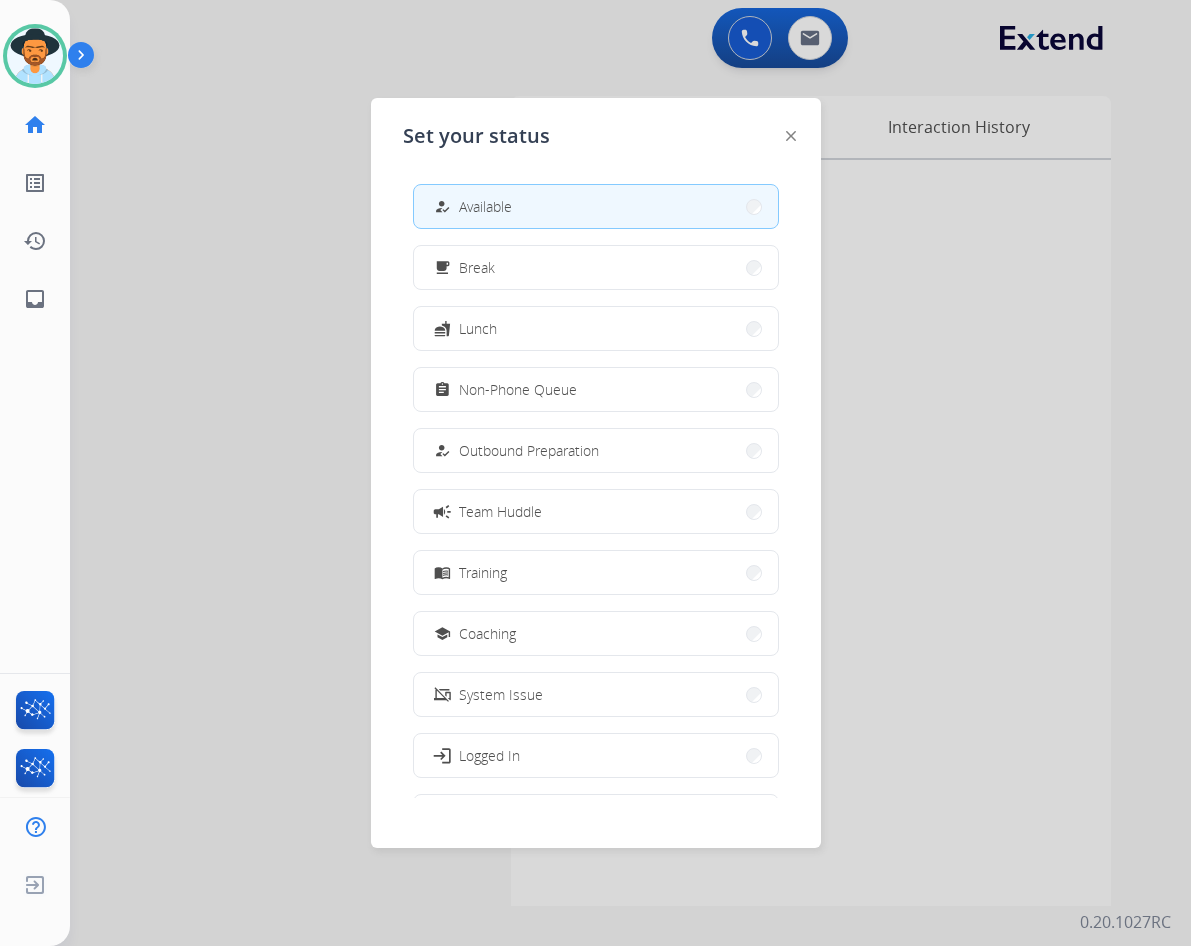 click at bounding box center [595, 473] 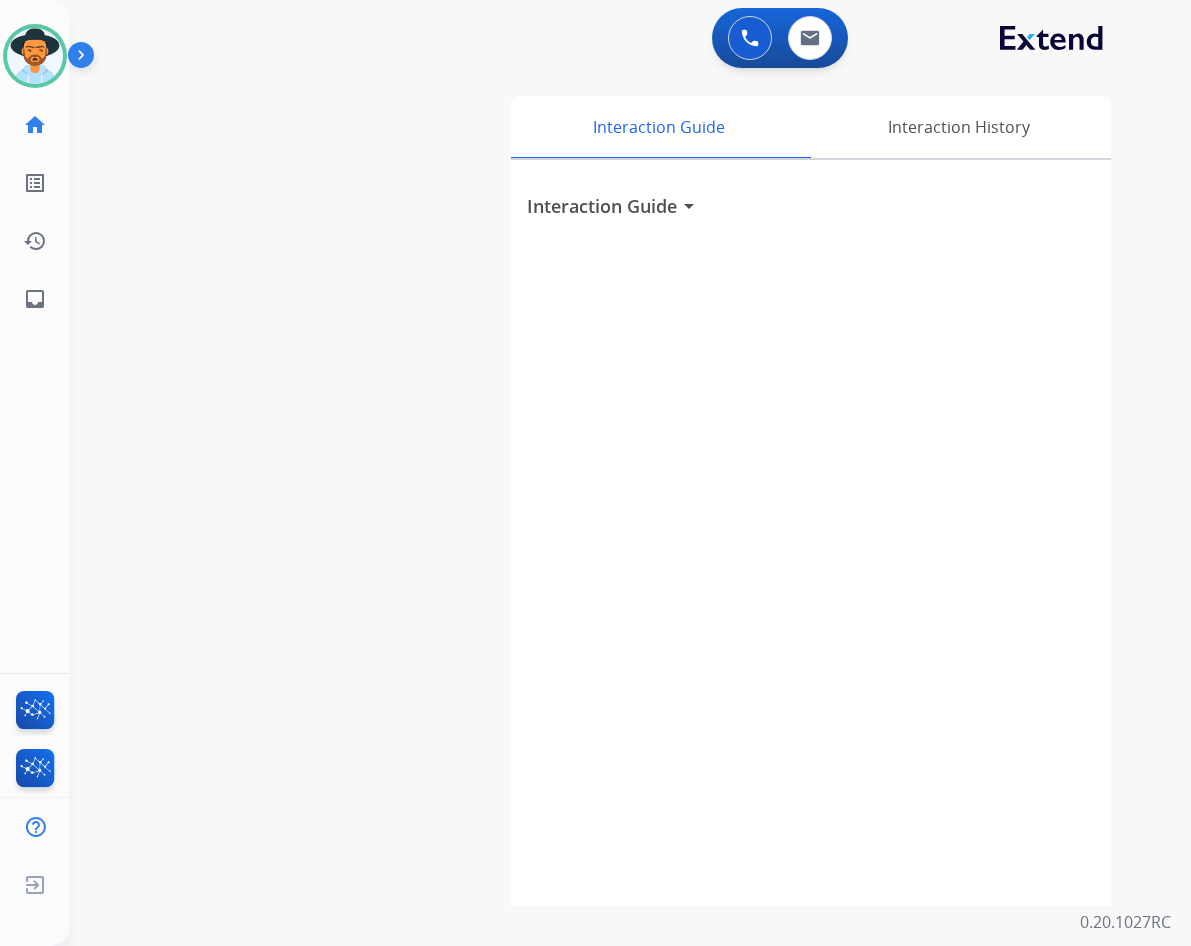 click on "swap_horiz Break voice bridge close_fullscreen Connect 3-Way Call merge_type Separate 3-Way Call  Interaction Guide   Interaction History  Interaction Guide arrow_drop_down" at bounding box center [606, 489] 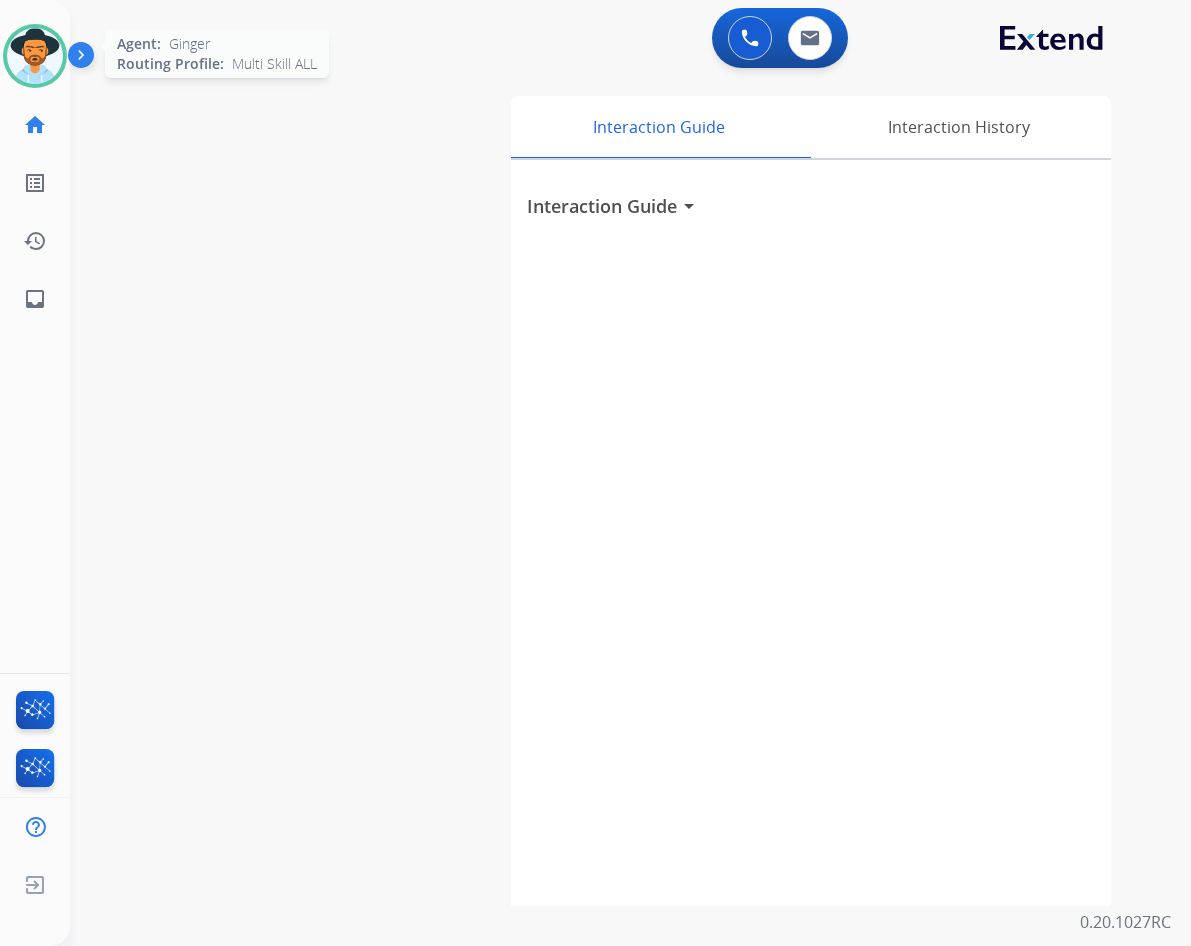 click at bounding box center (35, 56) 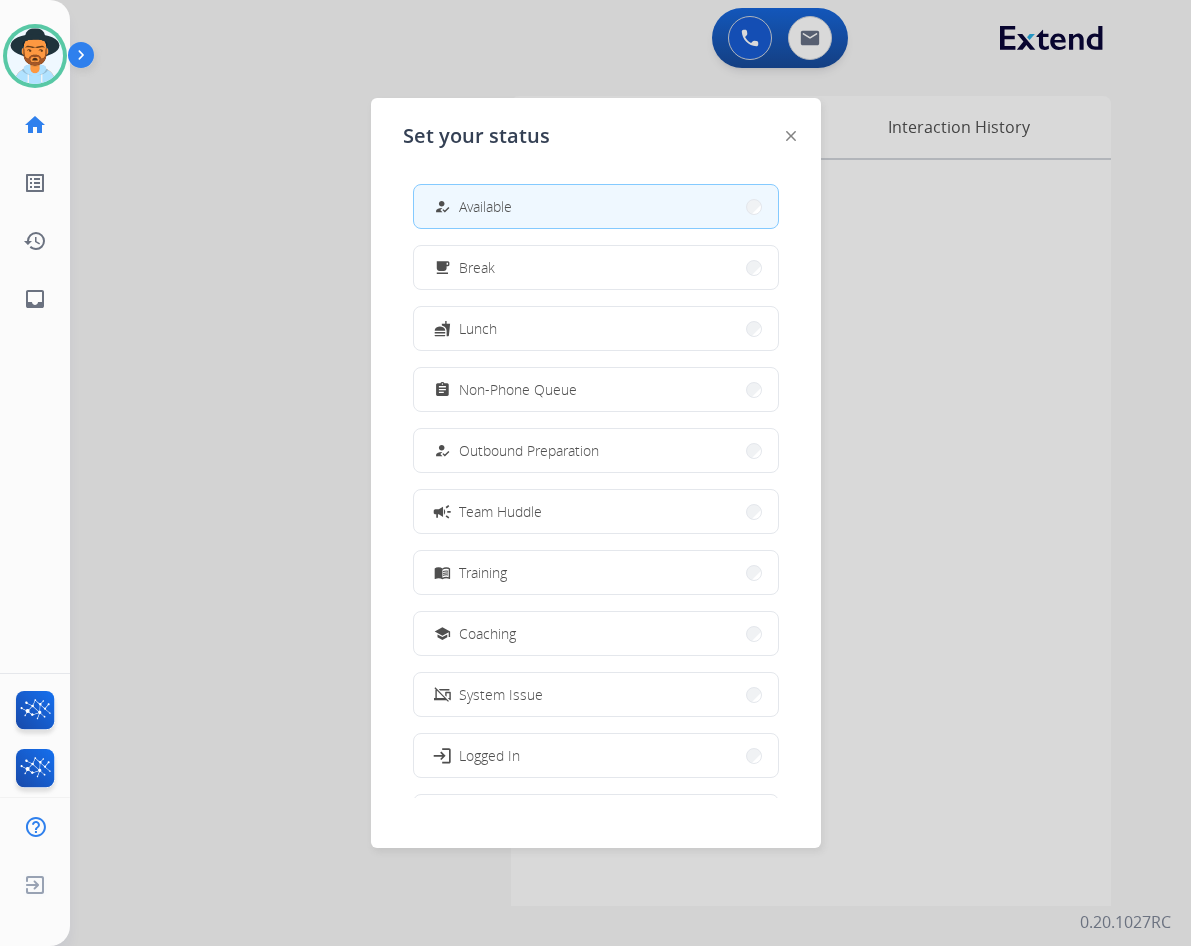 click at bounding box center [595, 473] 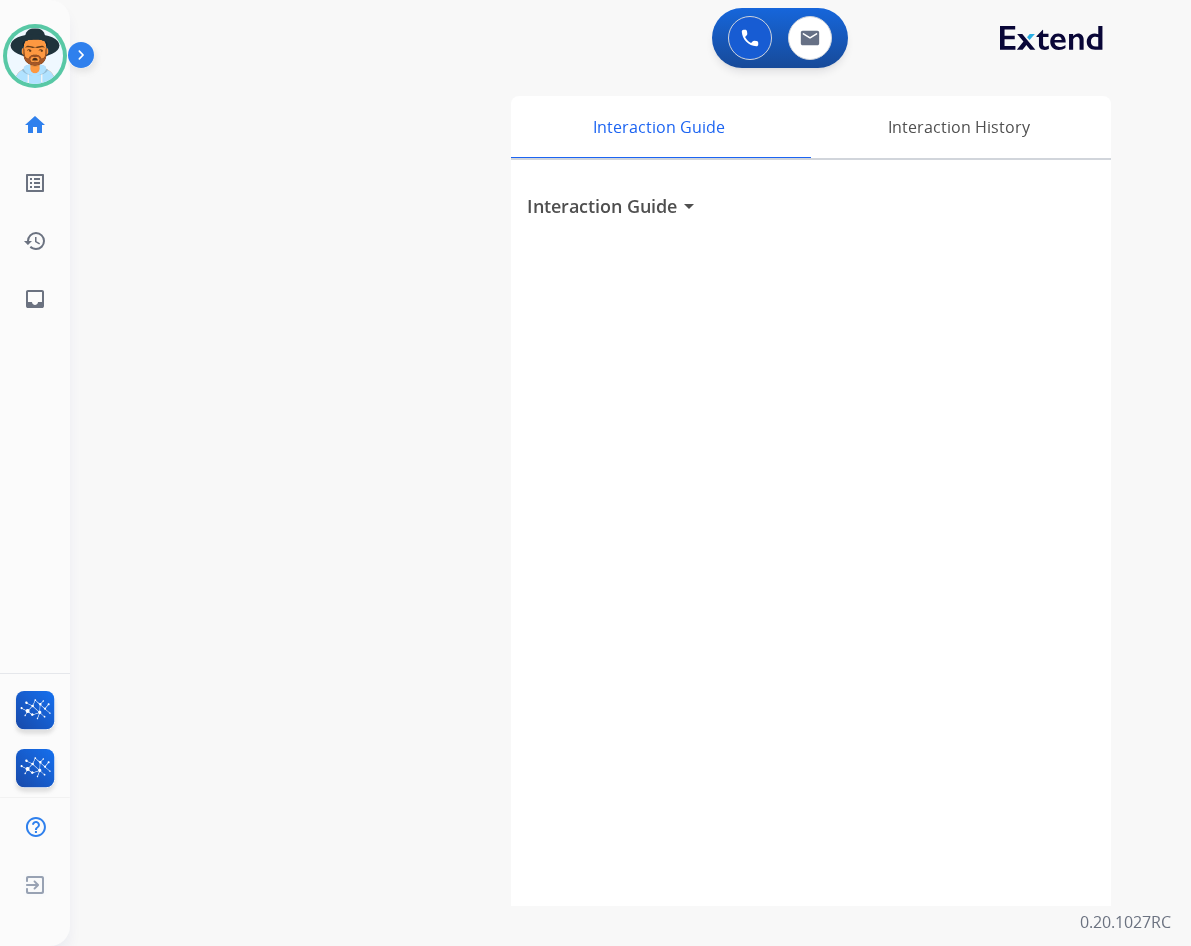 click on "Interaction Guide arrow_drop_down" at bounding box center [811, 533] 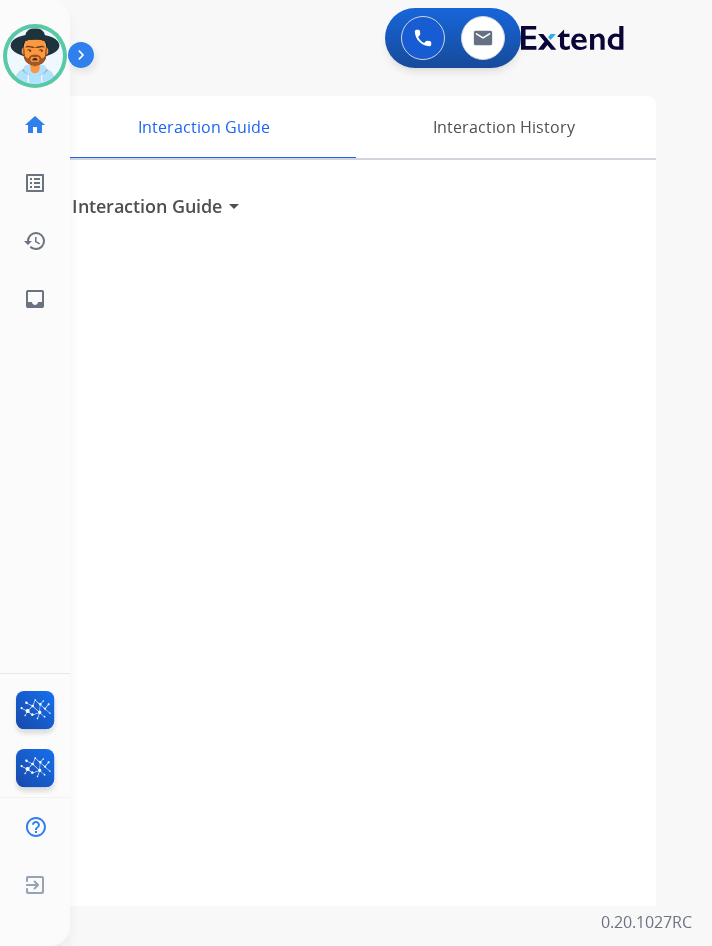 click on "Interaction Guide arrow_drop_down" at bounding box center (356, 533) 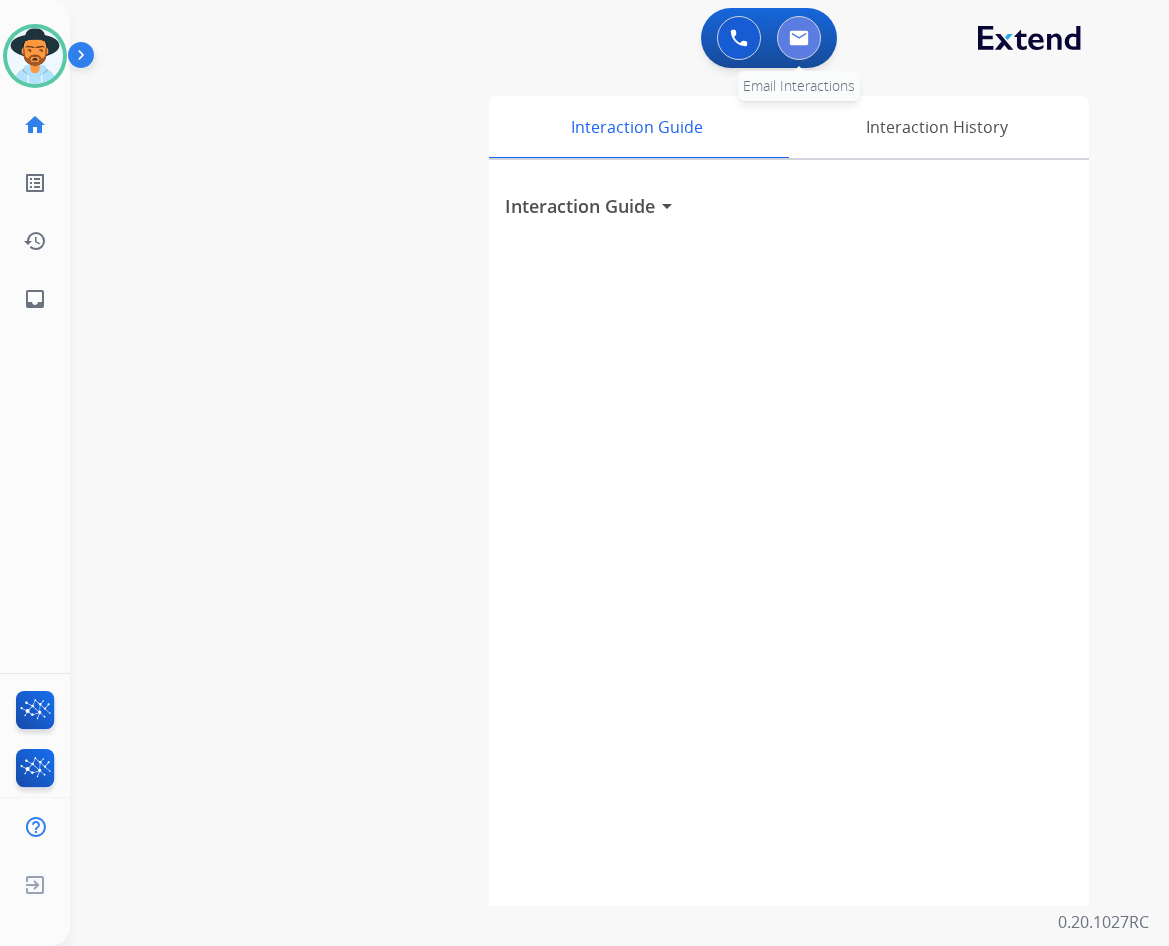 click at bounding box center (799, 38) 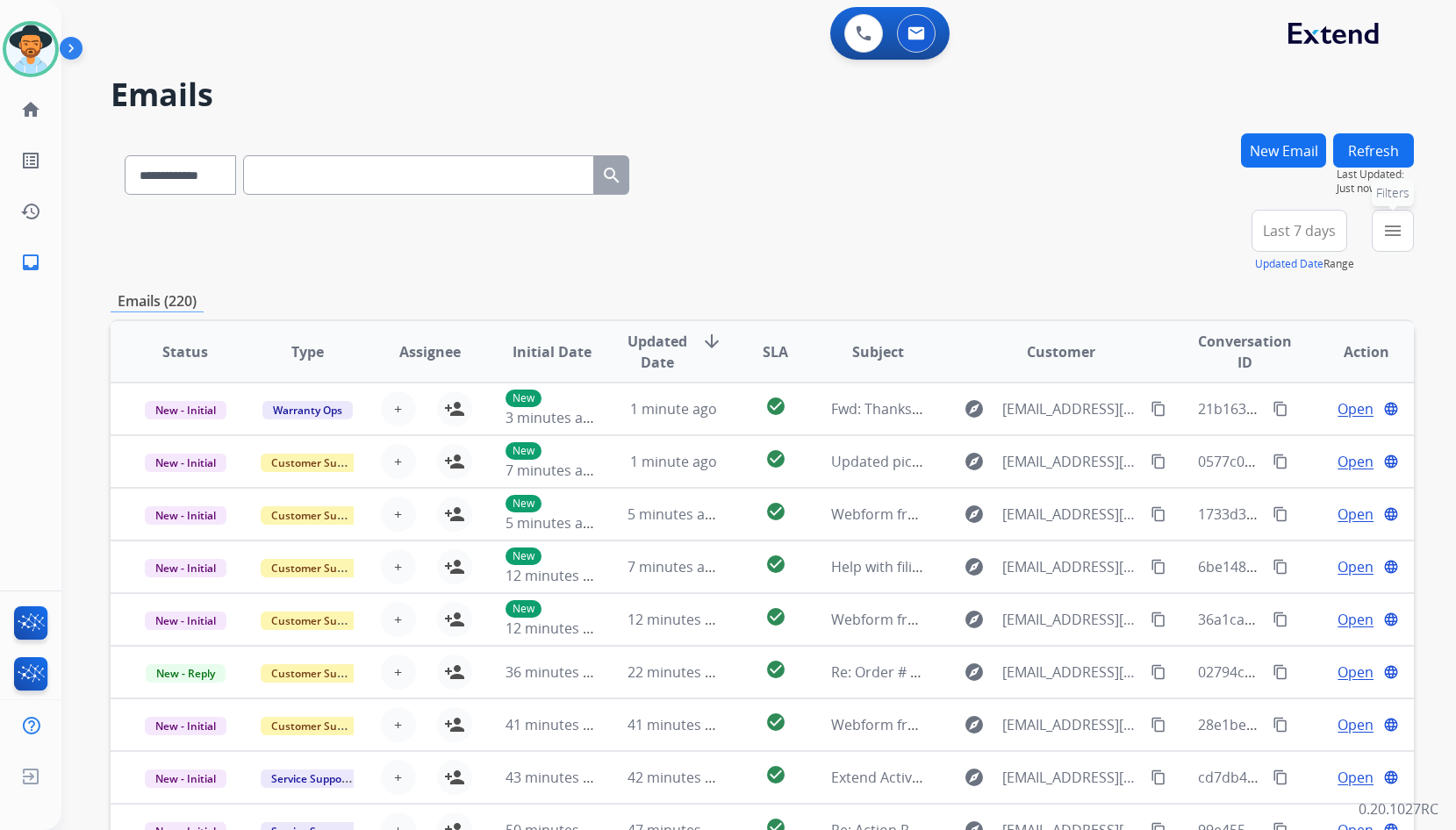 click on "menu  Filters" at bounding box center (1393, 231) 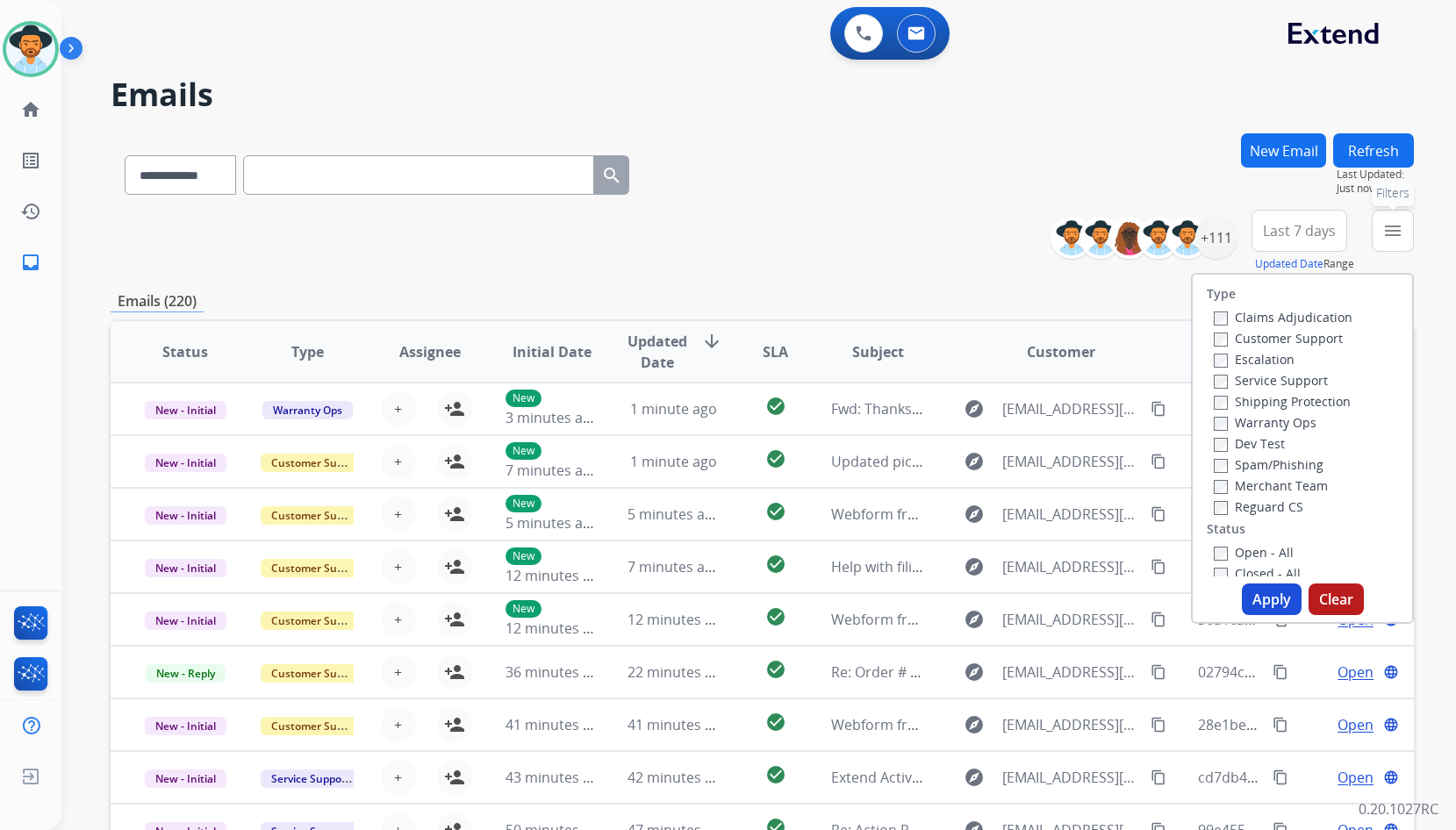 click on "menu" at bounding box center (1393, 231) 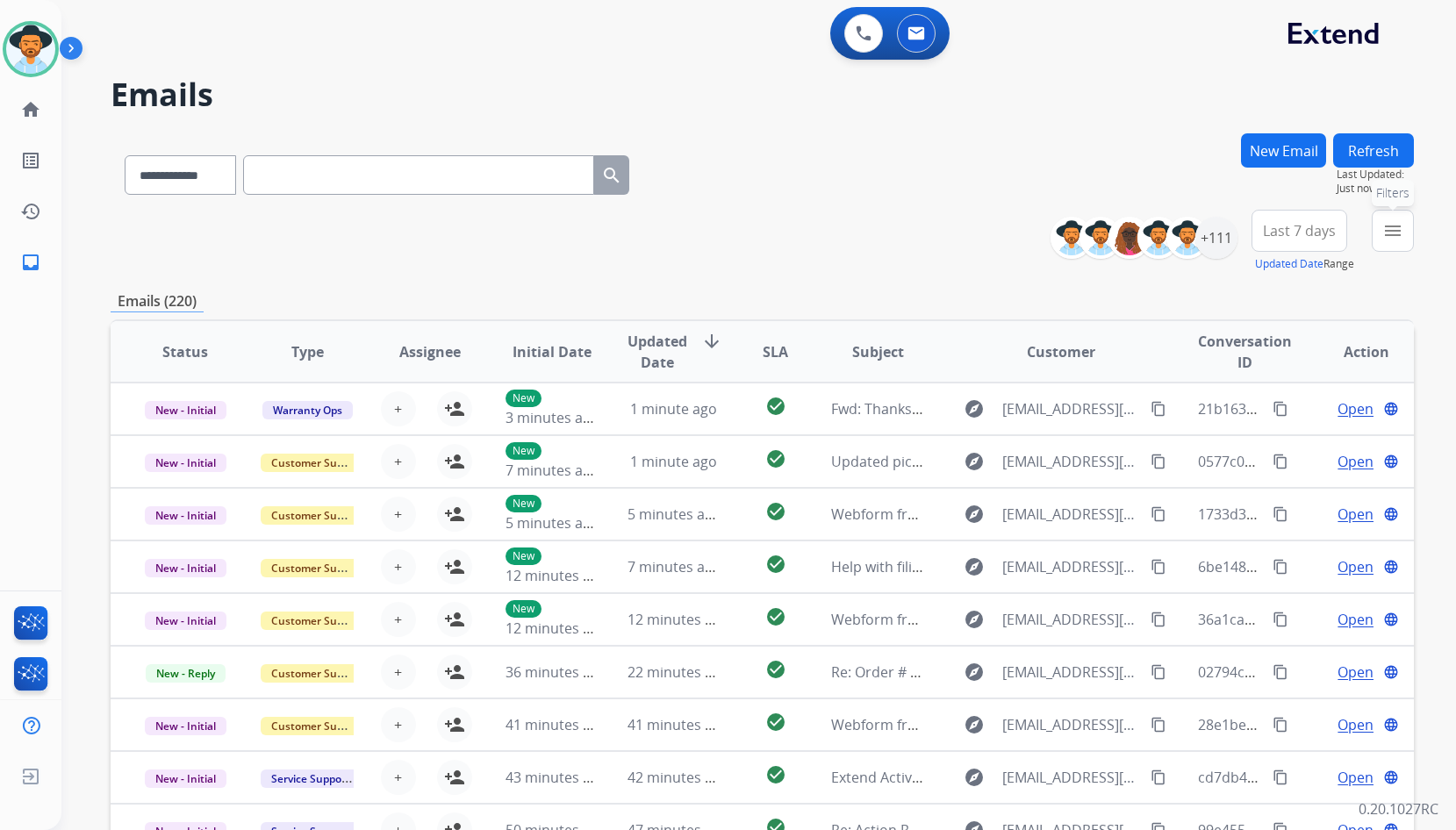 click on "menu" at bounding box center [1393, 231] 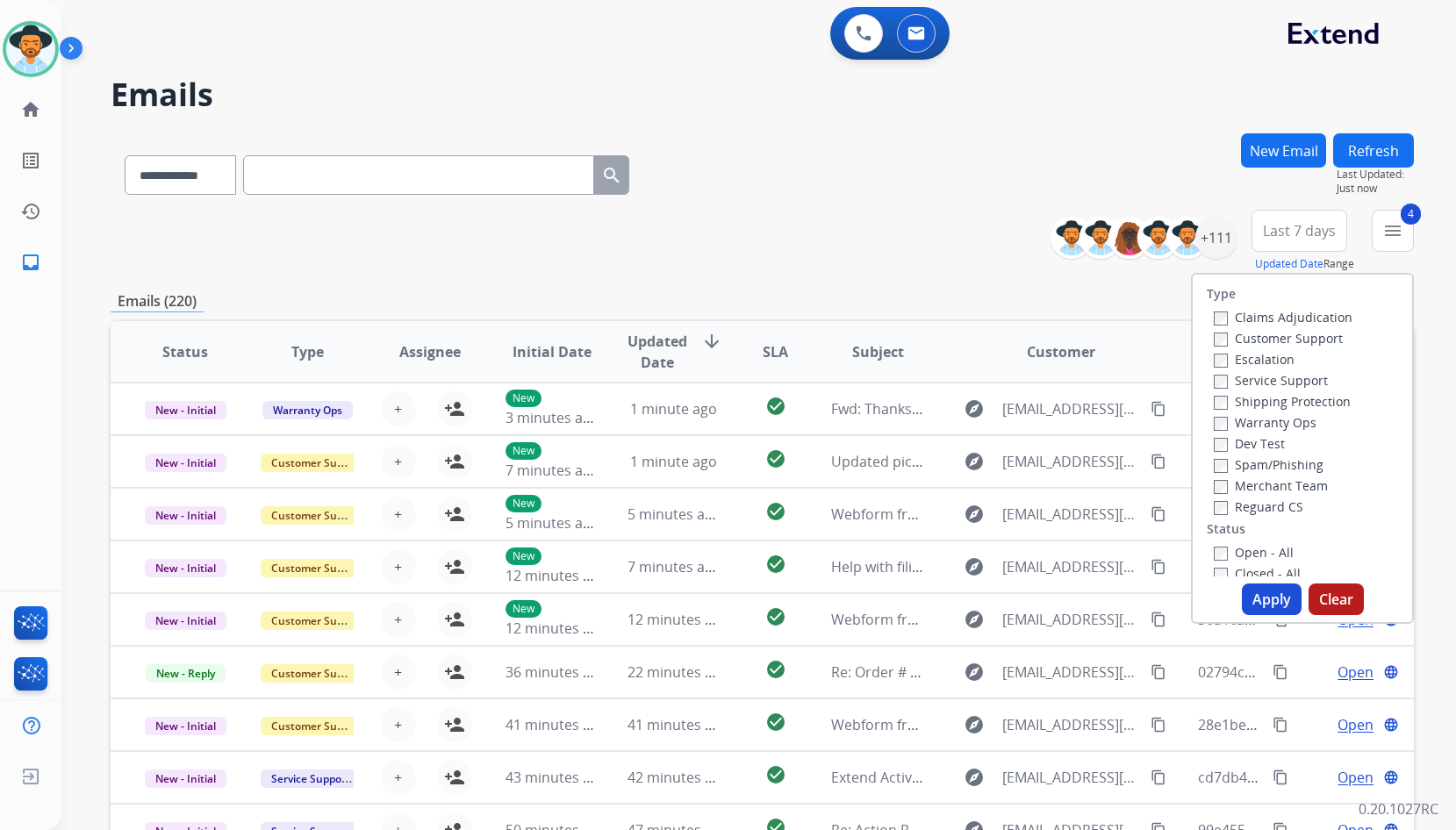click on "Apply" at bounding box center [1272, 599] 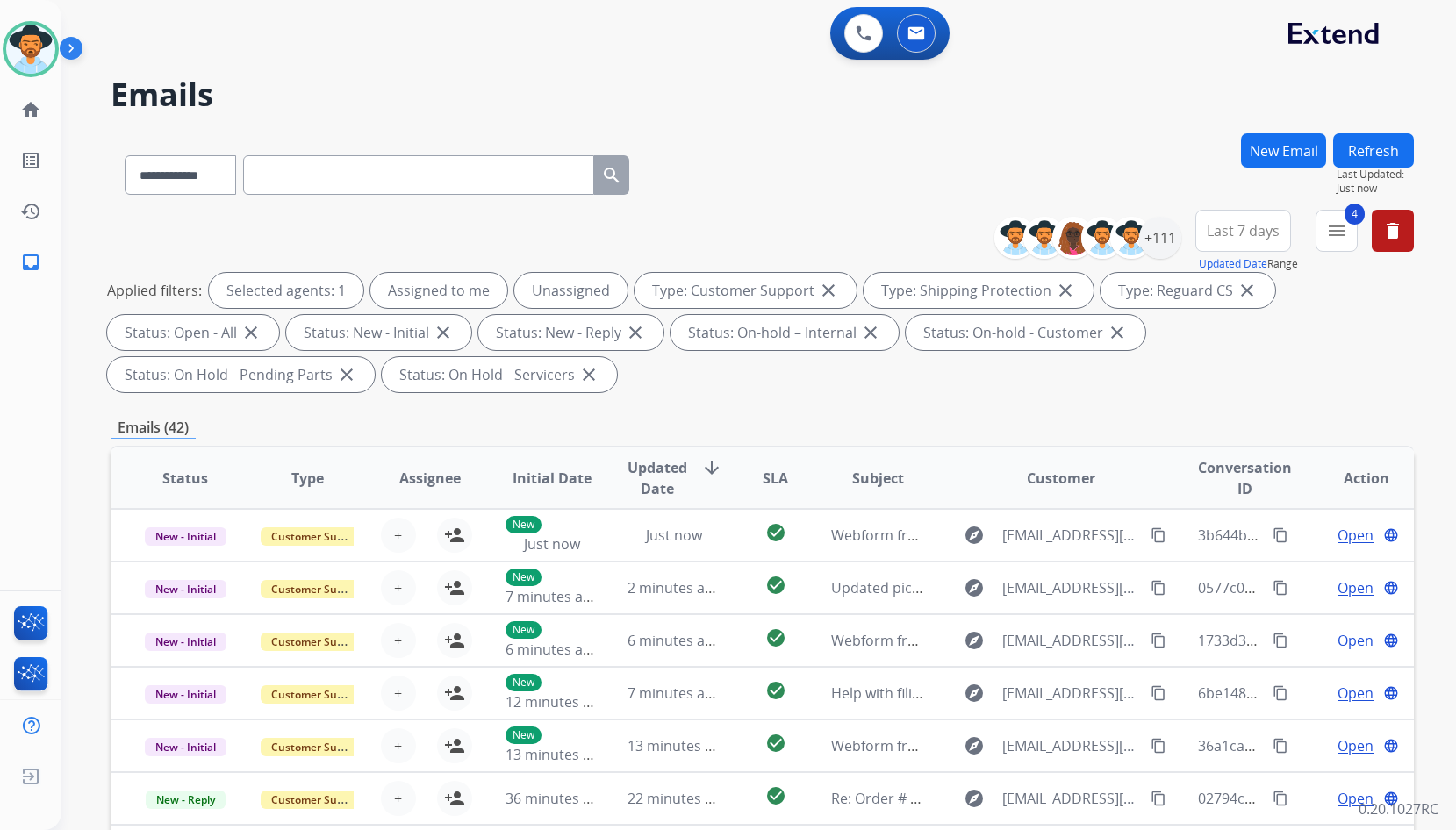 click on "Last 7 days" at bounding box center (1243, 231) 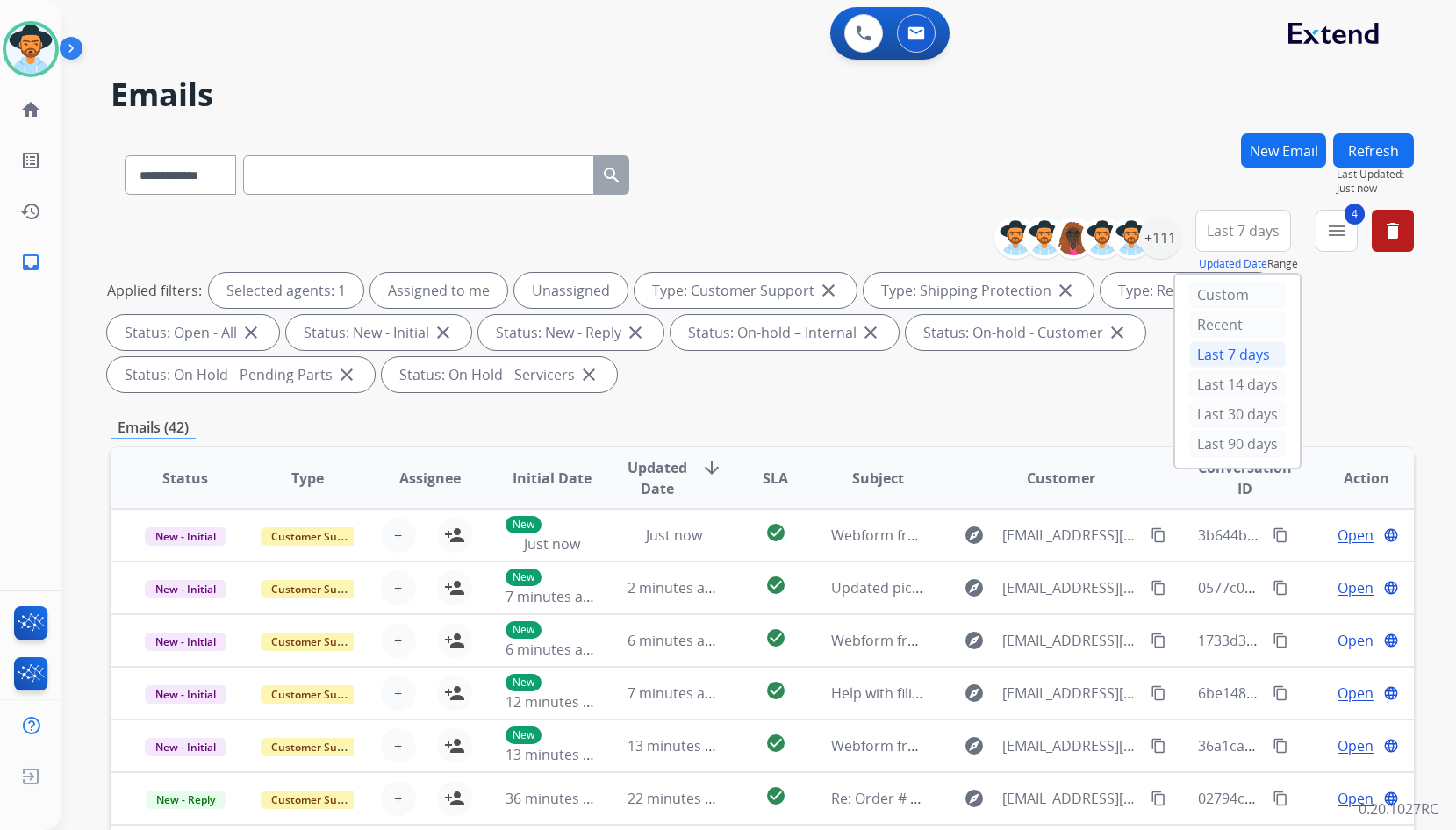 click on "Last 90 days" at bounding box center (1237, 444) 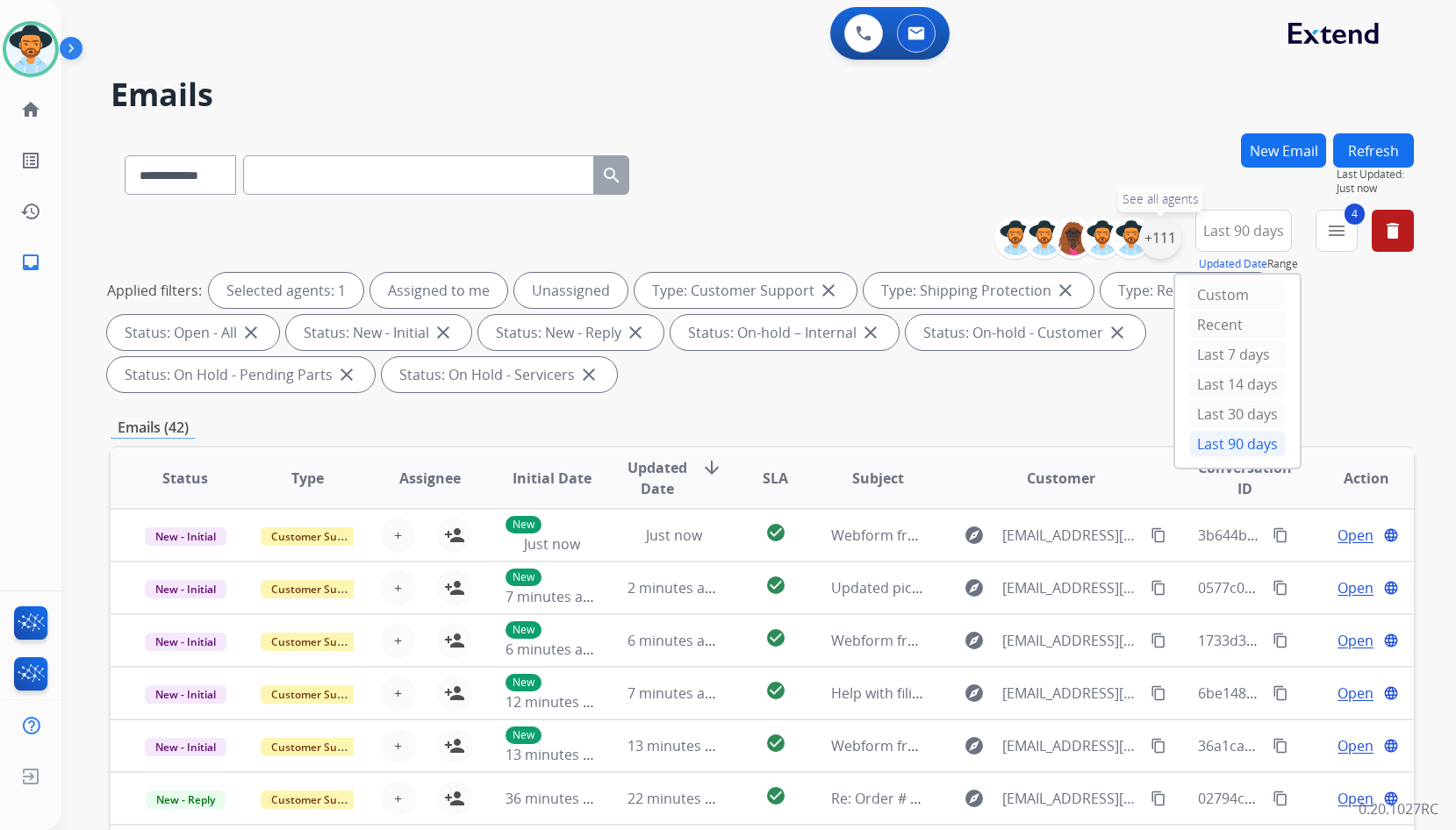 click on "+111" at bounding box center (1160, 238) 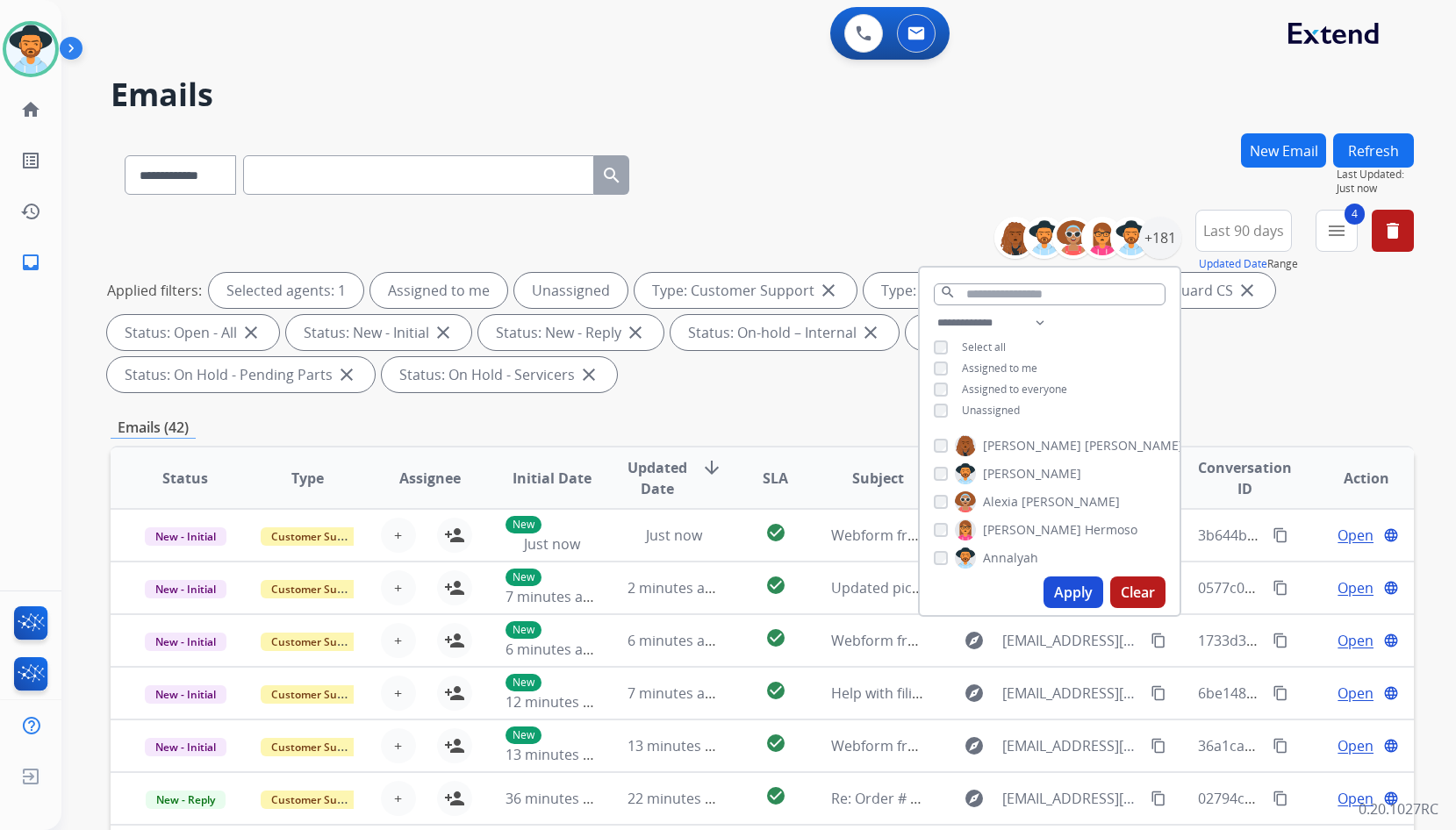 click on "Unassigned" at bounding box center [977, 411] 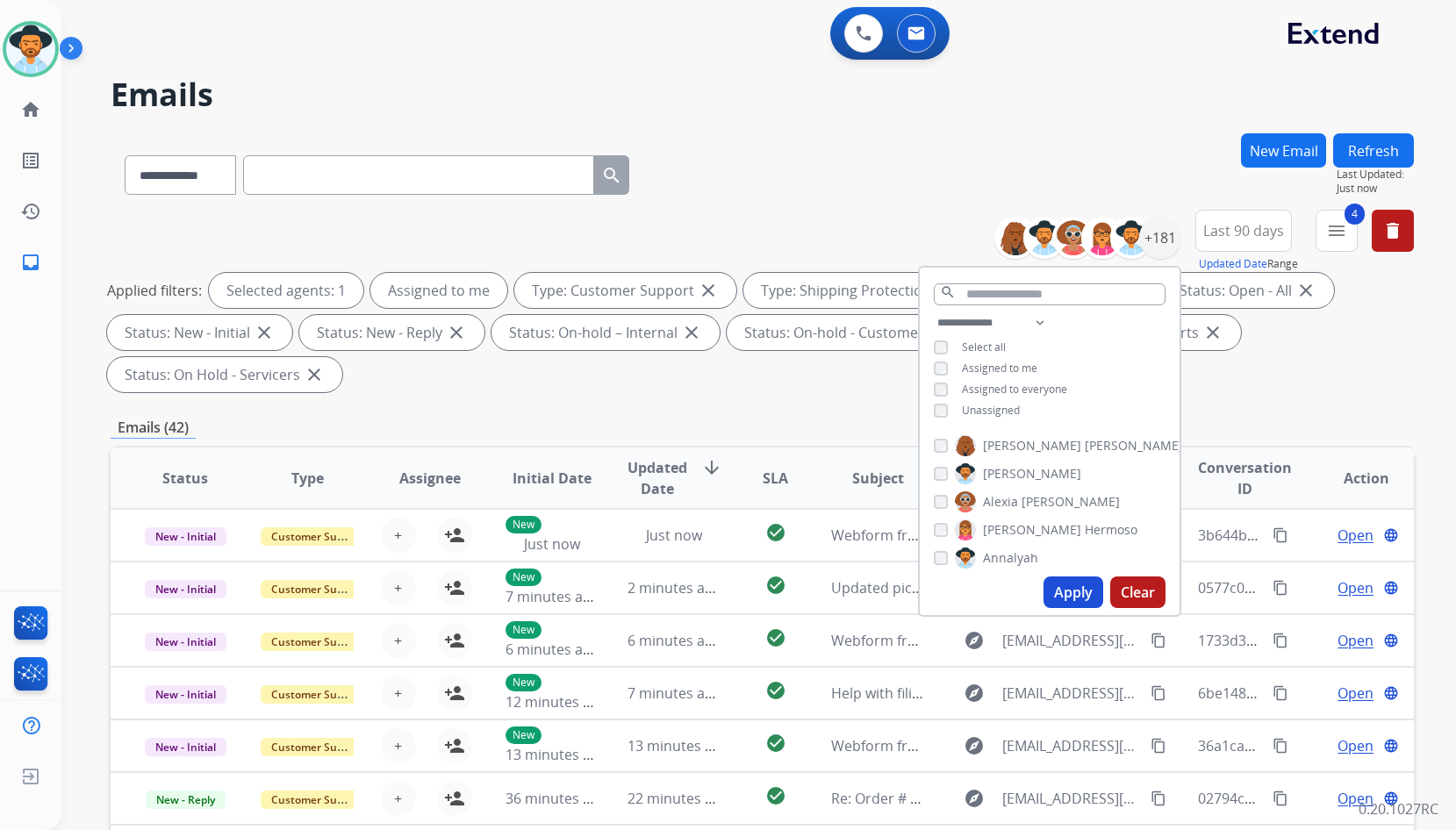 click on "Apply" at bounding box center (1073, 592) 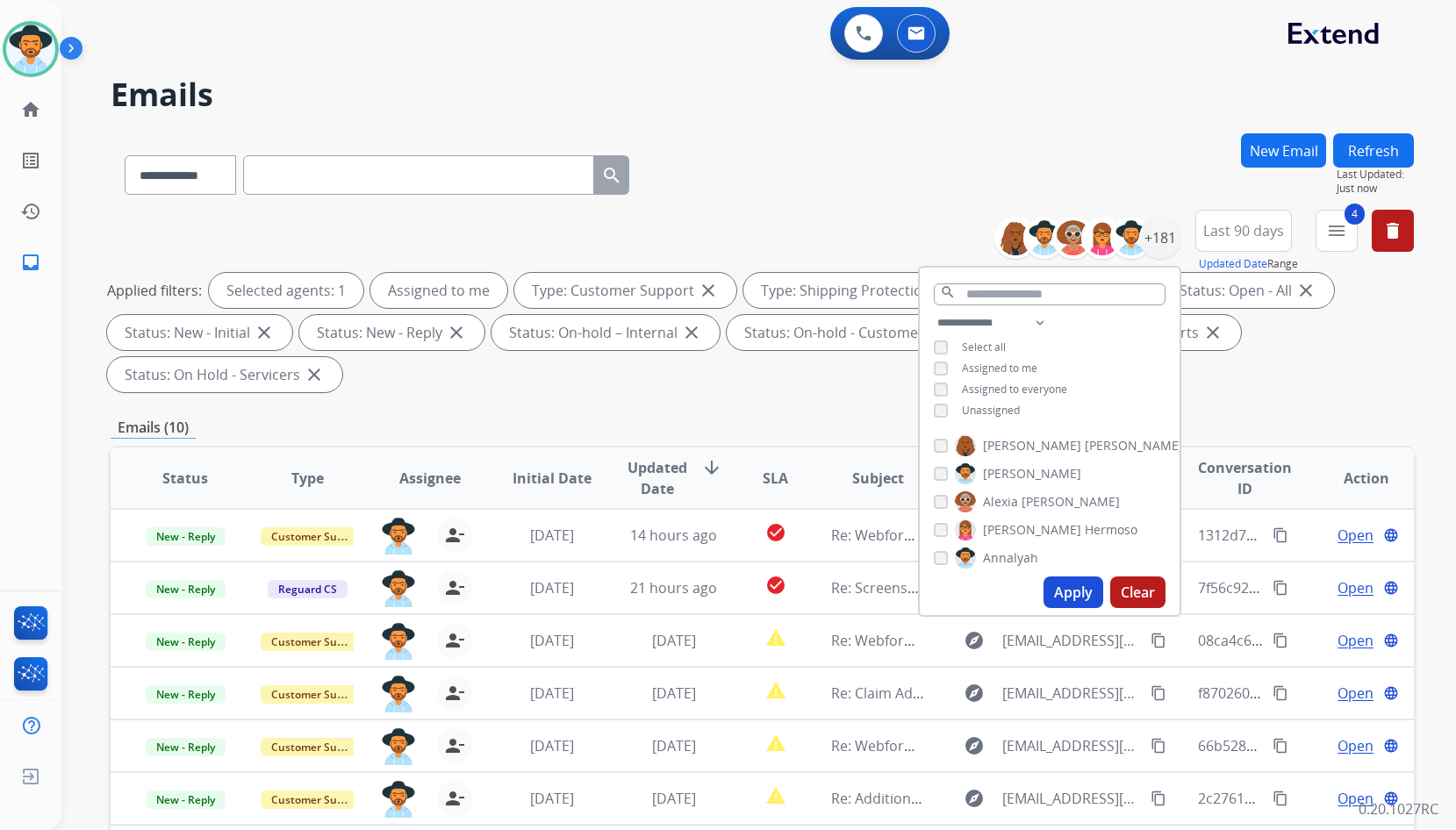 click on "**********" at bounding box center [762, 629] 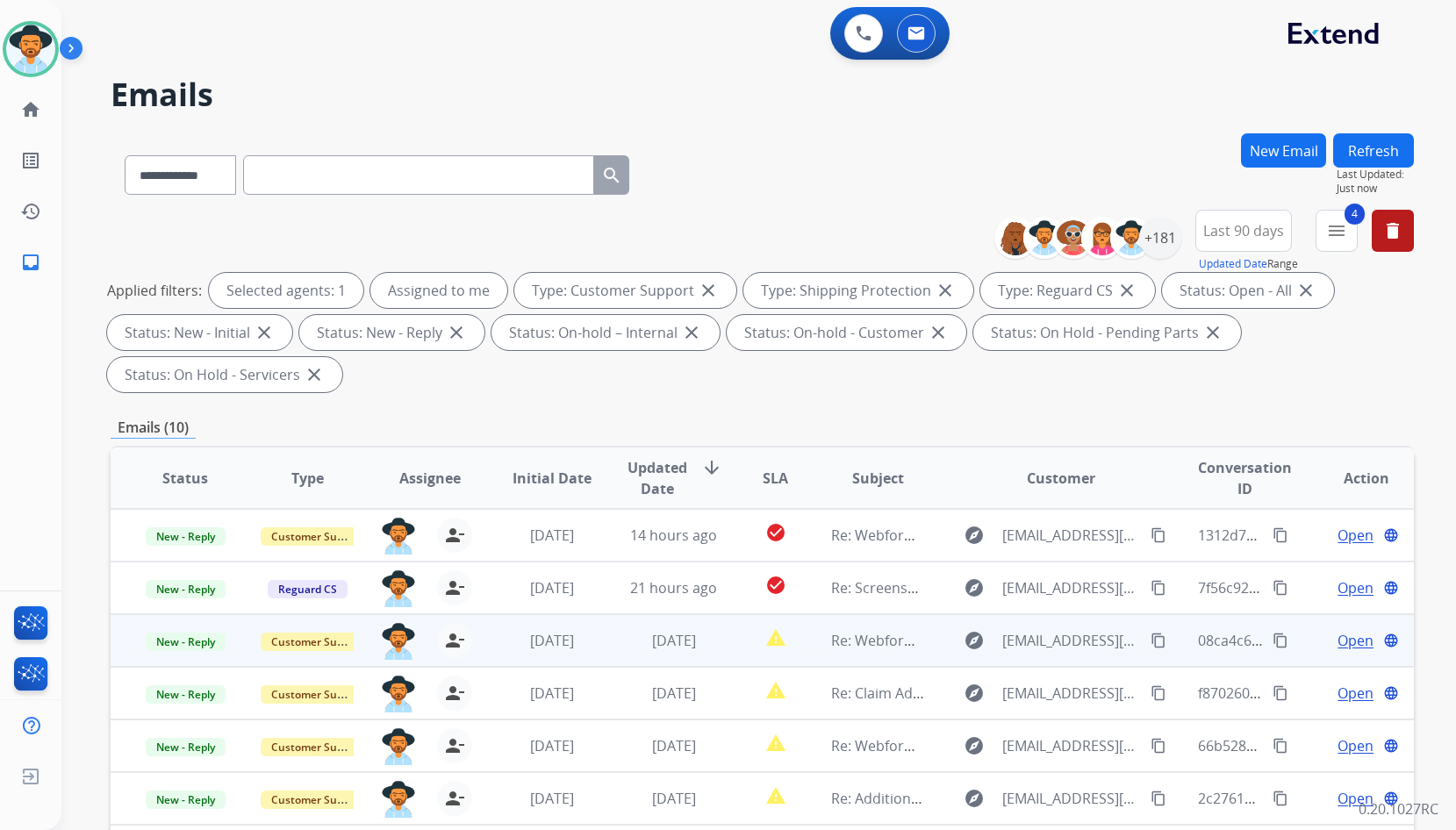 scroll, scrollTop: 2, scrollLeft: 0, axis: vertical 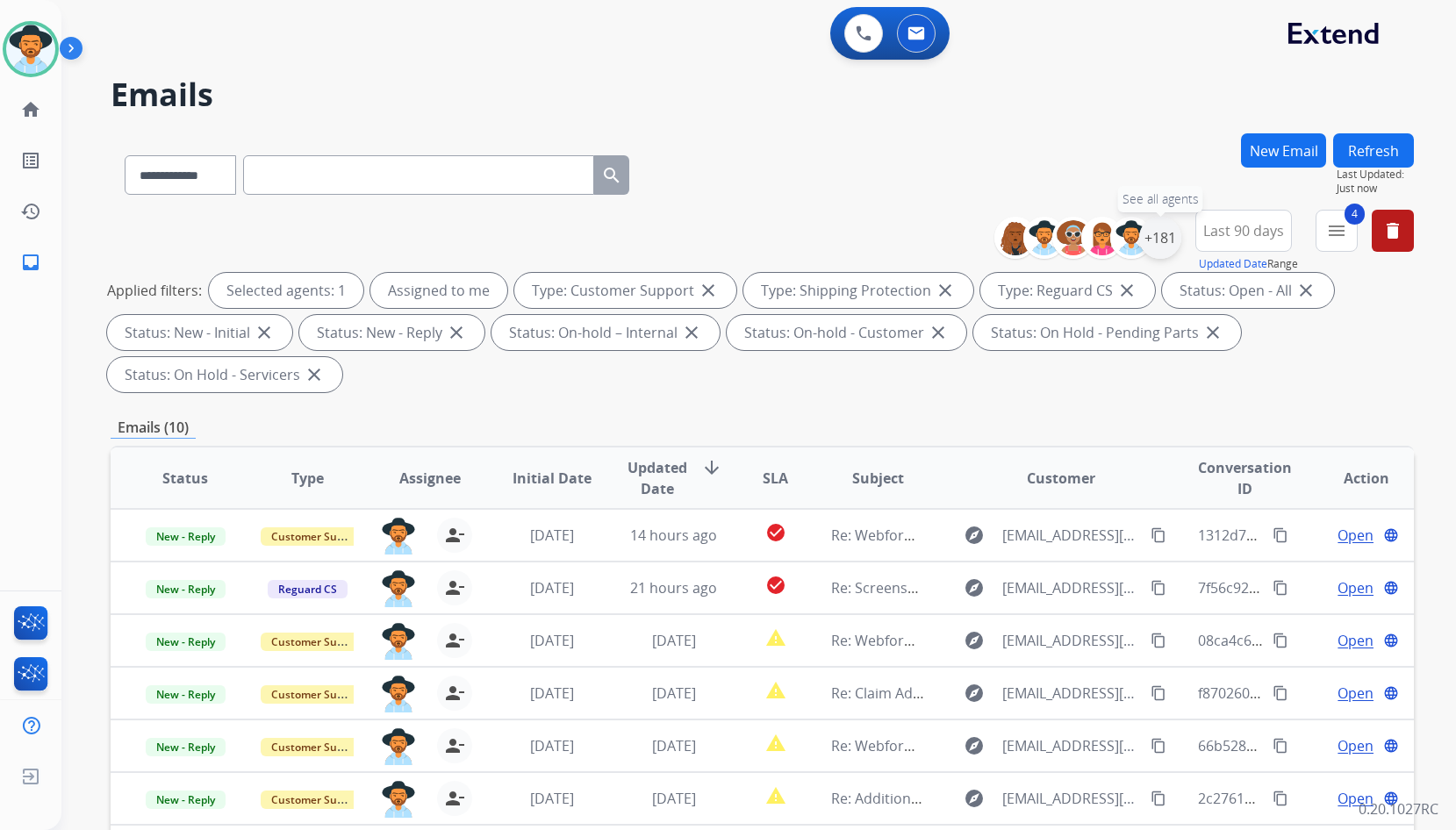 click on "+181" at bounding box center (1160, 238) 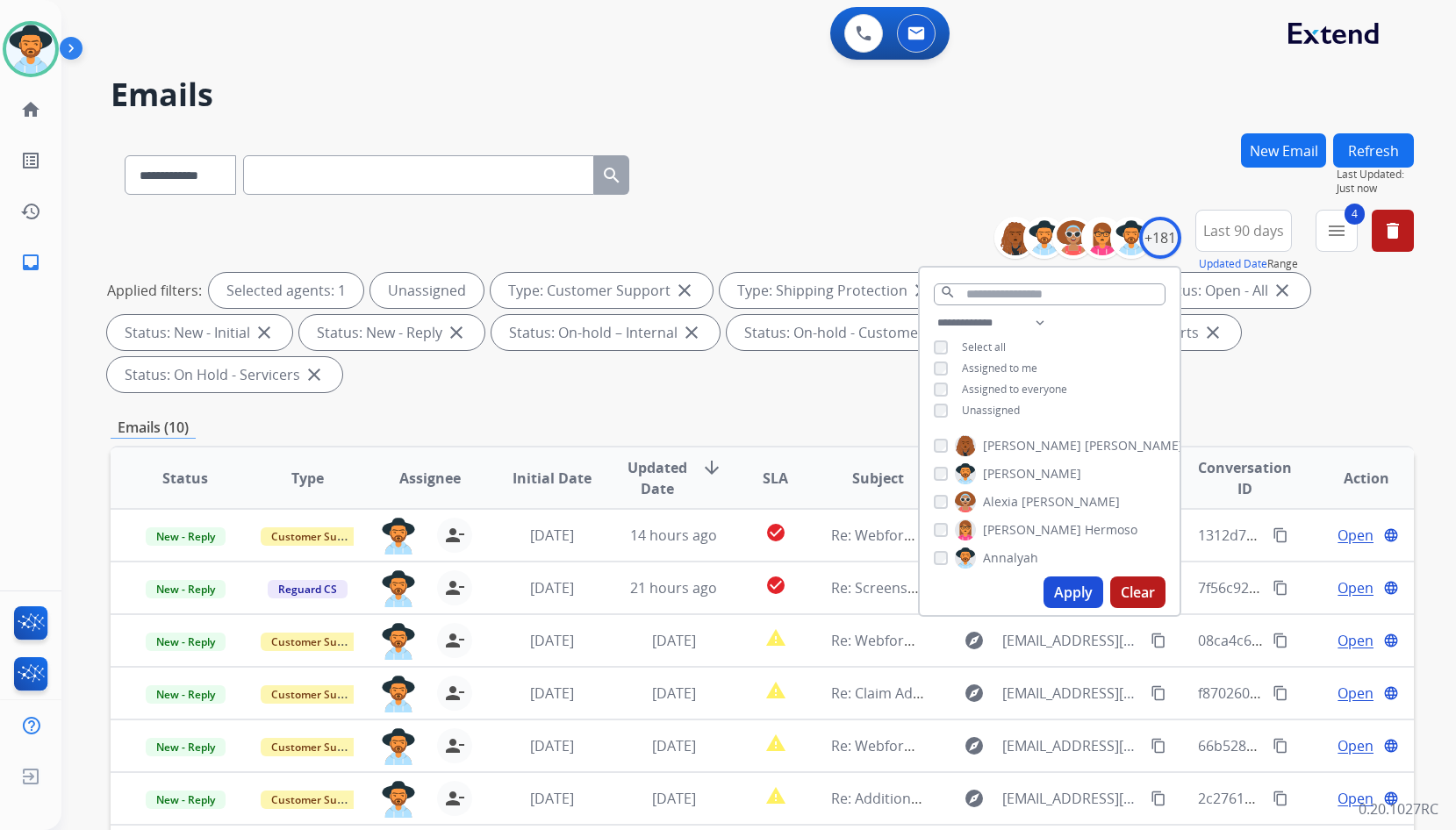 click on "Apply" at bounding box center (1073, 592) 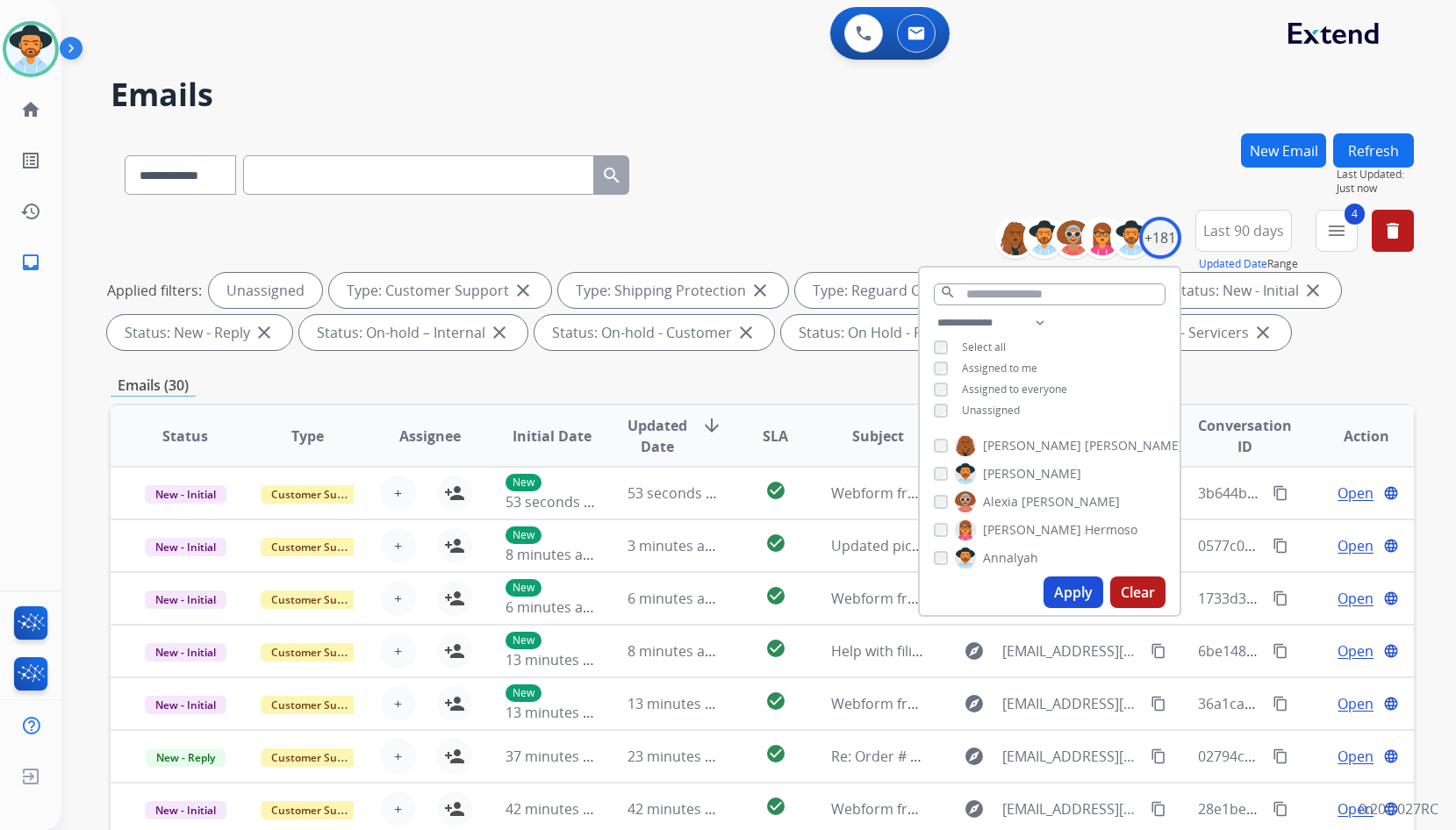 click on "Emails (30)" at bounding box center [762, 385] 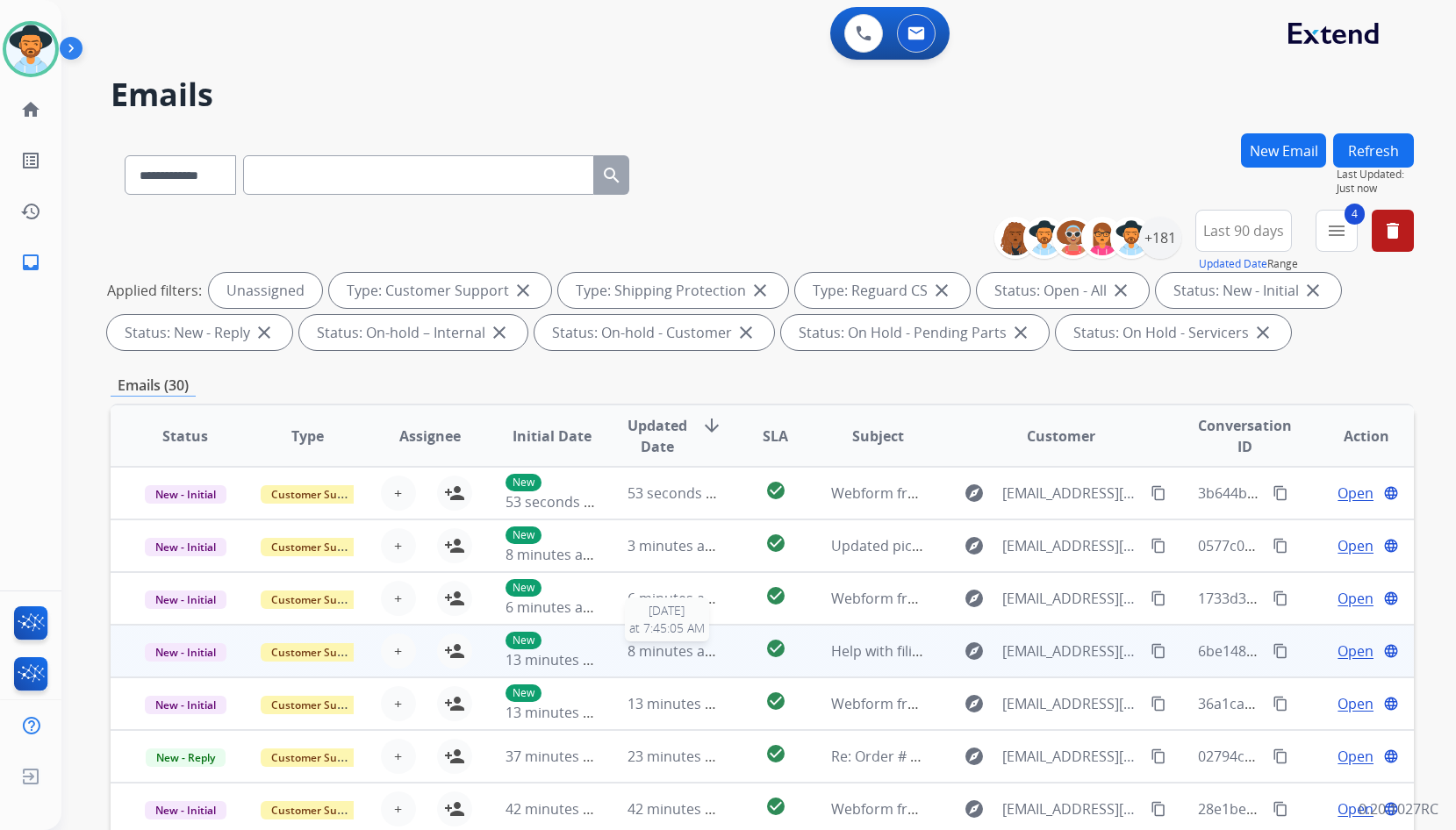 scroll, scrollTop: 2, scrollLeft: 0, axis: vertical 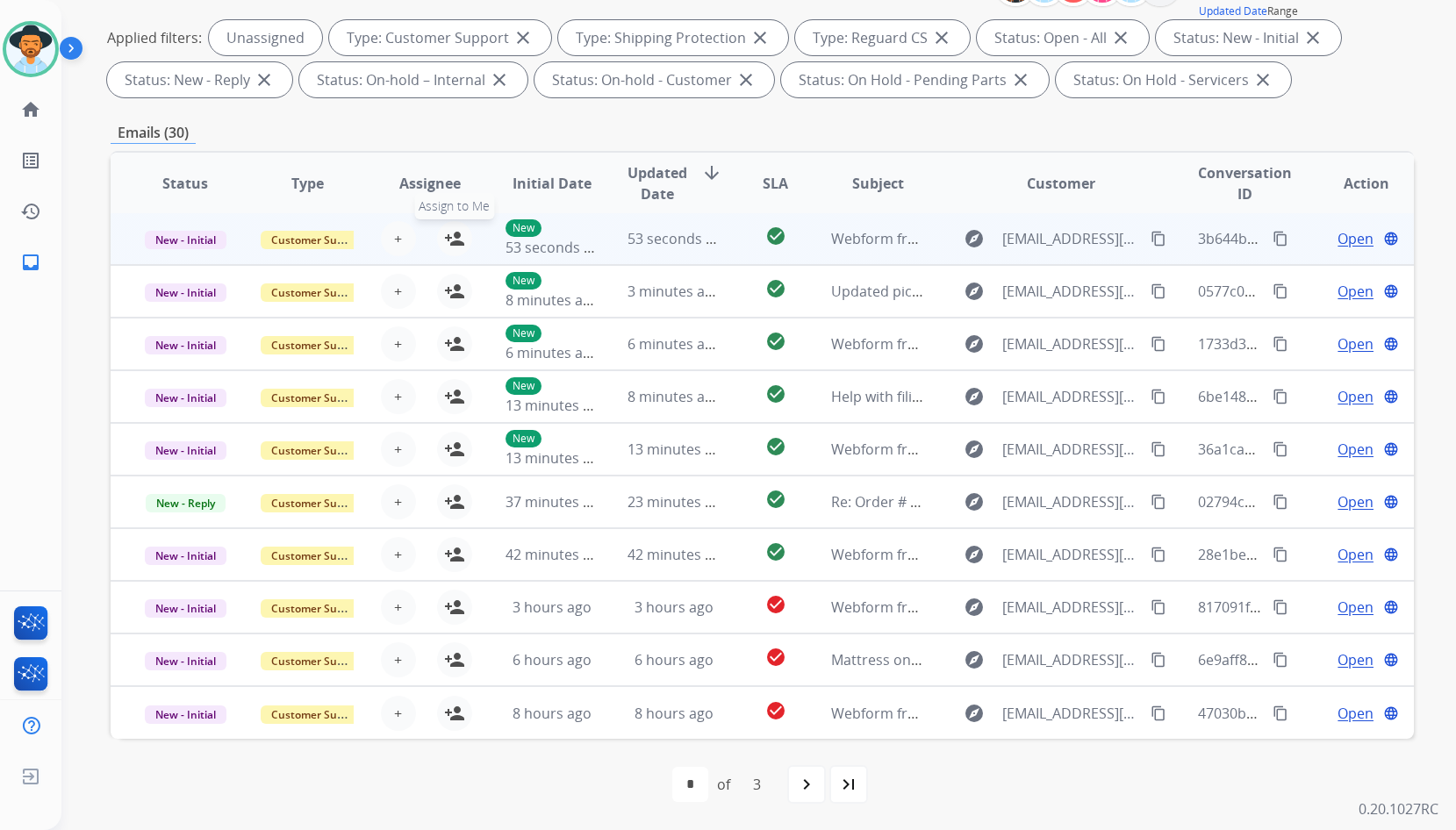 click on "person_add" at bounding box center [455, 239] 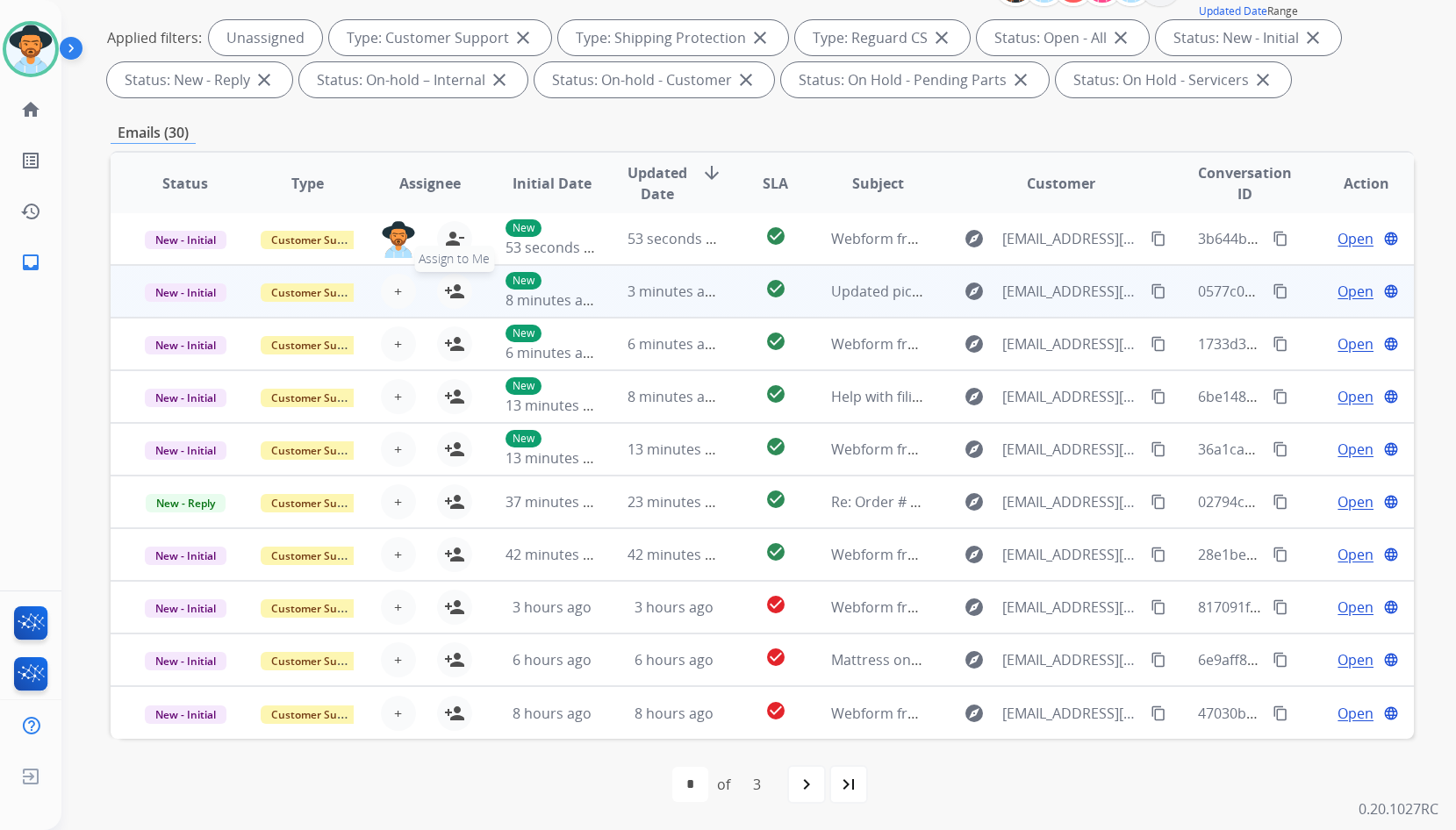 click on "person_add Assign to Me" at bounding box center [455, 291] 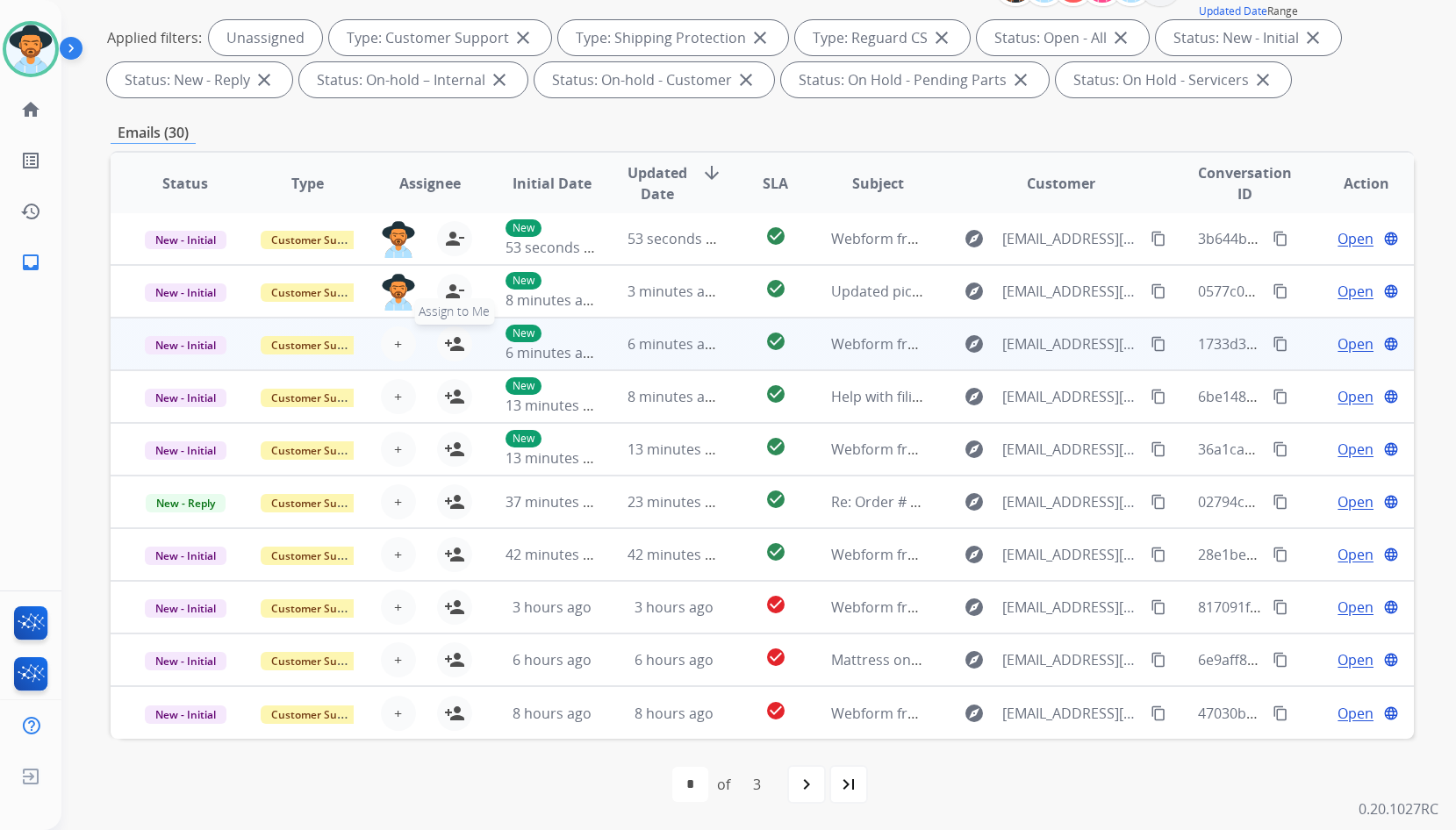 click on "person_add Assign to Me" at bounding box center [455, 344] 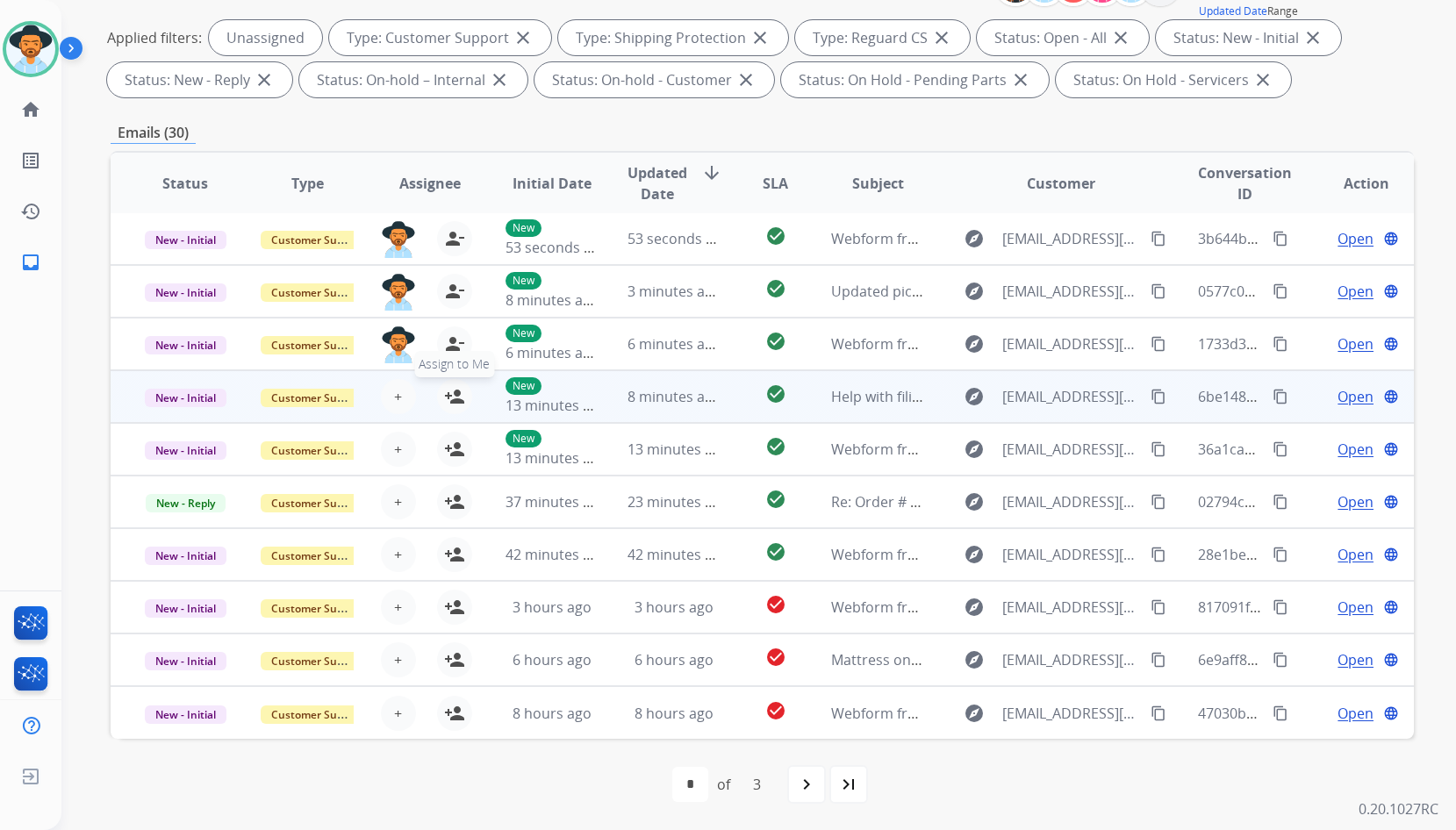click on "person_add" at bounding box center (455, 397) 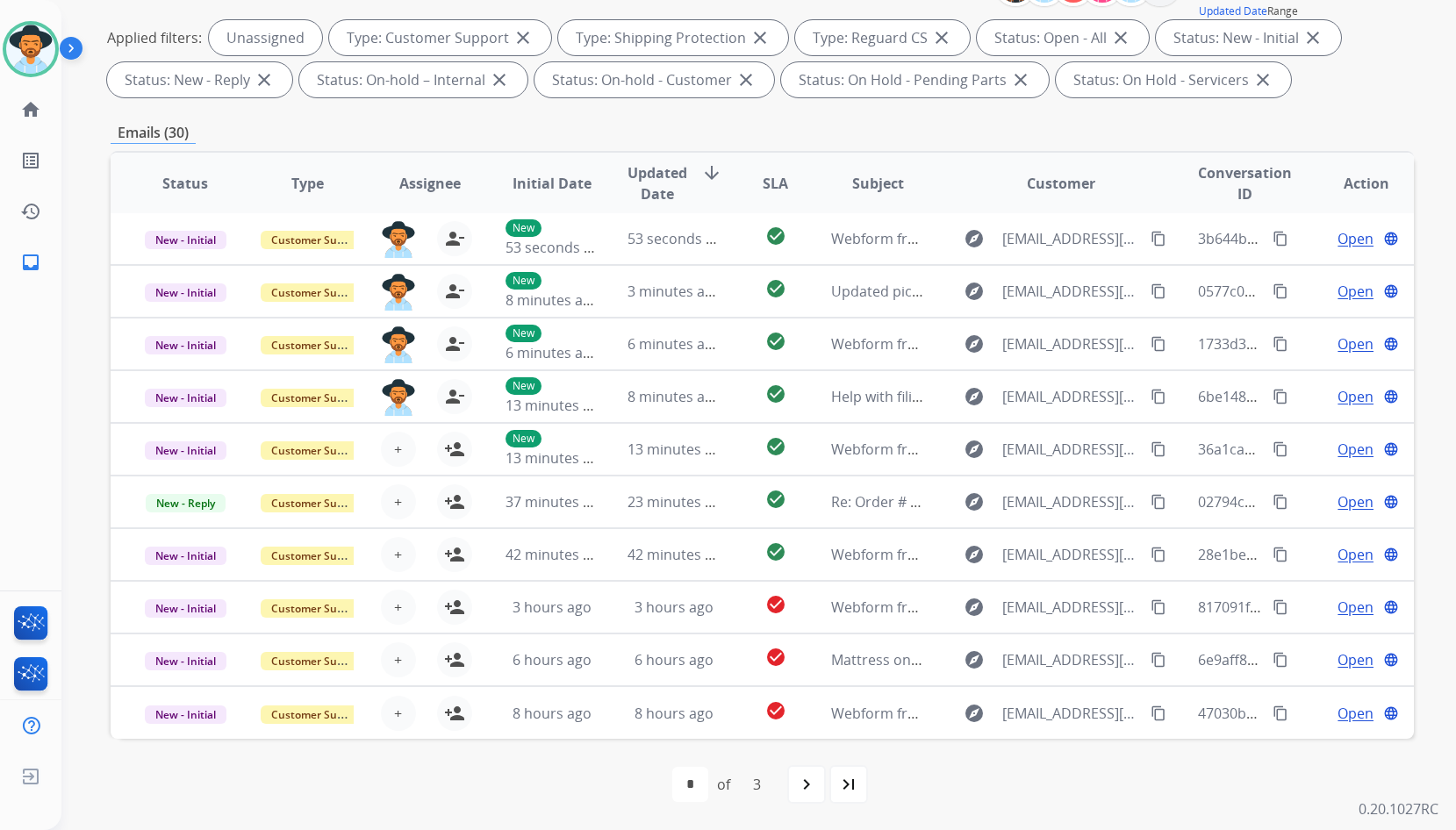 click on "first_page navigate_before * * * of 3 navigate_next last_page" at bounding box center (762, 784) 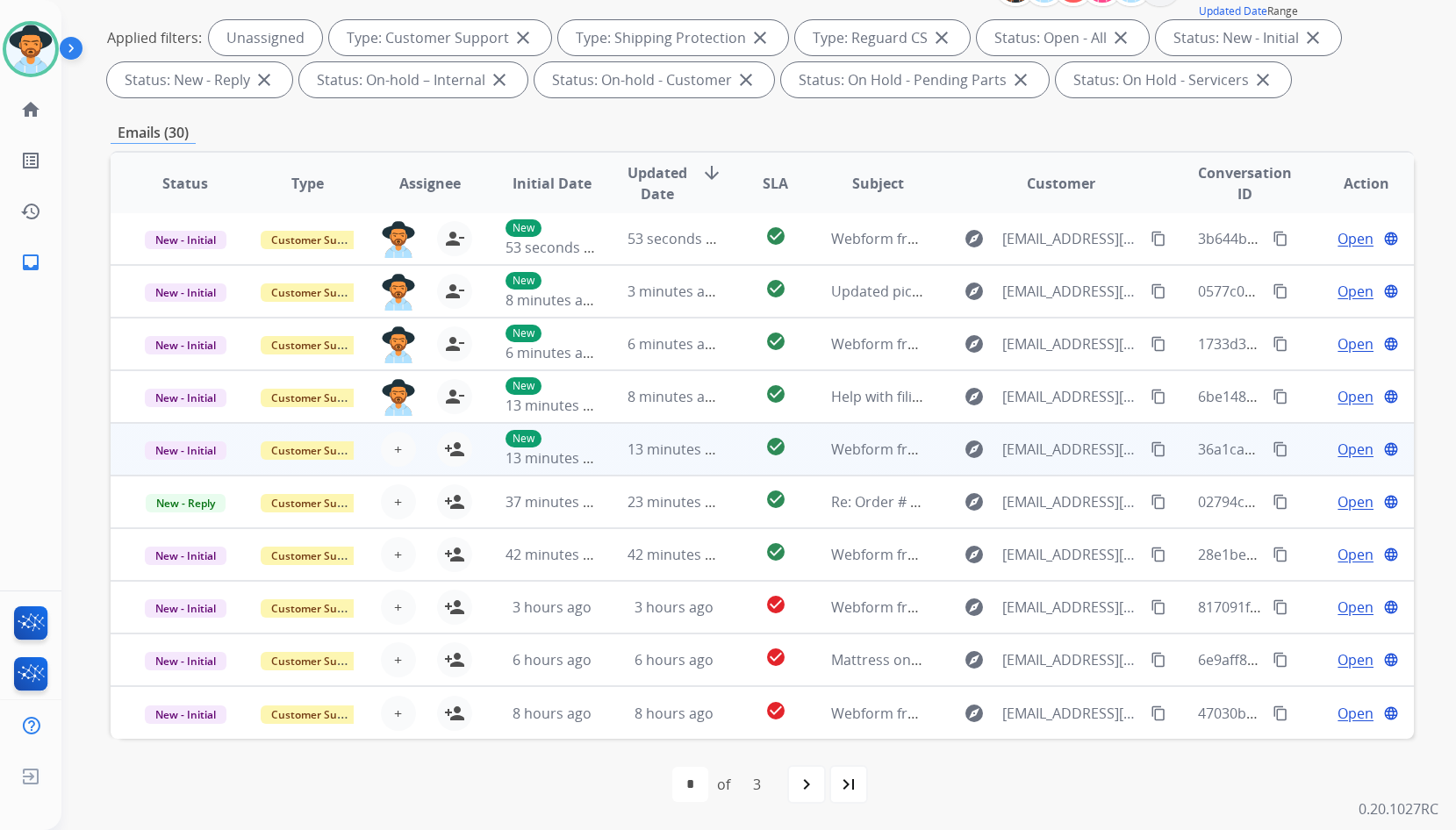 scroll, scrollTop: 0, scrollLeft: 0, axis: both 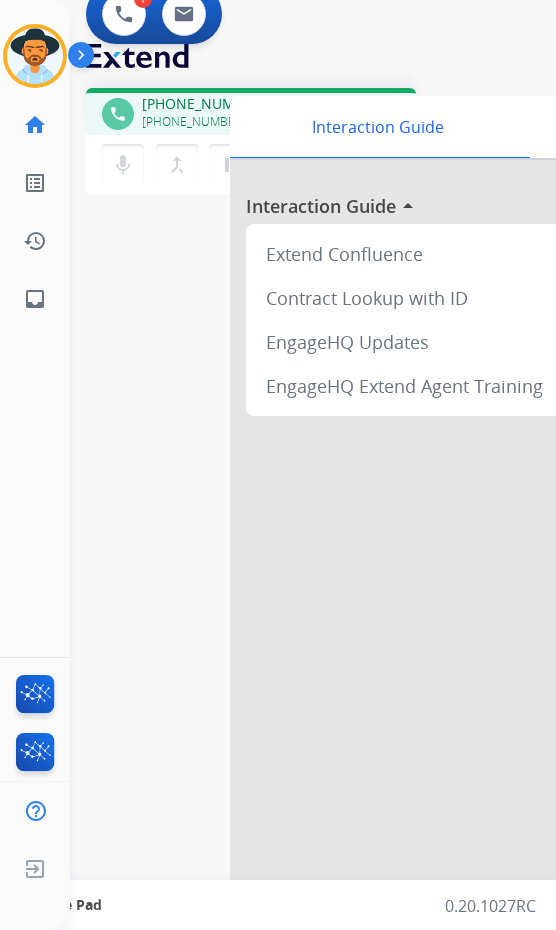click on "phone [PHONE_NUMBER] [PHONE_NUMBER] content_copy access_time Call metrics Queue   00:10 Hold   00:00 Talk   05:55 Total   06:04 Handle time 00:05:54 close mic Mute merge_type Bridge pause Hold dialpad Dialpad Disconnect swap_horiz Break voice bridge close_fullscreen Connect 3-Way Call merge_type Separate 3-Way Call  Interaction Guide   Interaction History  Interaction Guide arrow_drop_up  Extend Confluence   Contract Lookup with ID   EngageHQ Updates   EngageHQ Extend Agent Training  Secure Pad Templates expand_less Choose a template Save" at bounding box center [289, 489] 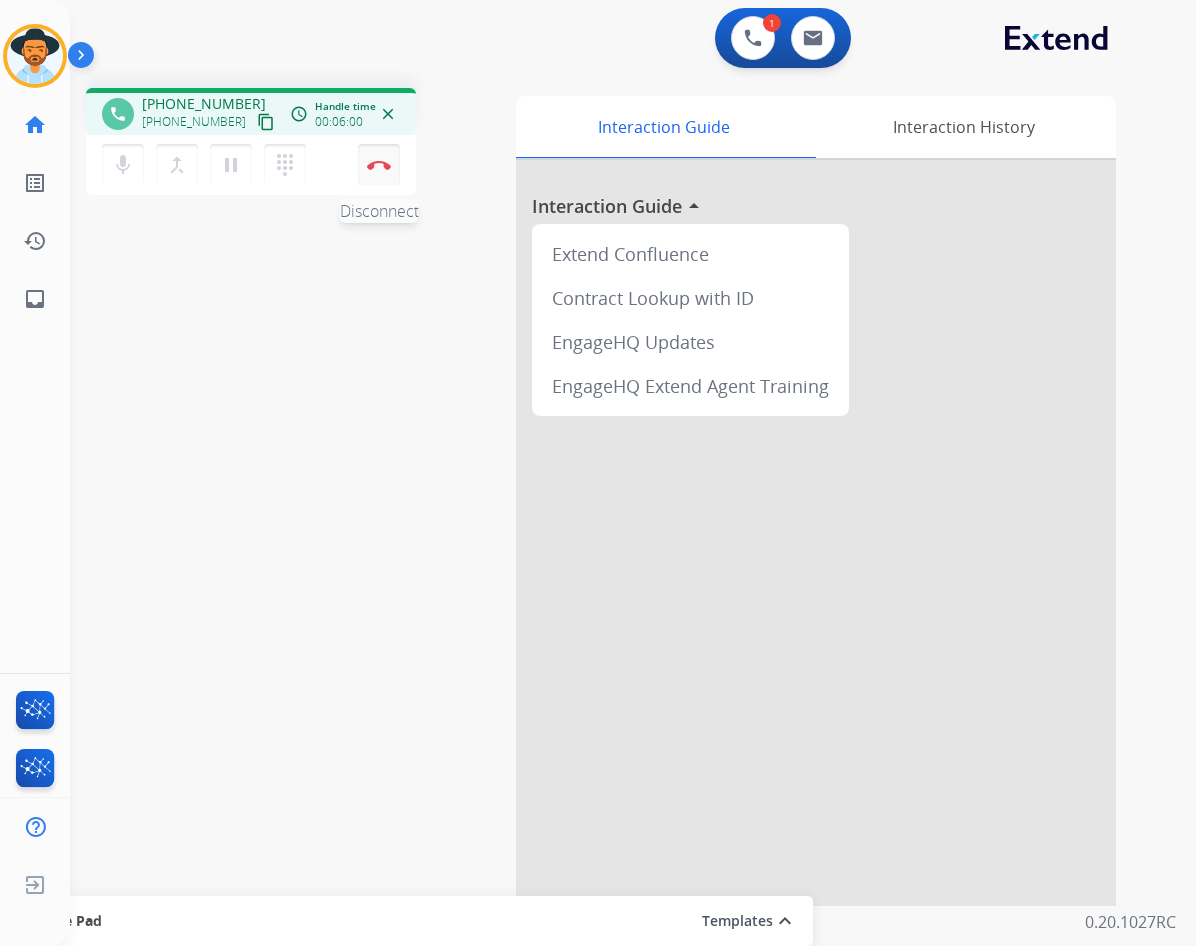 click at bounding box center (379, 165) 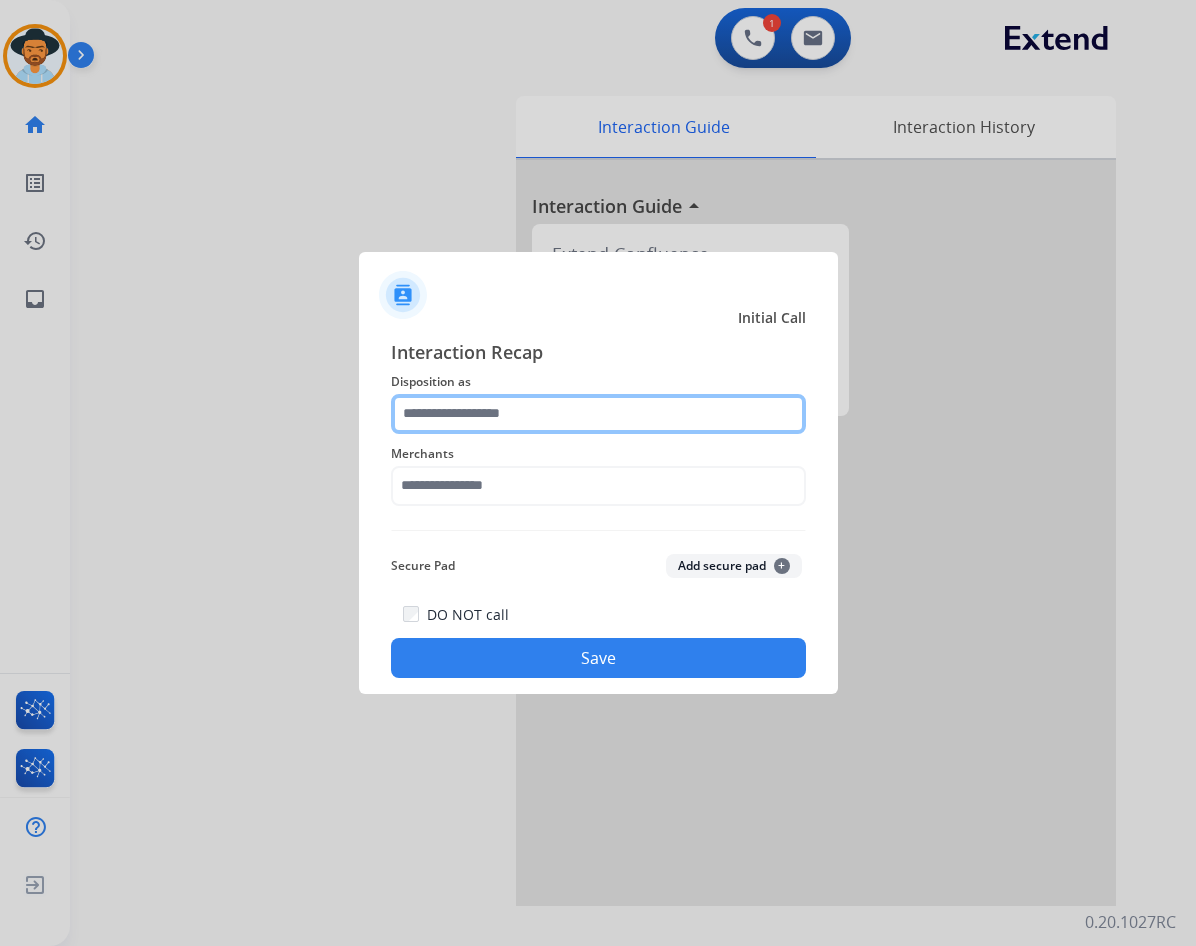 click 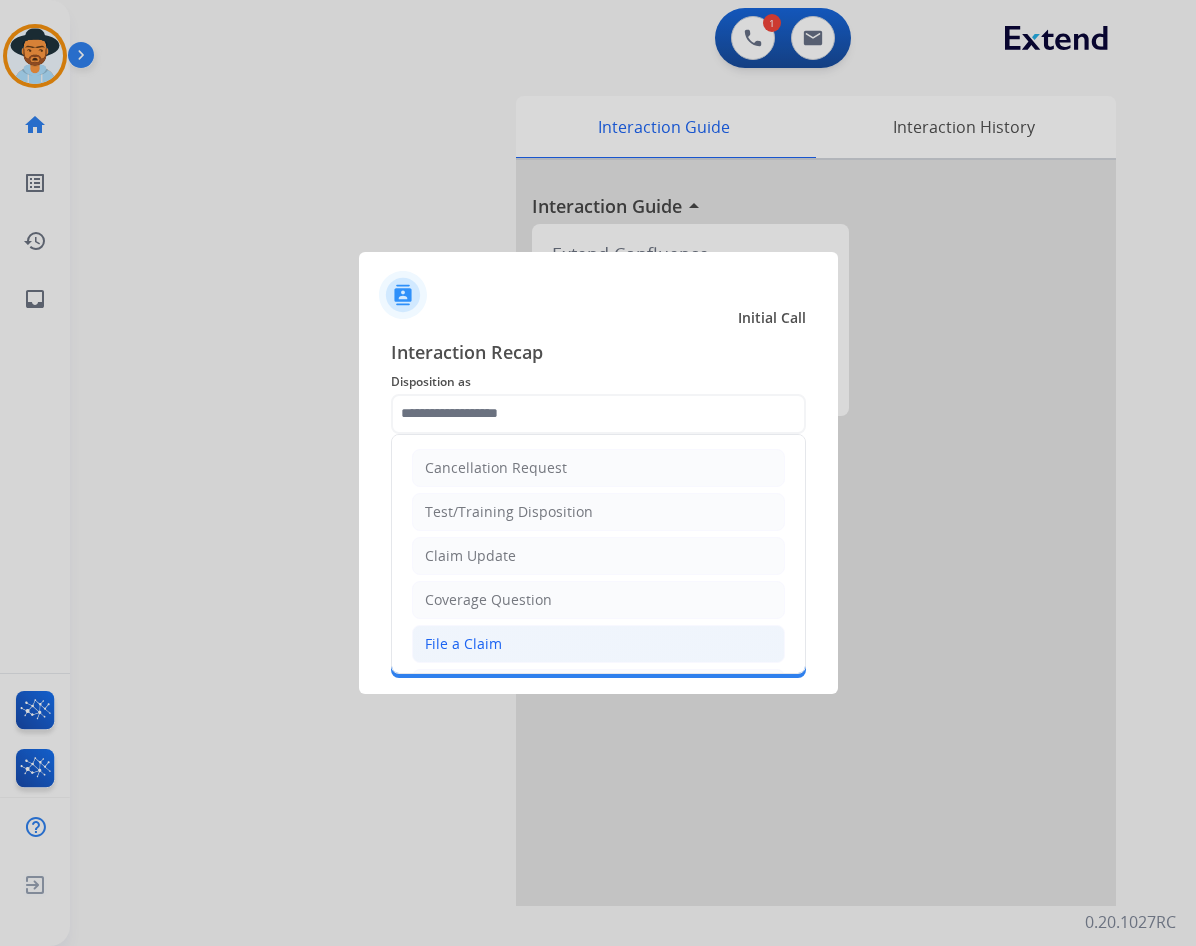 click on "File a Claim" 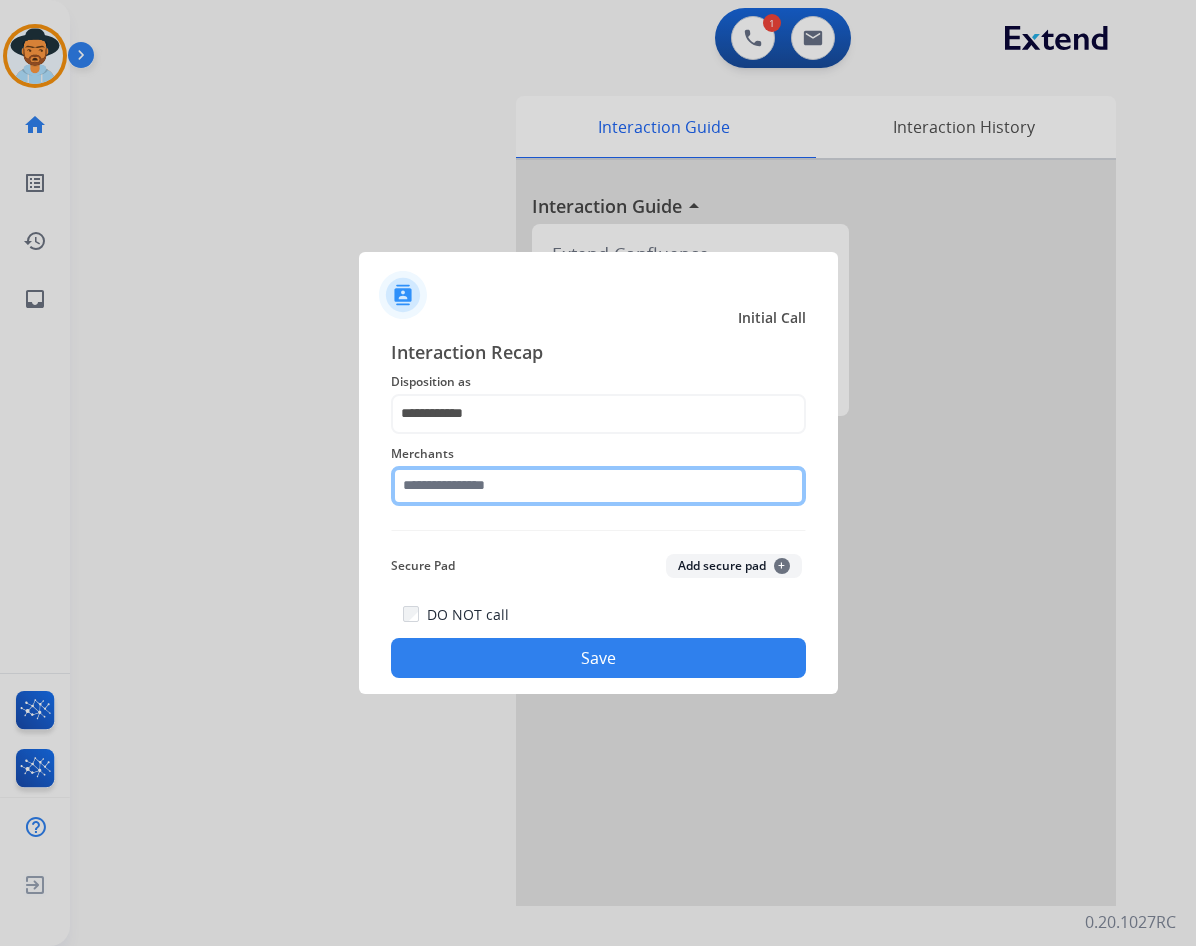 click 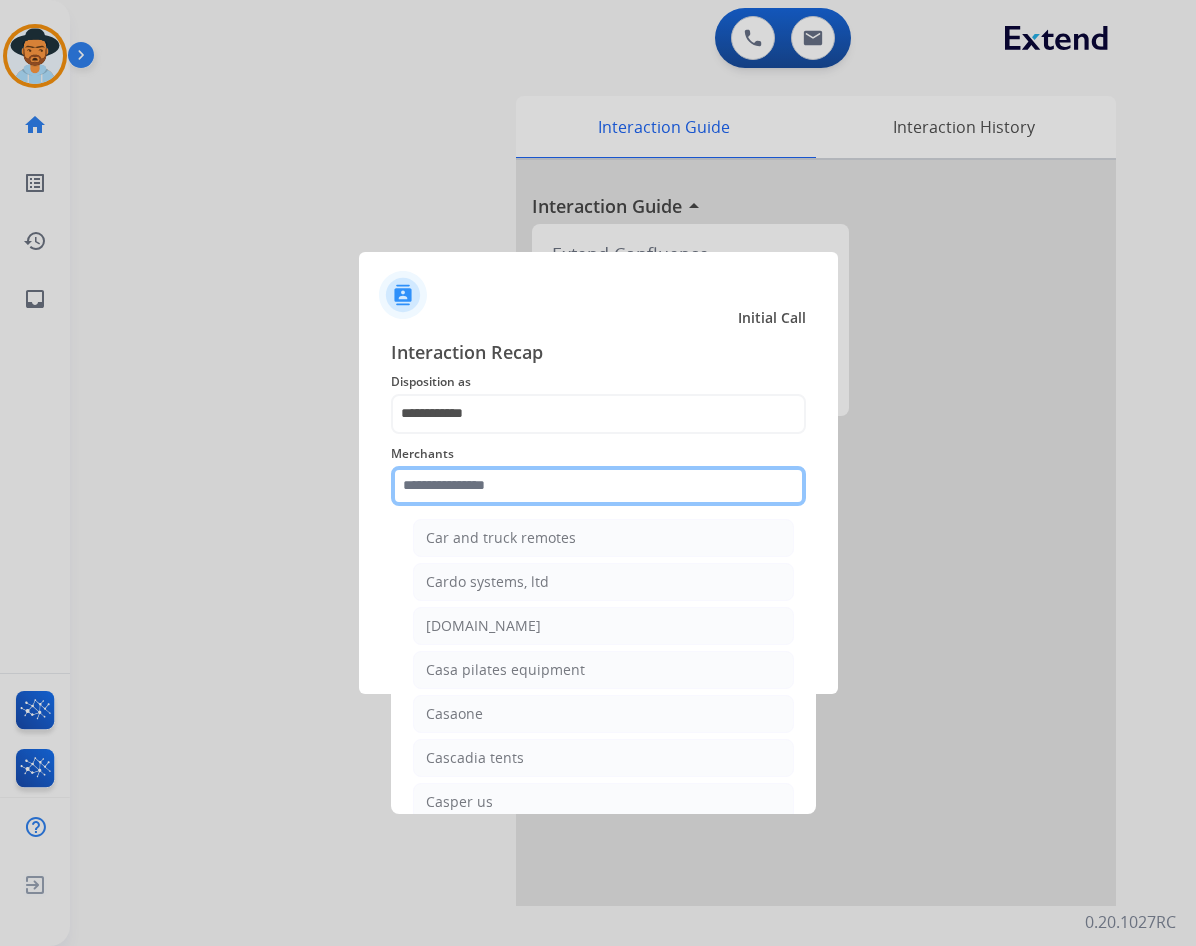 scroll, scrollTop: 7000, scrollLeft: 0, axis: vertical 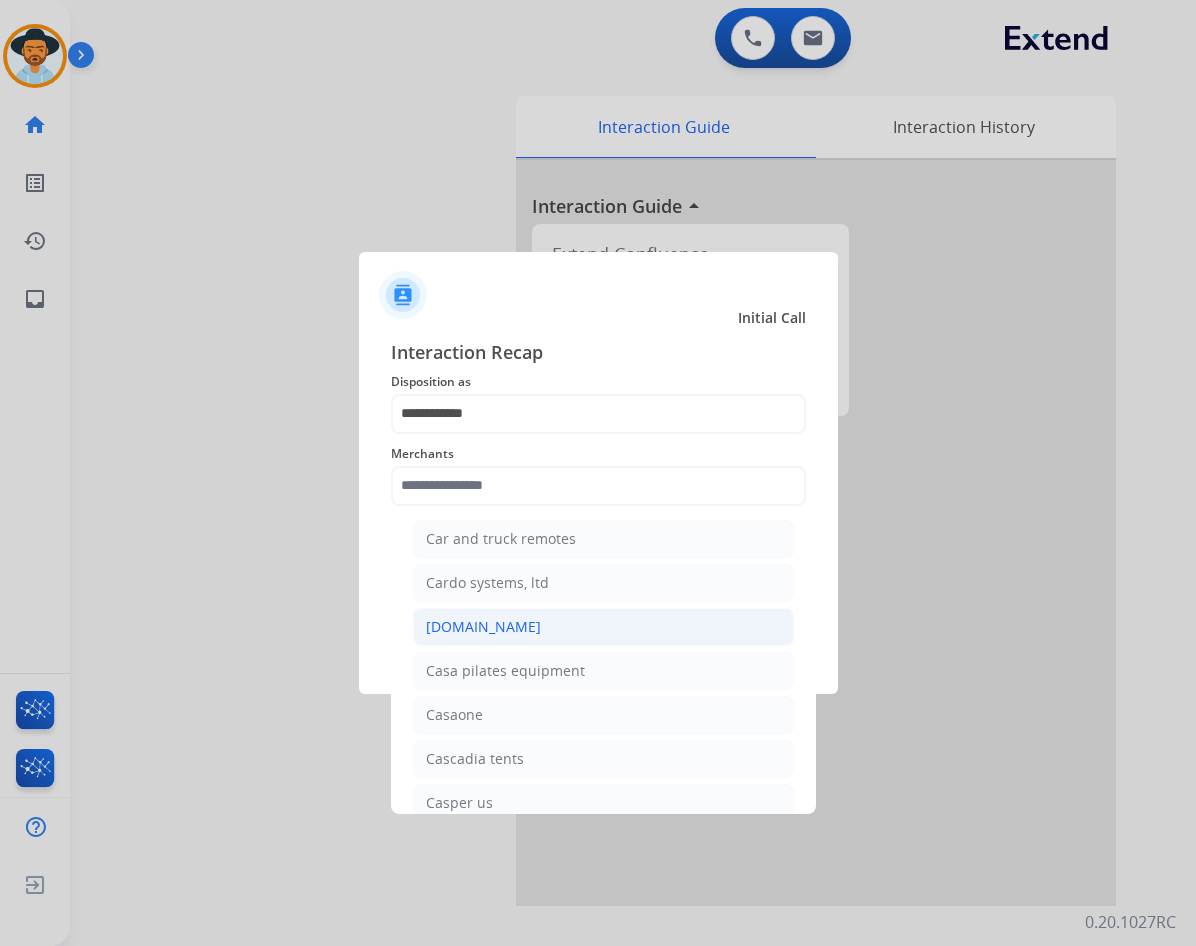 click on "[DOMAIN_NAME]" 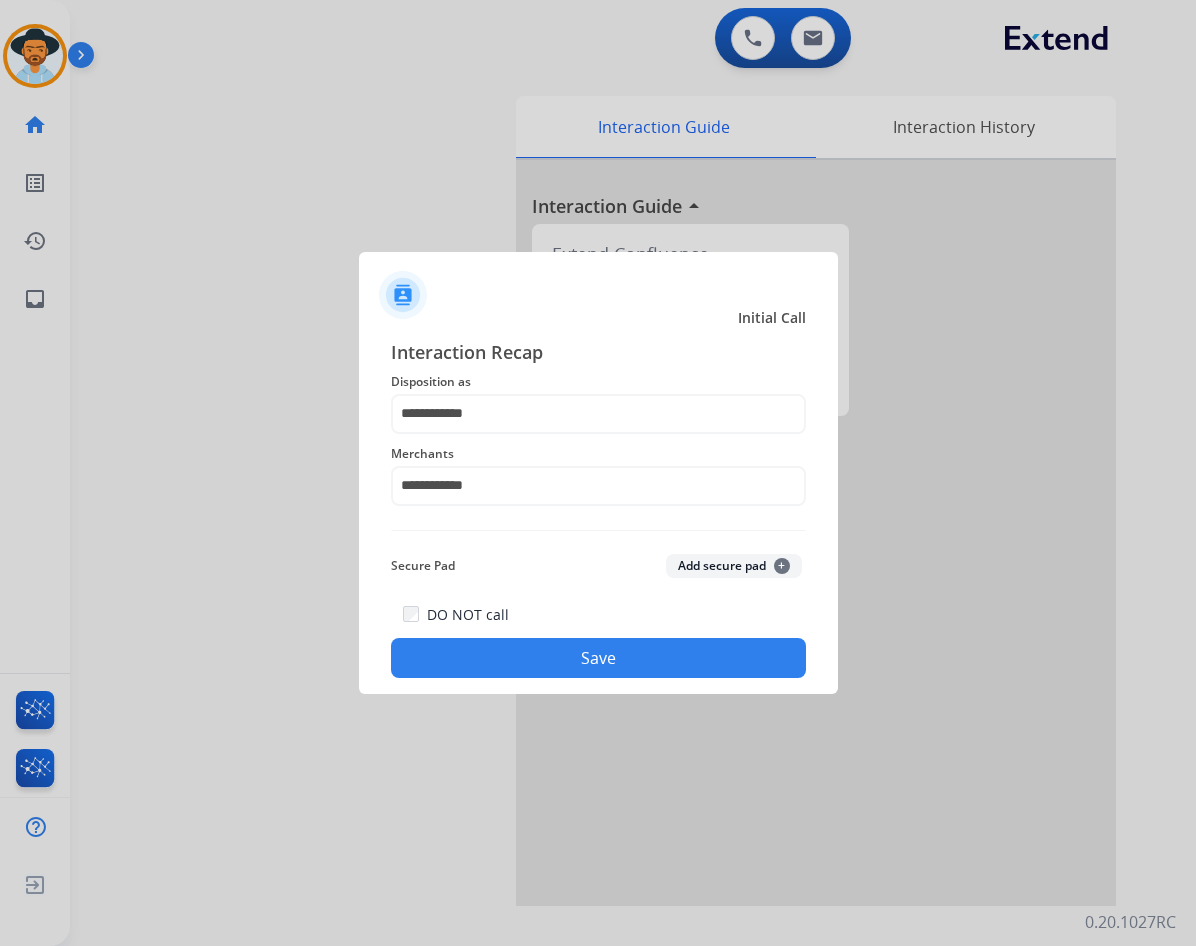 click on "Save" 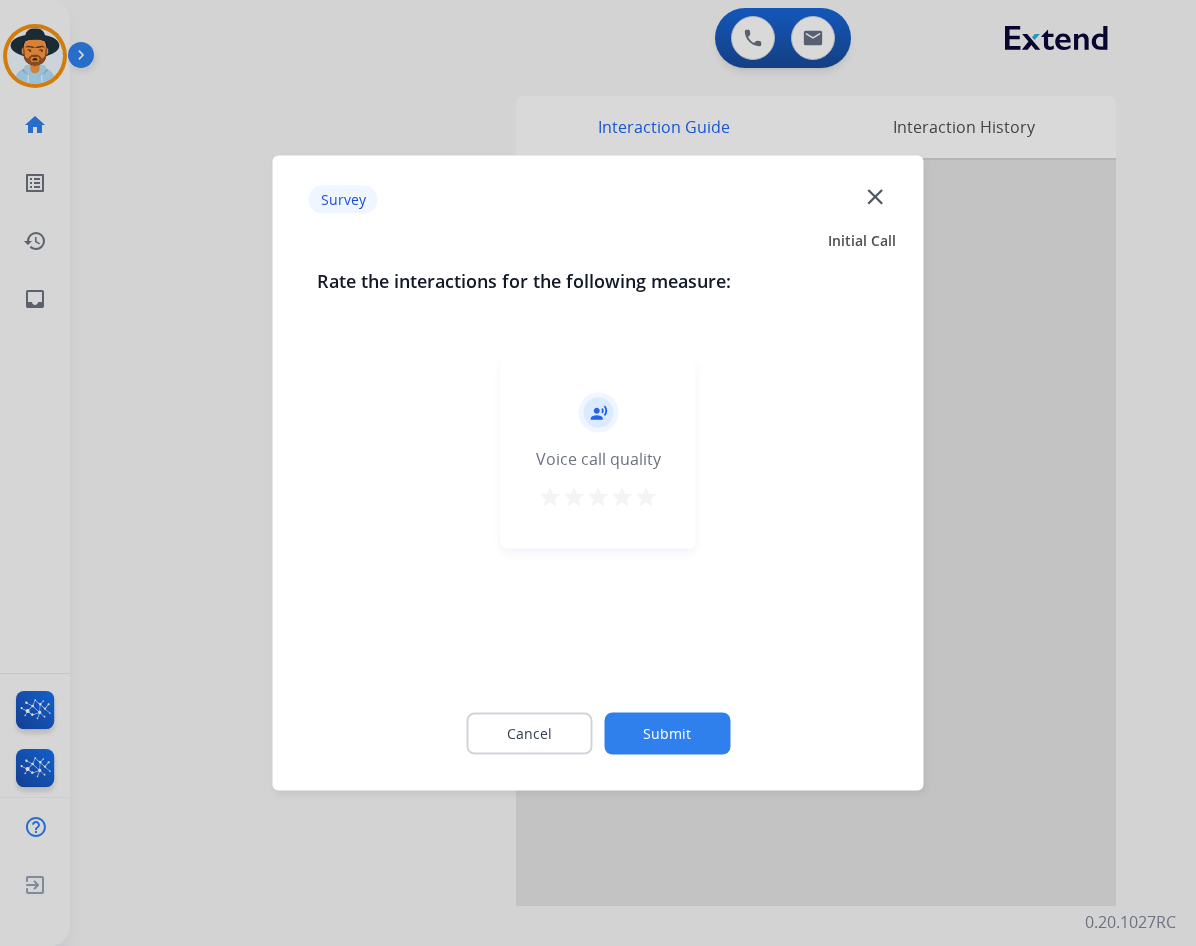 click on "star" at bounding box center [646, 497] 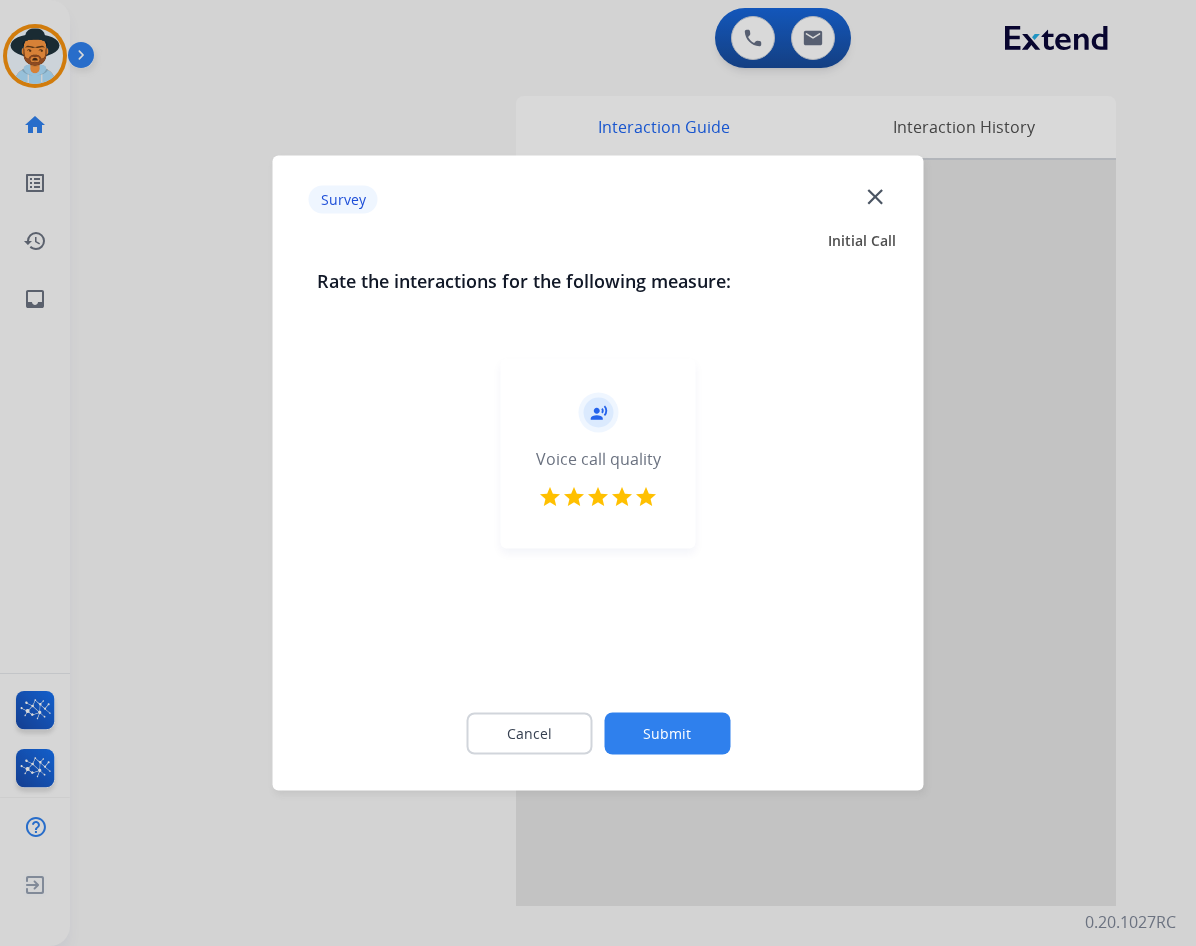 click on "Submit" 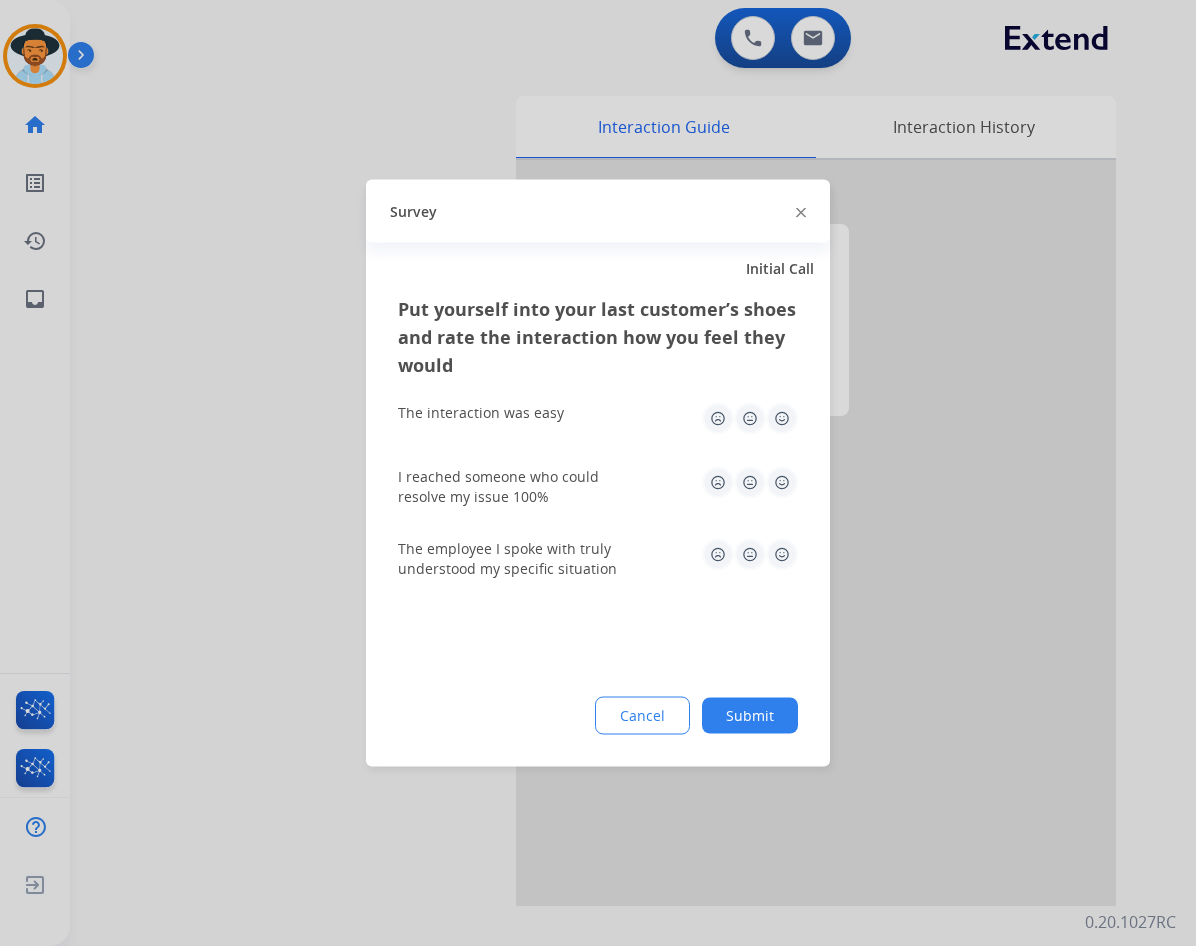 click on "Submit" 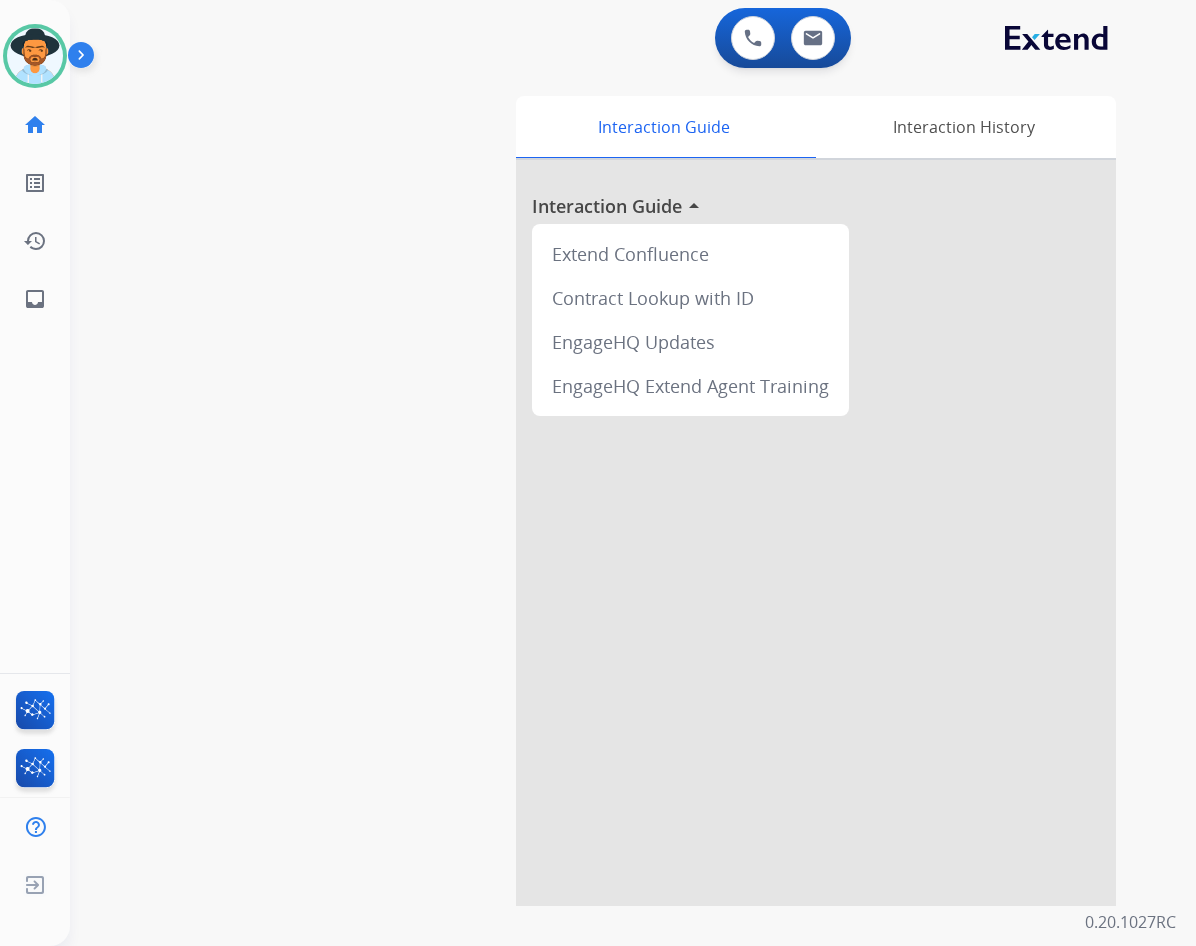 click on "swap_horiz Break voice bridge close_fullscreen Connect 3-Way Call merge_type Separate 3-Way Call  Interaction Guide   Interaction History  Interaction Guide arrow_drop_up  Extend Confluence   Contract Lookup with ID   EngageHQ Updates   EngageHQ Extend Agent Training" at bounding box center (609, 489) 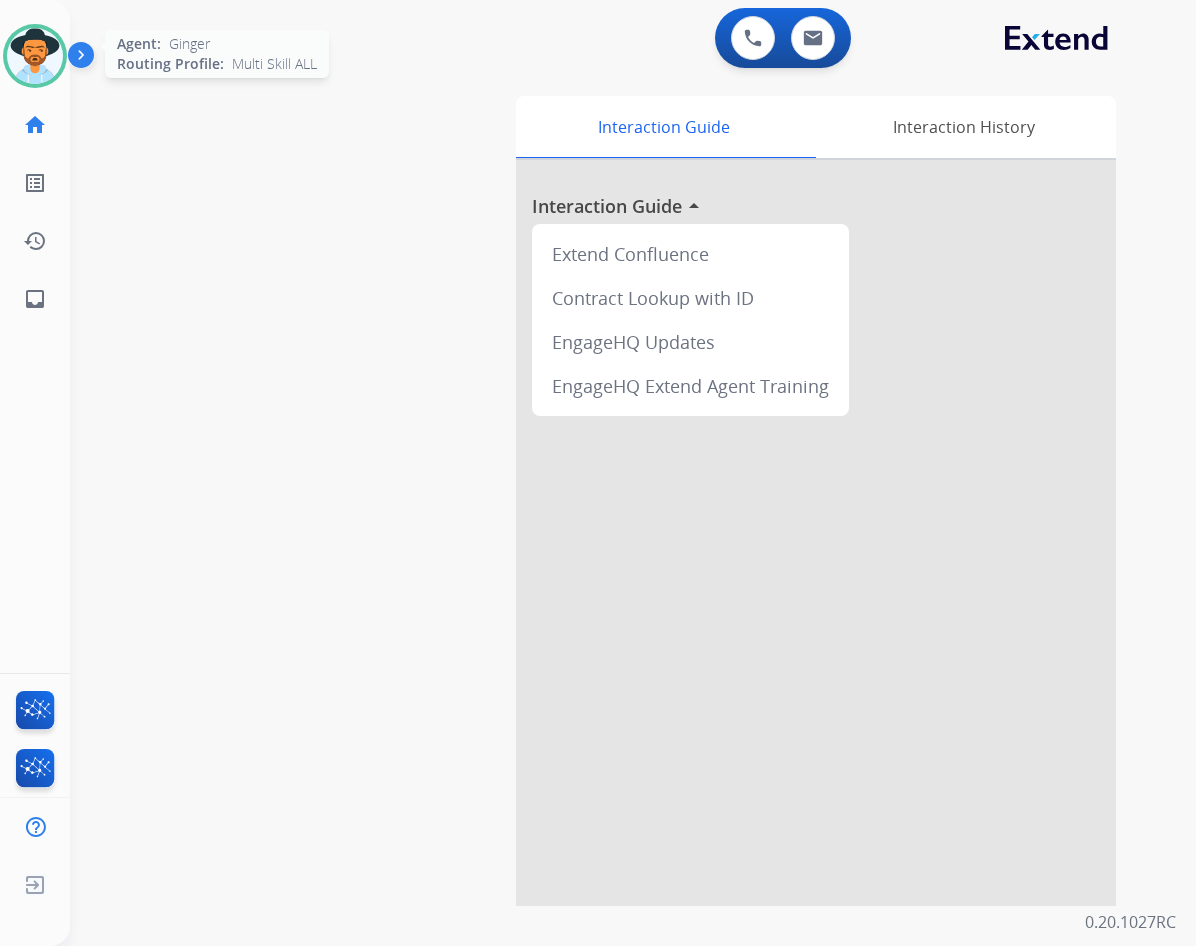 click at bounding box center (35, 56) 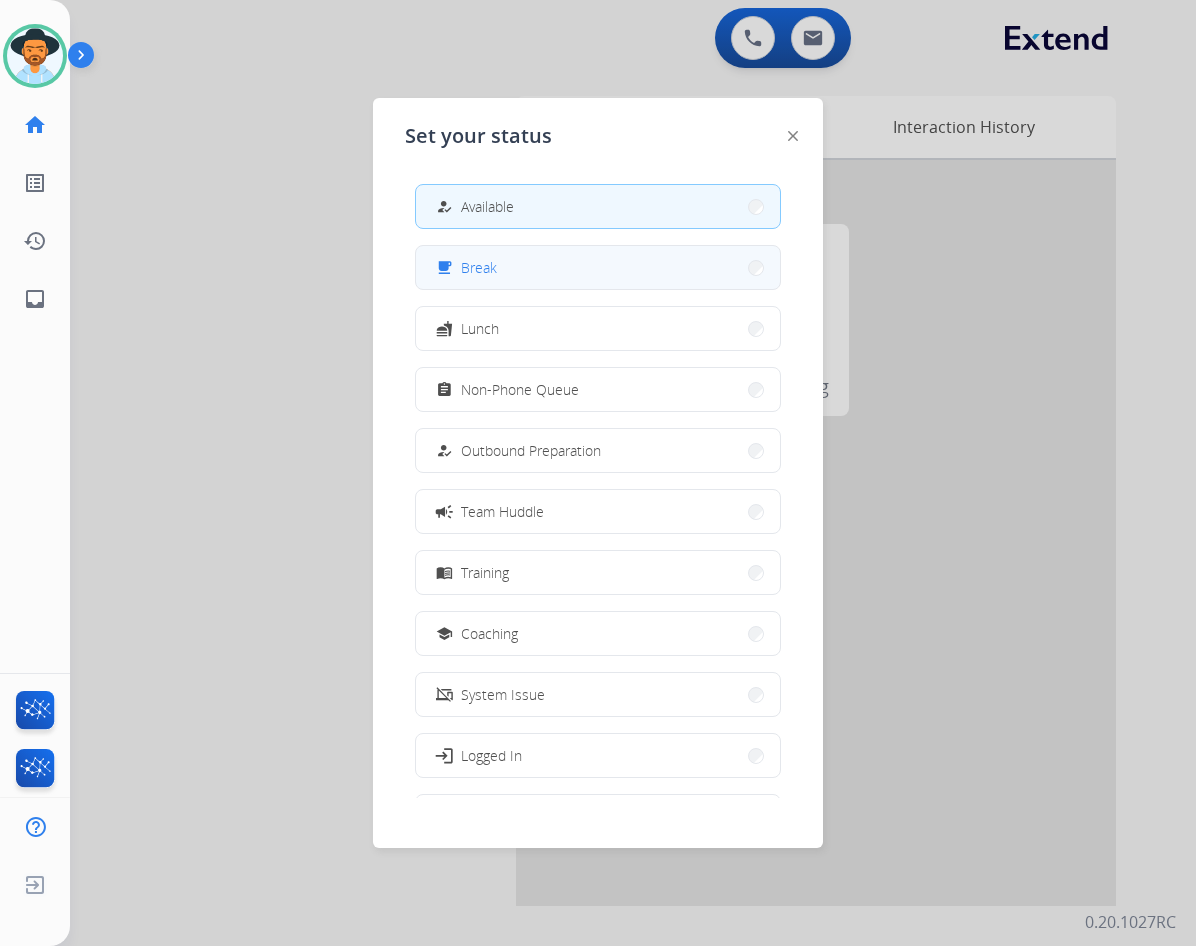 click on "Break" at bounding box center [479, 267] 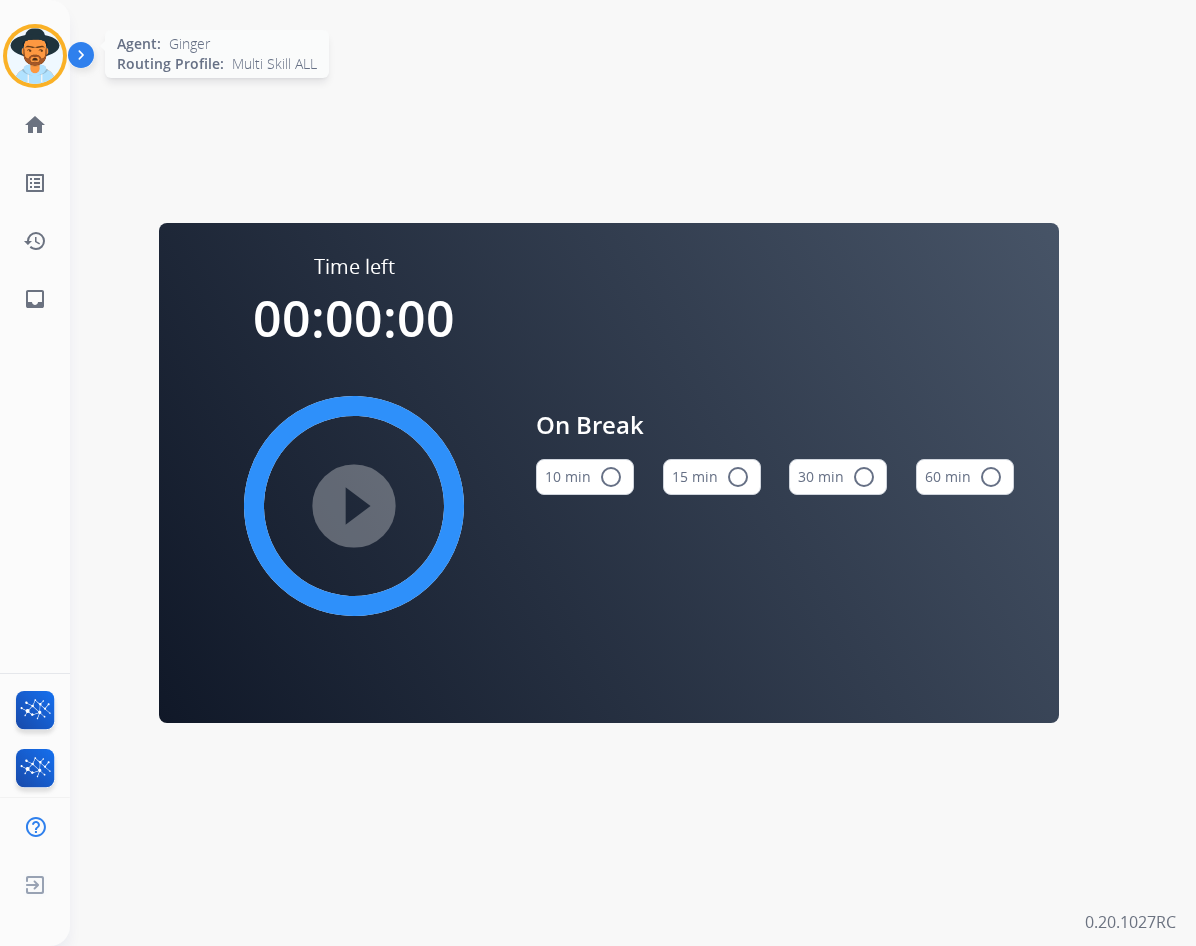 click at bounding box center [35, 56] 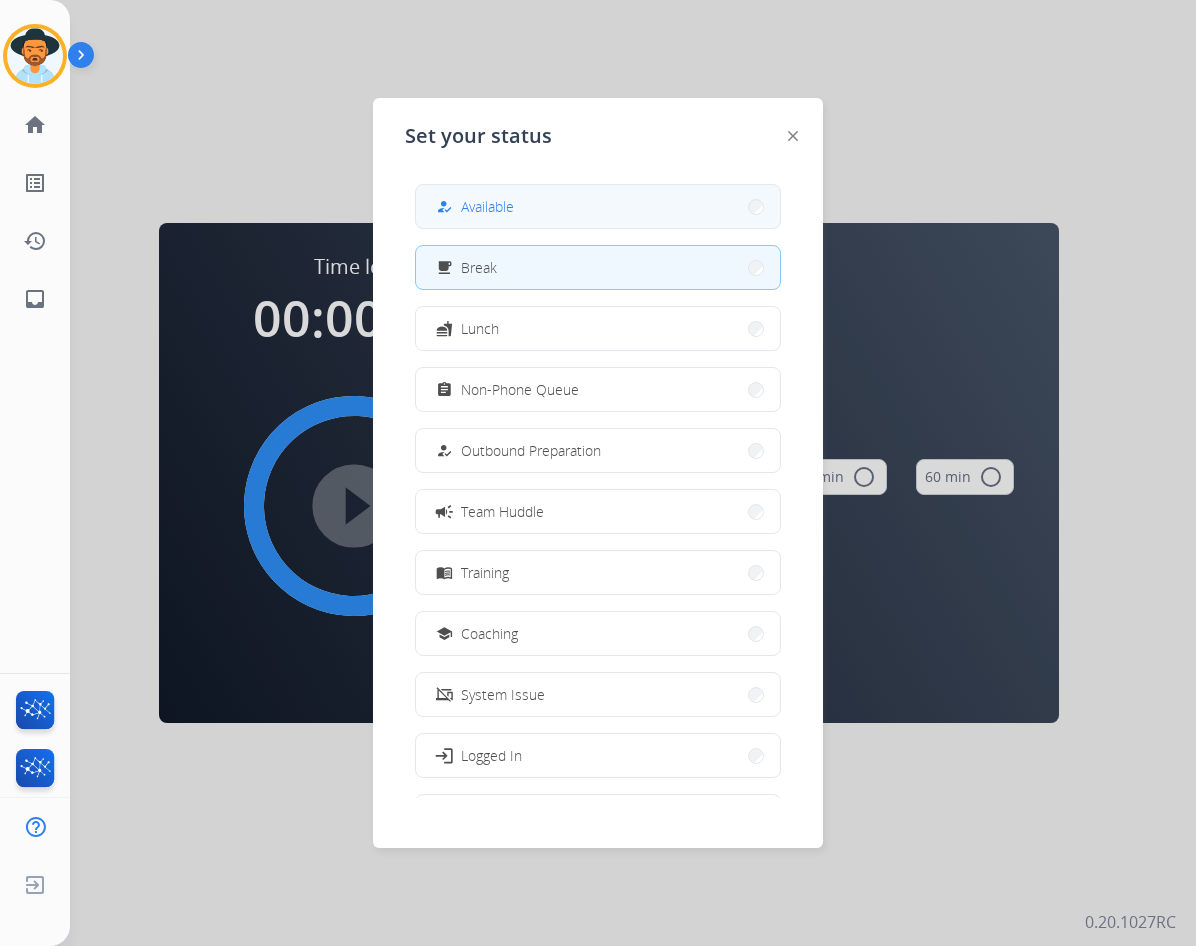 click on "Available" at bounding box center (487, 206) 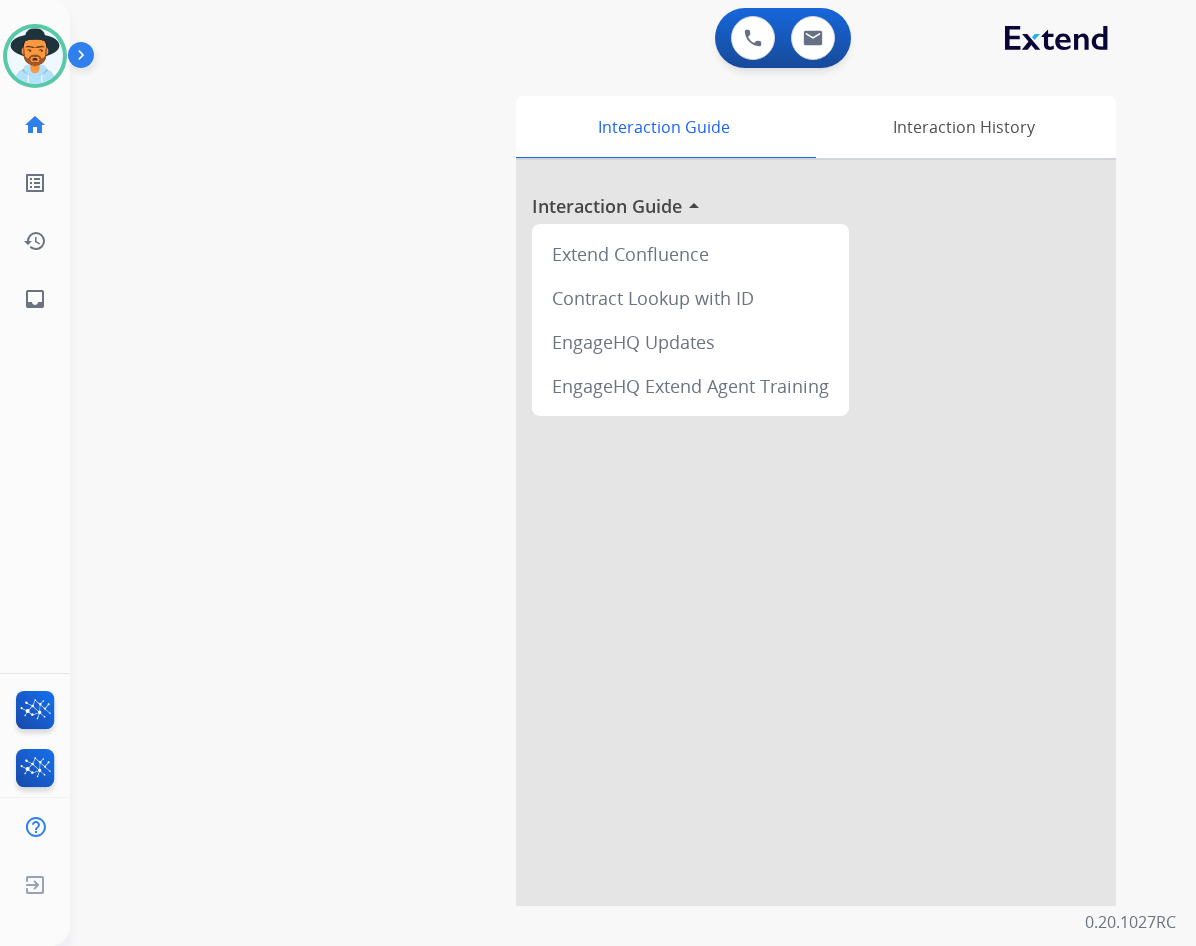 click on "swap_horiz Break voice bridge close_fullscreen Connect 3-Way Call merge_type Separate 3-Way Call  Interaction Guide   Interaction History  Interaction Guide arrow_drop_up  Extend Confluence   Contract Lookup with ID   EngageHQ Updates   EngageHQ Extend Agent Training" at bounding box center (609, 489) 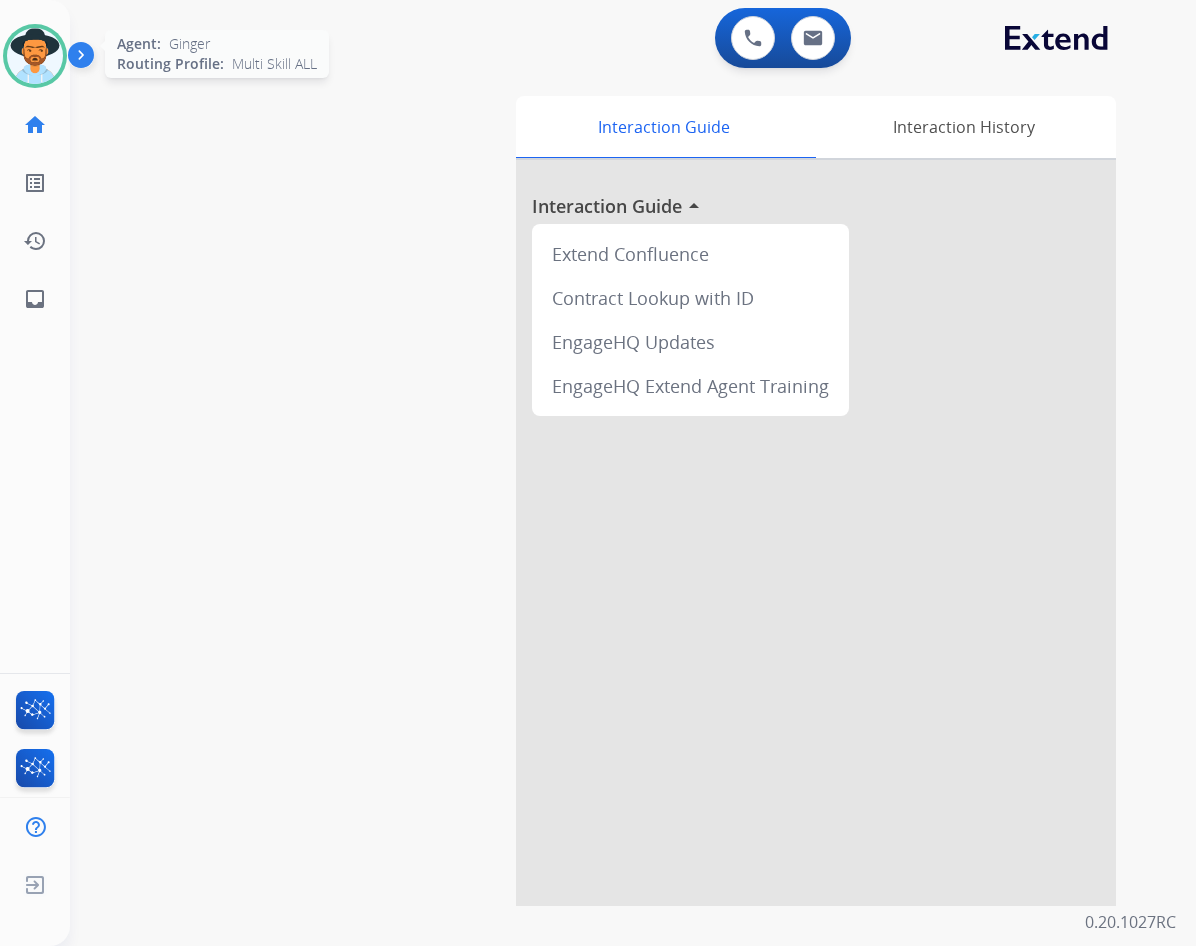 click at bounding box center (35, 56) 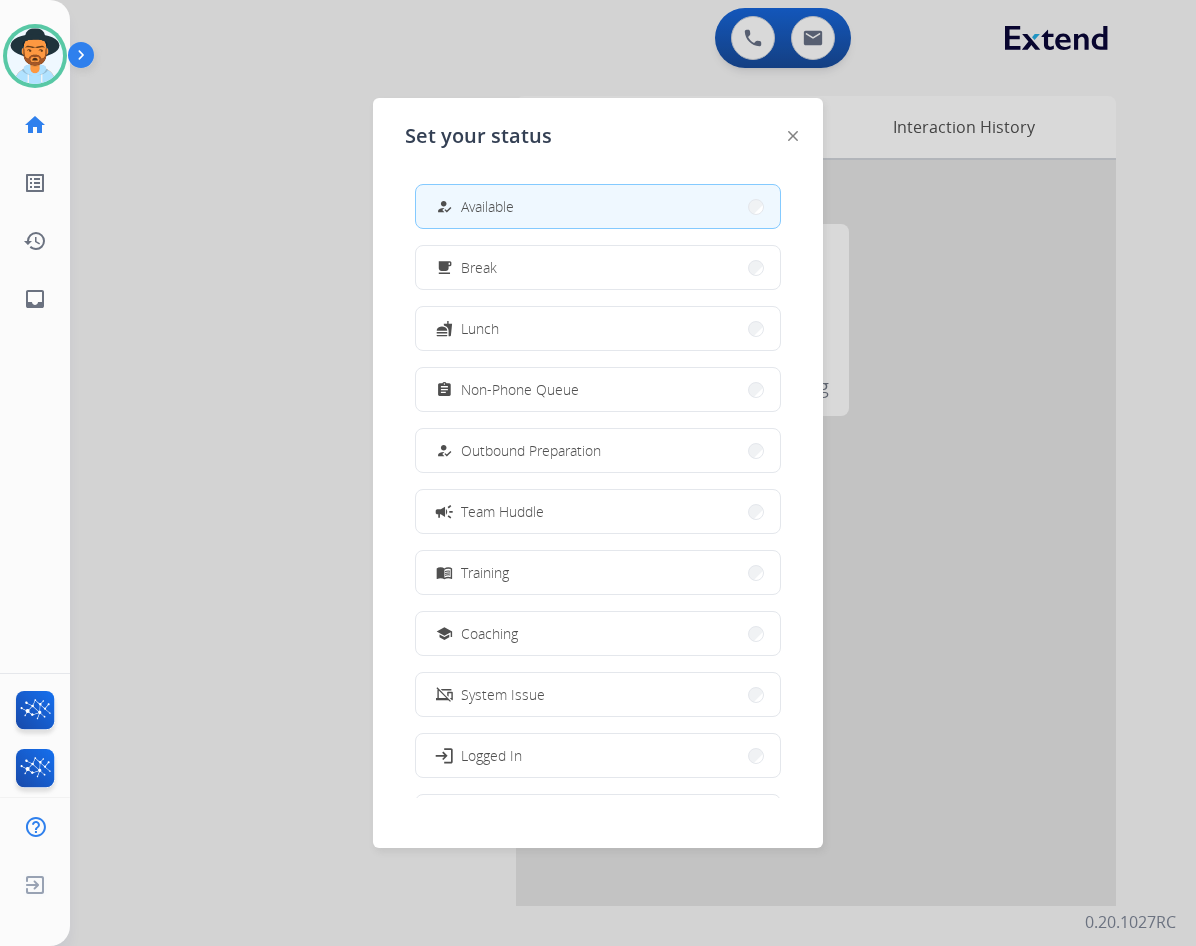 click at bounding box center [598, 473] 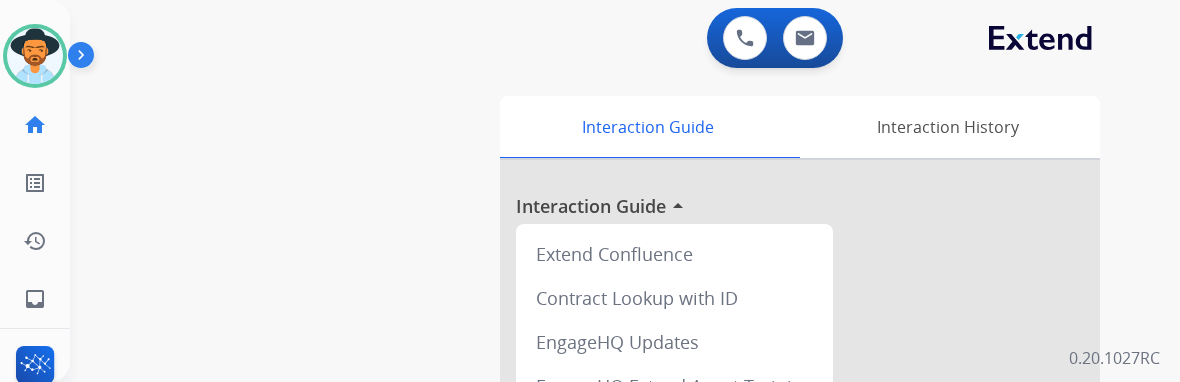 click on "swap_horiz Break voice bridge close_fullscreen Connect 3-Way Call merge_type Separate 3-Way Call  Interaction Guide   Interaction History  Interaction Guide arrow_drop_up  Extend Confluence   Contract Lookup with ID   EngageHQ Updates   EngageHQ Extend Agent Training" at bounding box center (601, 489) 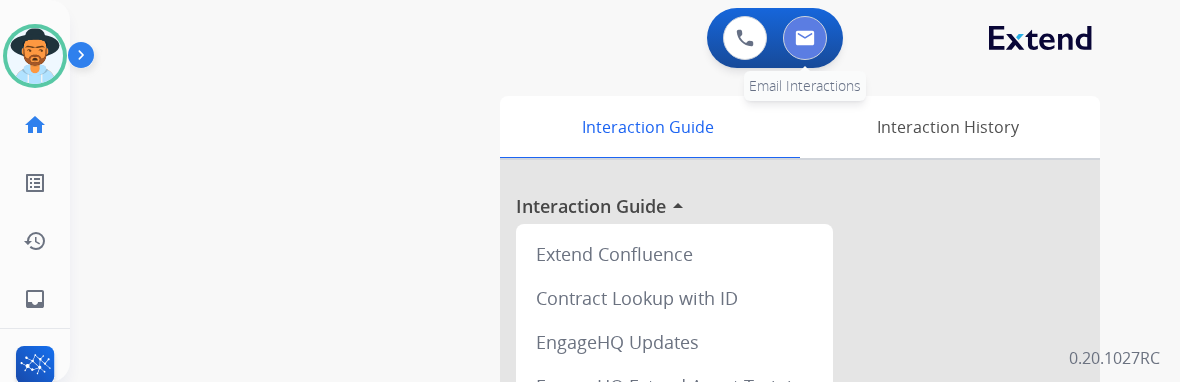 click at bounding box center (805, 38) 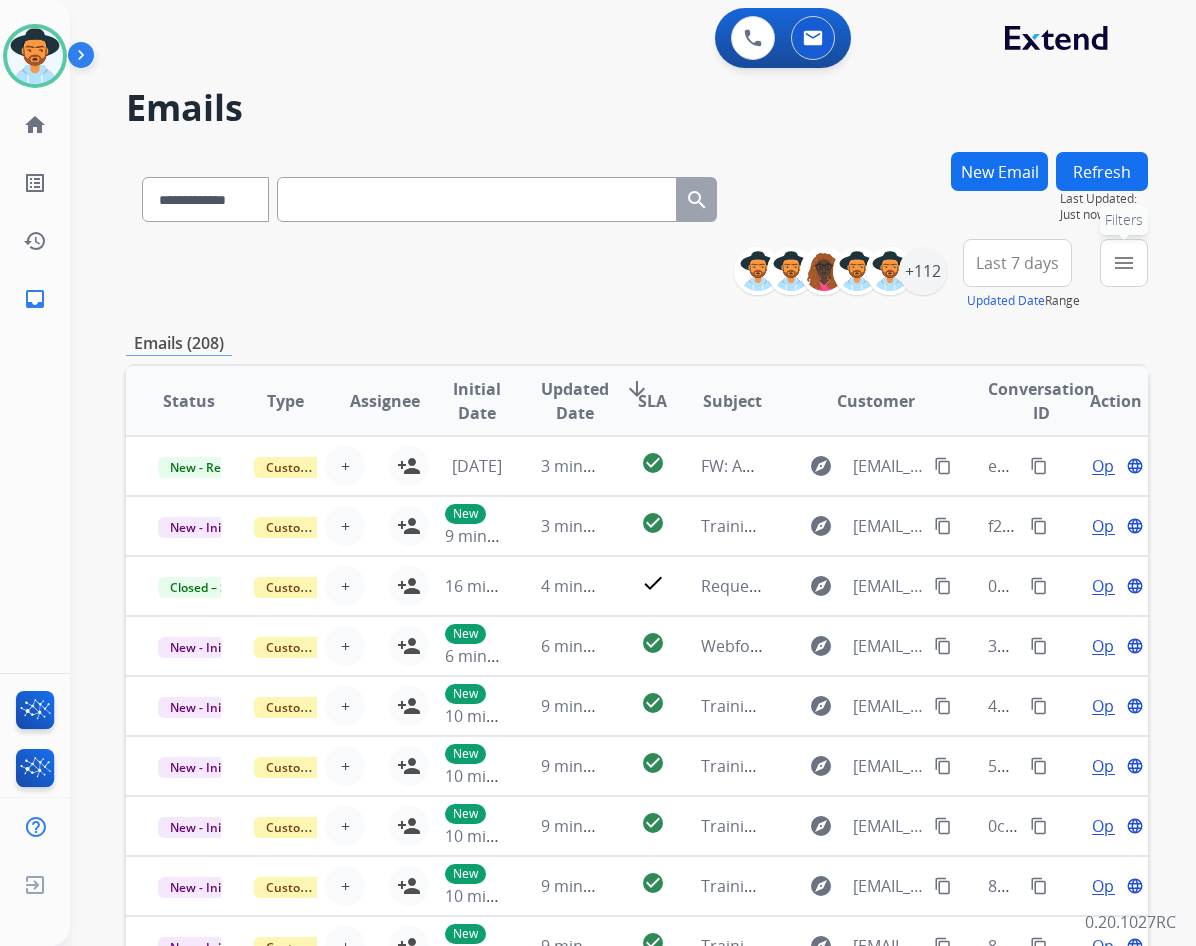 click on "menu" at bounding box center (1124, 263) 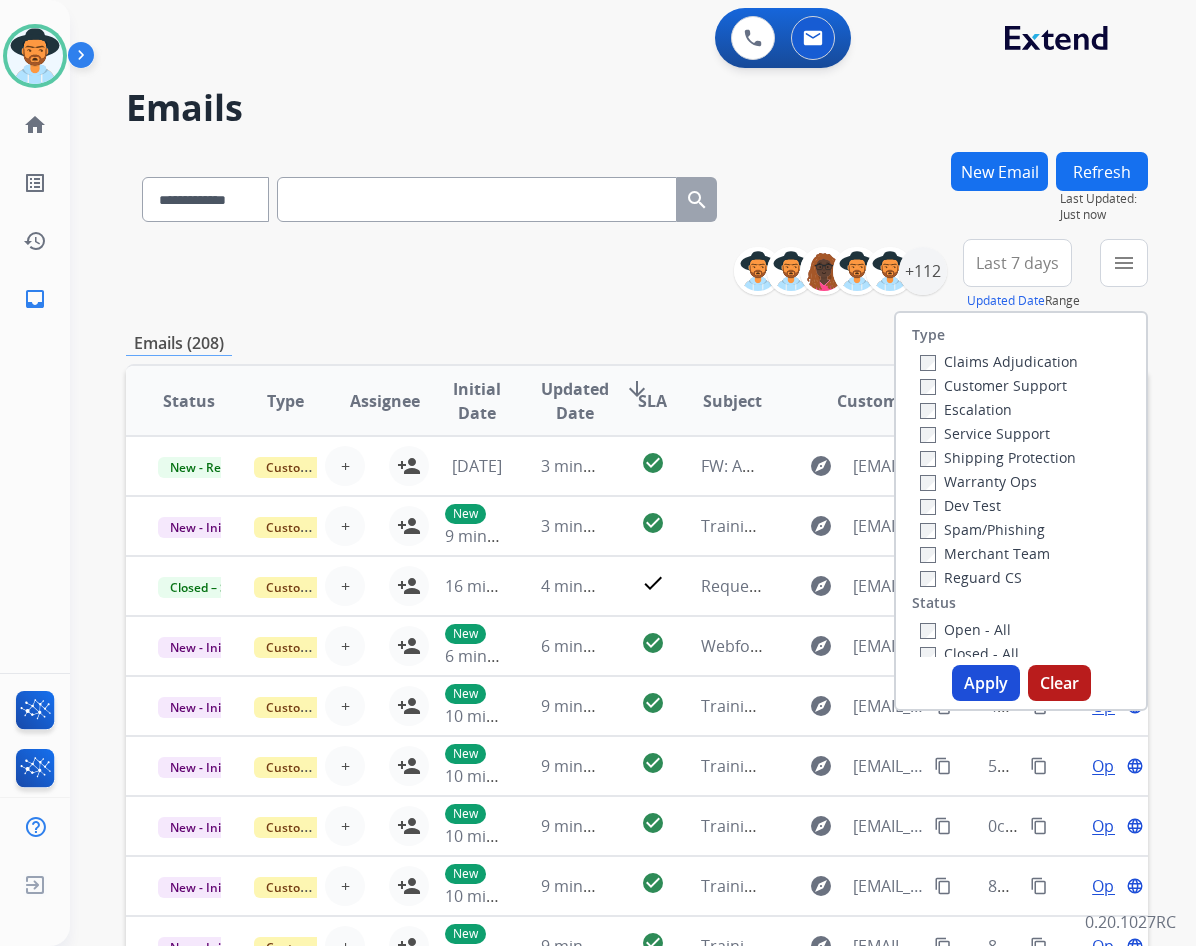 click on "Customer Support" at bounding box center (993, 385) 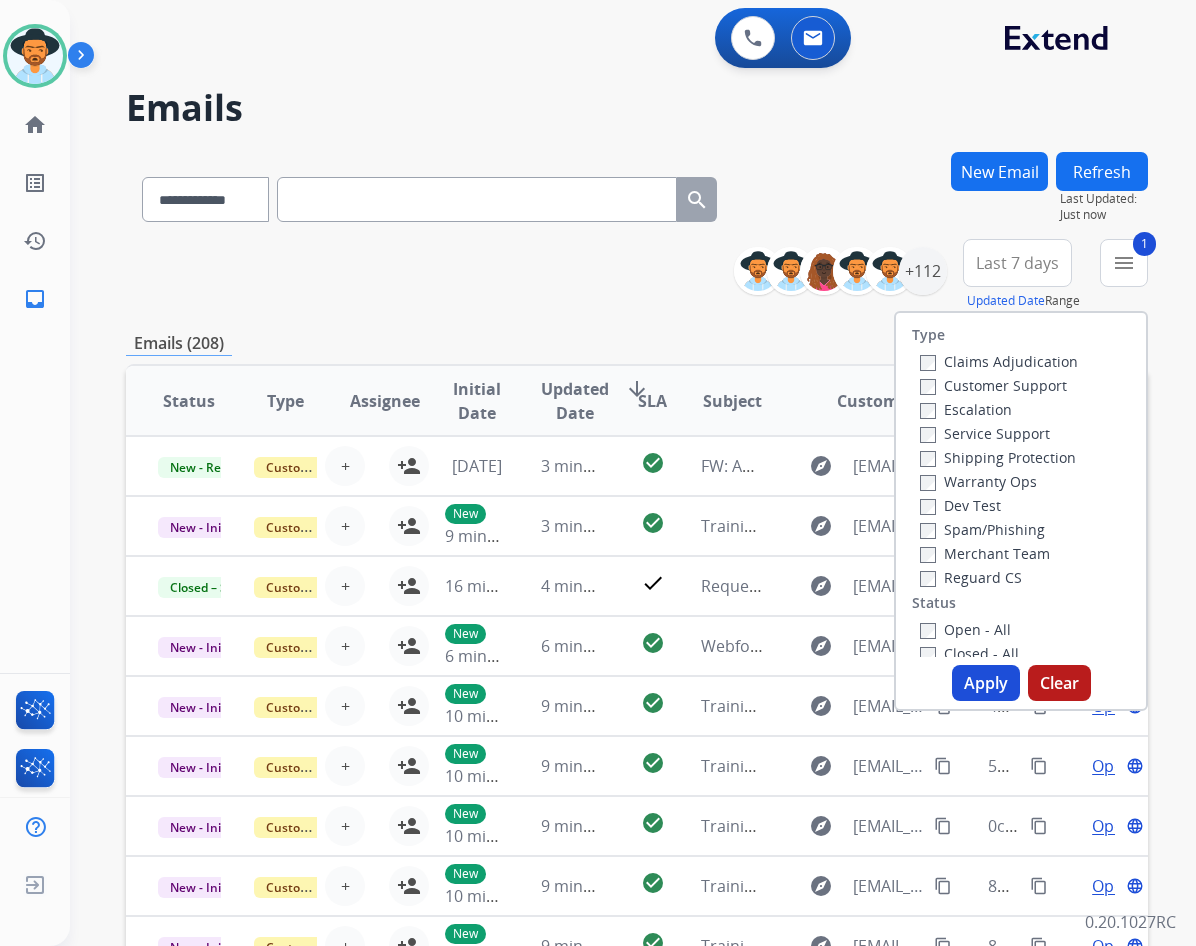 click on "Shipping Protection" at bounding box center [998, 457] 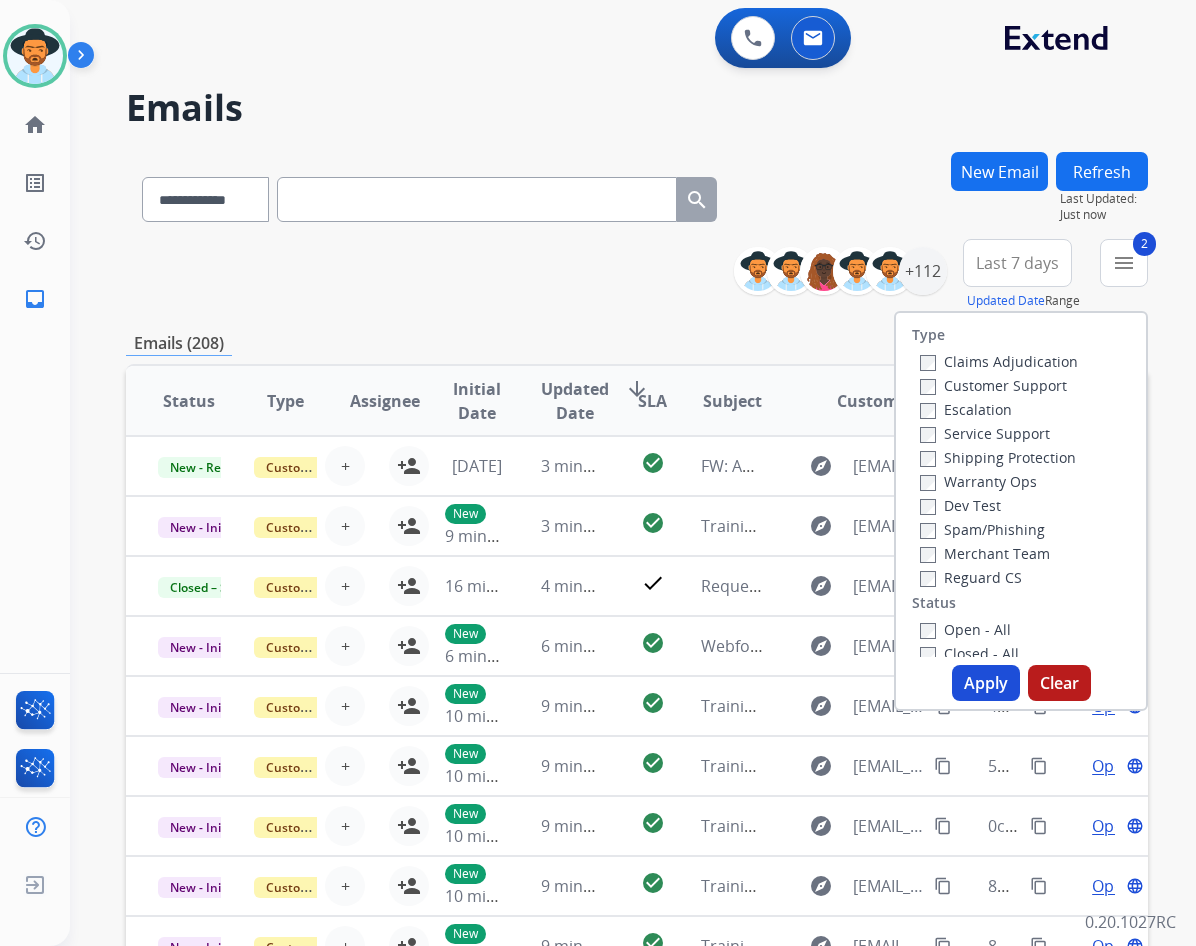 click on "Reguard CS" at bounding box center [971, 577] 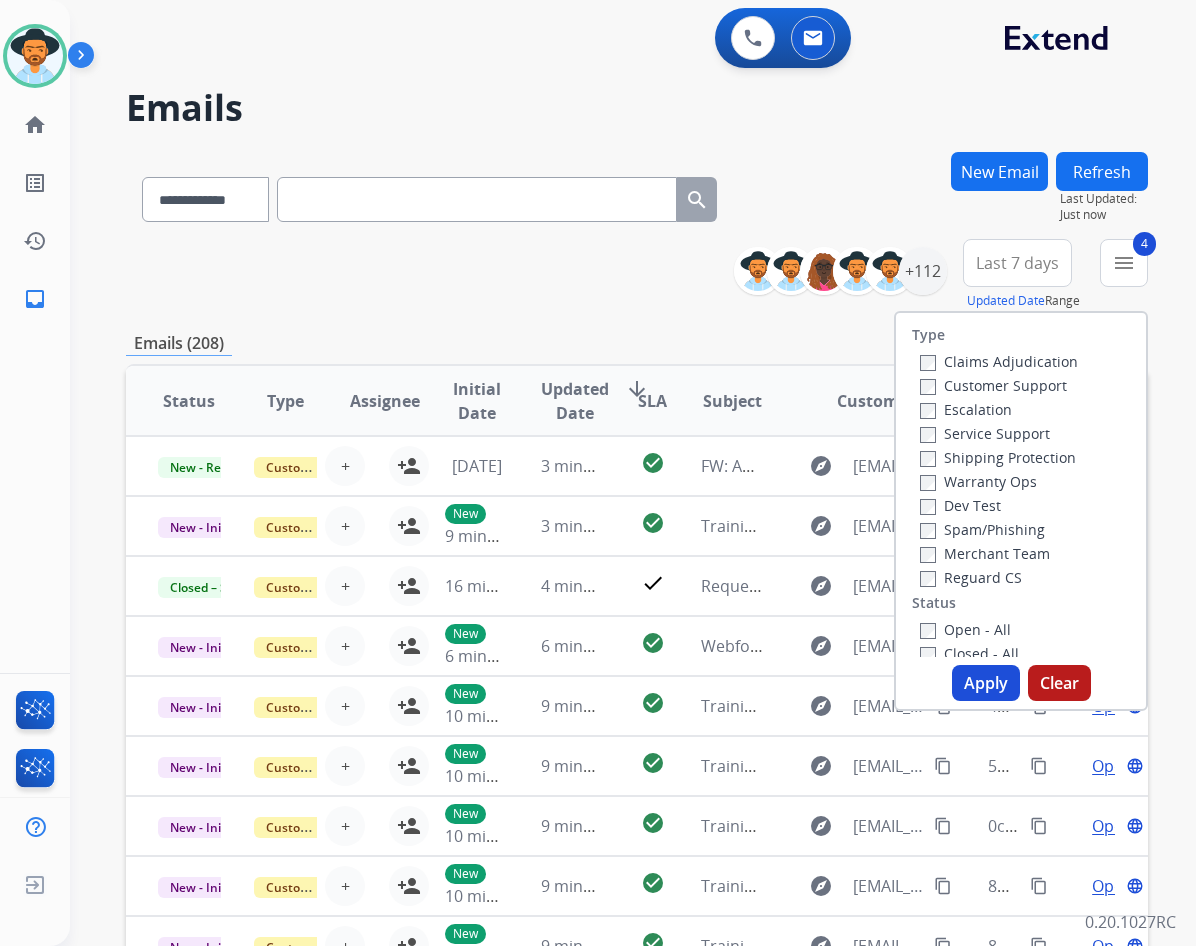 click on "Apply" at bounding box center [986, 683] 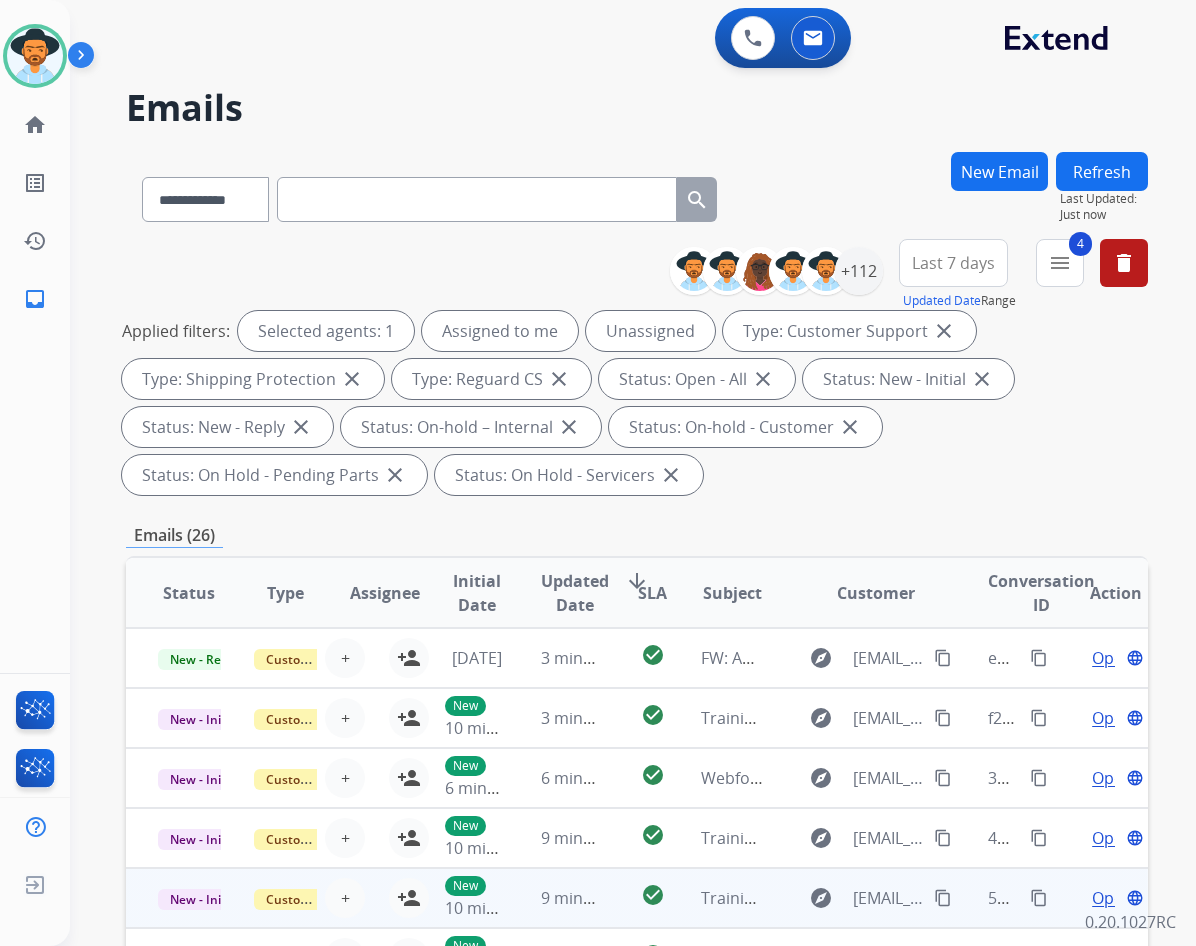 scroll, scrollTop: 2, scrollLeft: 0, axis: vertical 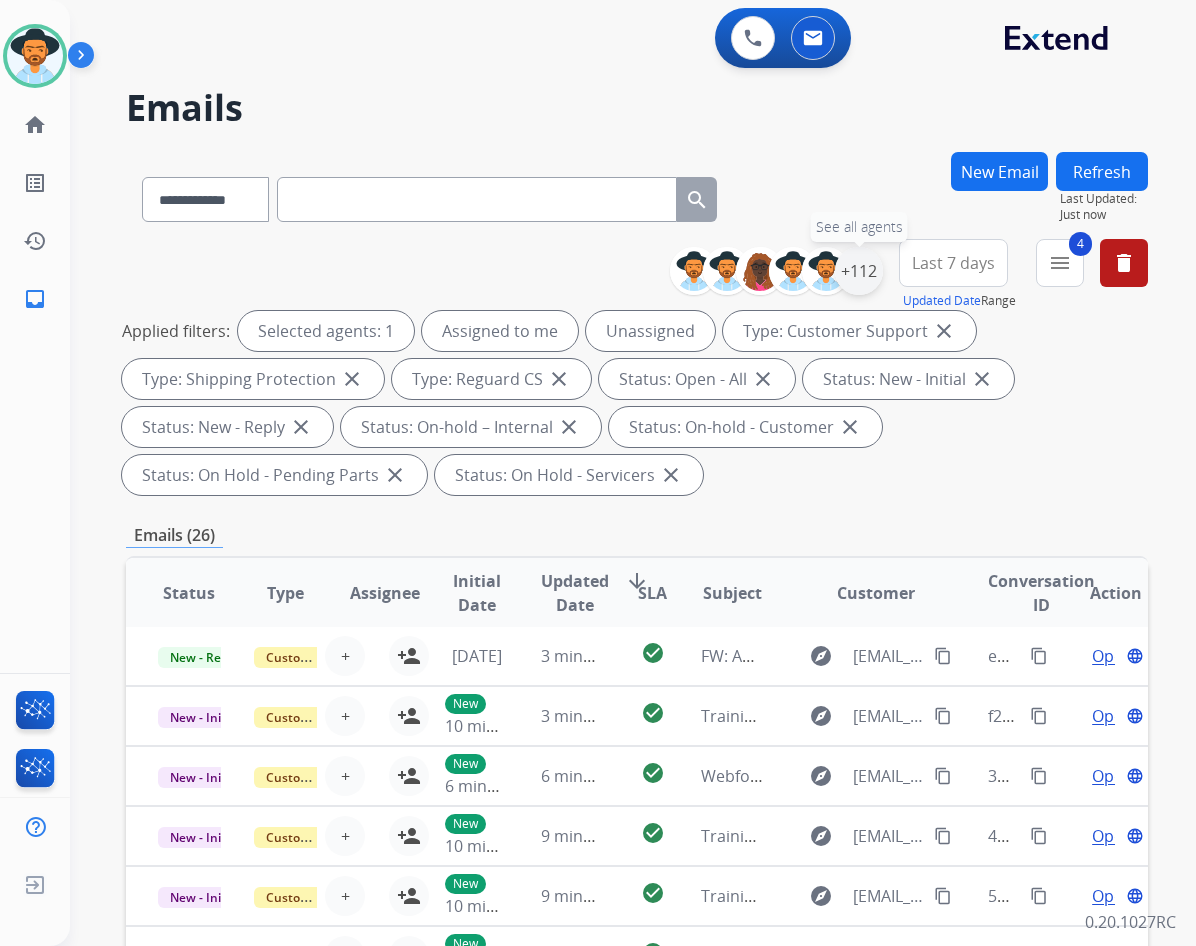 click on "+112" at bounding box center (859, 271) 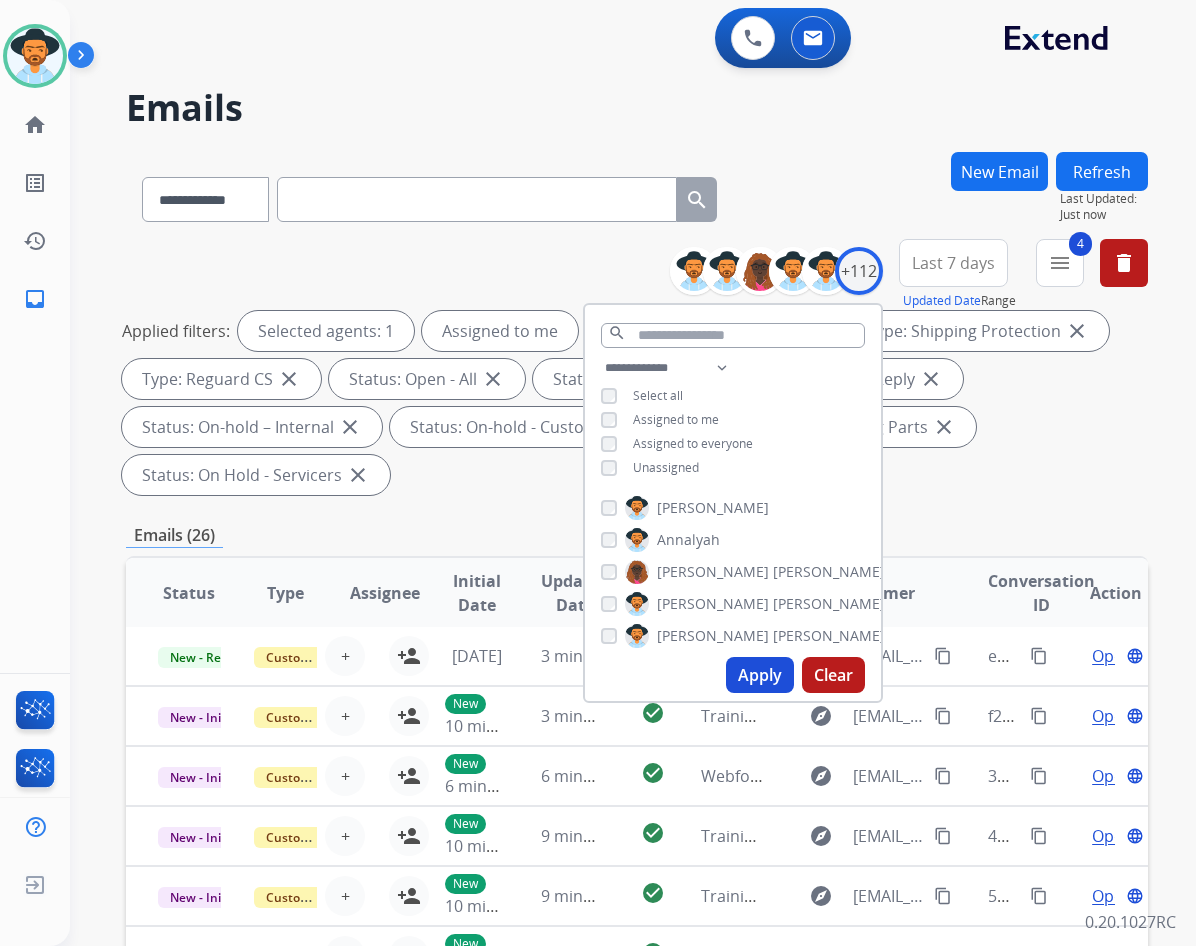 click on "Apply" at bounding box center (760, 675) 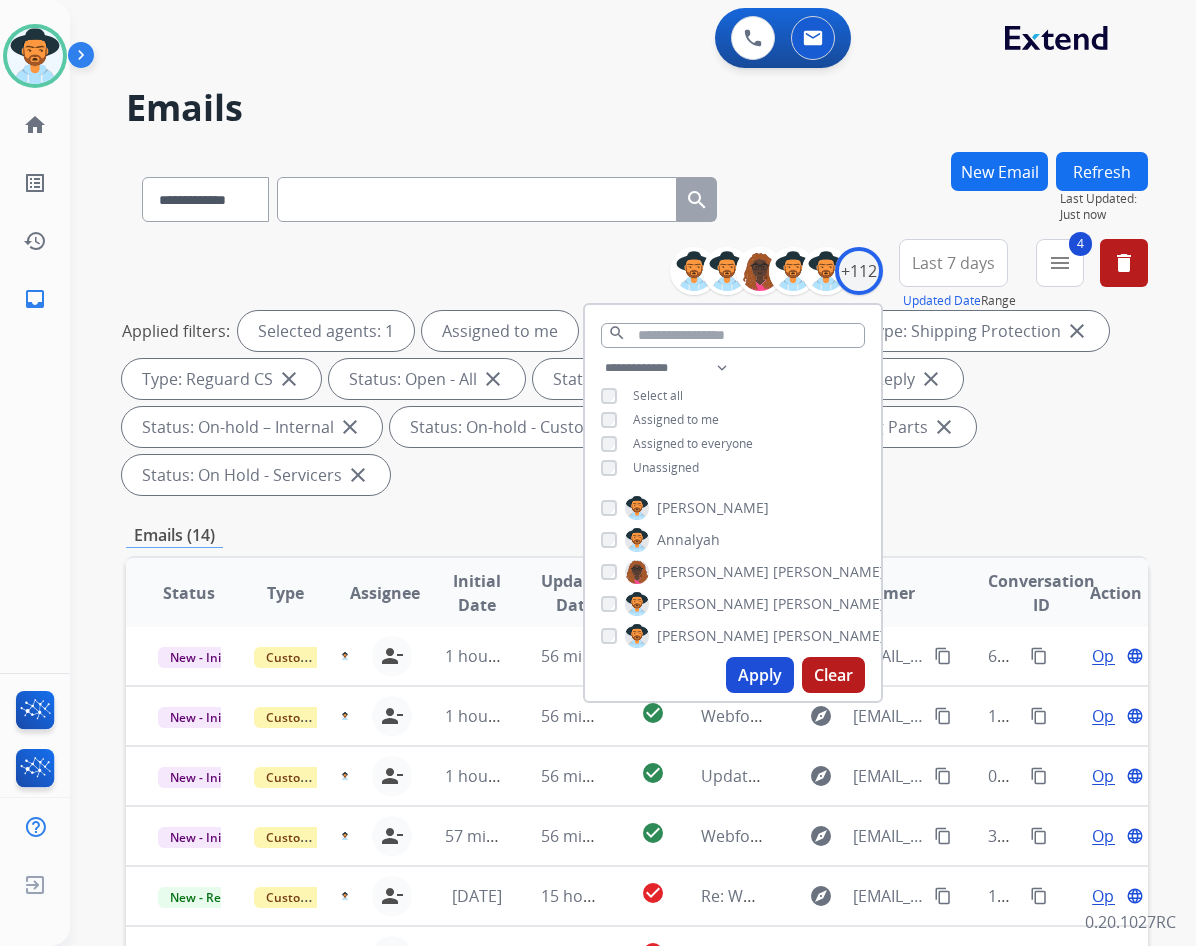 click on "Last 7 days" at bounding box center [953, 263] 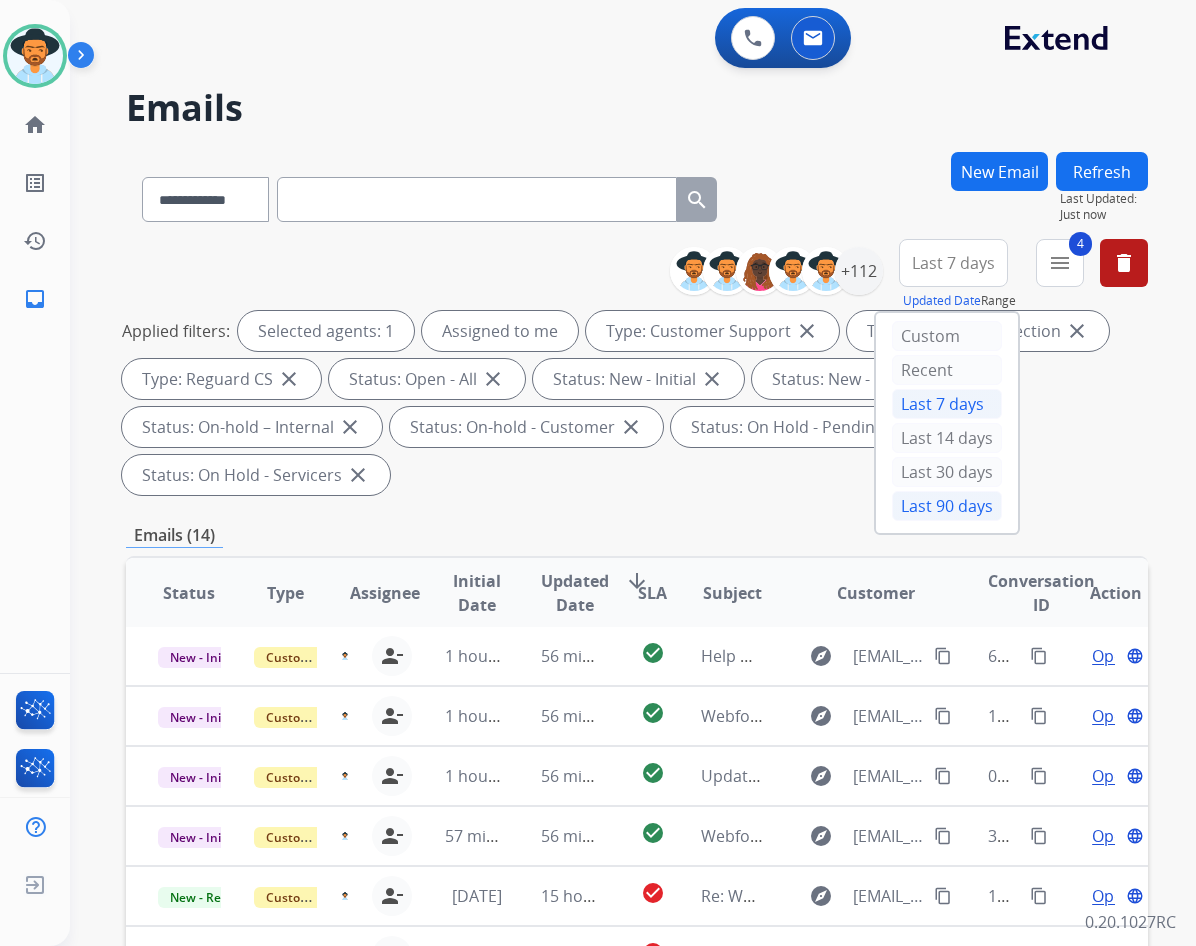 click on "Last 90 days" at bounding box center [947, 506] 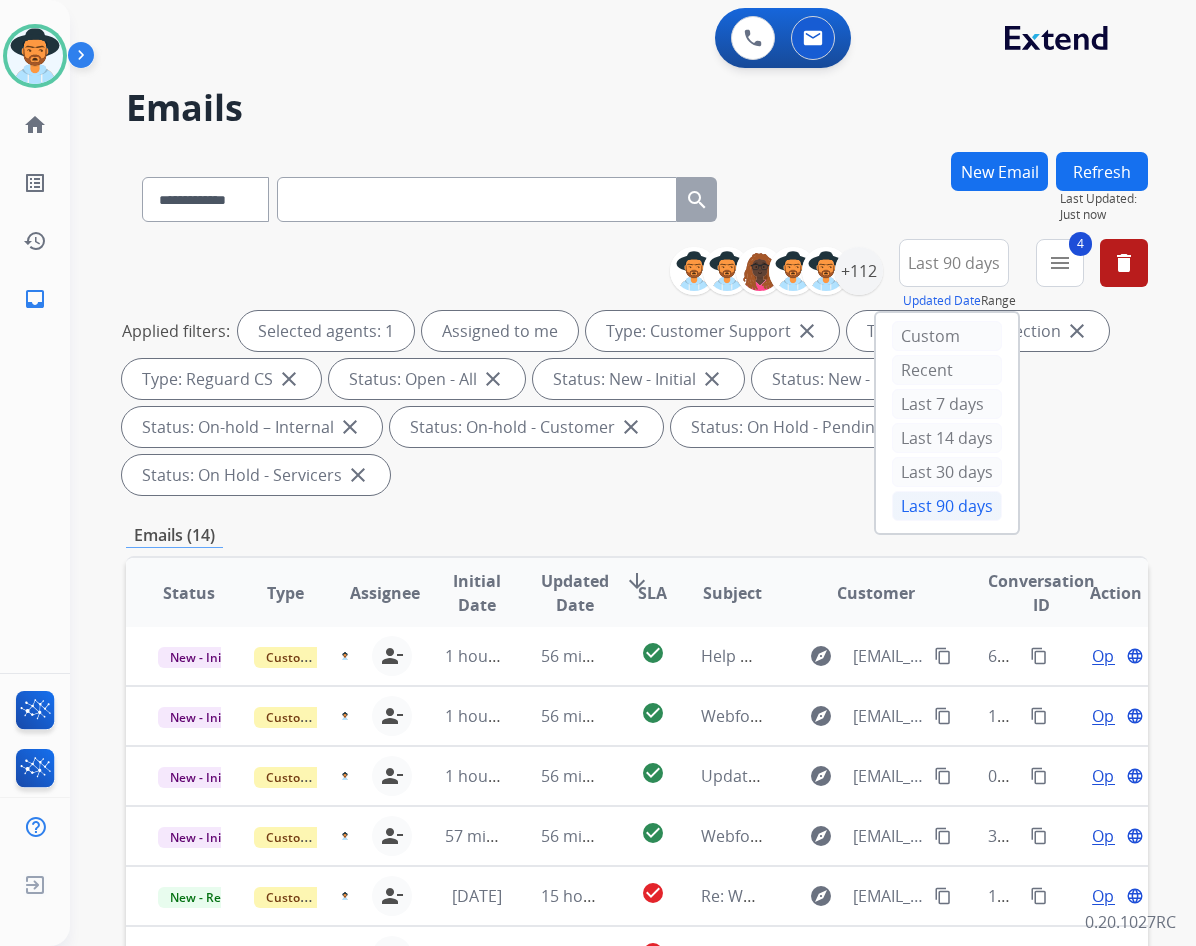 click on "**********" at bounding box center [609, 545] 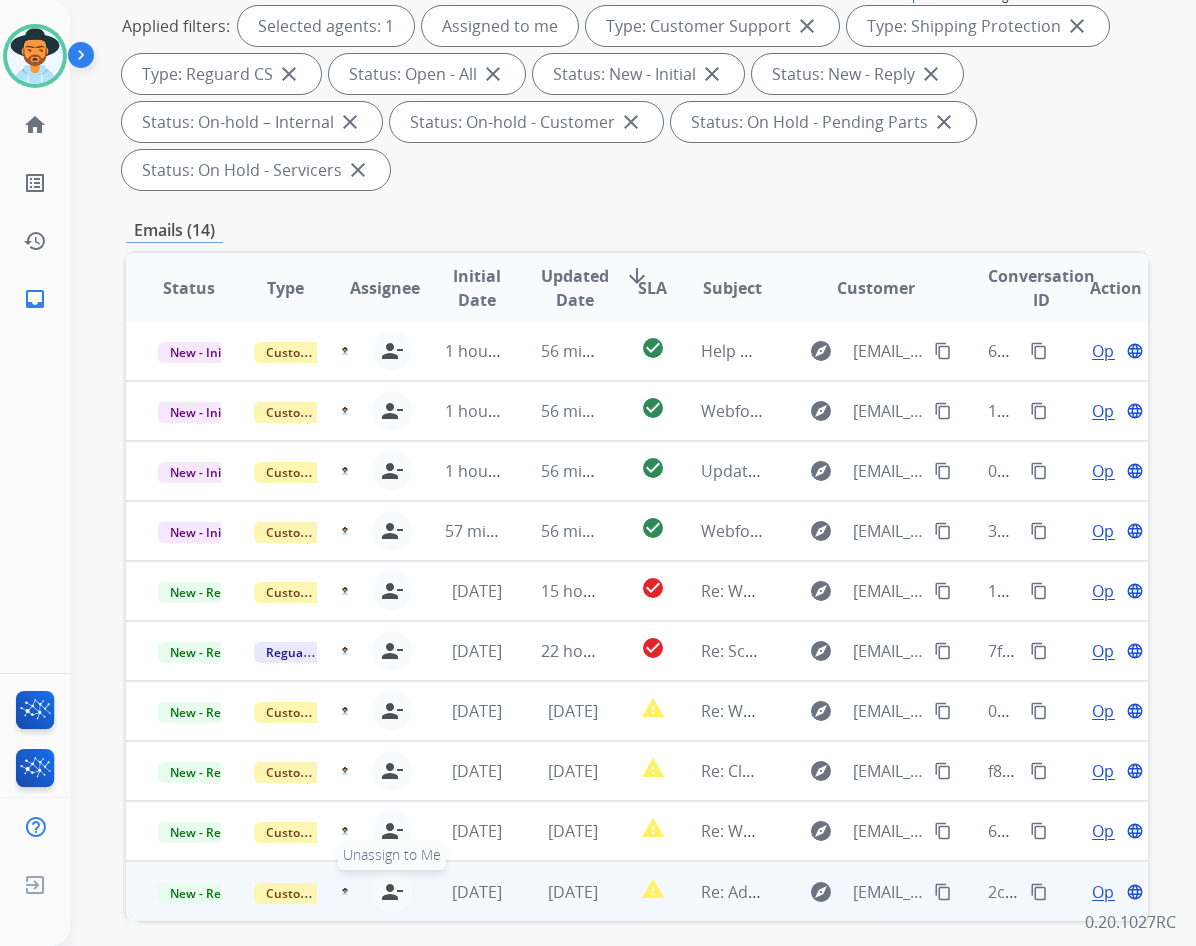 scroll, scrollTop: 384, scrollLeft: 0, axis: vertical 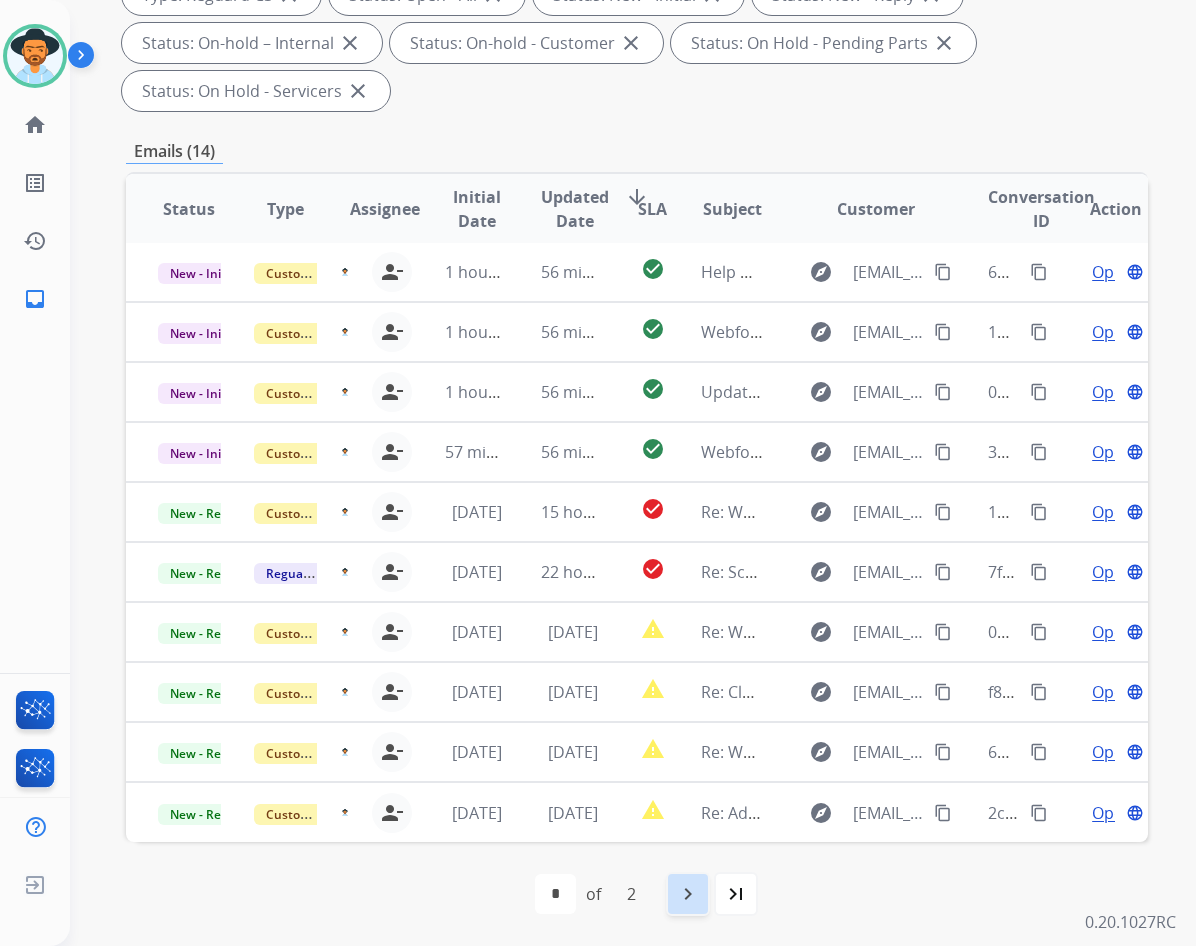 click on "navigate_next" at bounding box center (688, 894) 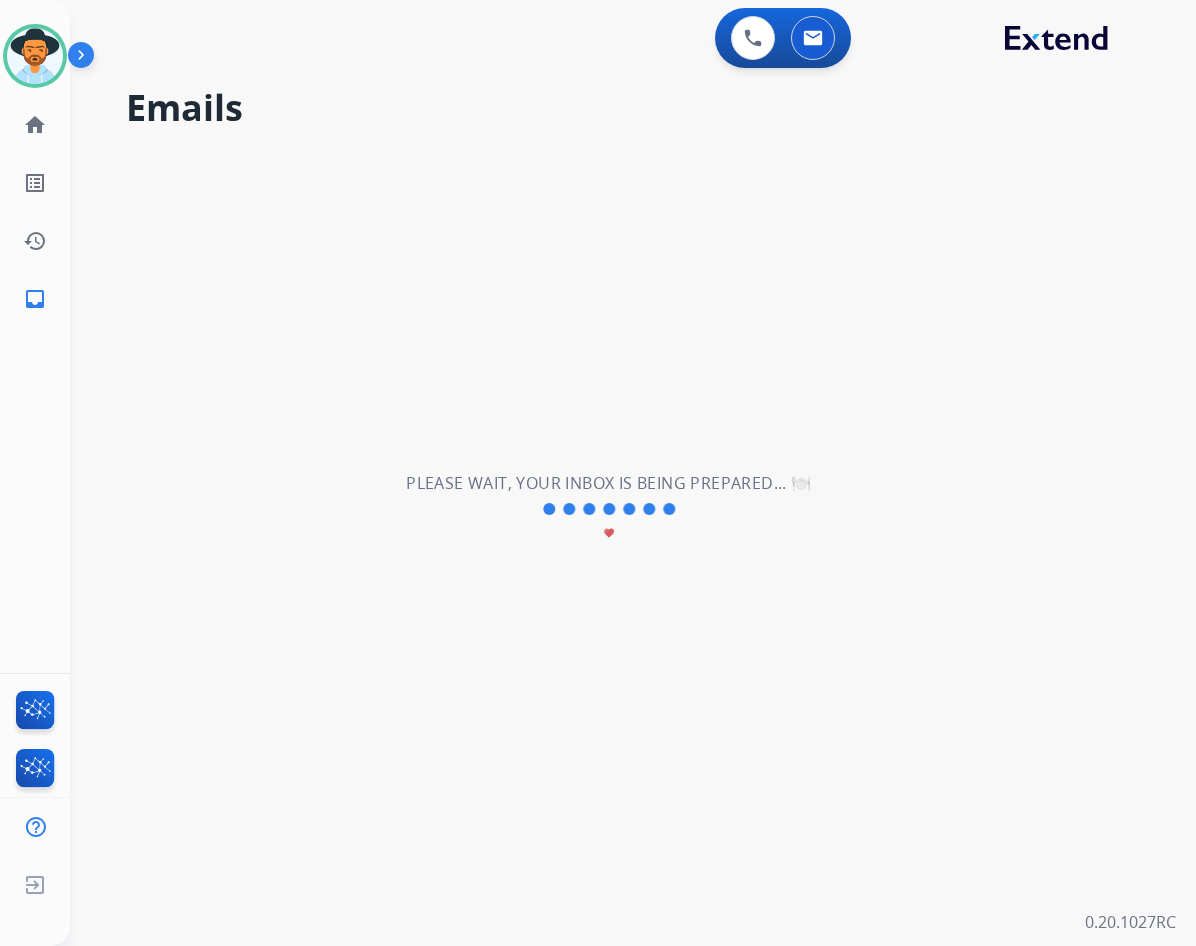 scroll, scrollTop: 0, scrollLeft: 0, axis: both 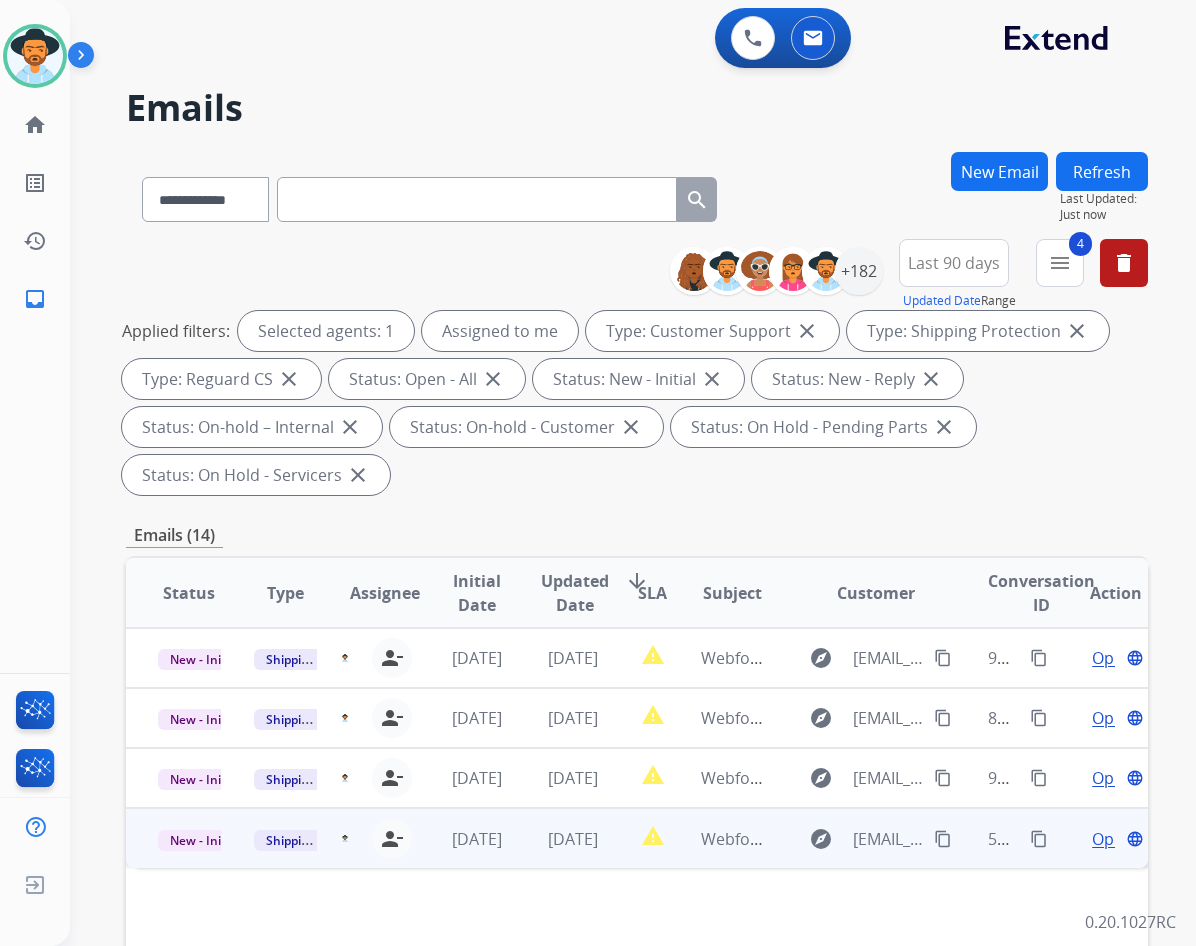 click on "Open" at bounding box center [1112, 839] 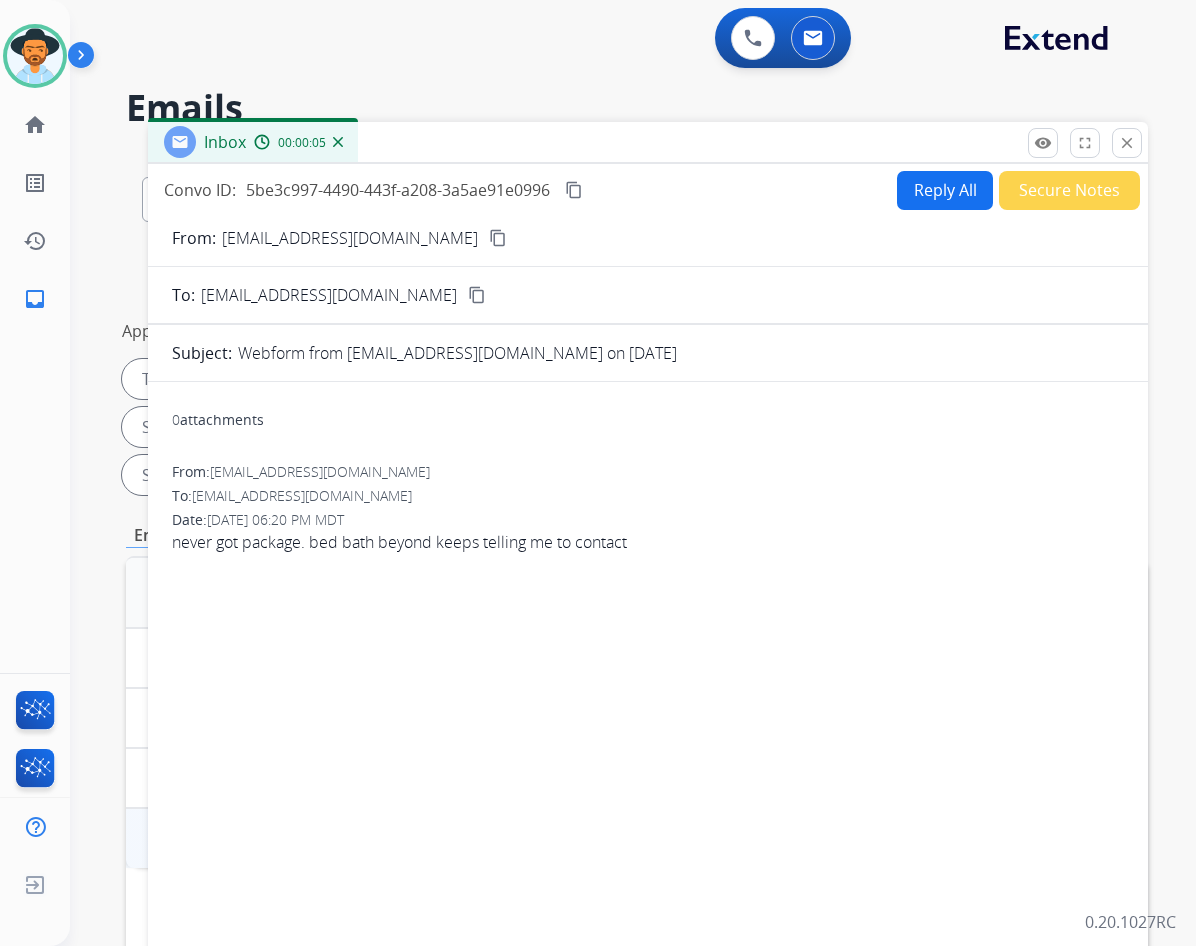 click on "Reply All" at bounding box center [945, 190] 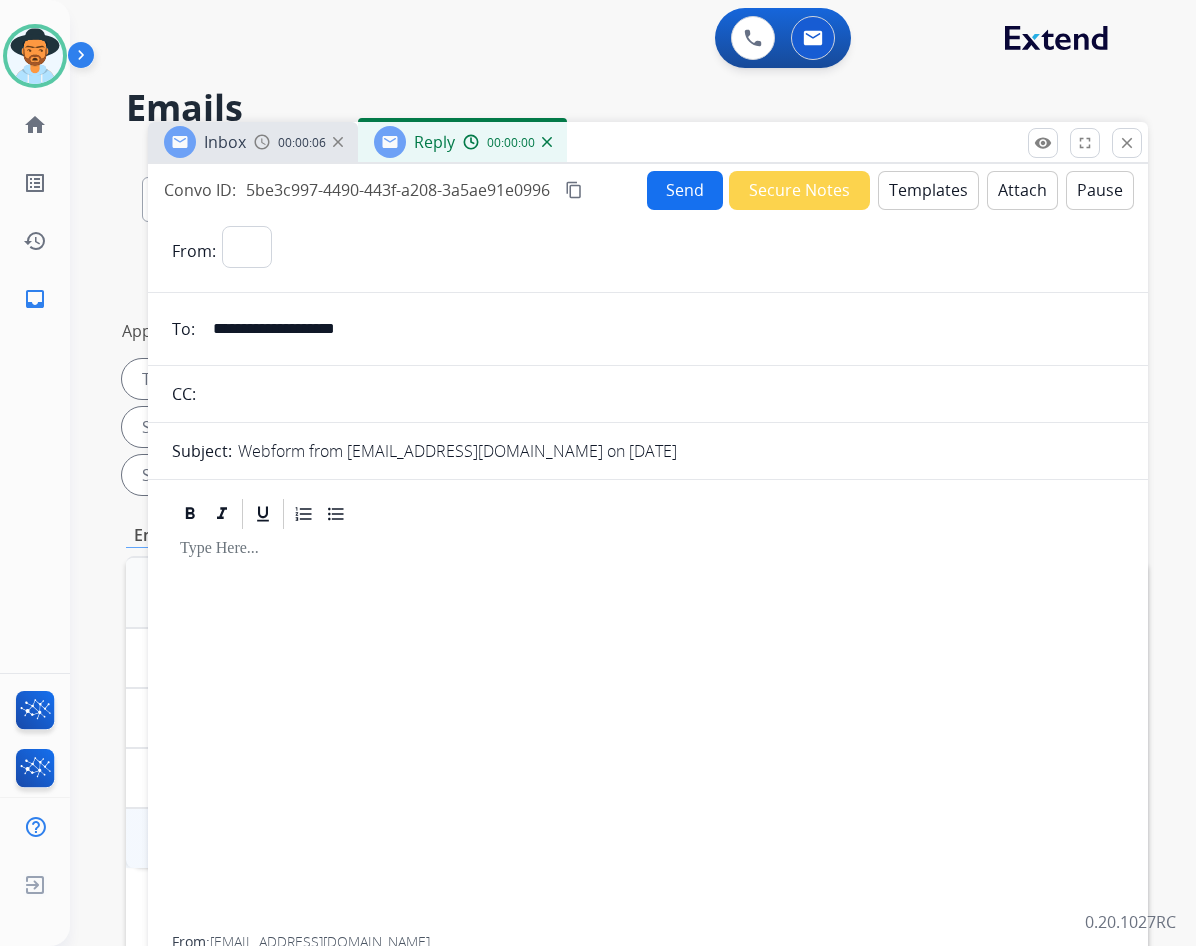 select on "**********" 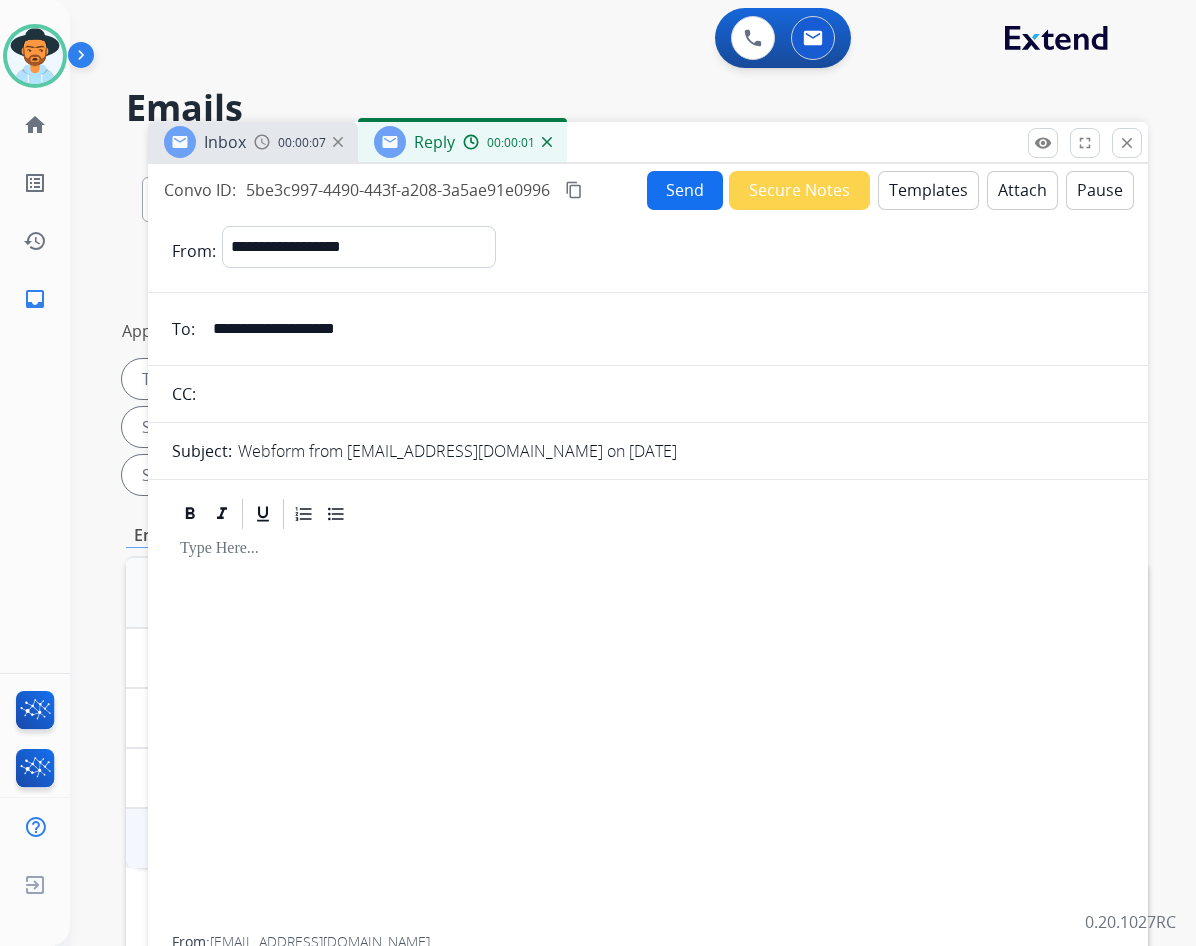 click on "Templates" at bounding box center [928, 190] 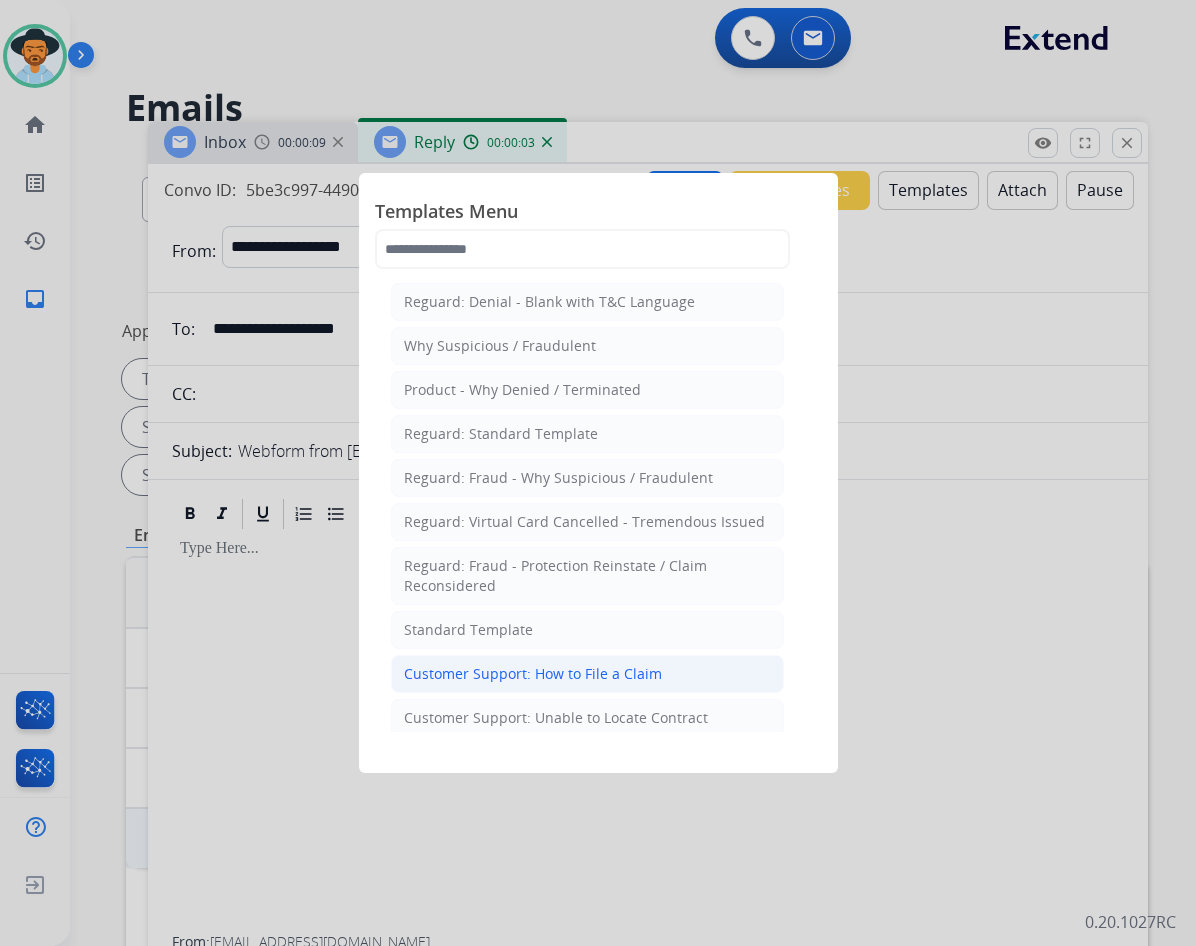 click on "Customer Support: How to File a Claim" 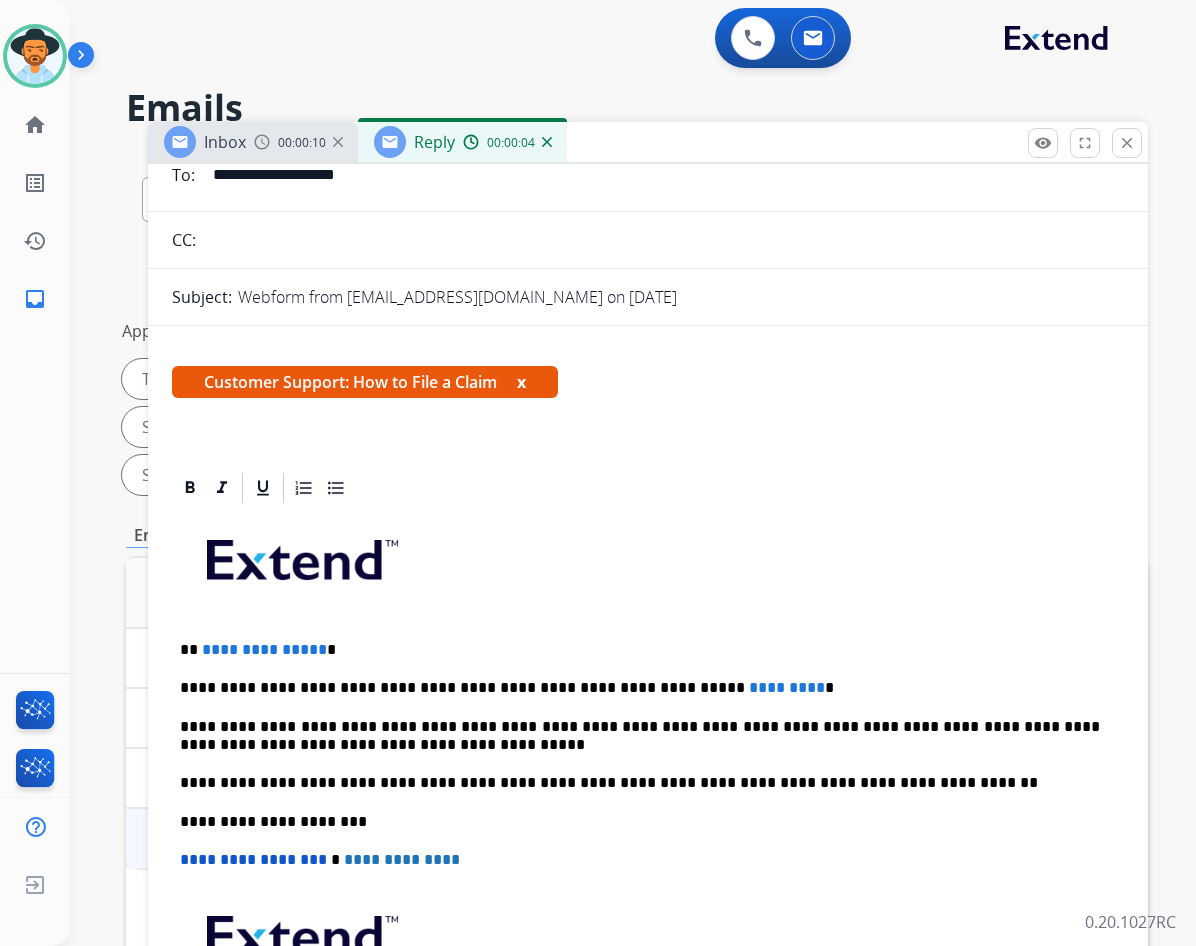 scroll, scrollTop: 200, scrollLeft: 0, axis: vertical 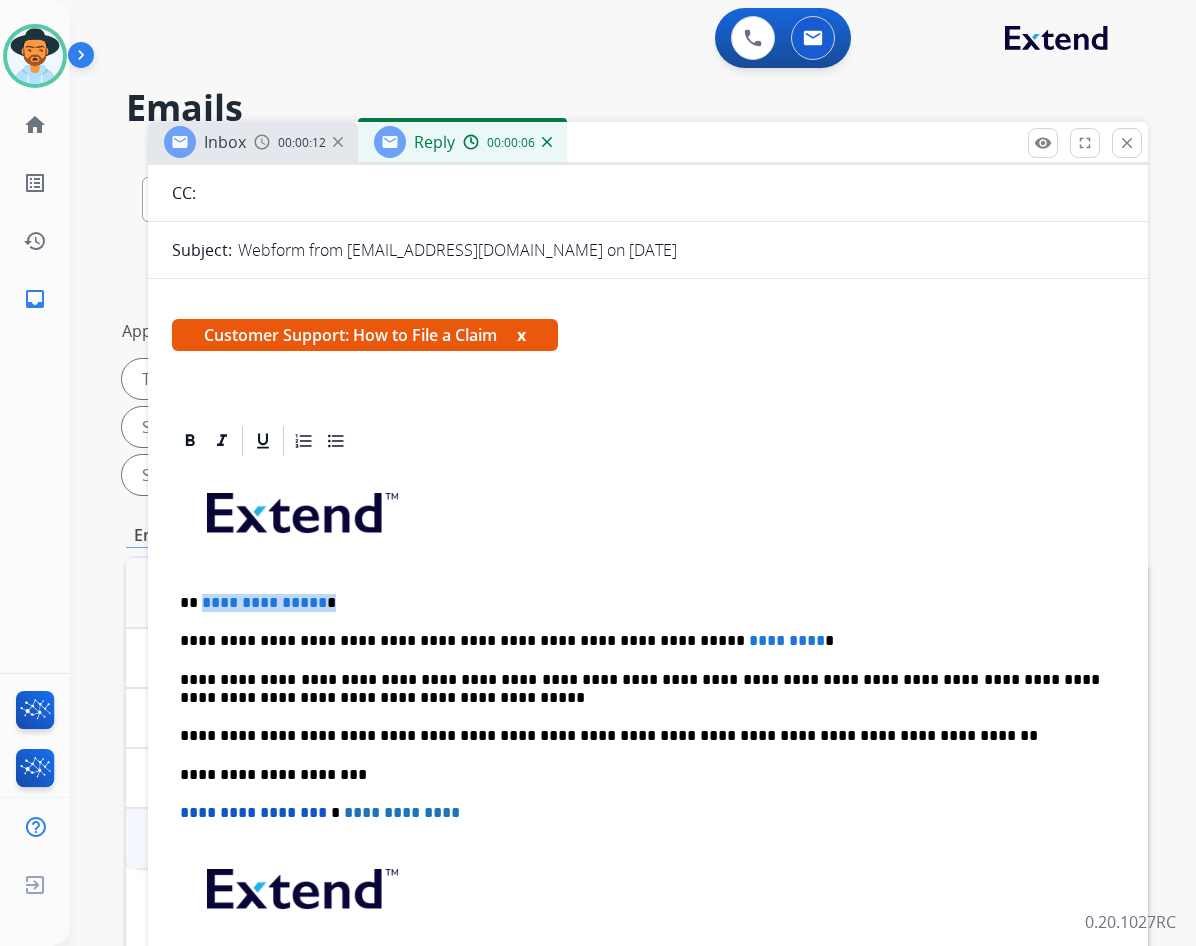 drag, startPoint x: 200, startPoint y: 602, endPoint x: 355, endPoint y: 610, distance: 155.20631 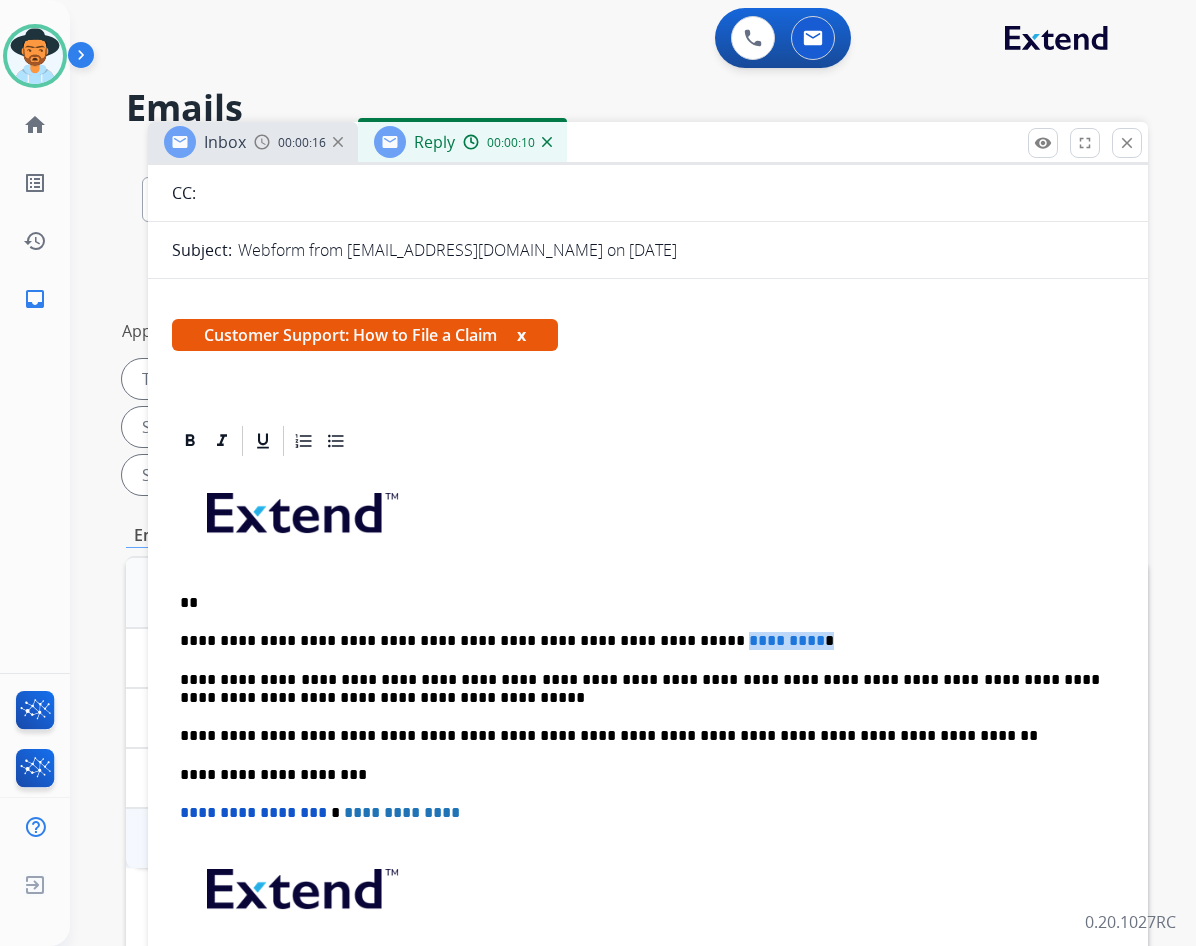 drag, startPoint x: 638, startPoint y: 636, endPoint x: 745, endPoint y: 638, distance: 107.01869 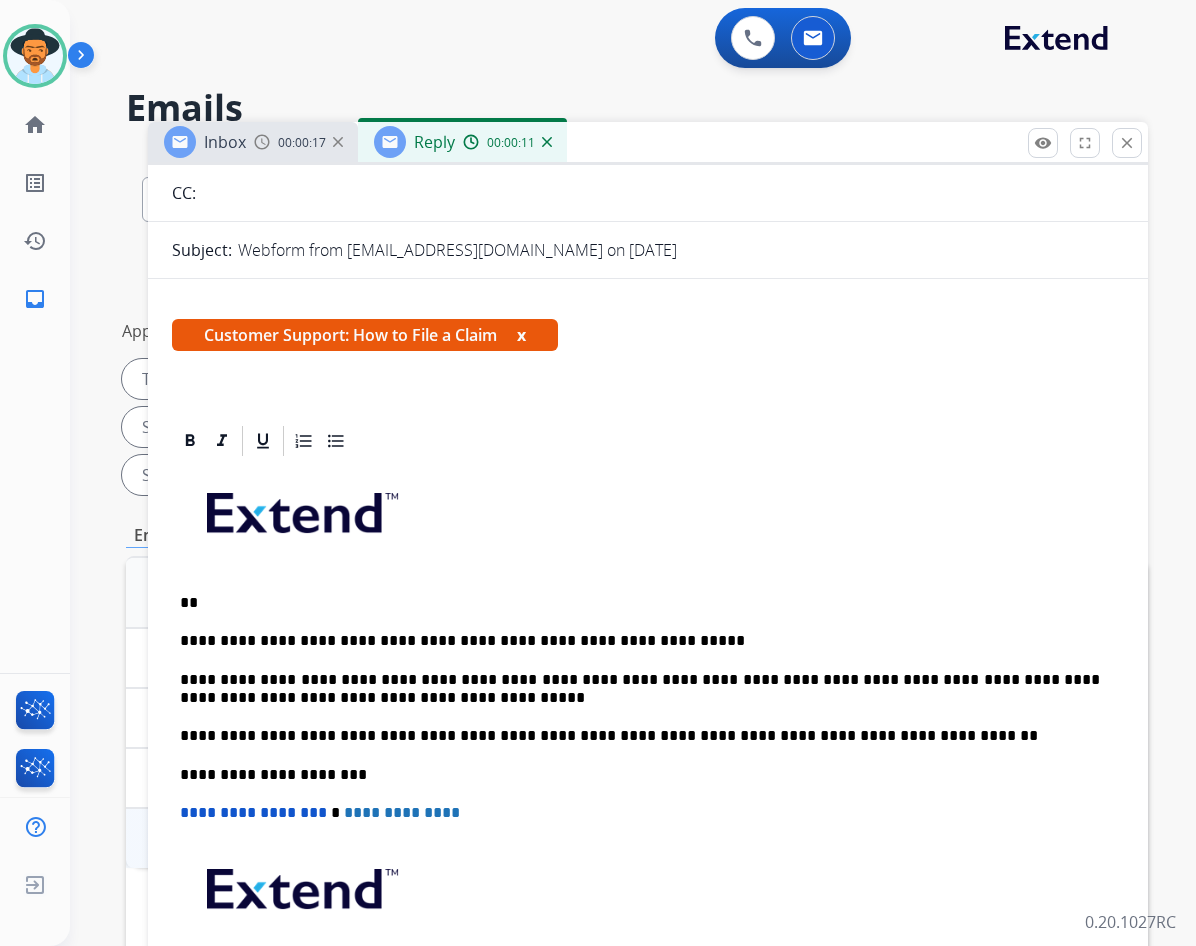 click on "**" at bounding box center [640, 603] 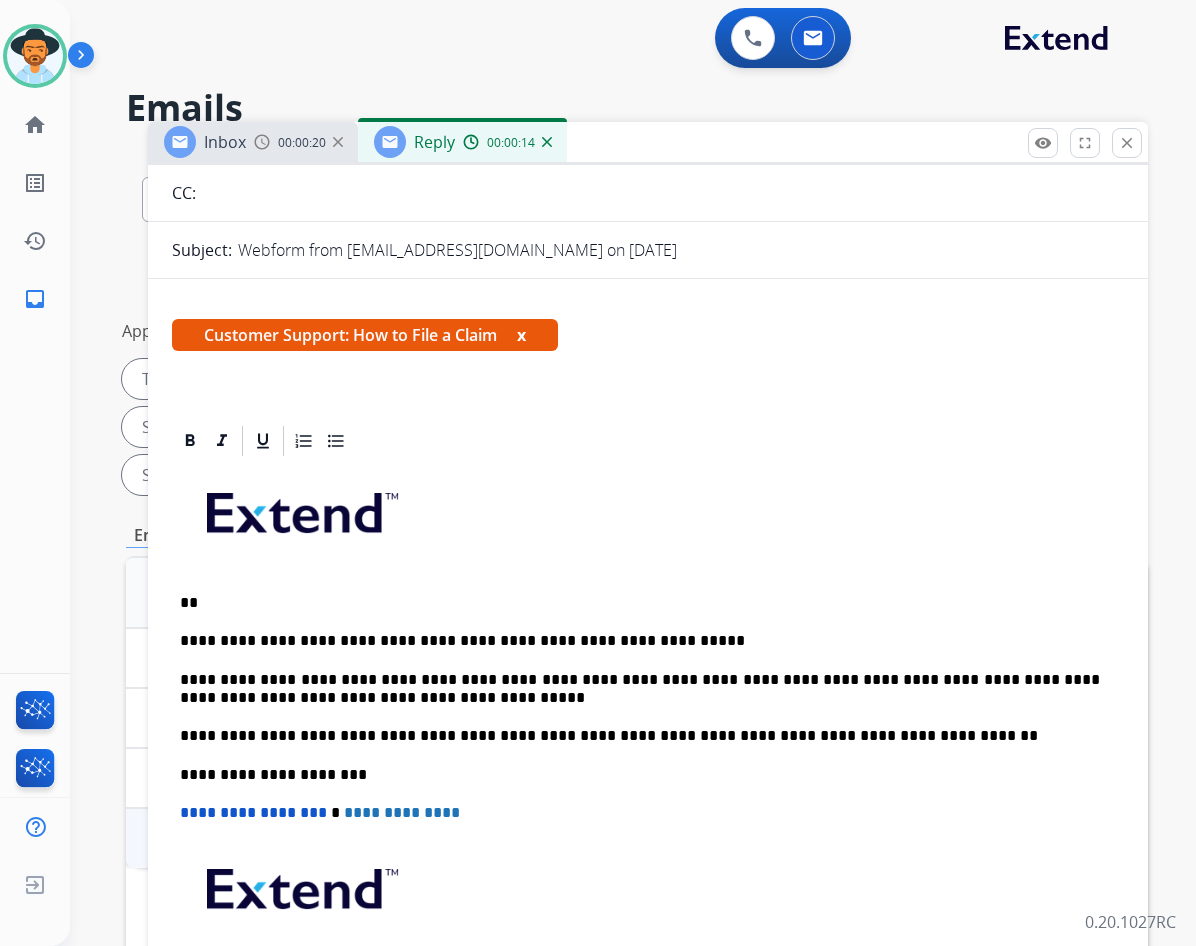 type 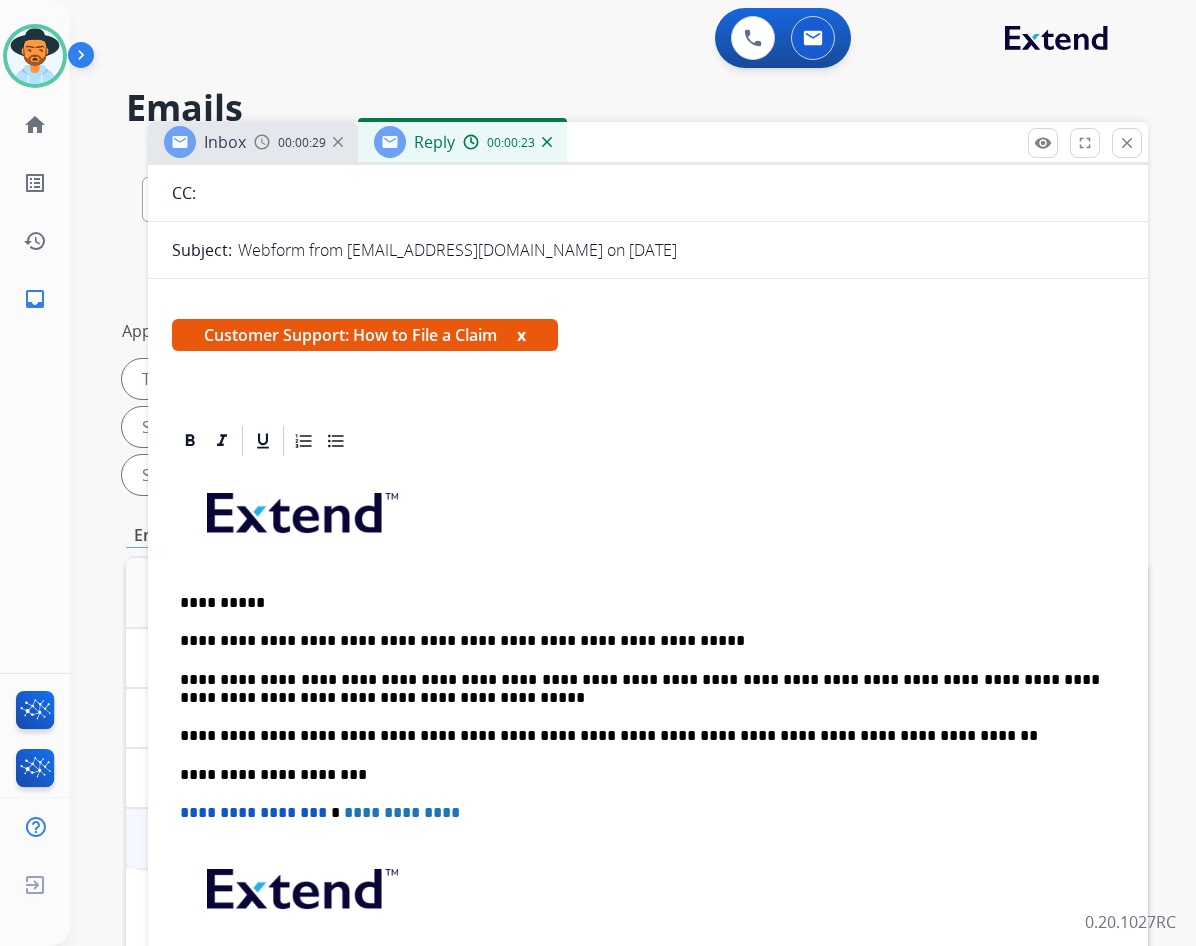 click on "**********" at bounding box center [640, 641] 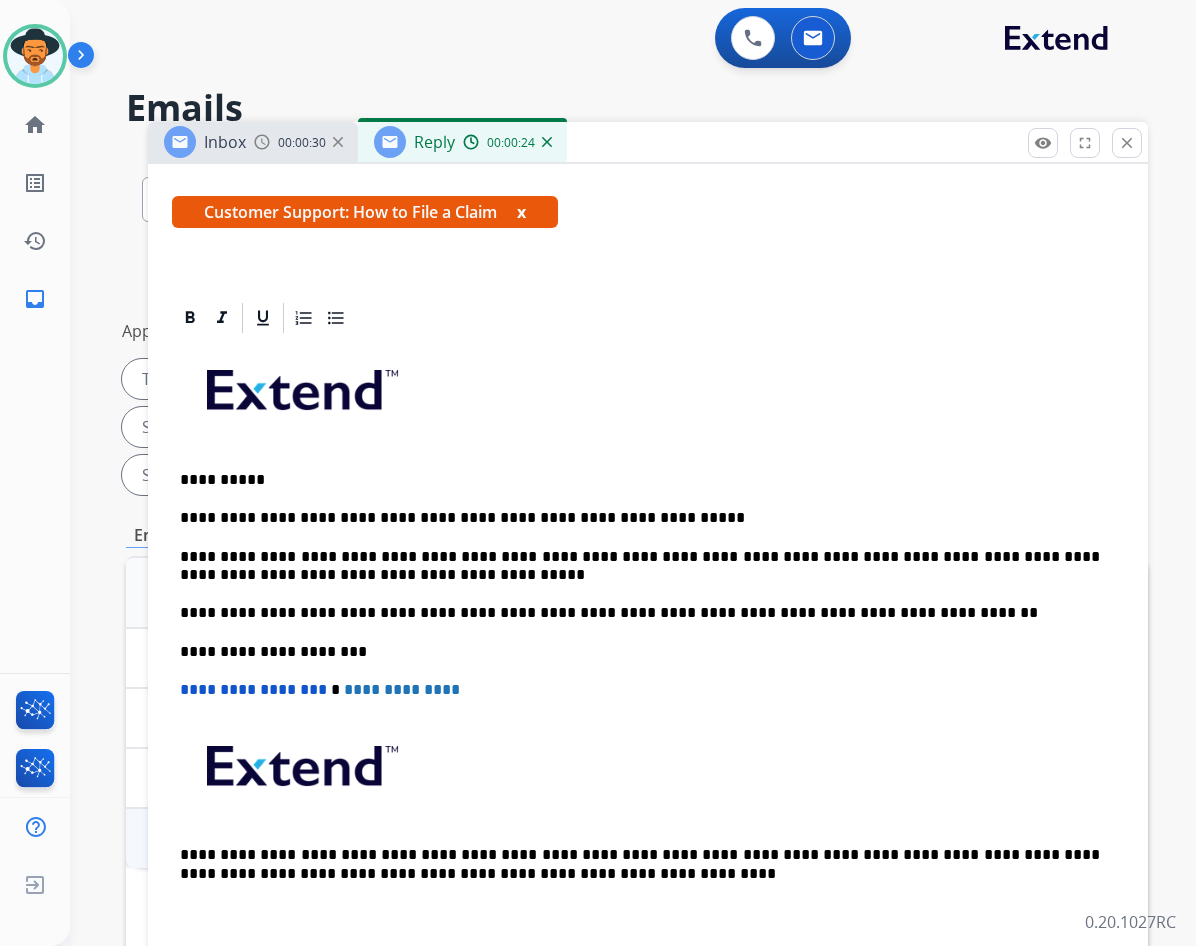 scroll, scrollTop: 324, scrollLeft: 0, axis: vertical 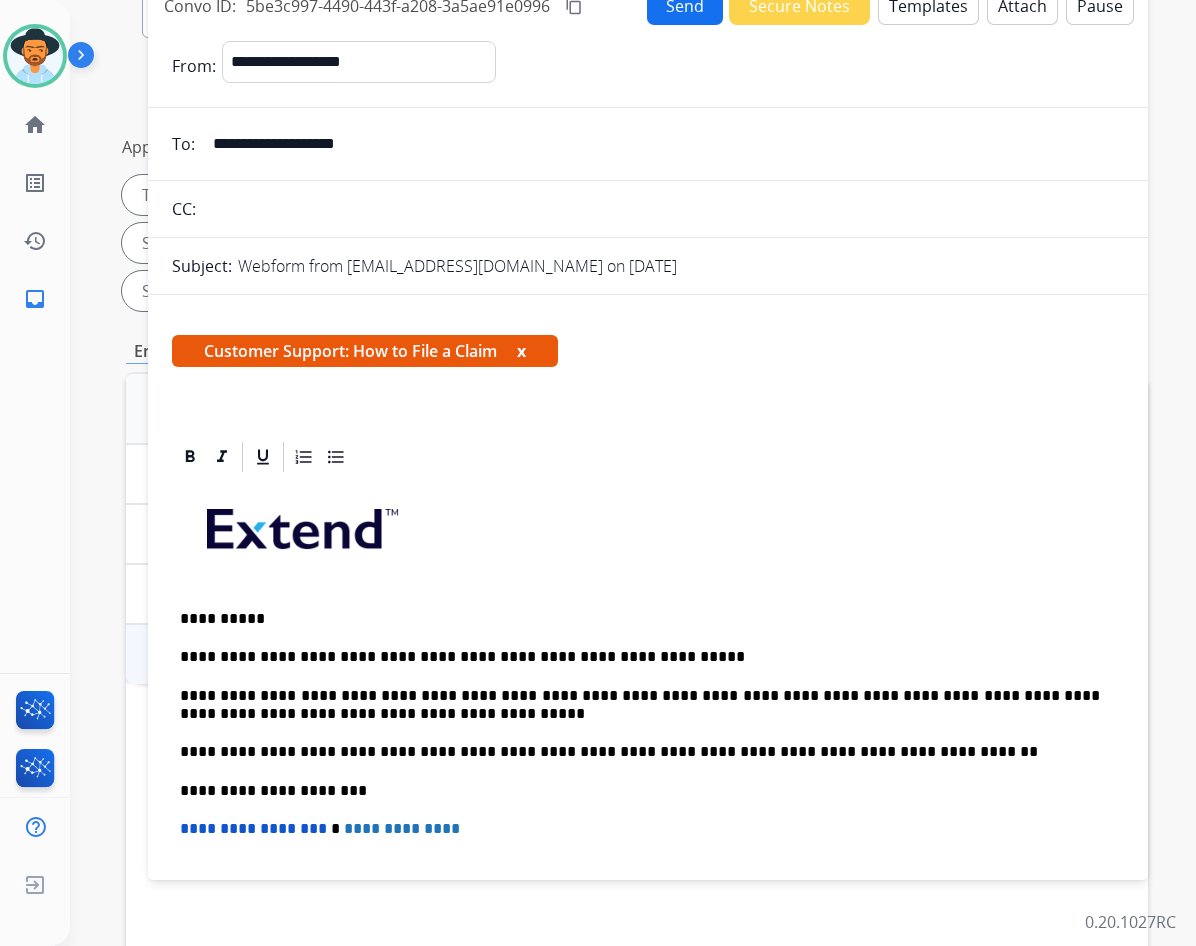 drag, startPoint x: 395, startPoint y: 148, endPoint x: 205, endPoint y: 146, distance: 190.01053 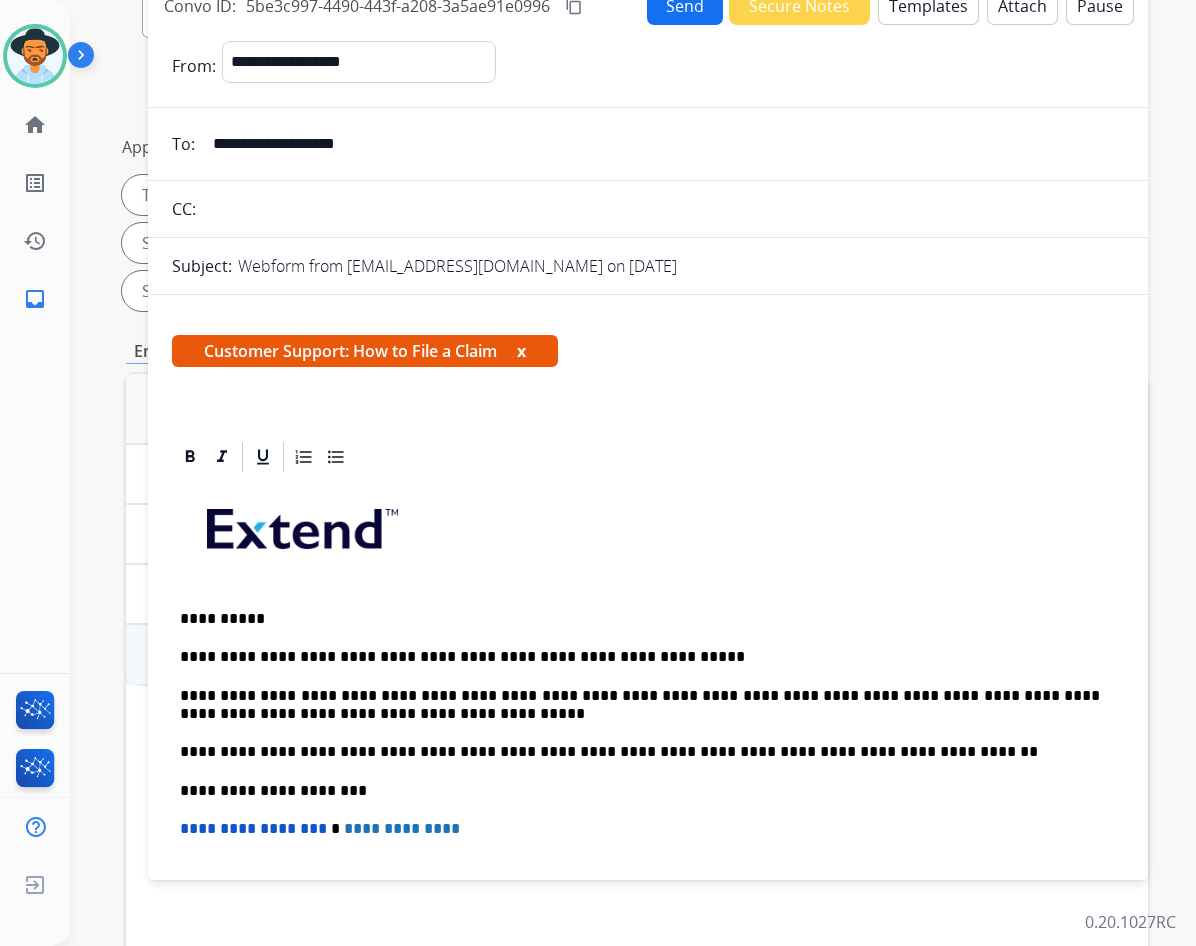 click on "**********" at bounding box center [648, 744] 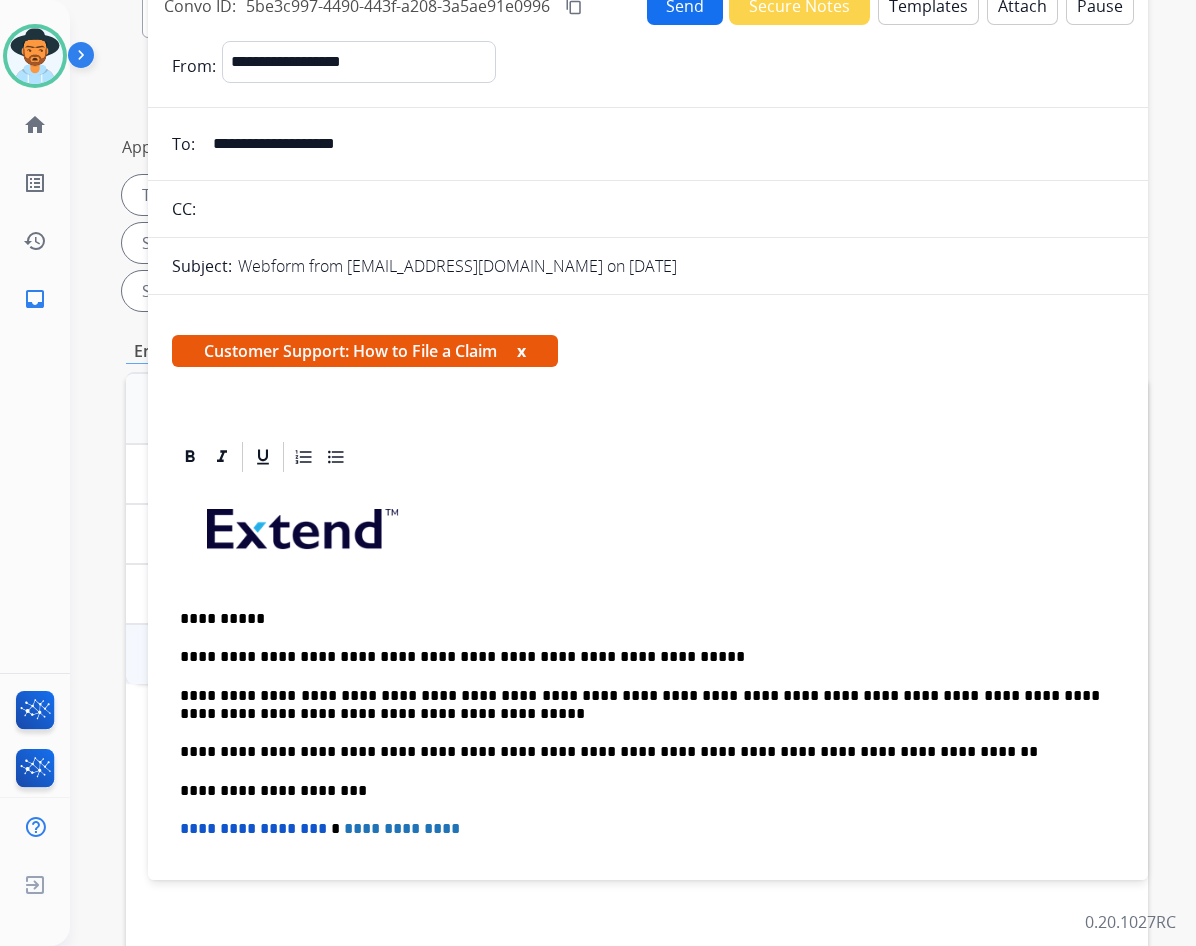 drag, startPoint x: 414, startPoint y: 157, endPoint x: 202, endPoint y: 163, distance: 212.08488 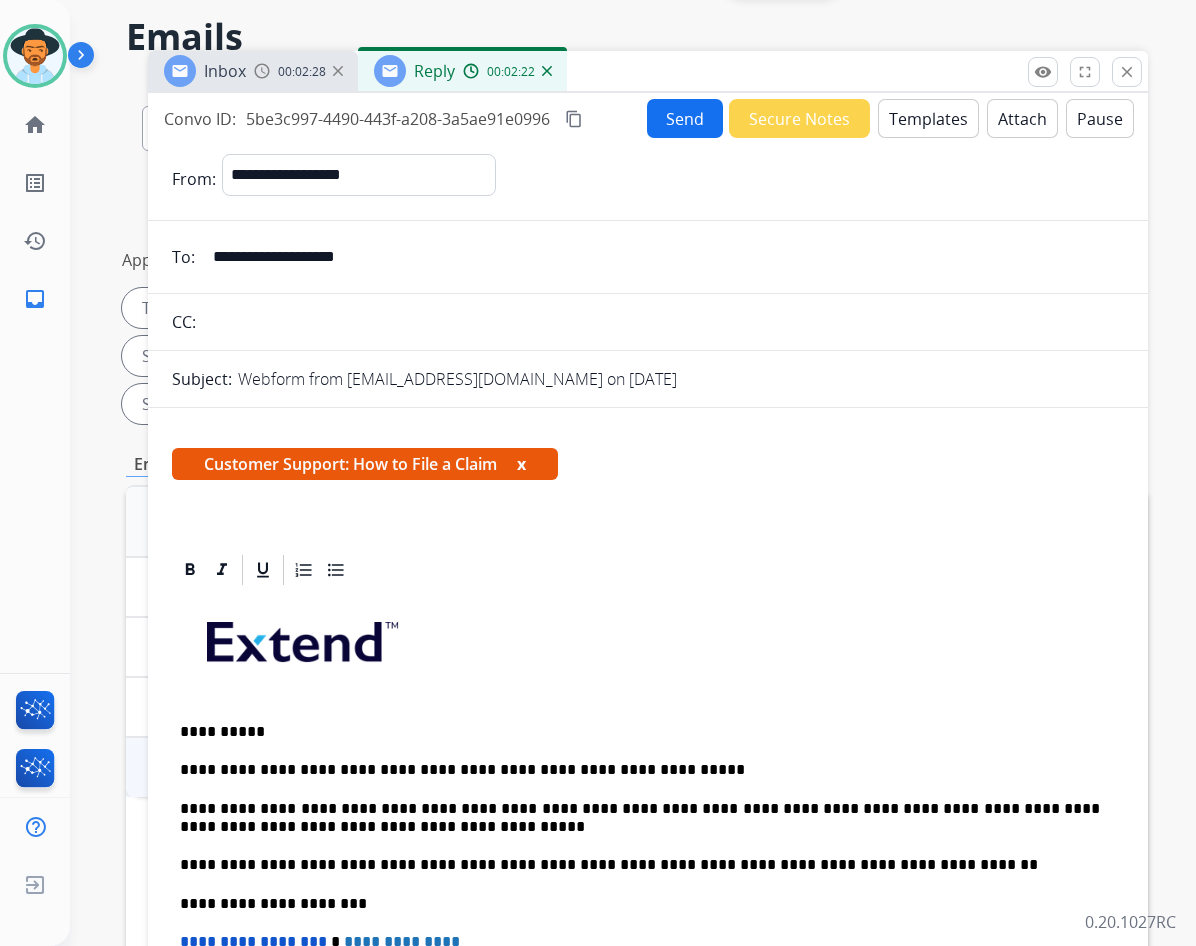 scroll, scrollTop: 0, scrollLeft: 0, axis: both 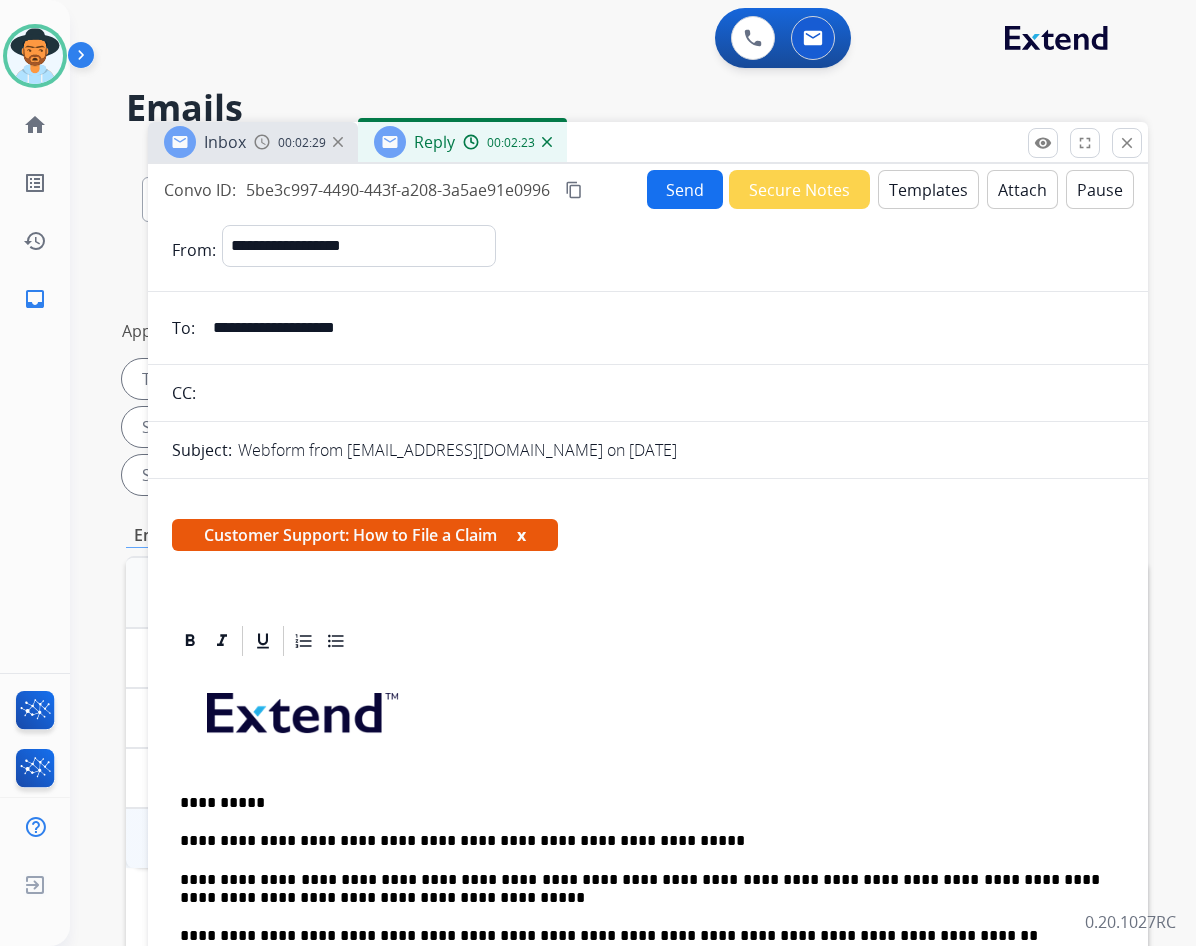 click on "Templates" at bounding box center (928, 189) 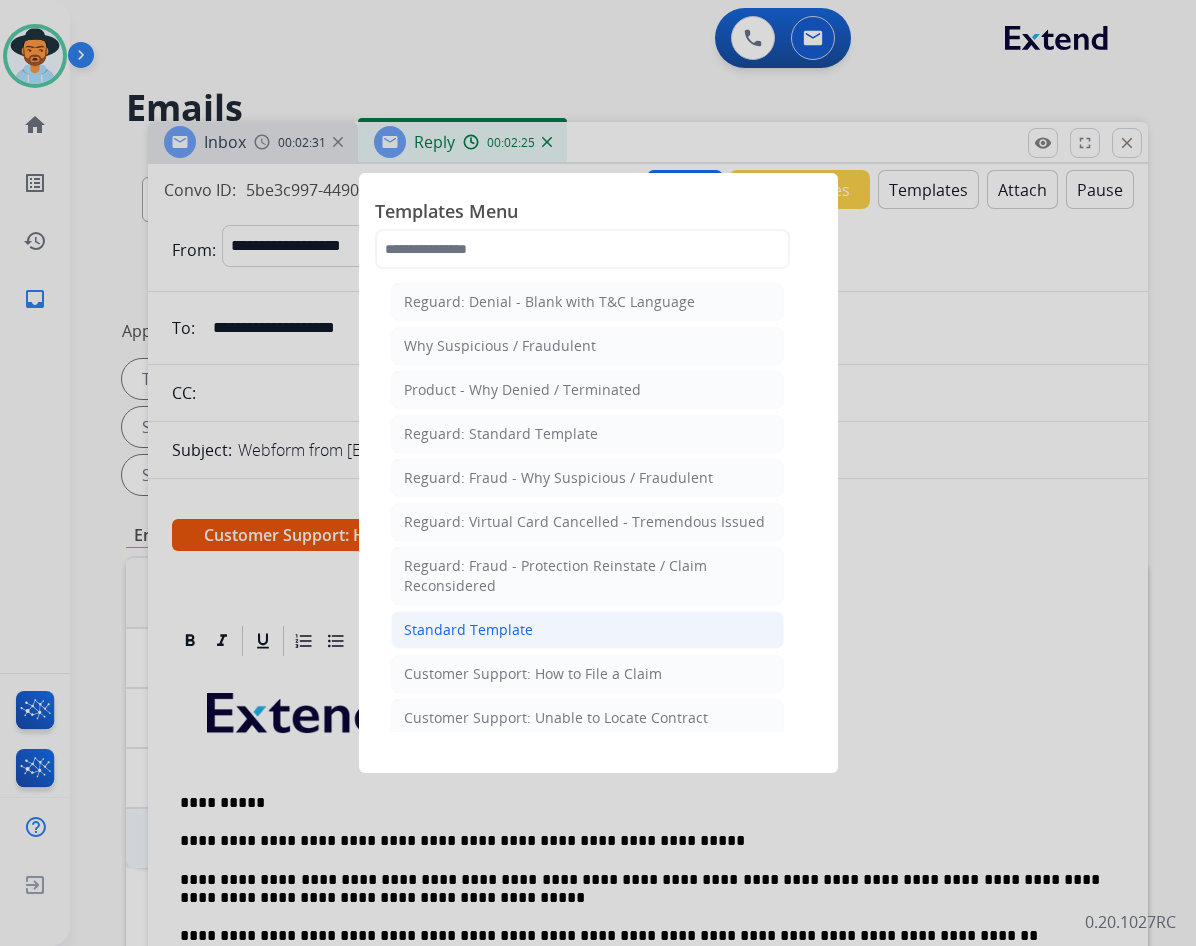 click on "Standard Template" 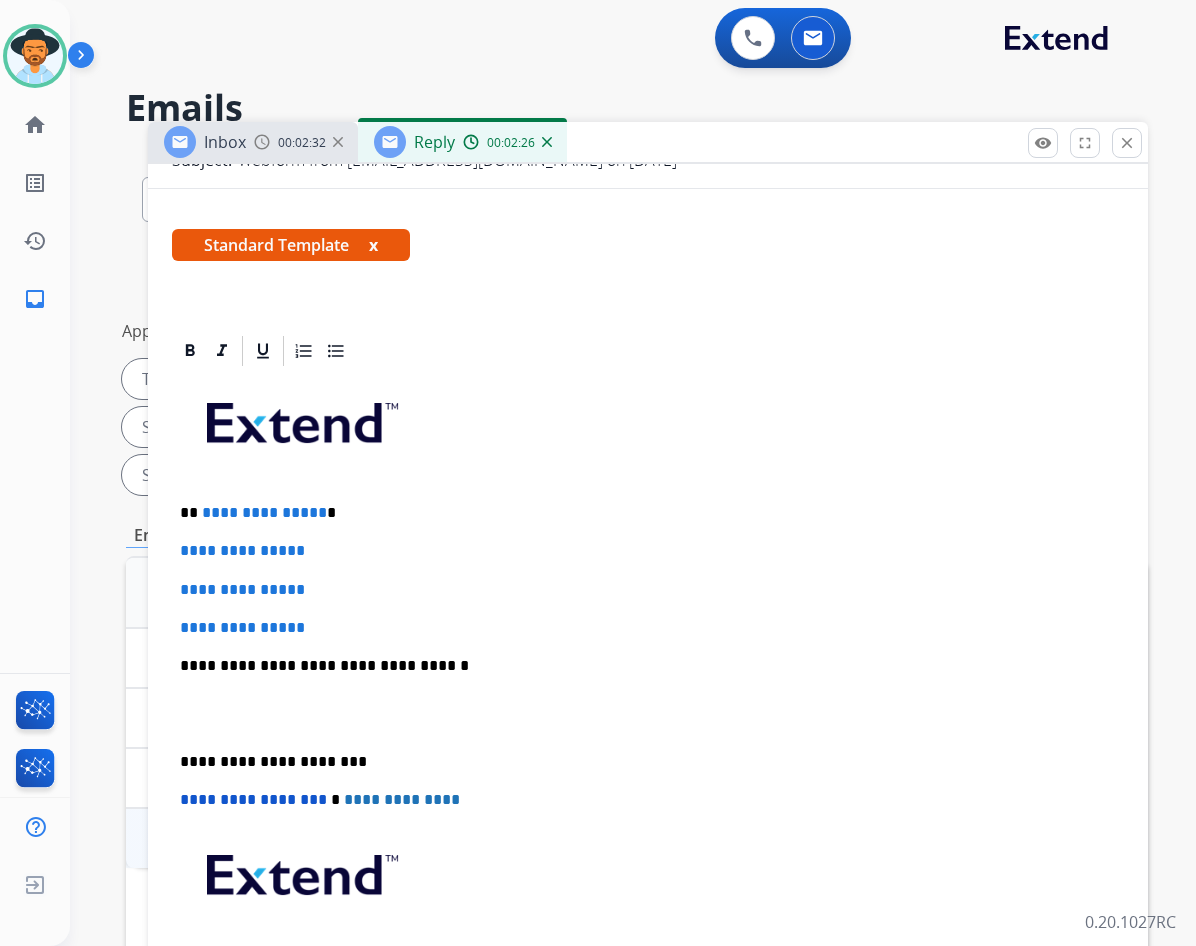 scroll, scrollTop: 300, scrollLeft: 0, axis: vertical 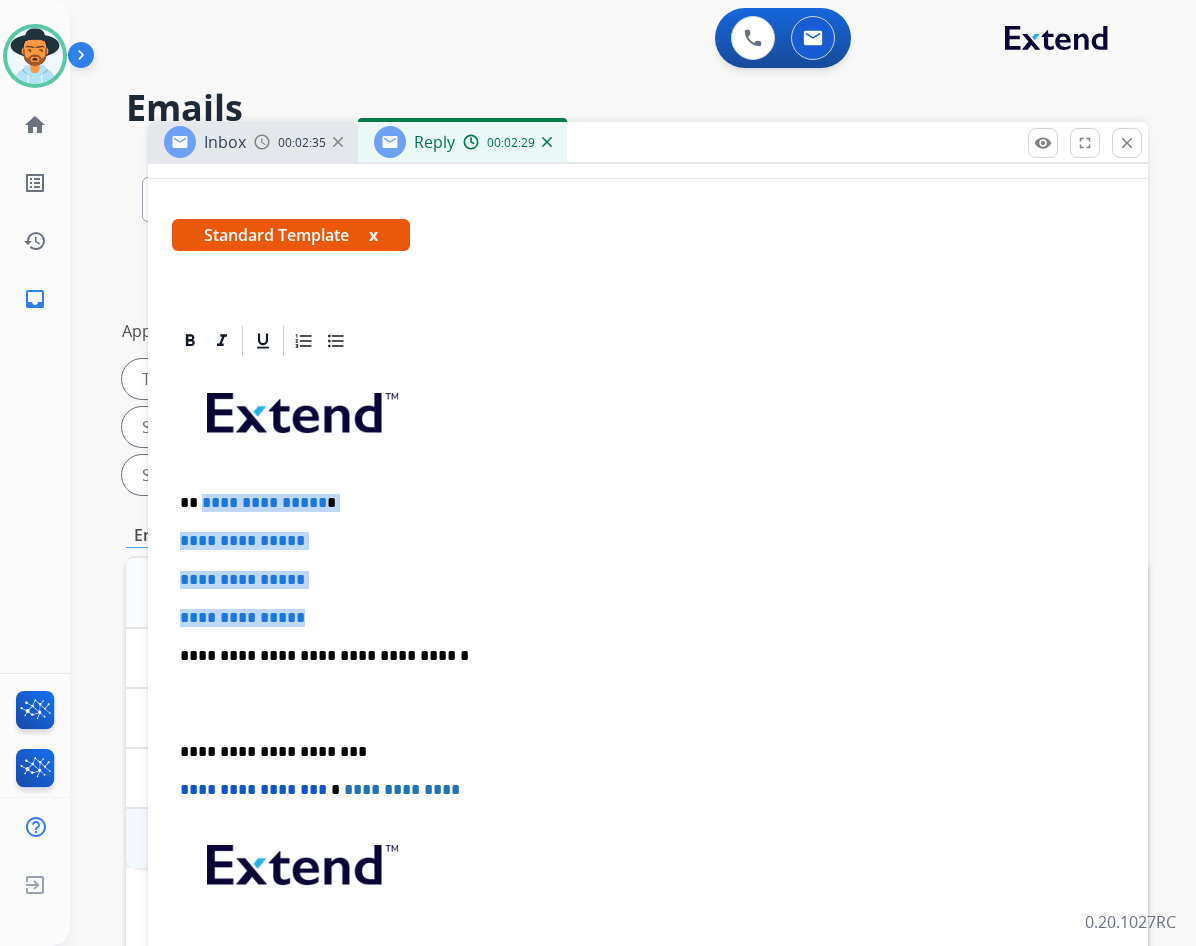 drag, startPoint x: 322, startPoint y: 626, endPoint x: 202, endPoint y: 499, distance: 174.7255 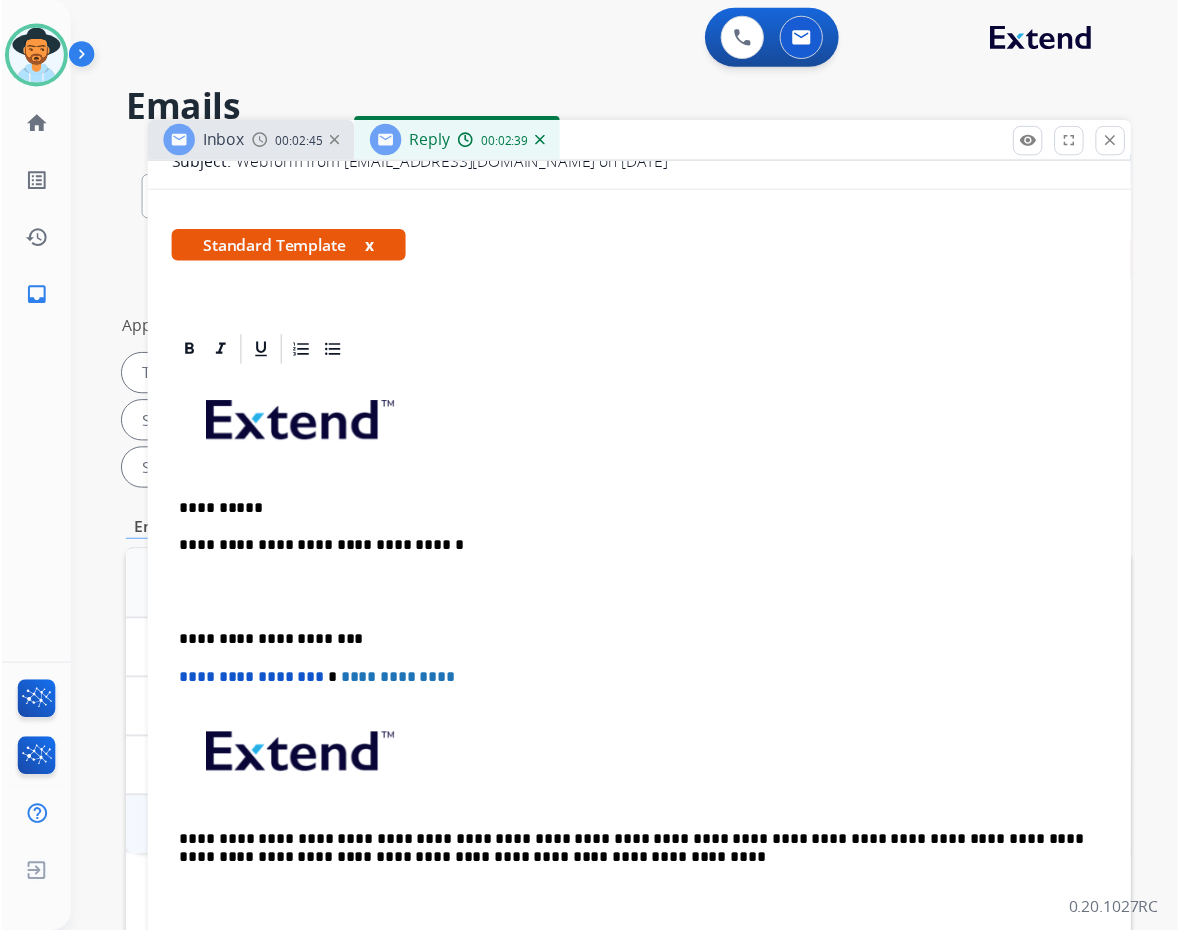 scroll, scrollTop: 300, scrollLeft: 0, axis: vertical 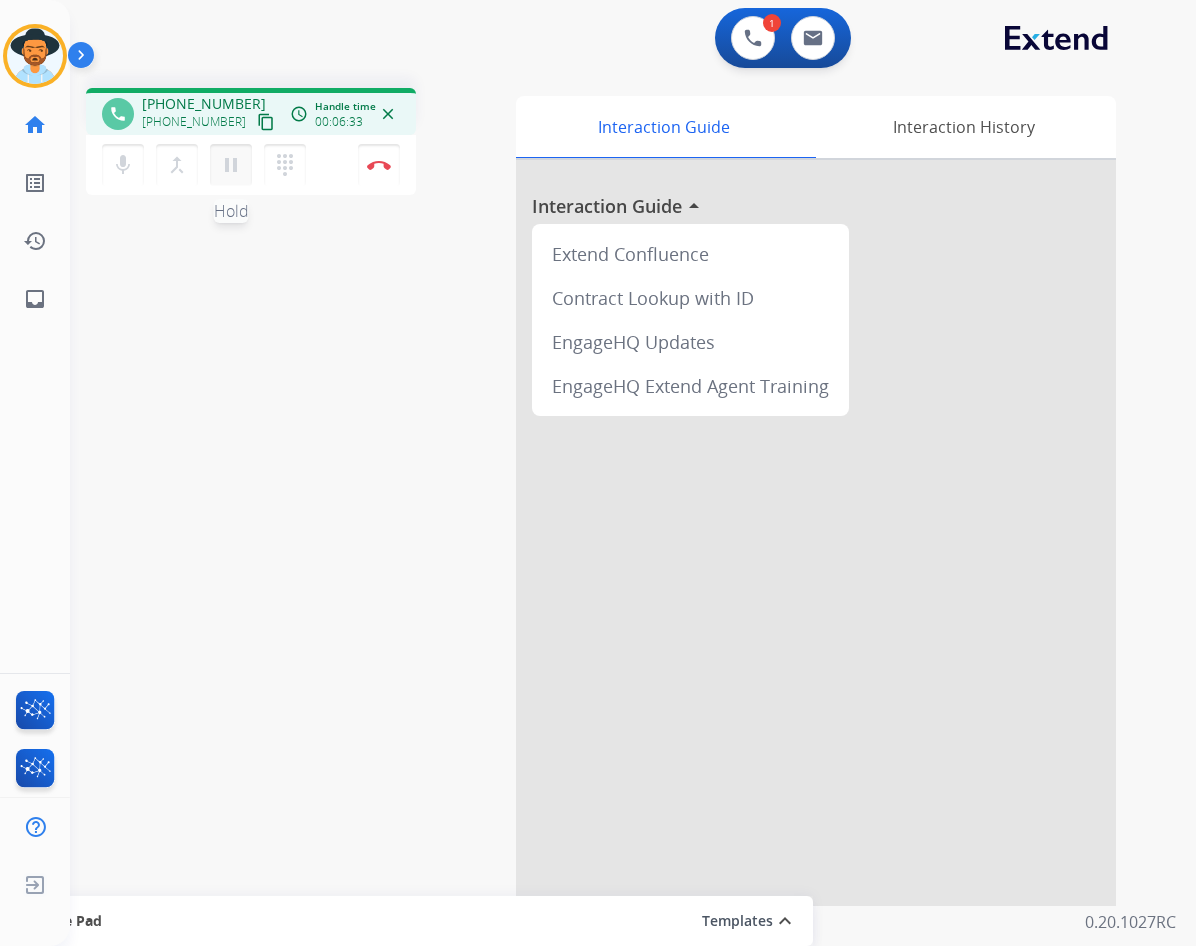 click on "pause" at bounding box center [231, 165] 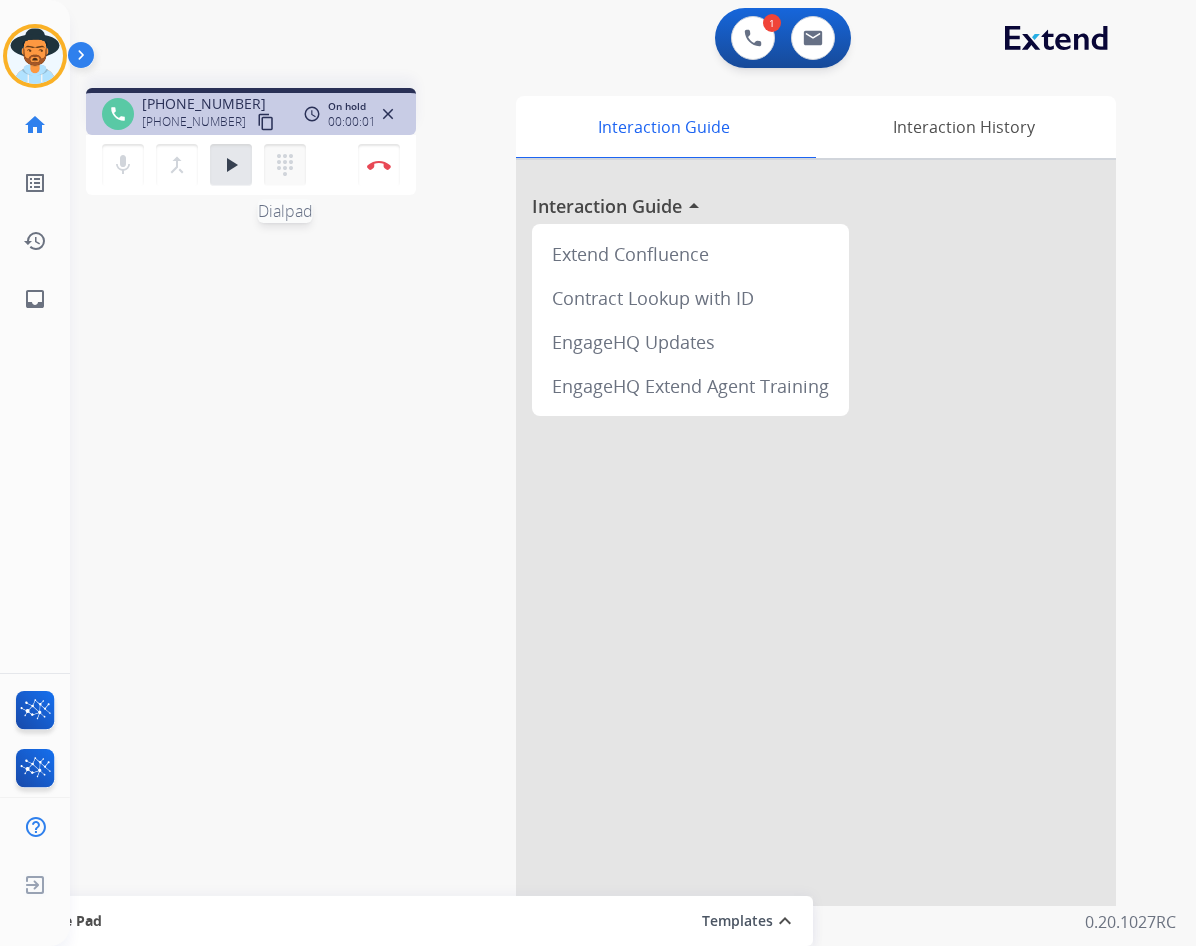 click on "dialpad" at bounding box center (285, 165) 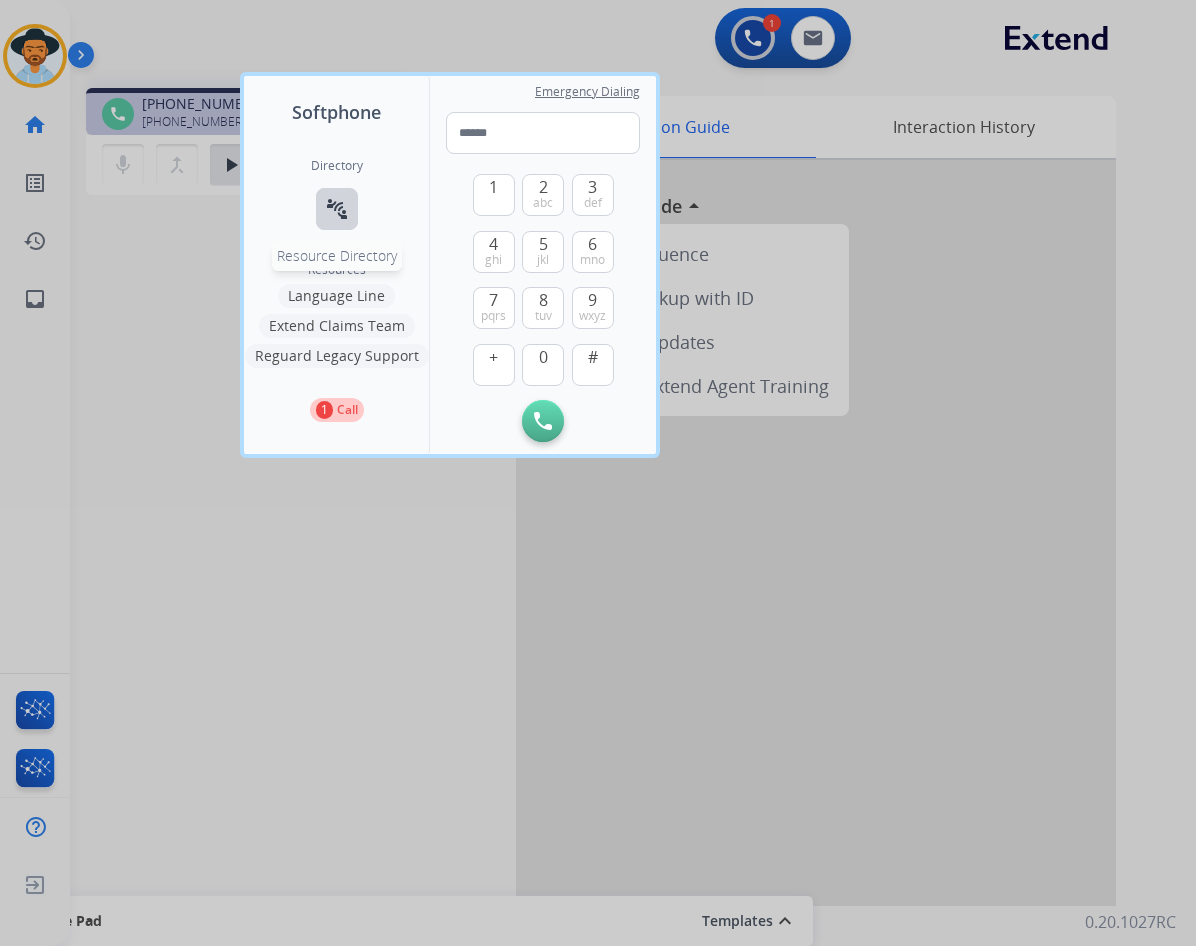 click on "connect_without_contact" at bounding box center (337, 209) 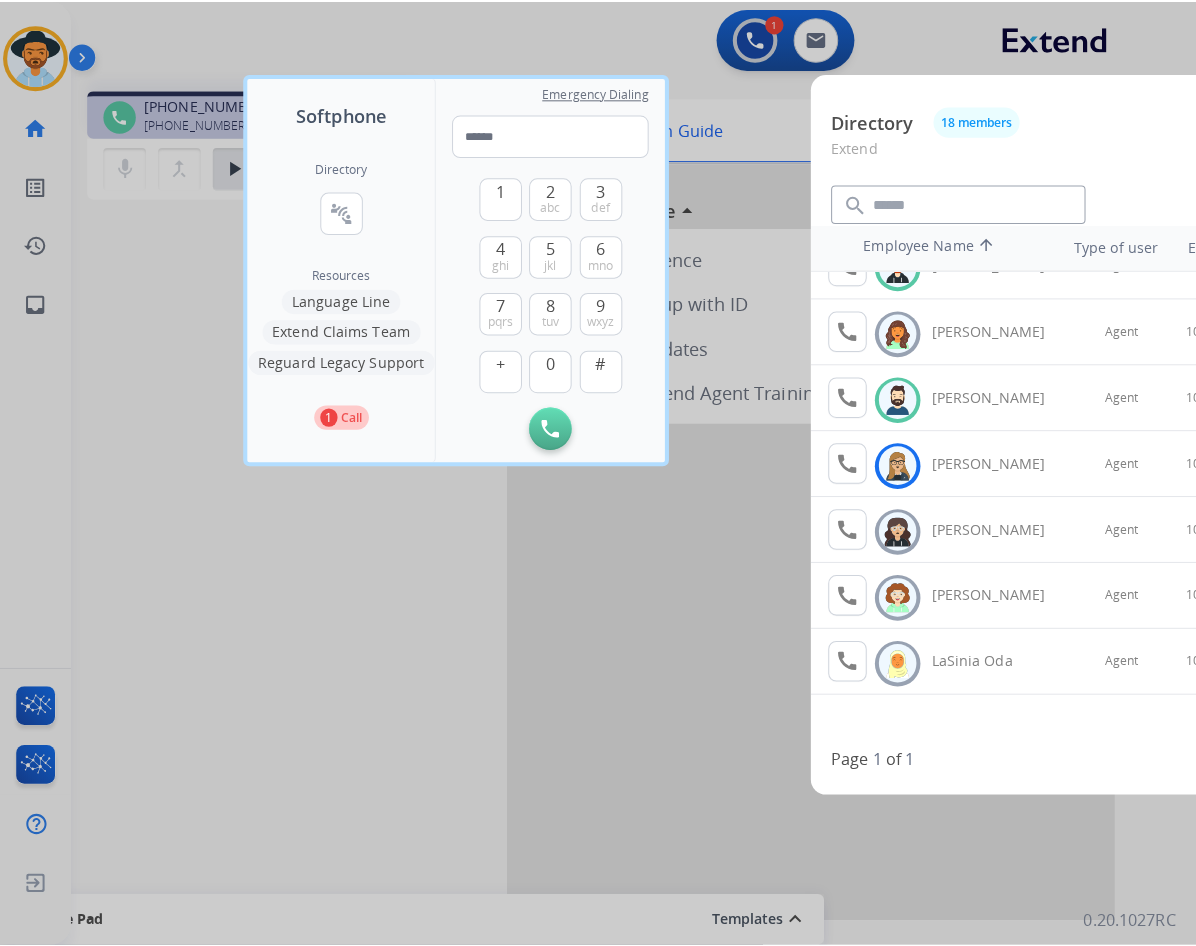 scroll, scrollTop: 300, scrollLeft: 0, axis: vertical 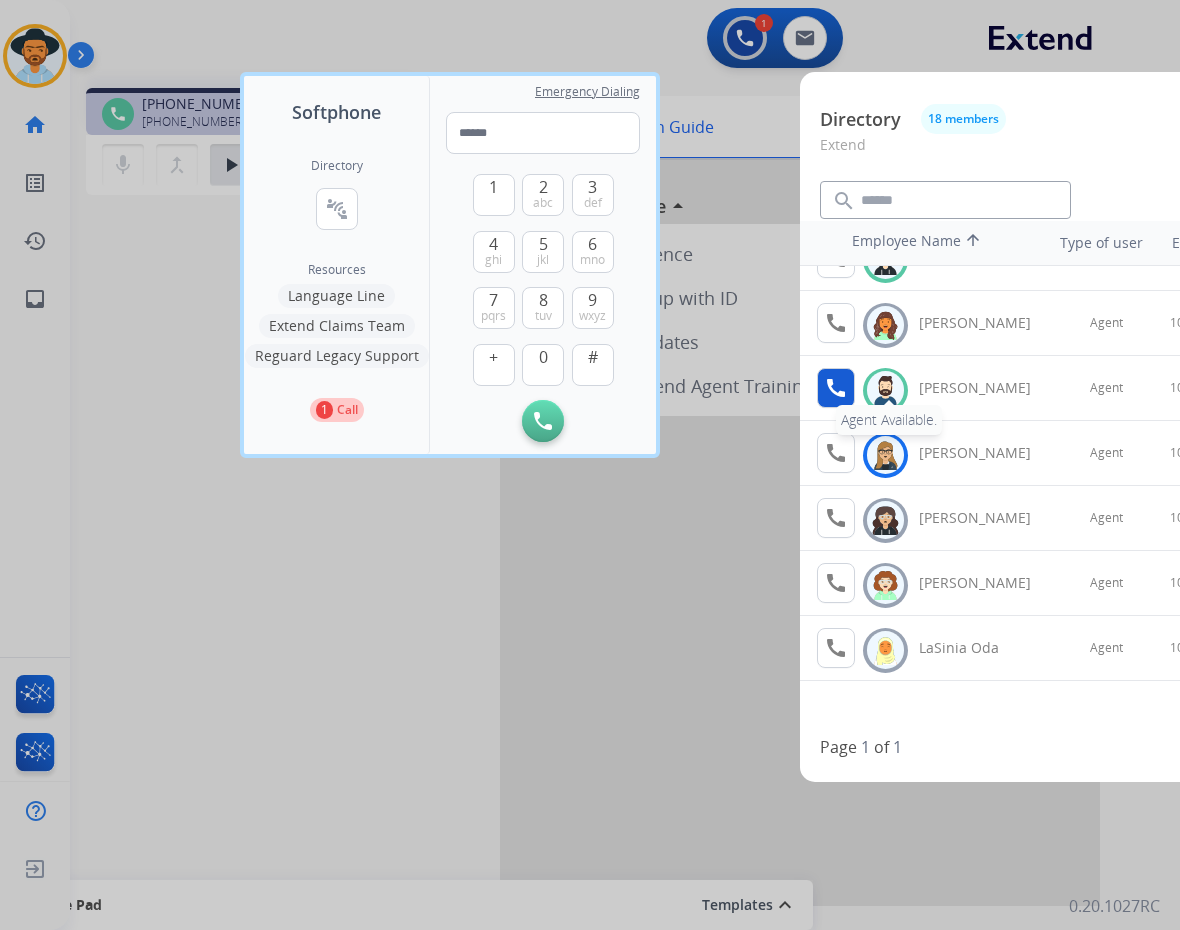 click on "call" at bounding box center [836, 388] 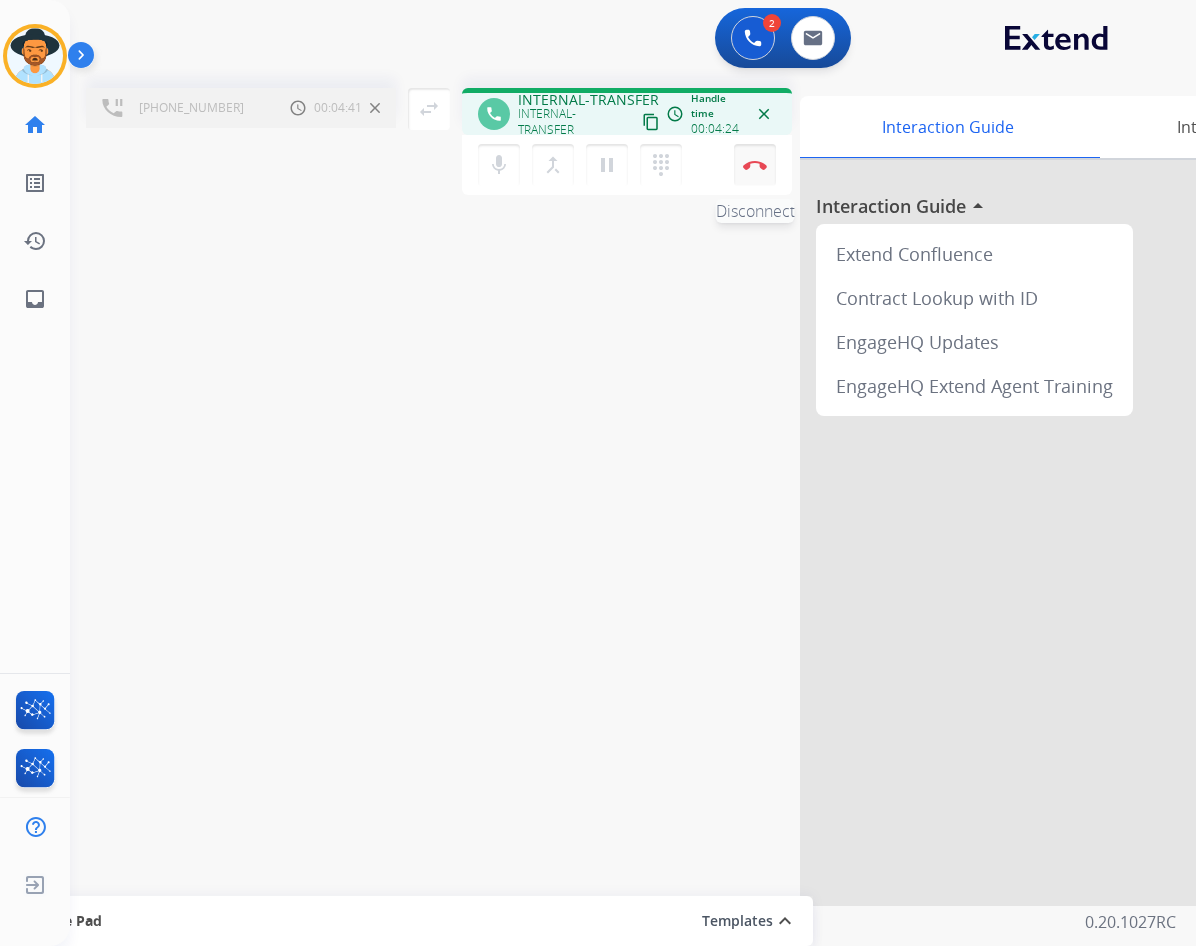 click at bounding box center [755, 165] 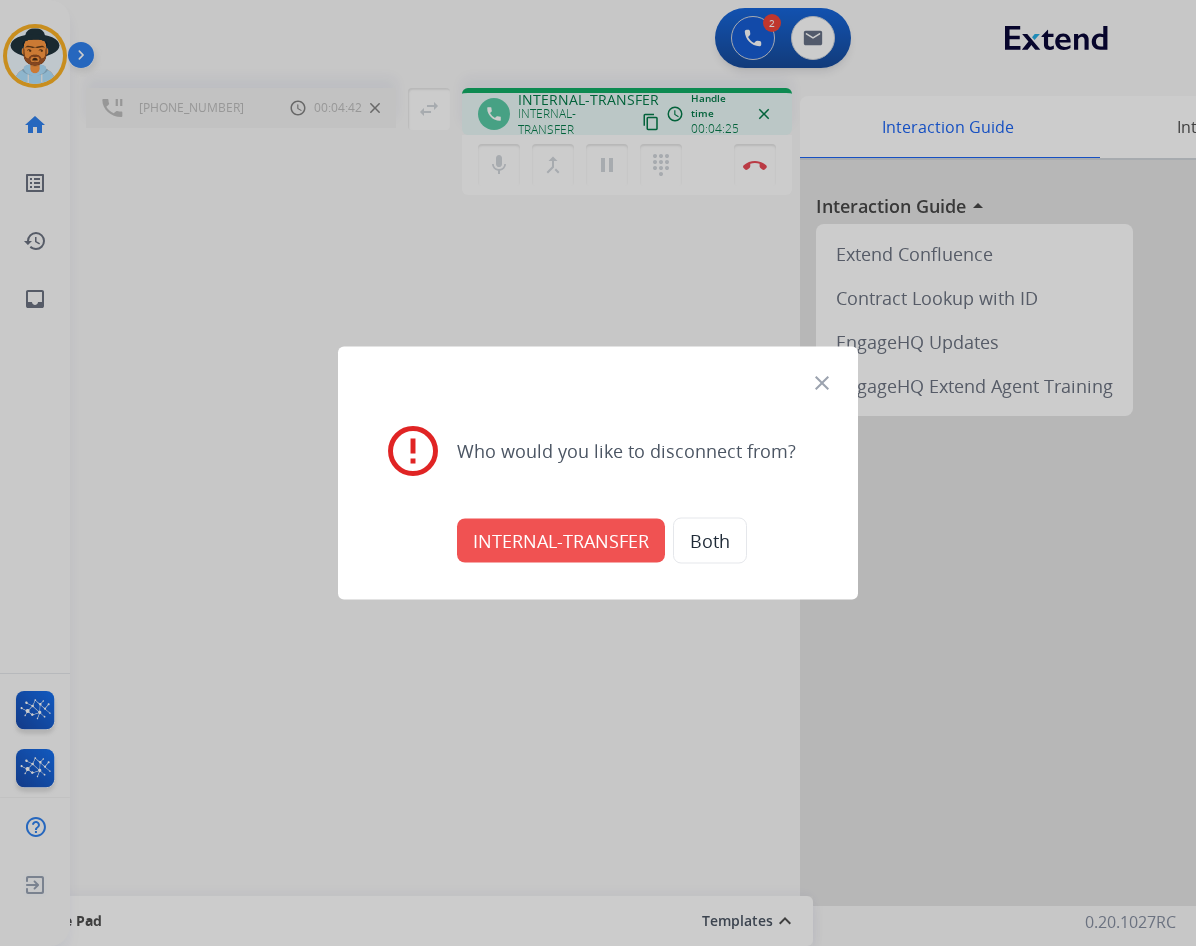 click on "INTERNAL-TRANSFER" at bounding box center (561, 541) 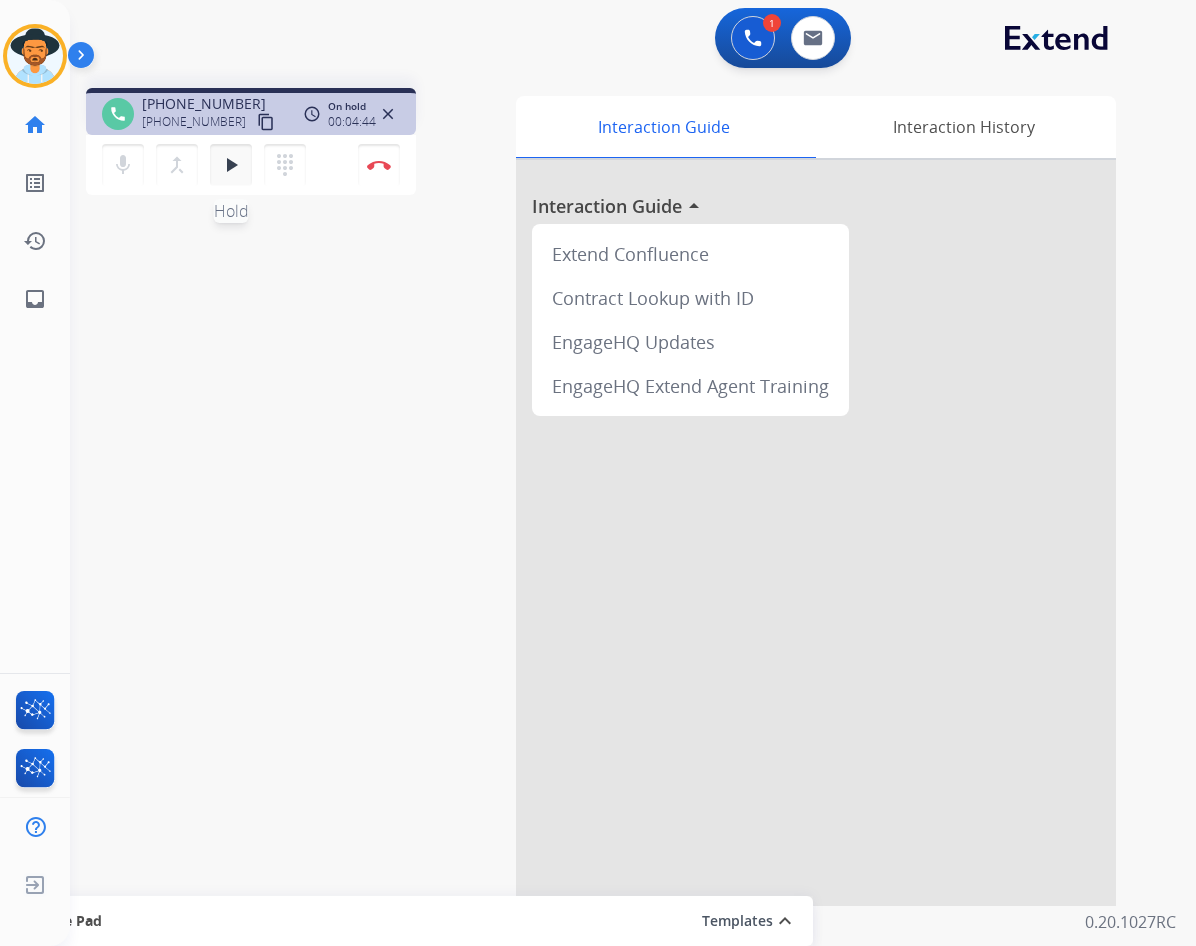 click on "play_arrow" at bounding box center (231, 165) 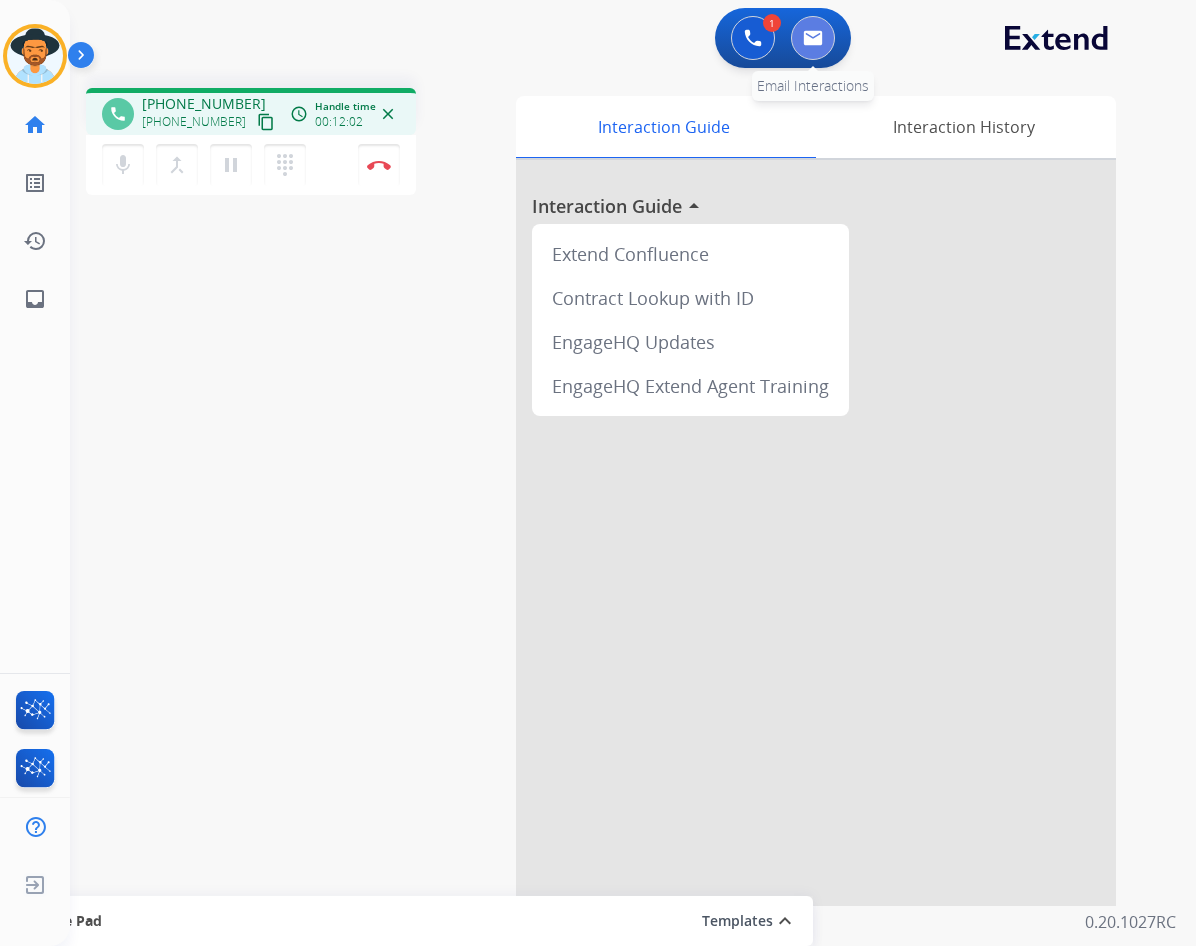 click at bounding box center [813, 38] 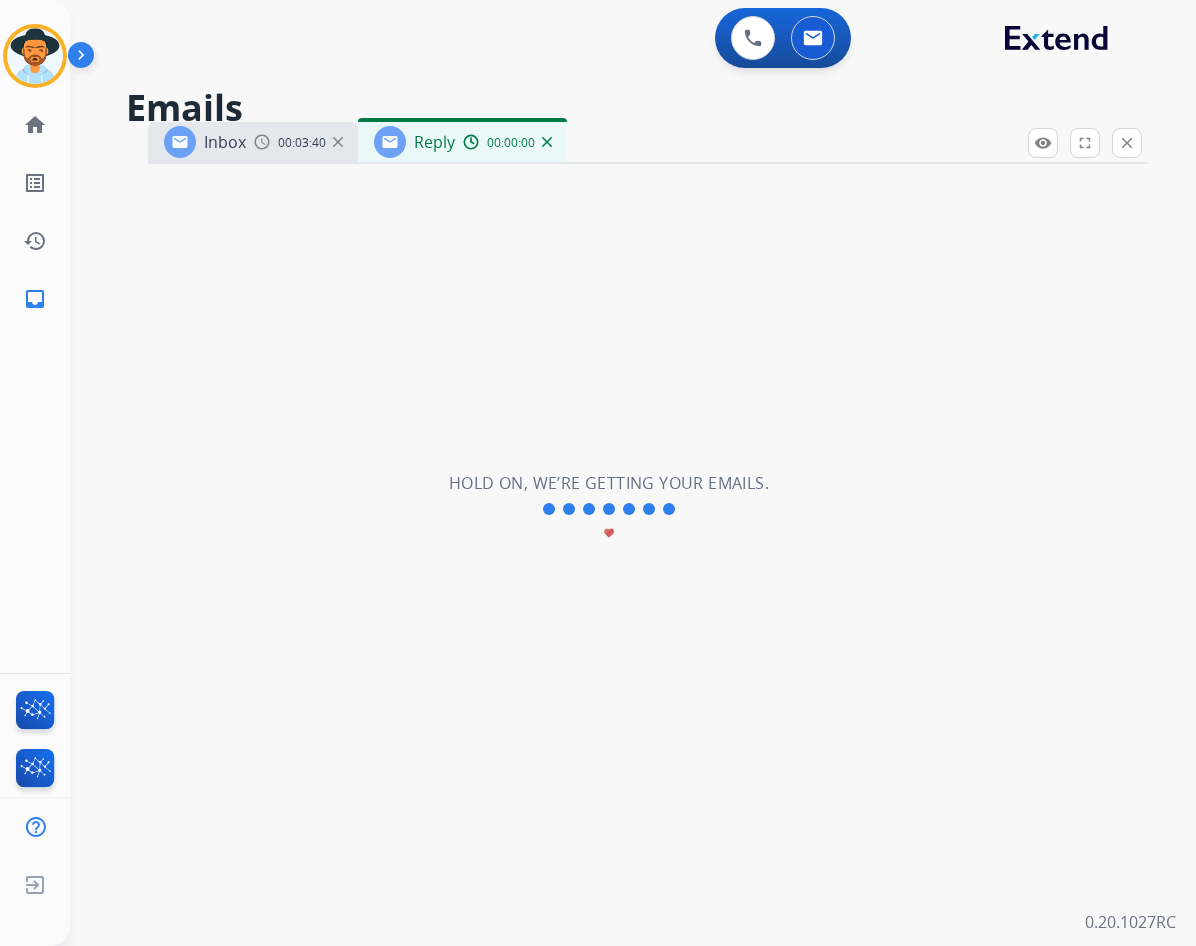 select on "**********" 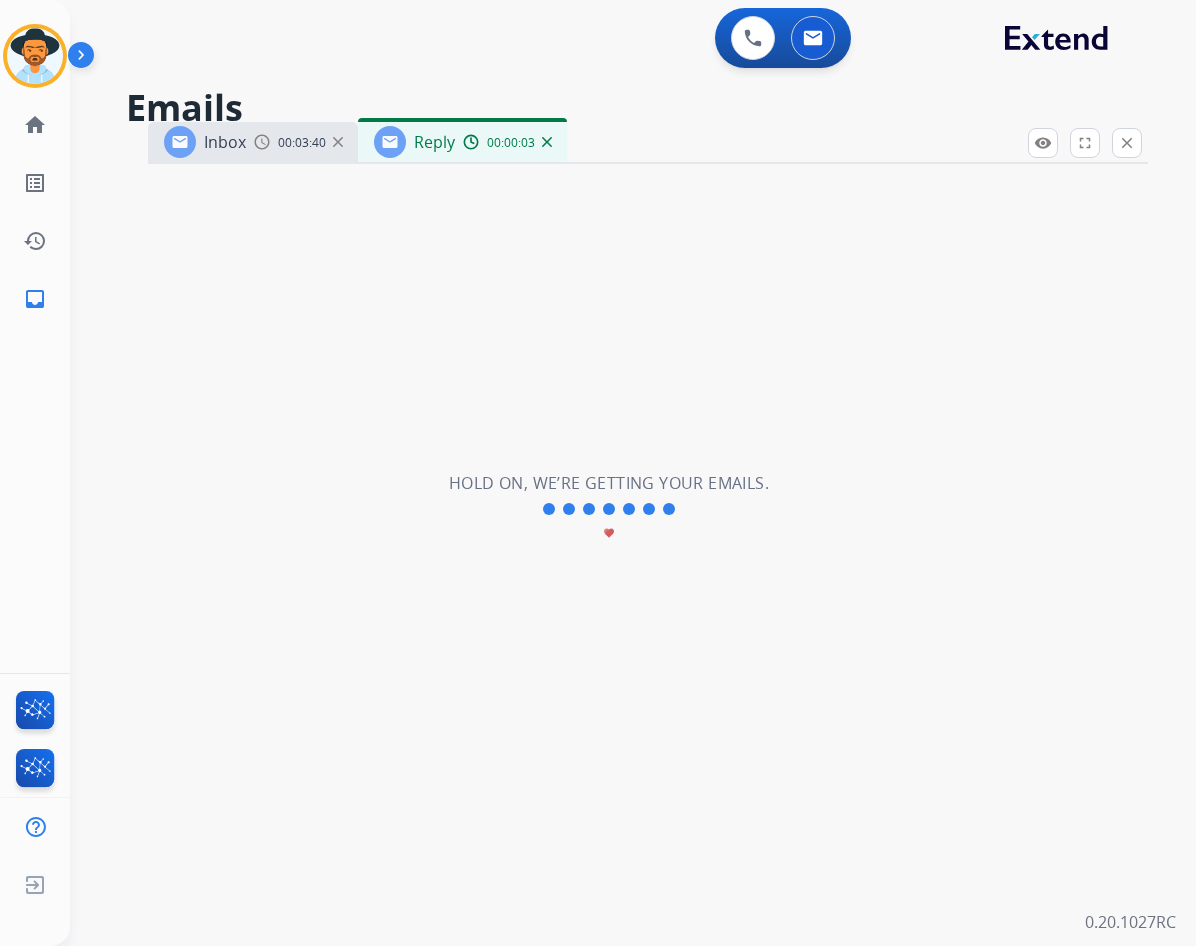 click on "0  Voice Interactions  0  Email Interactions" at bounding box center [621, 40] 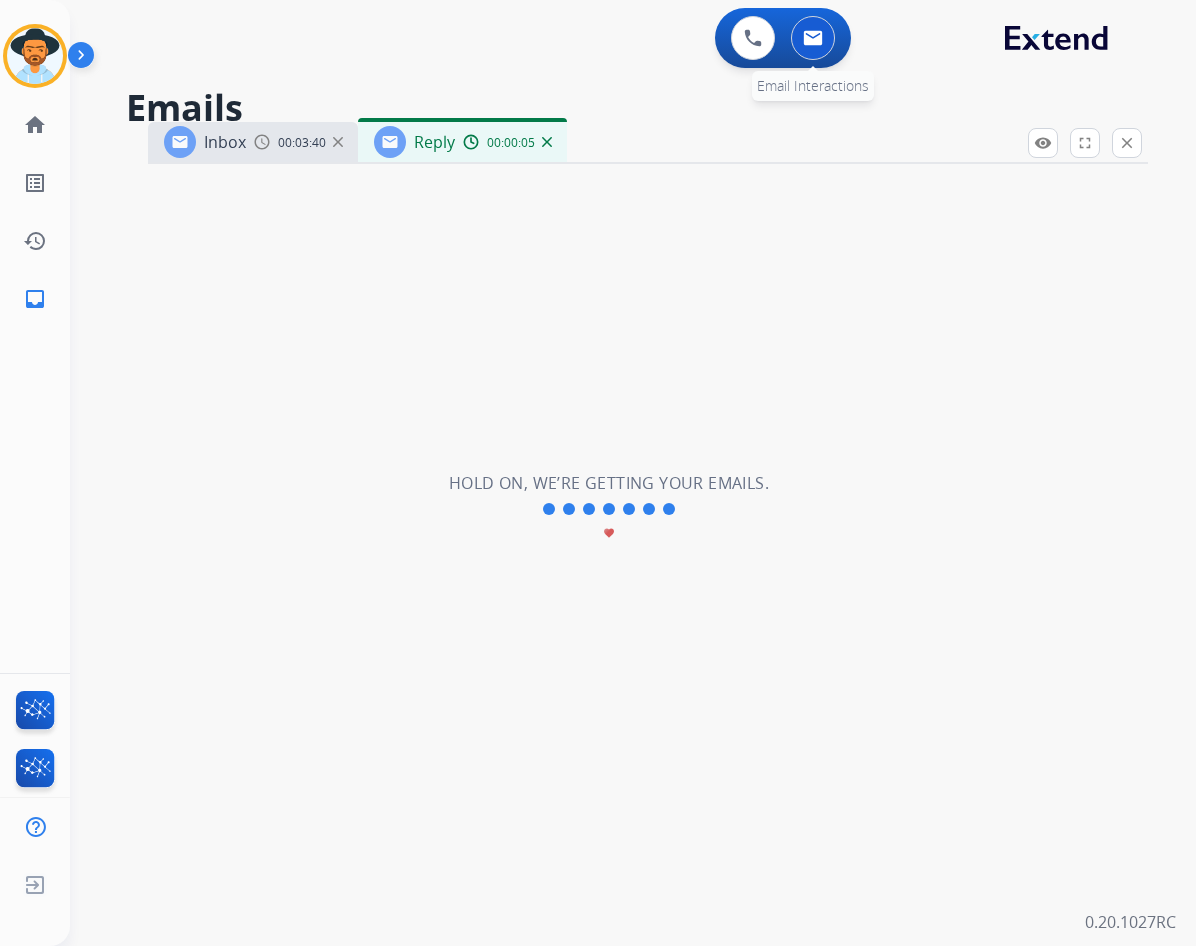 click at bounding box center [813, 38] 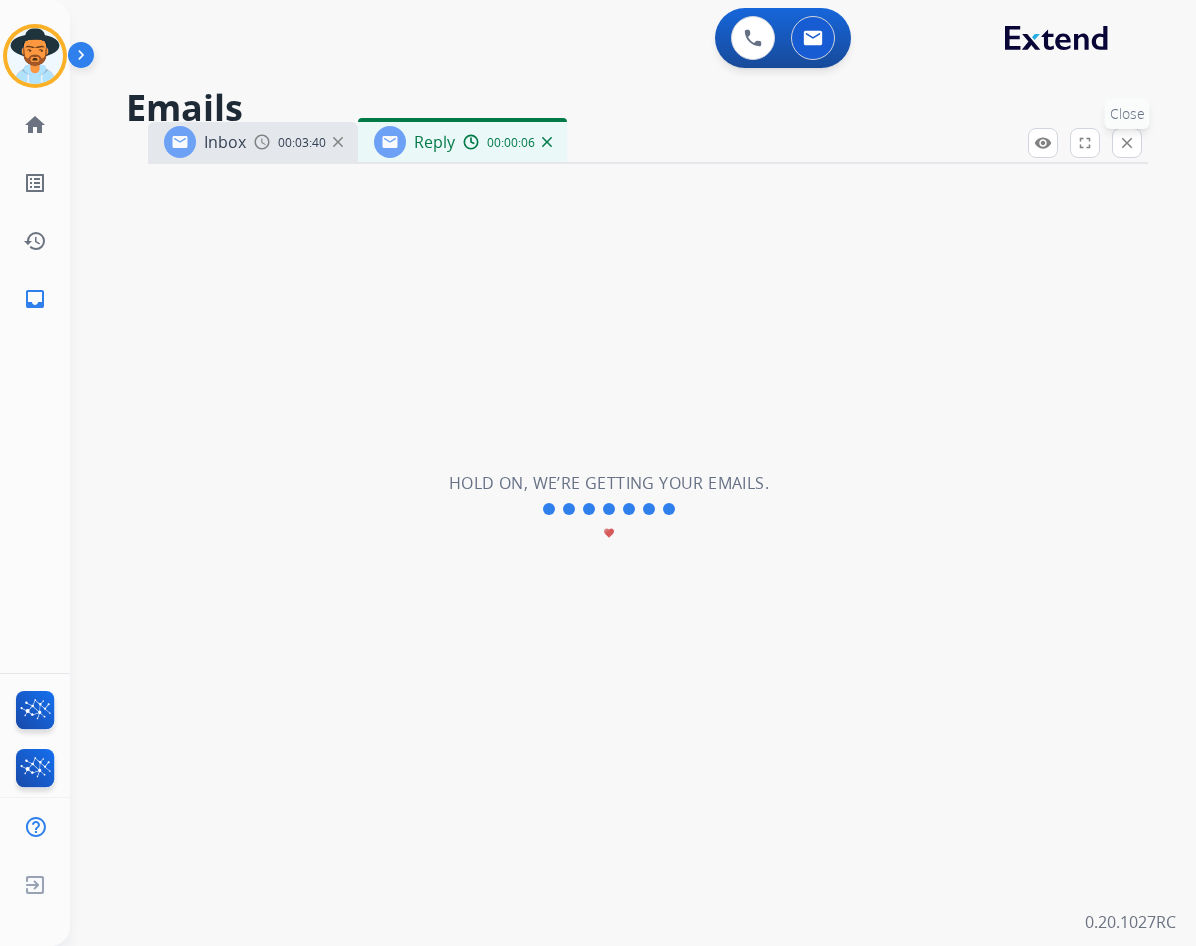 click on "close" at bounding box center [1127, 143] 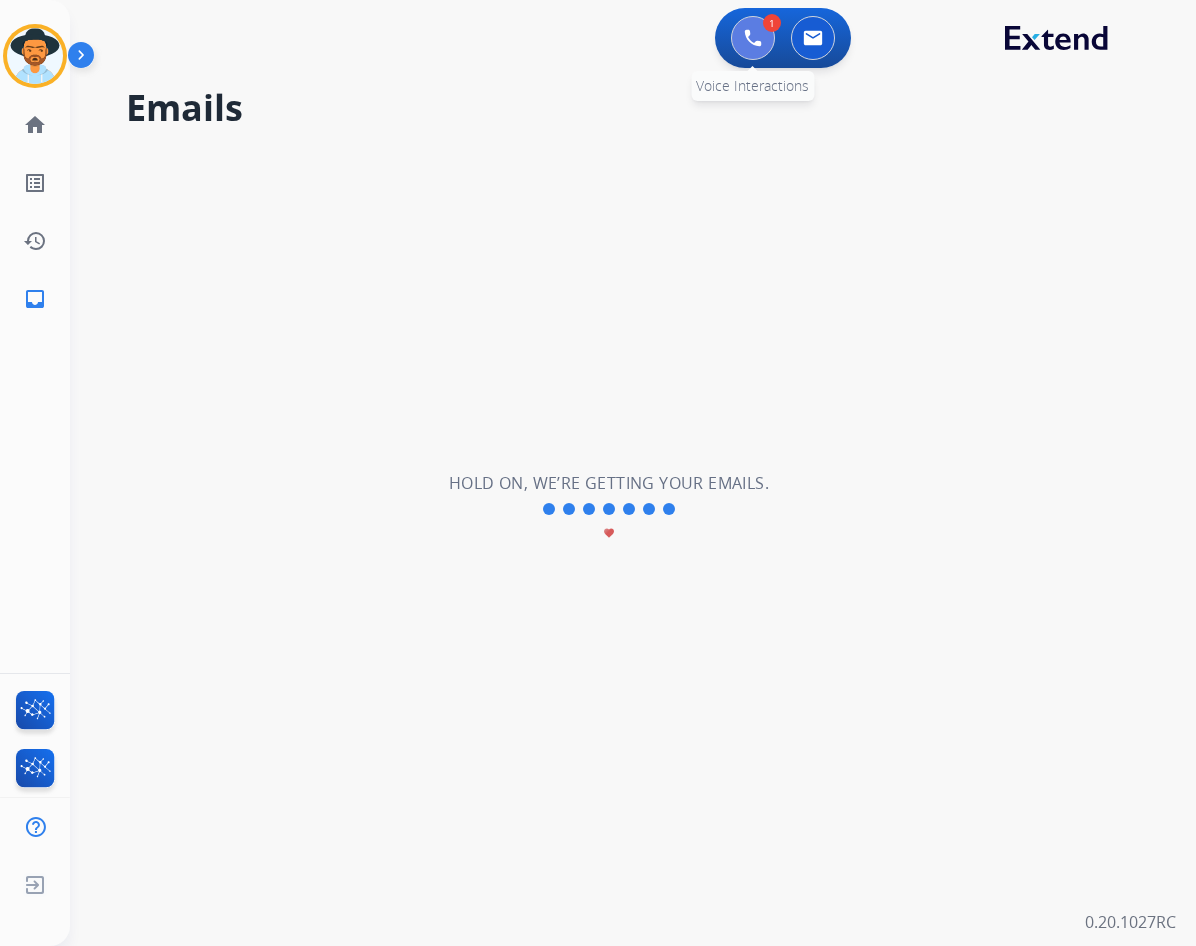 click at bounding box center [753, 38] 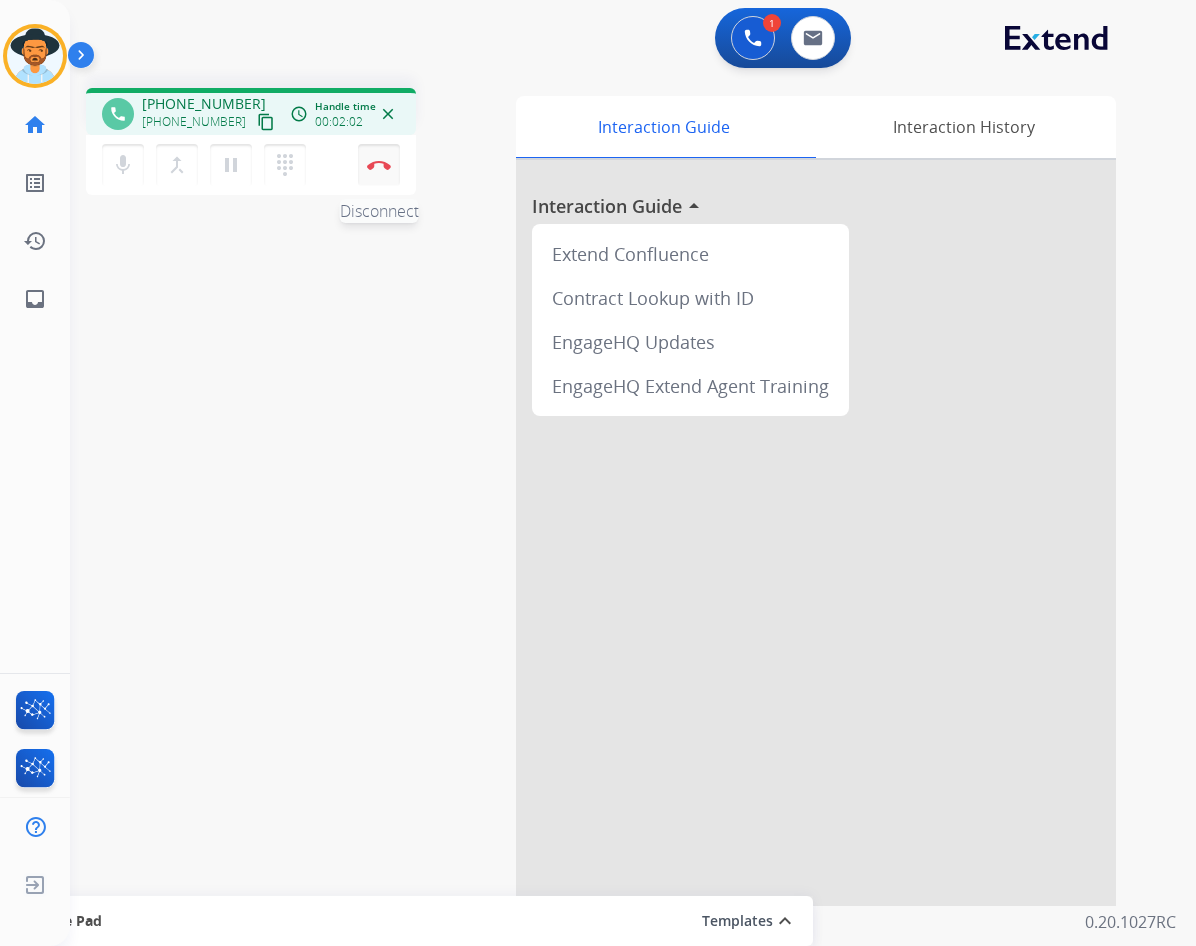 click at bounding box center [379, 165] 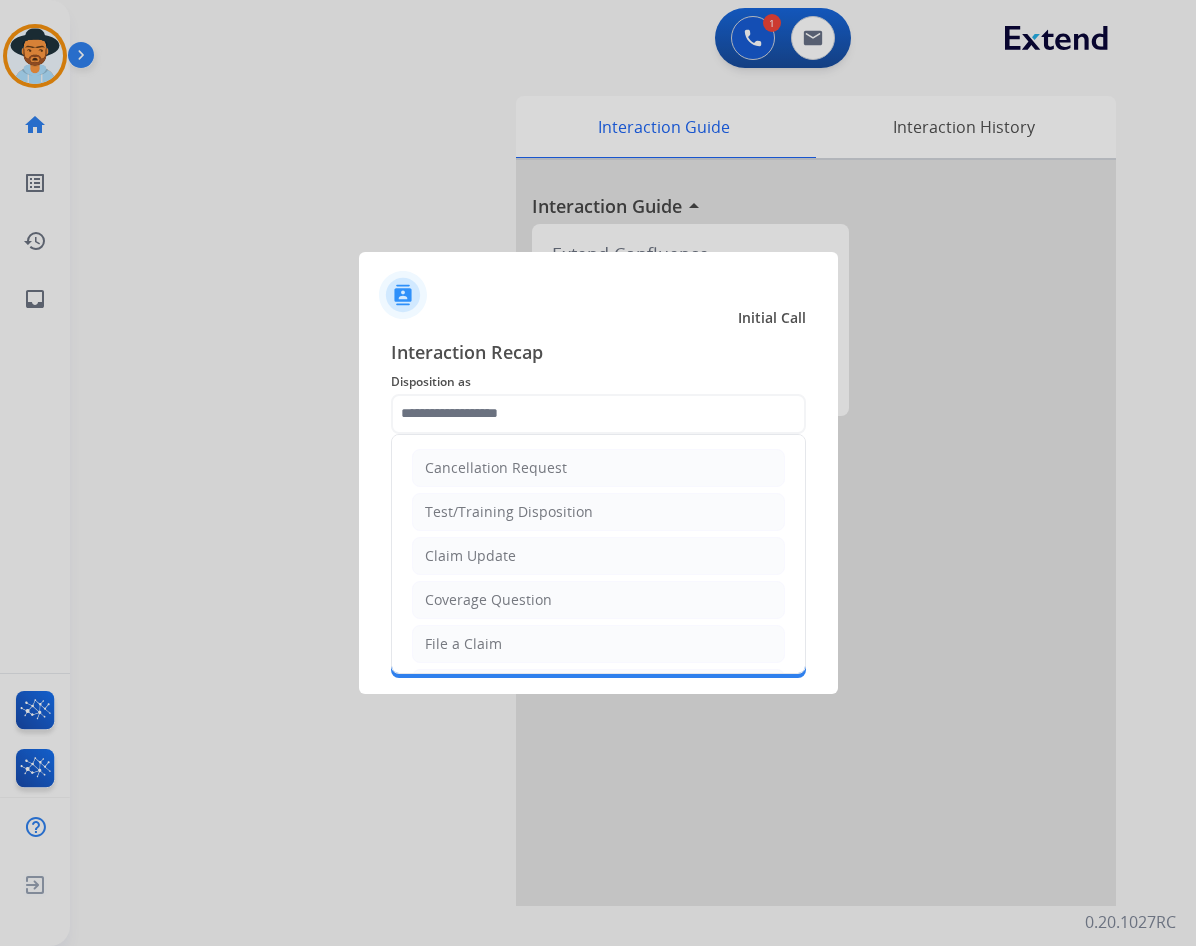 click 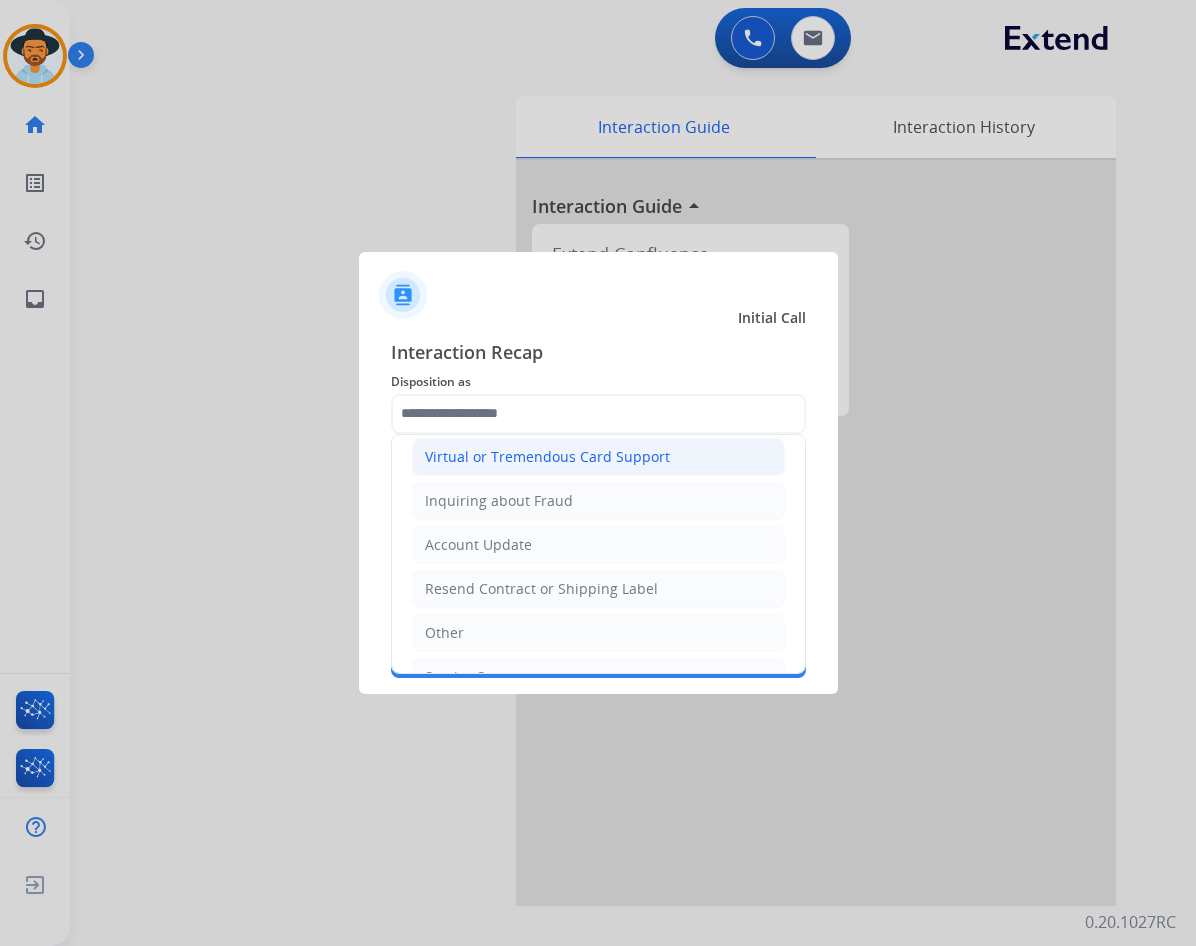 scroll, scrollTop: 300, scrollLeft: 0, axis: vertical 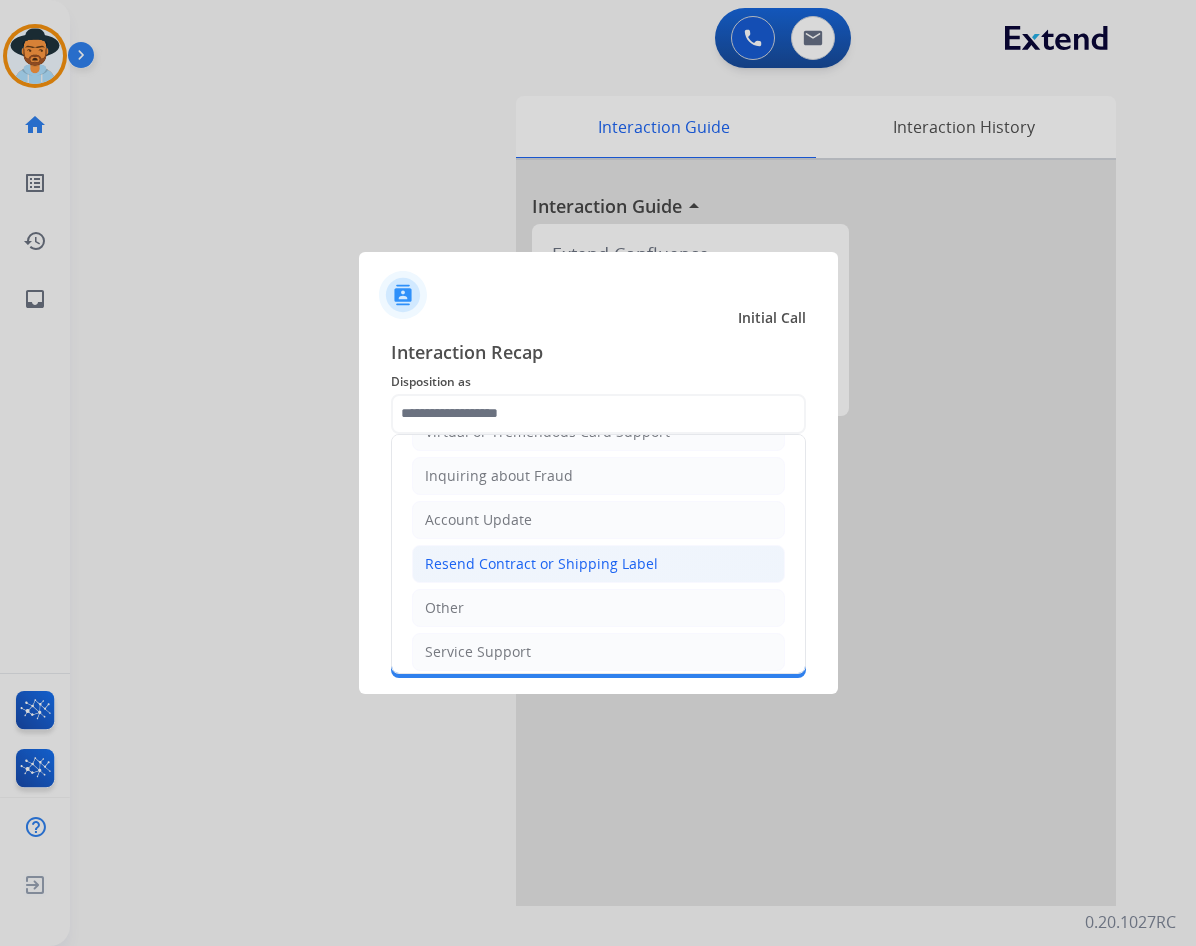 click on "Resend Contract or Shipping Label" 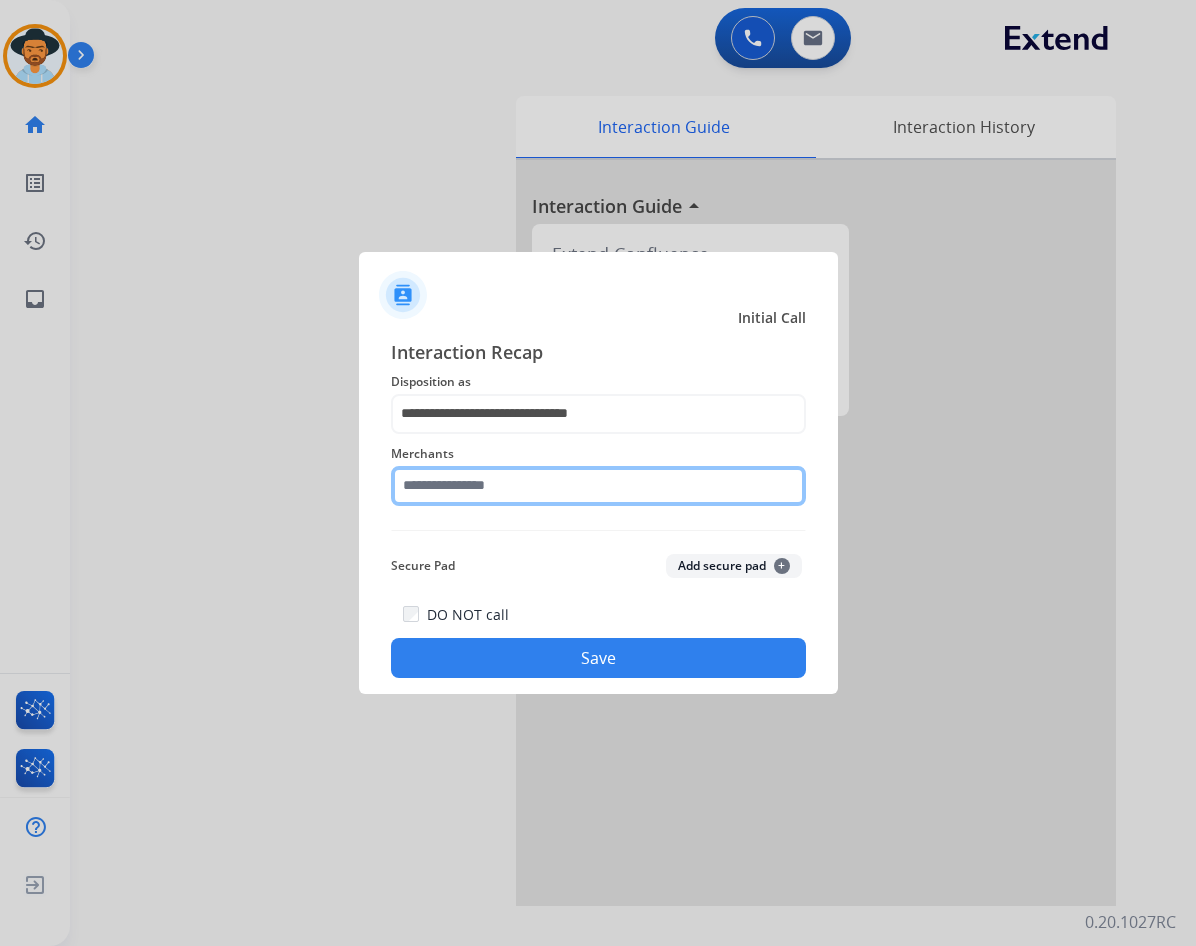 click 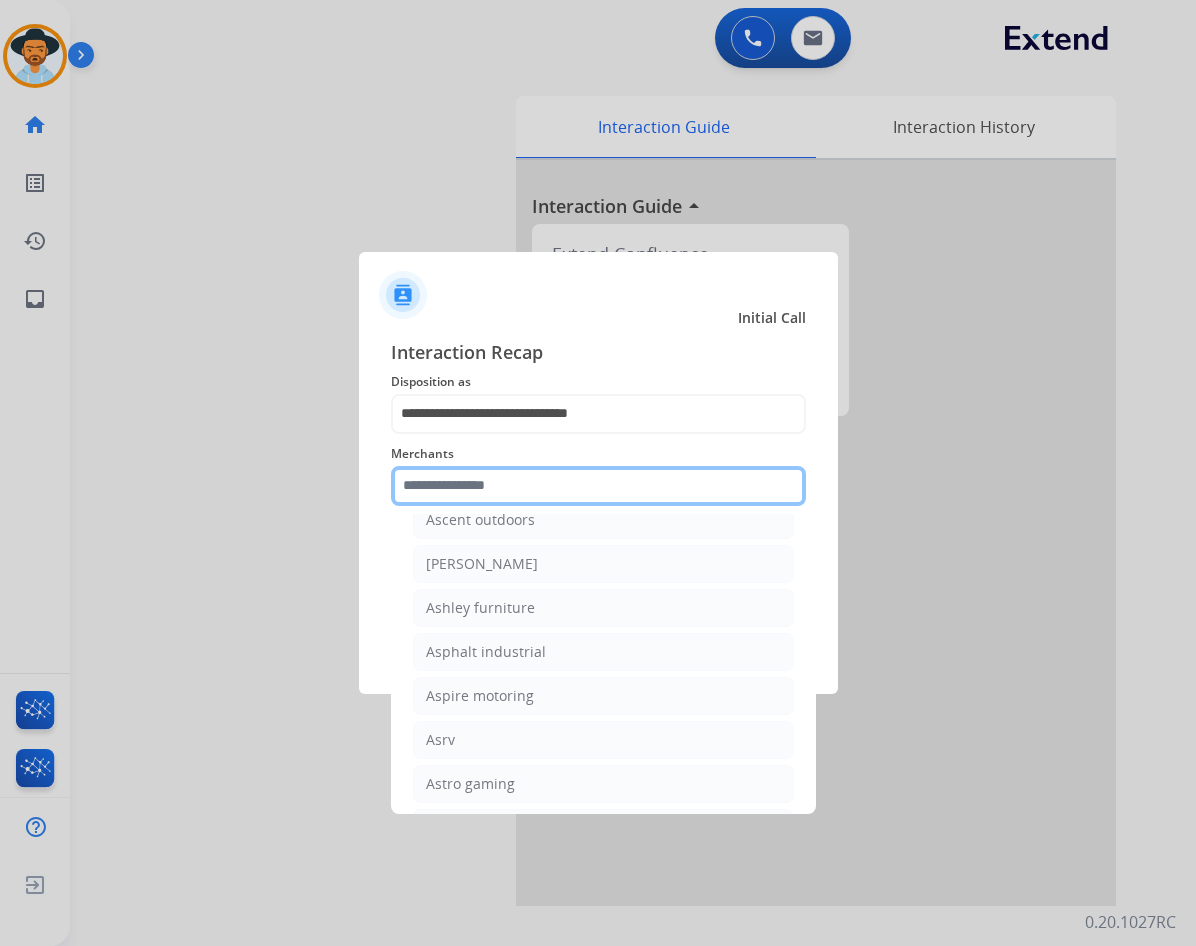 scroll, scrollTop: 2900, scrollLeft: 0, axis: vertical 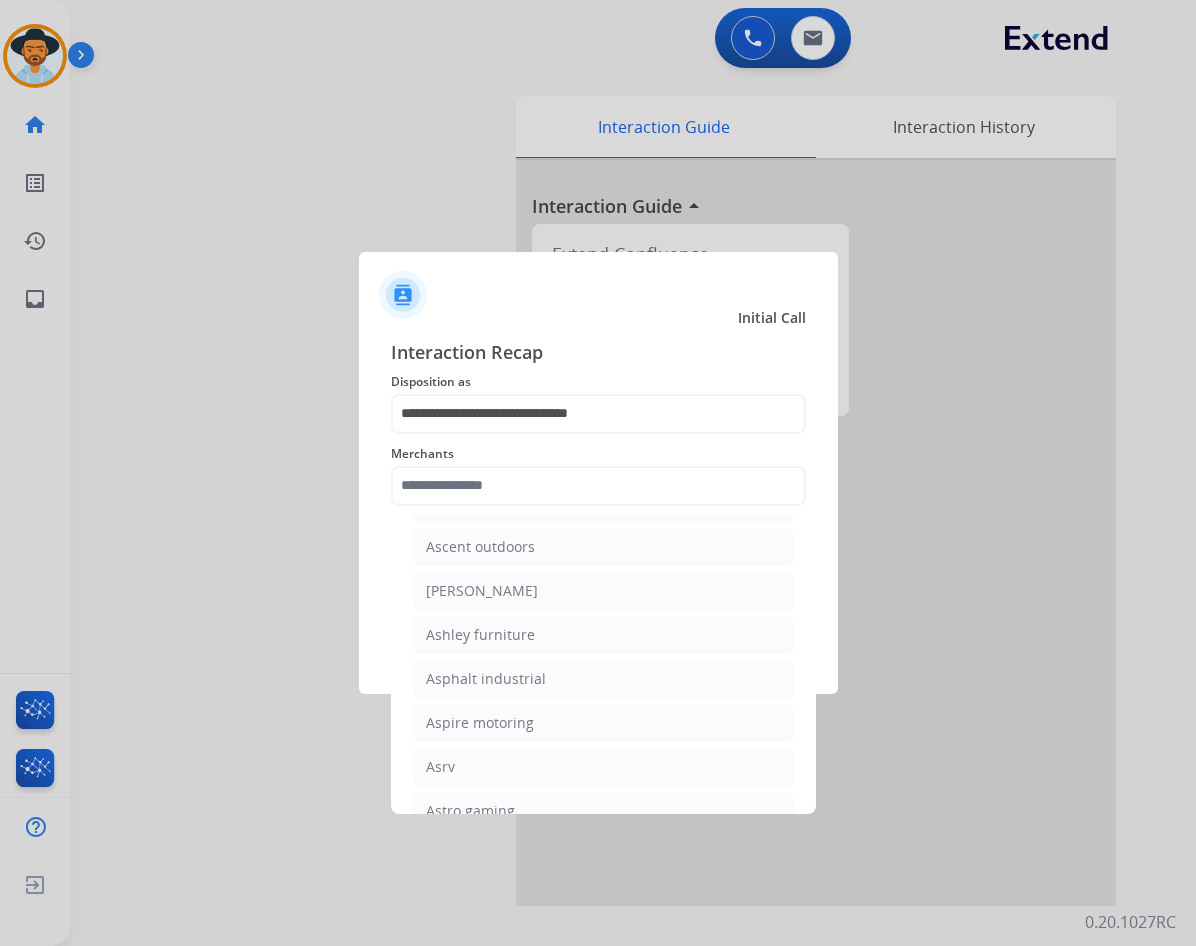 click on "[PERSON_NAME]" 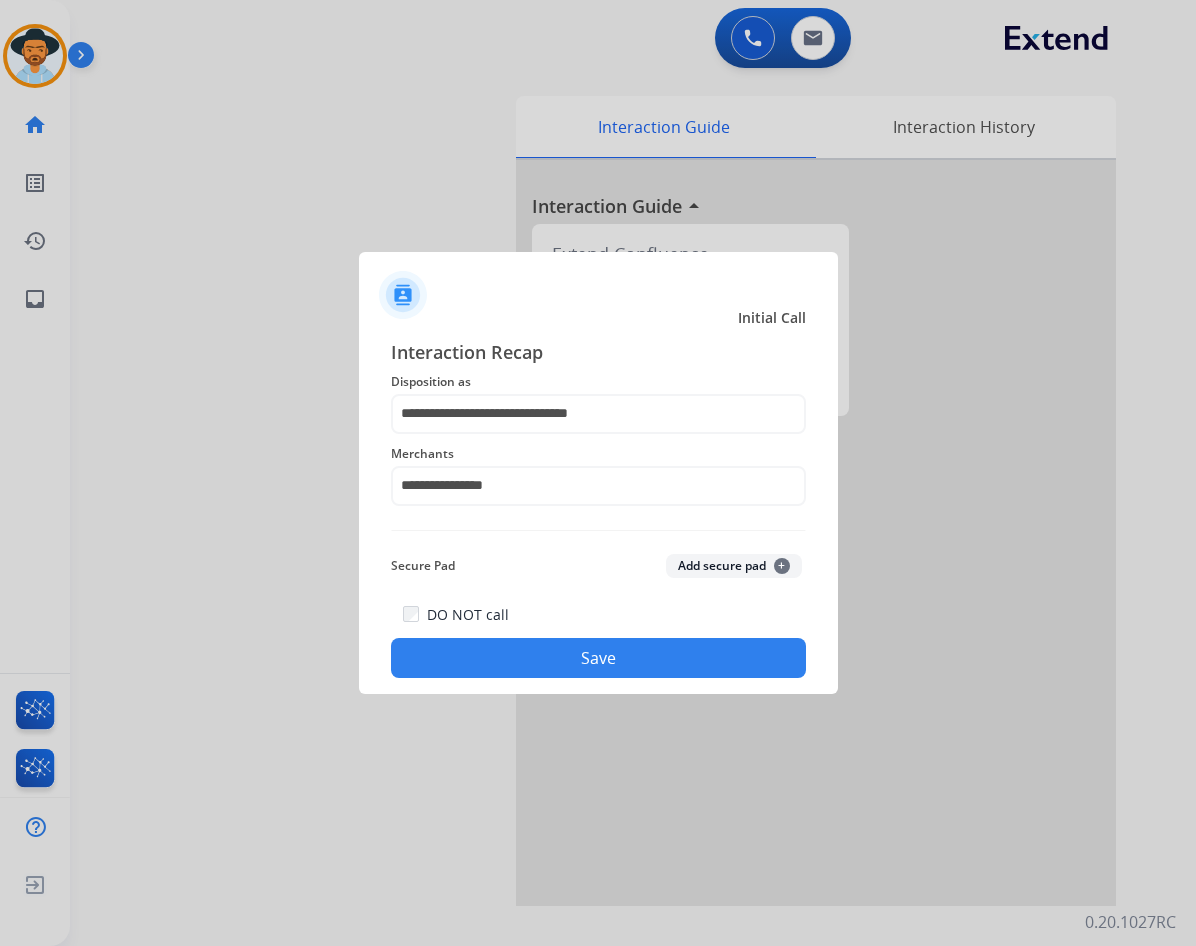 click on "Save" 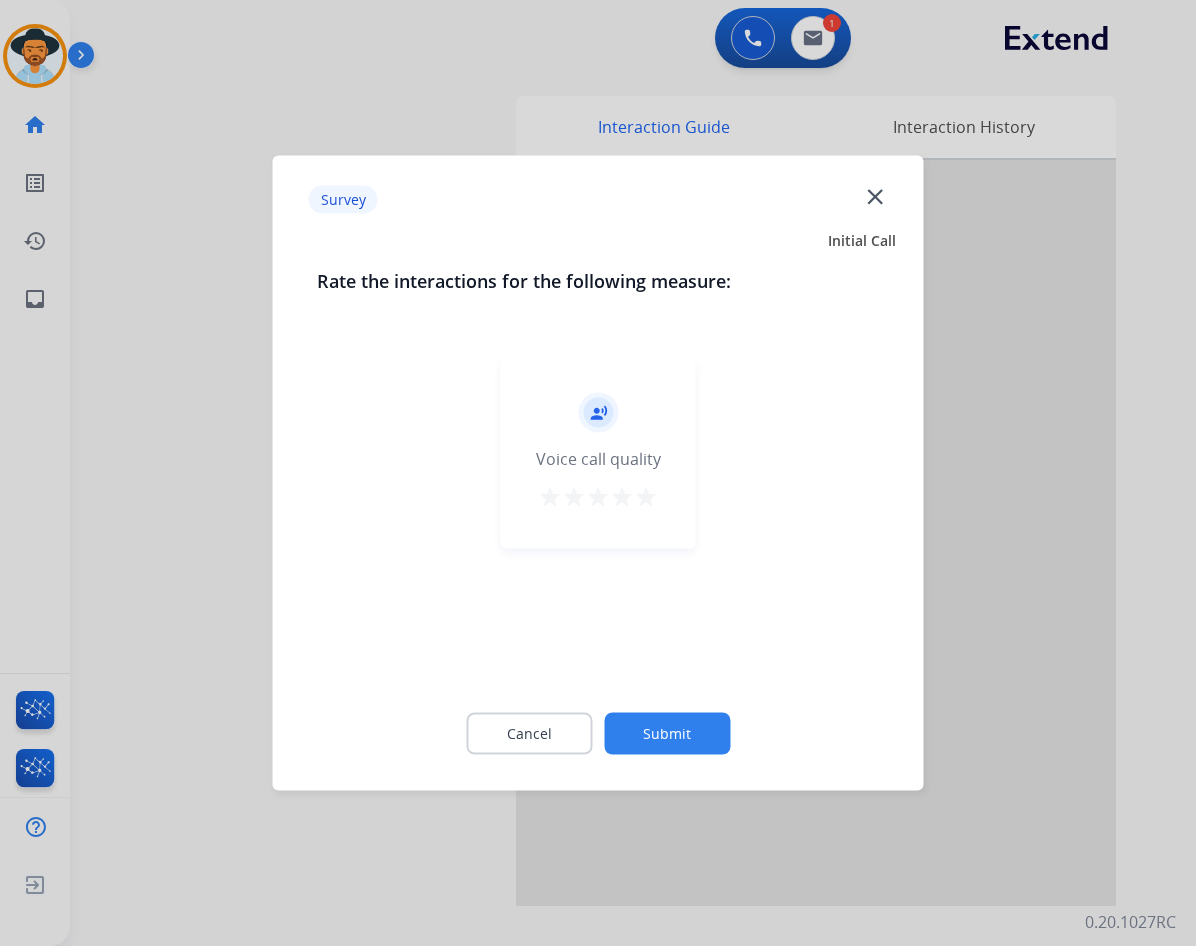 click on "star" at bounding box center [646, 497] 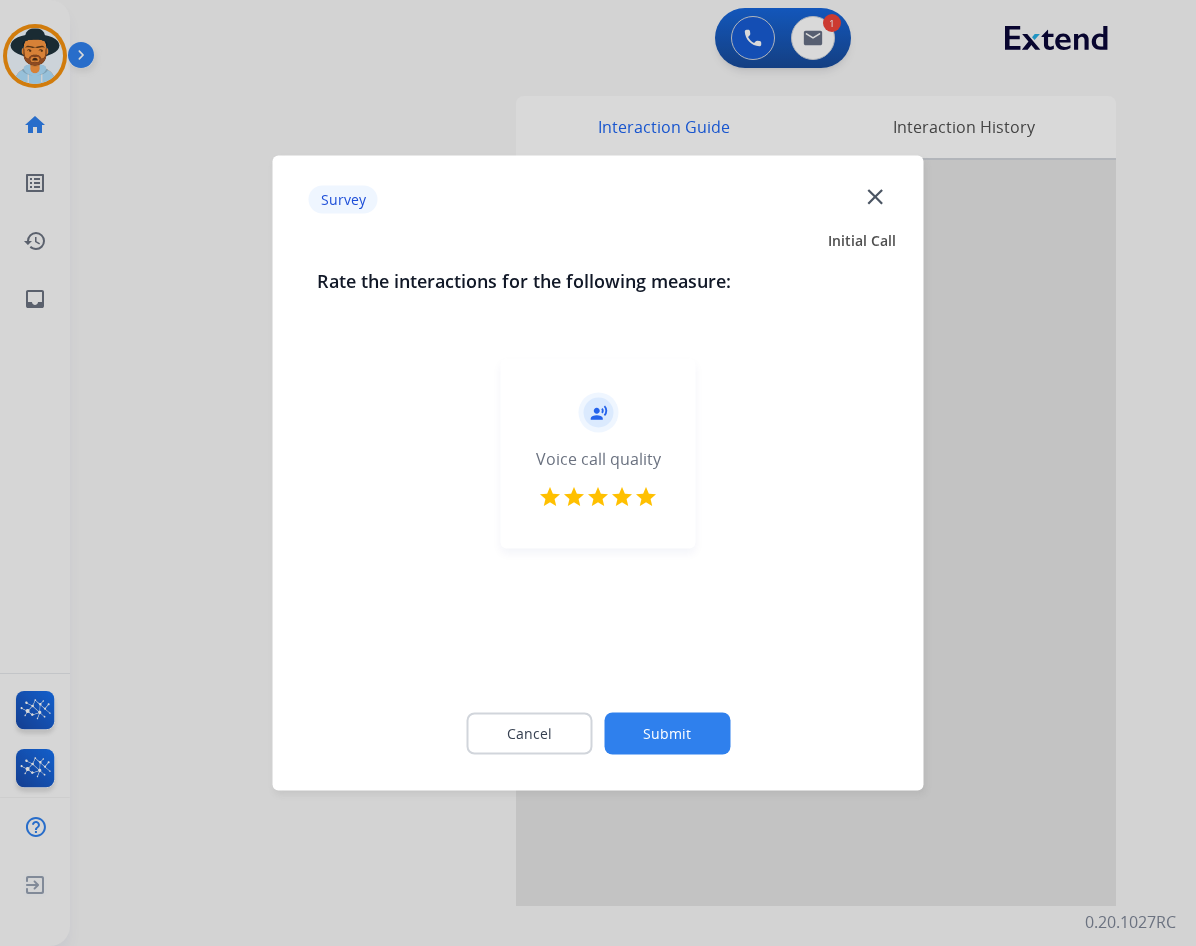 click on "Submit" 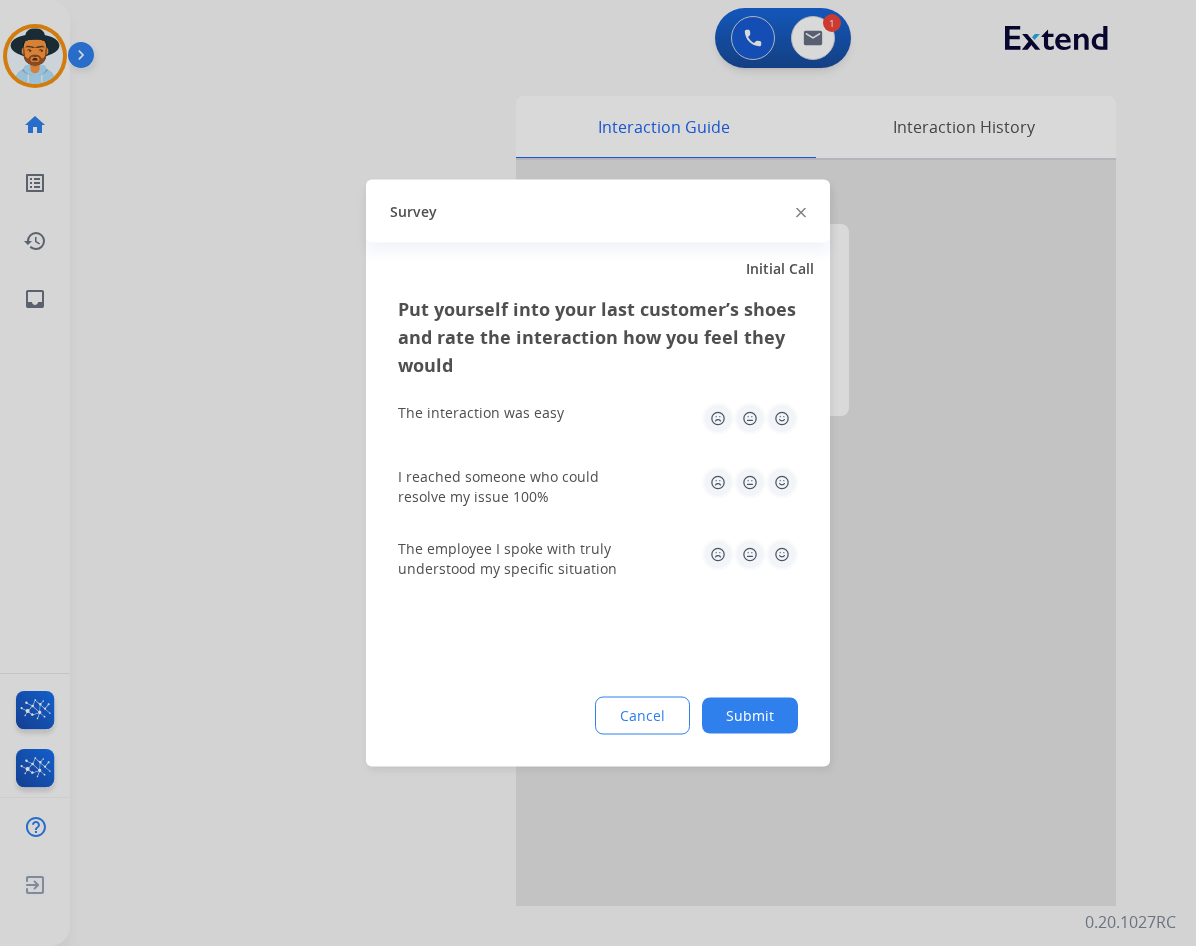 click 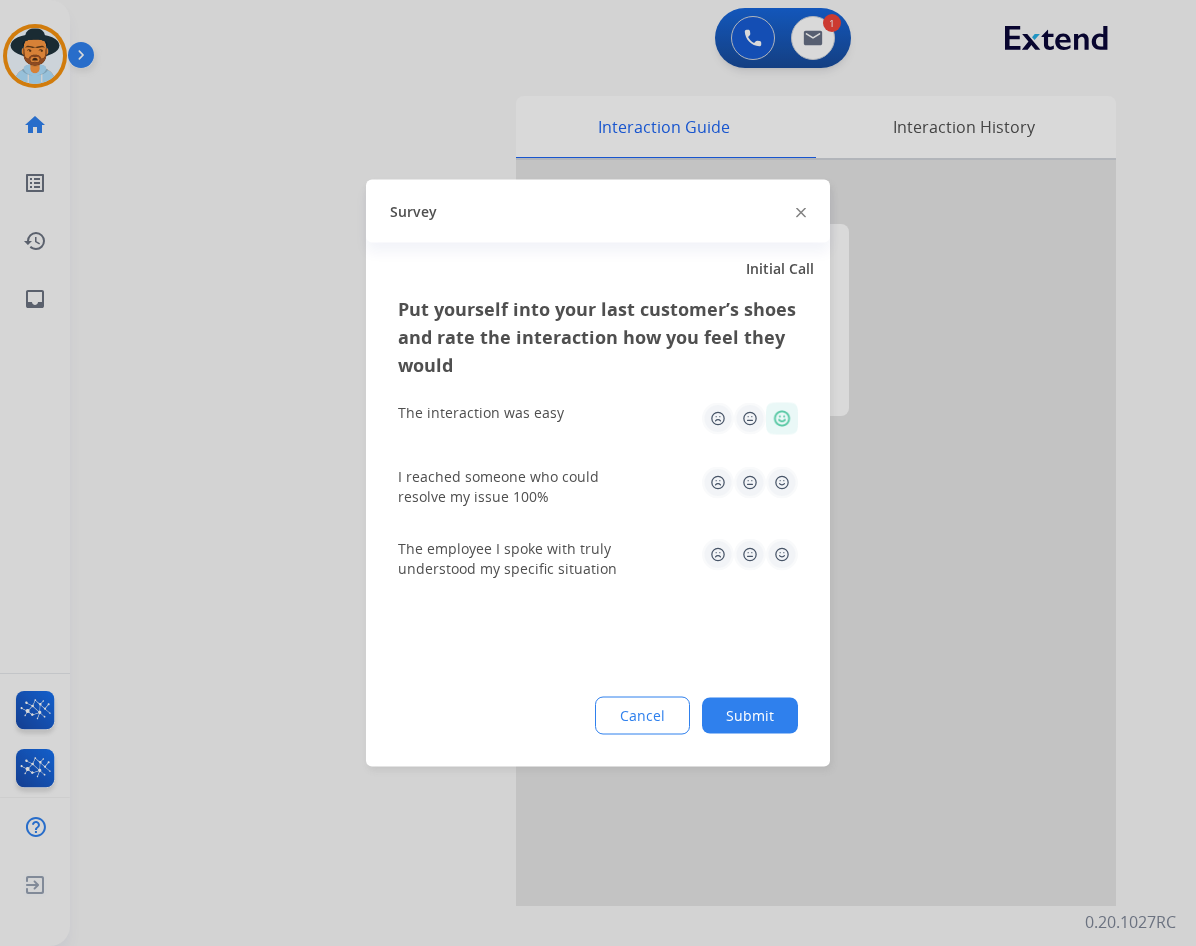 click 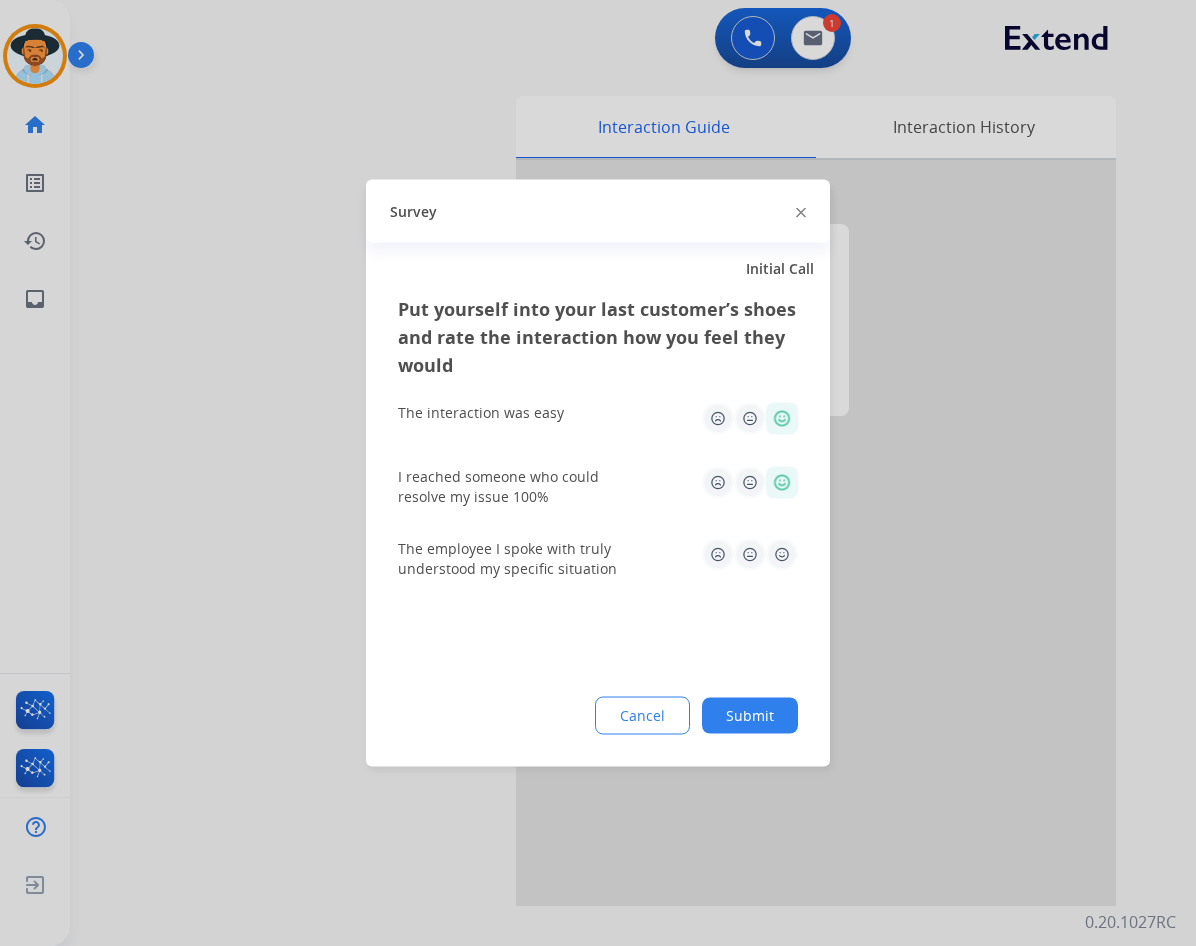 click 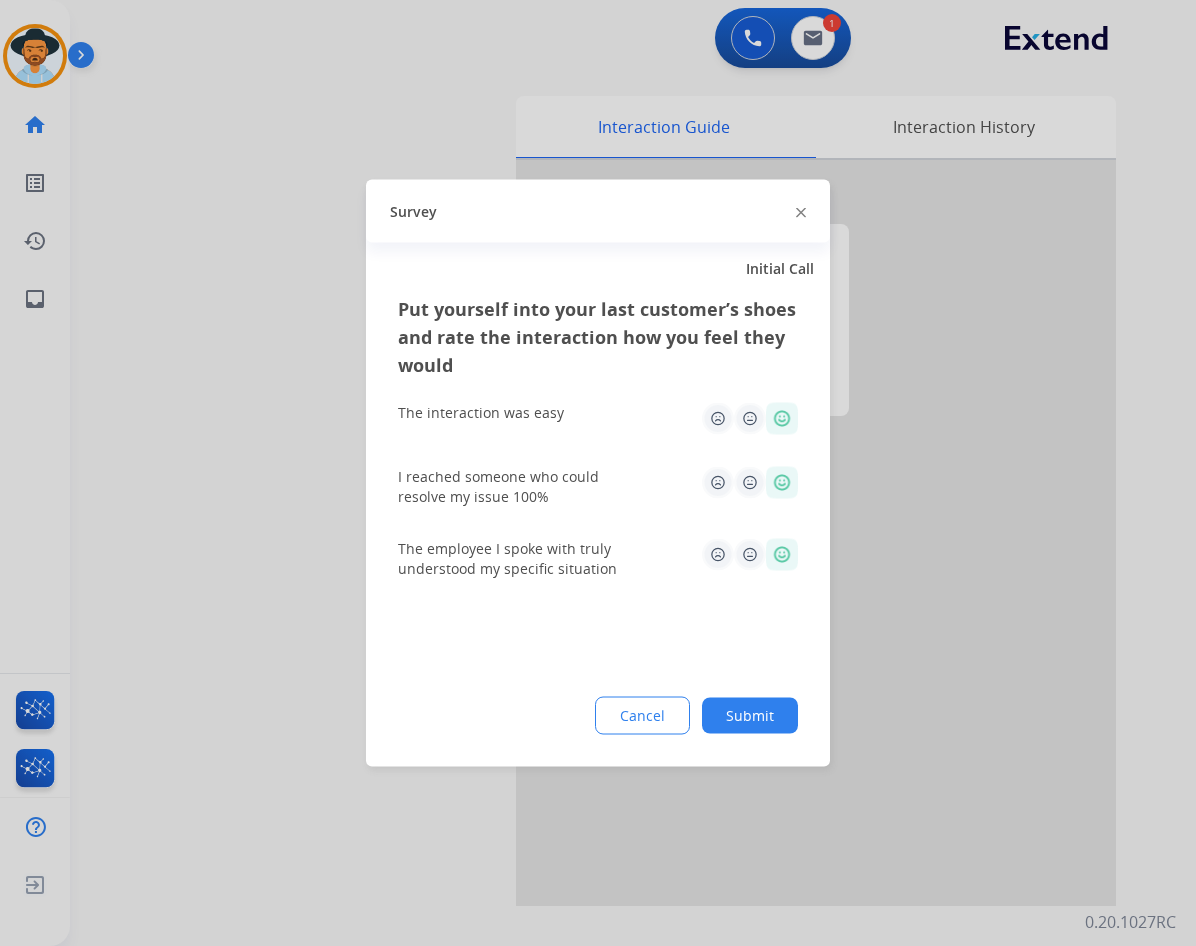 click on "Submit" 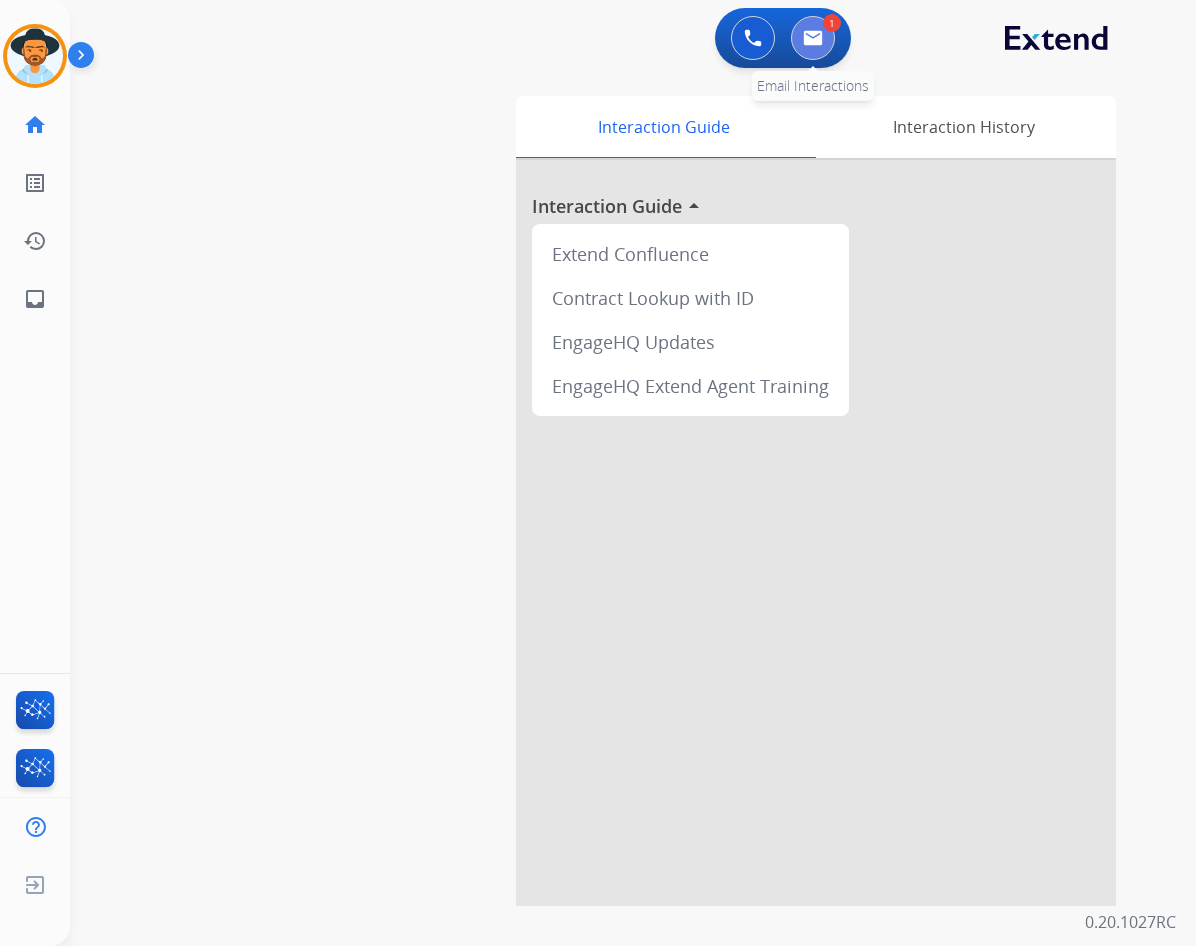 click at bounding box center (813, 38) 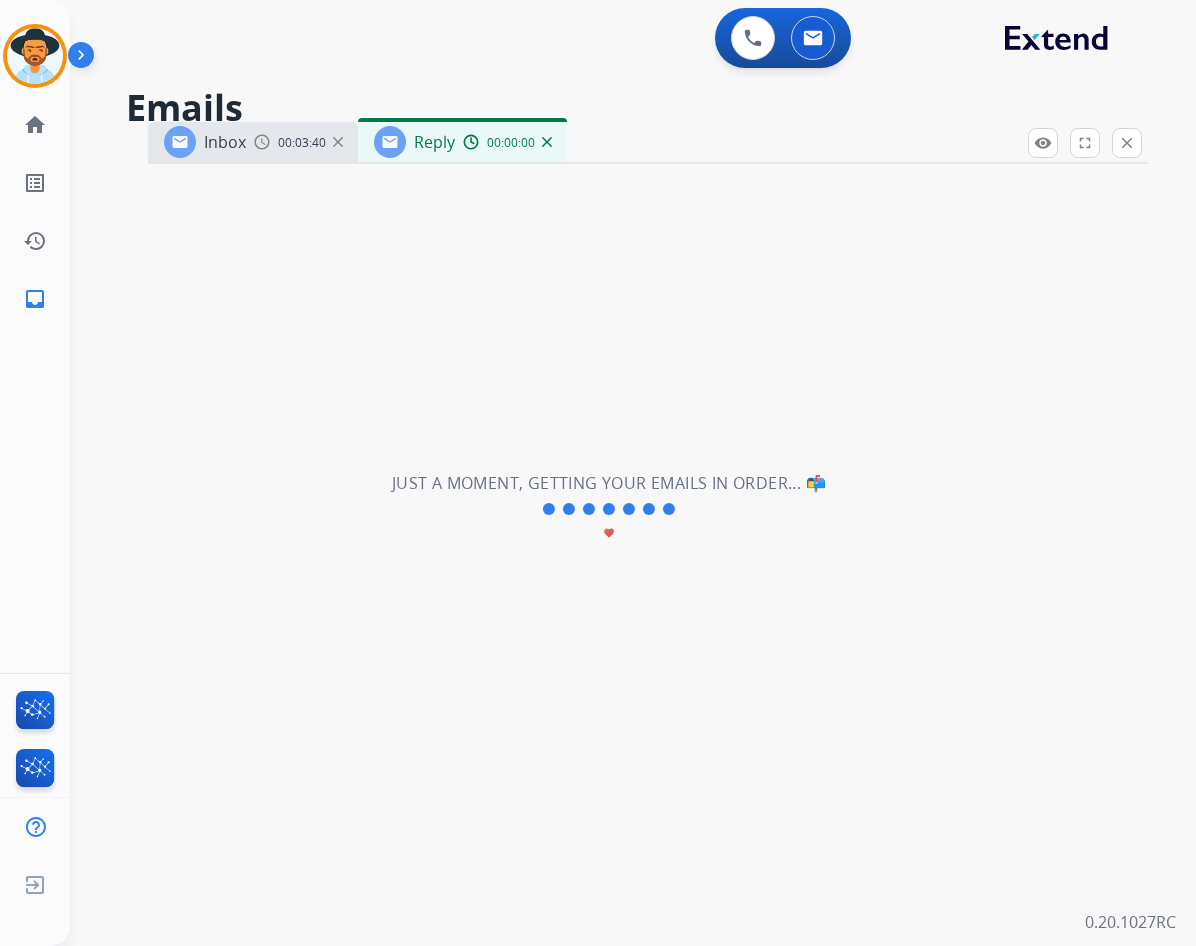 select on "**********" 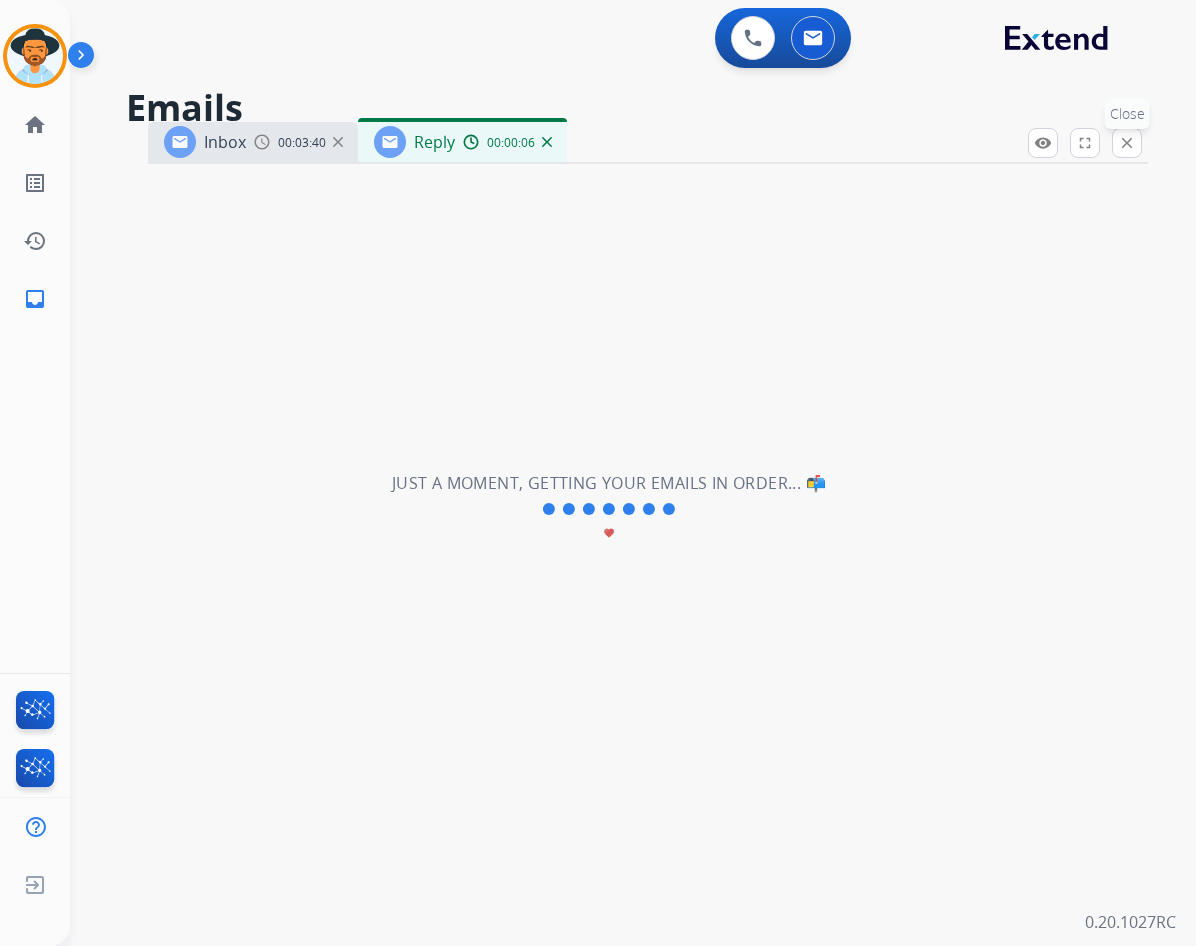 click on "close" at bounding box center (1127, 143) 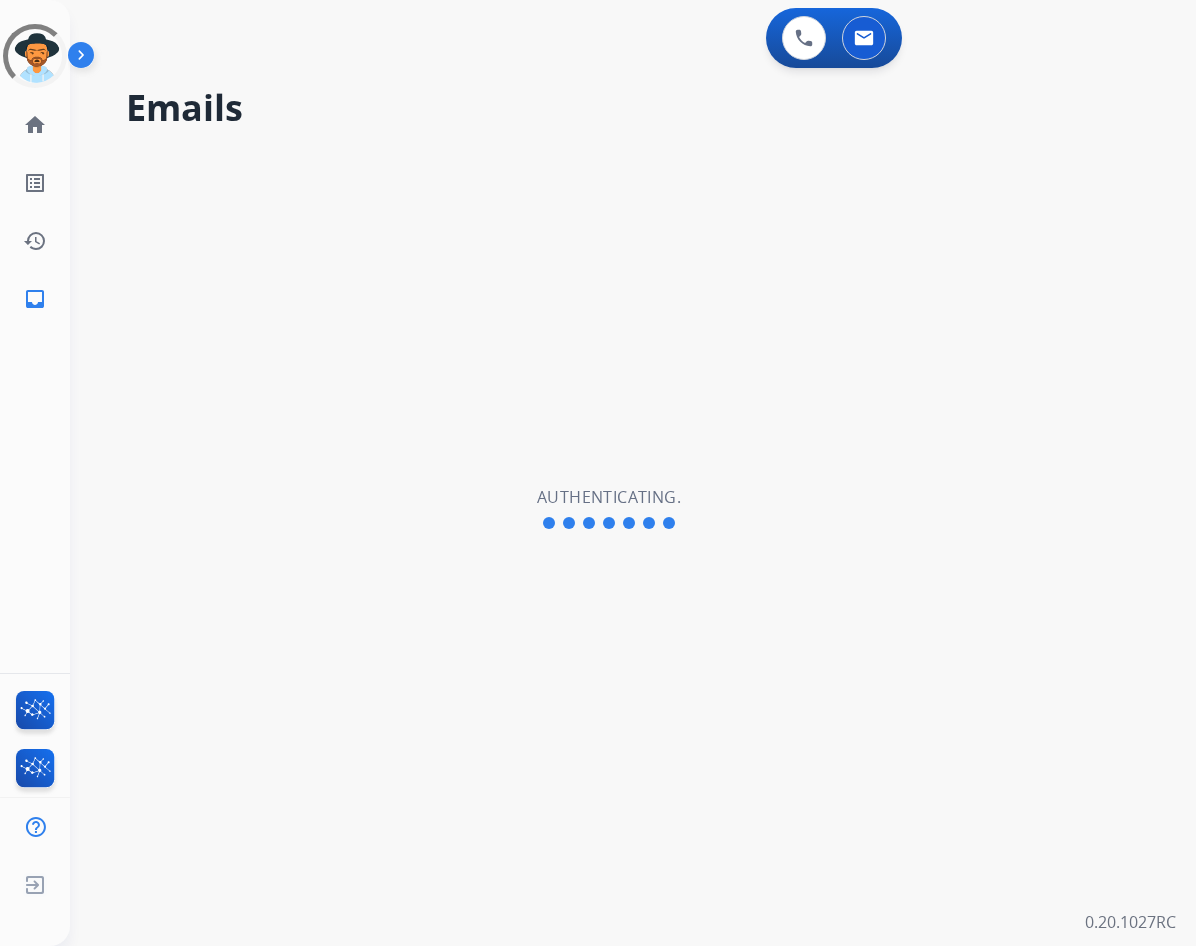 scroll, scrollTop: 0, scrollLeft: 0, axis: both 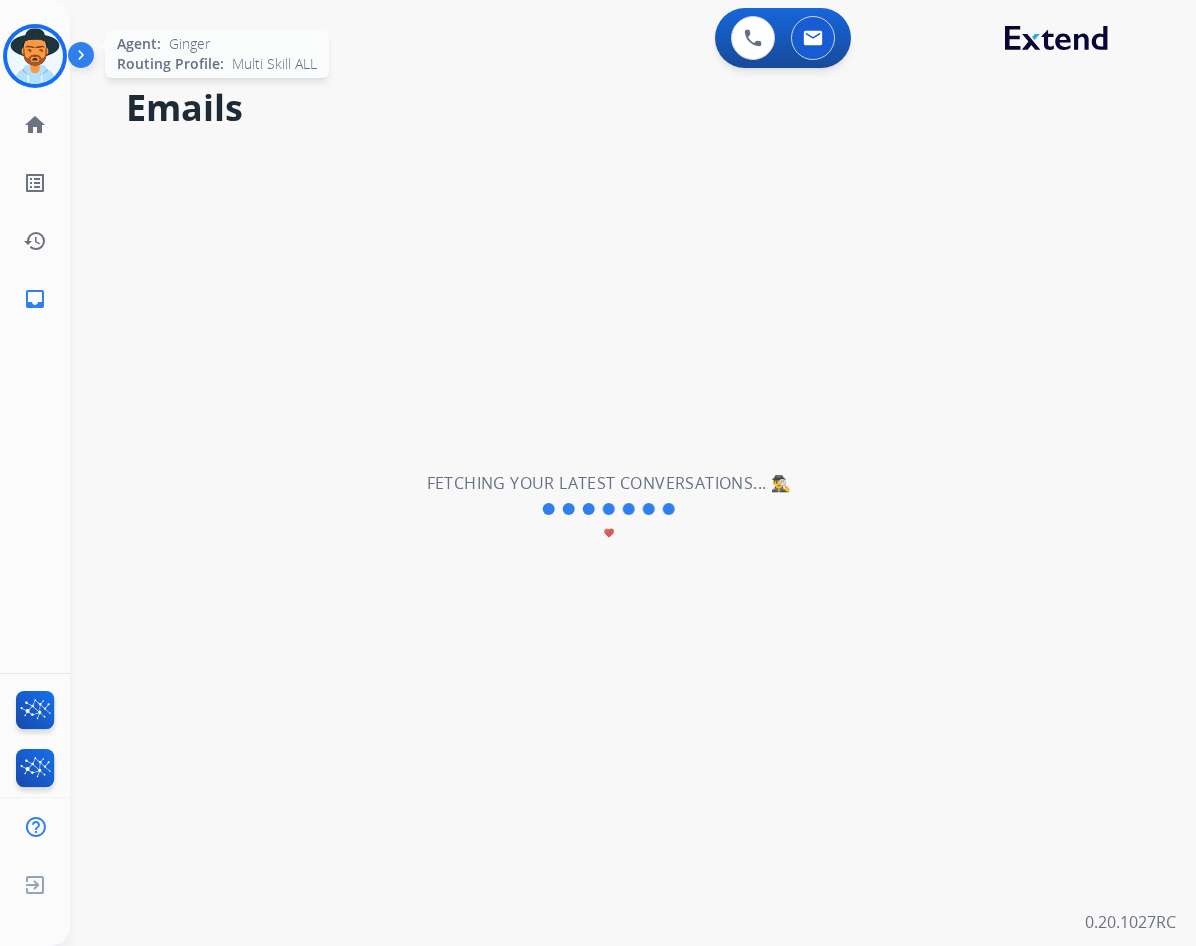 click at bounding box center [35, 56] 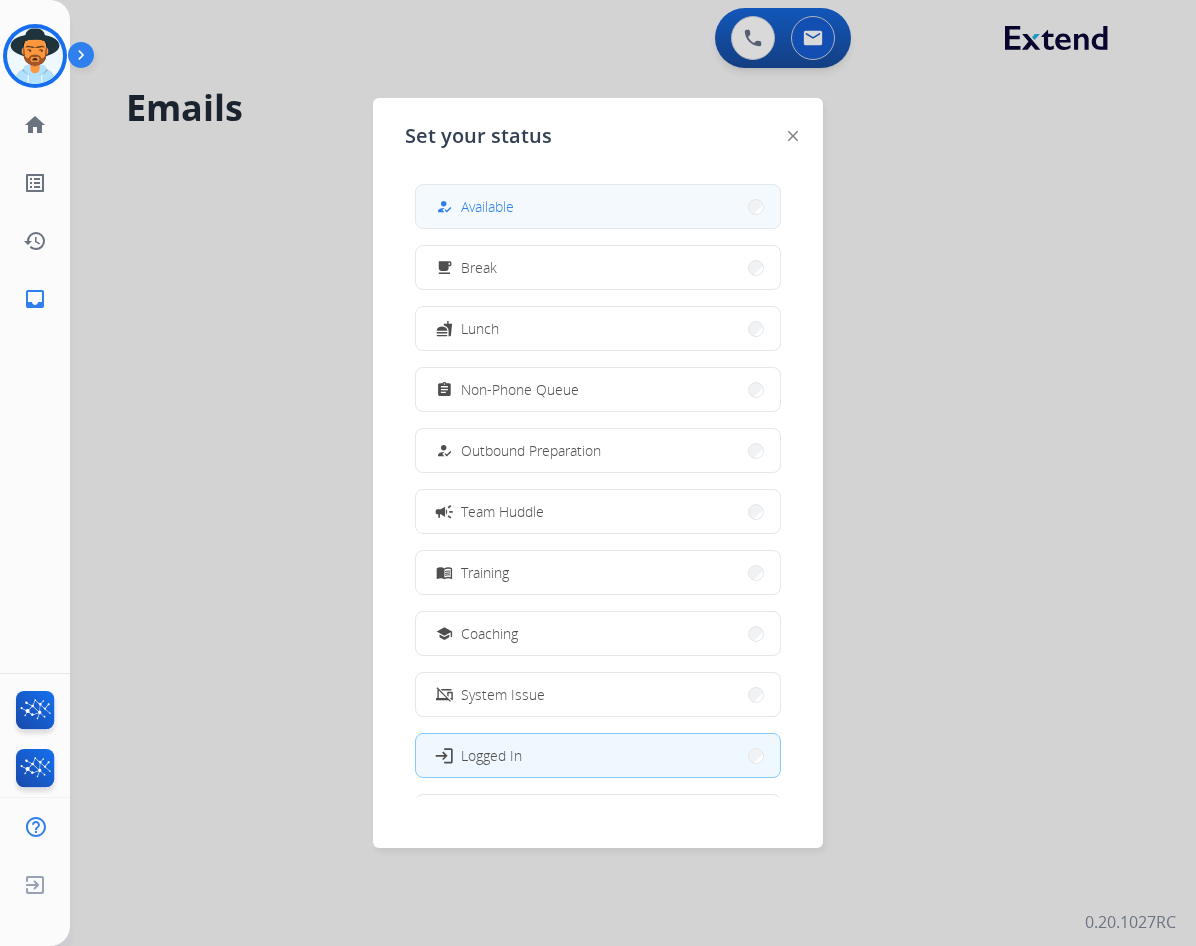click on "how_to_reg Available" at bounding box center [598, 206] 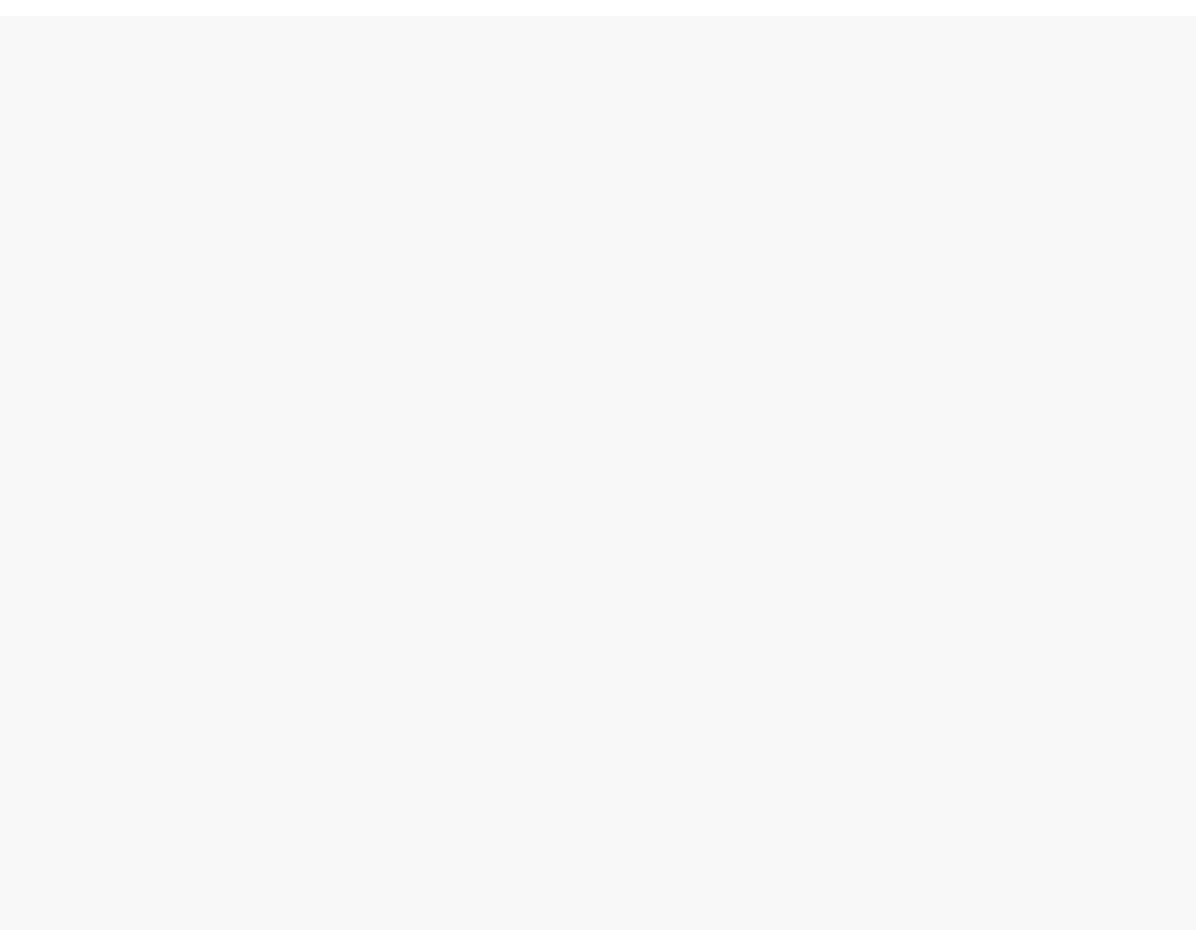 scroll, scrollTop: 0, scrollLeft: 0, axis: both 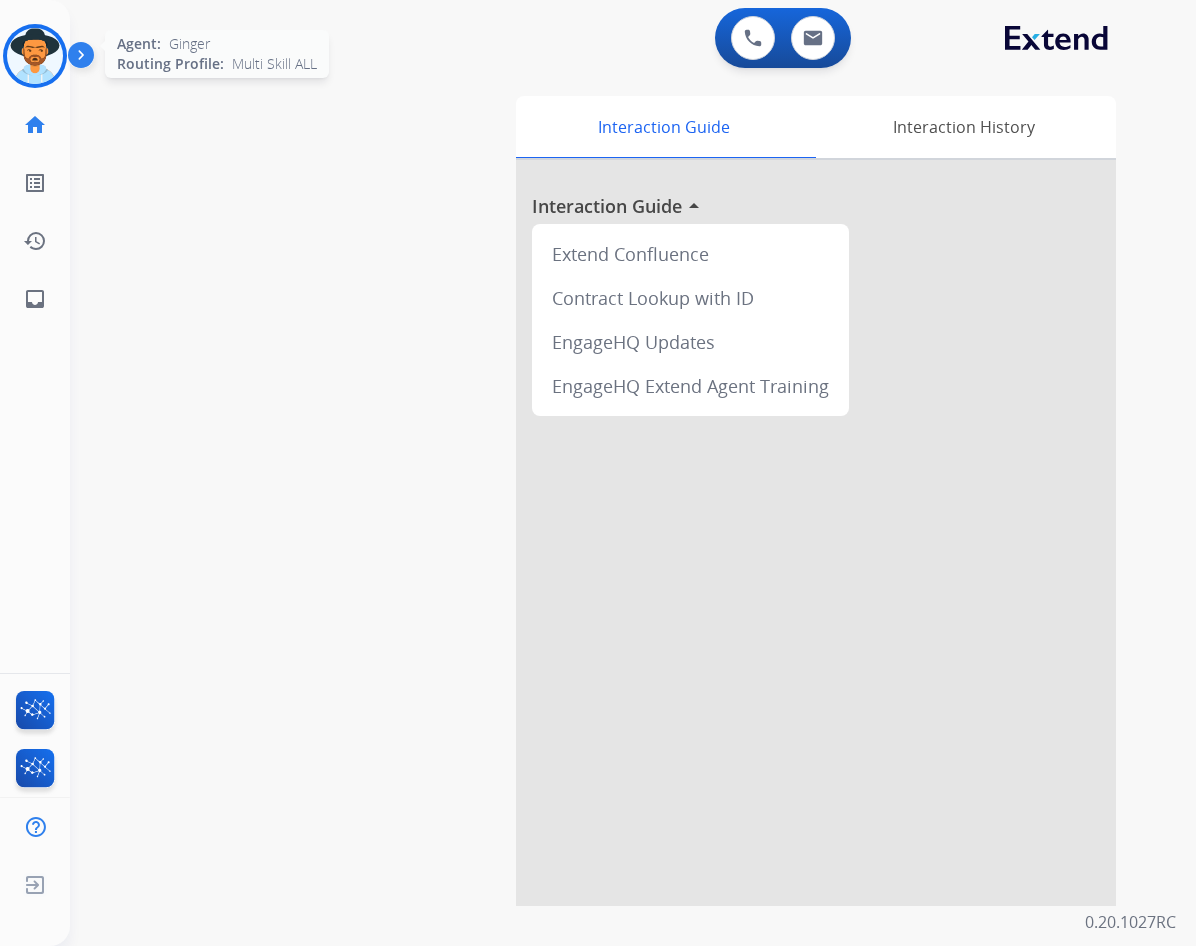 click at bounding box center [35, 56] 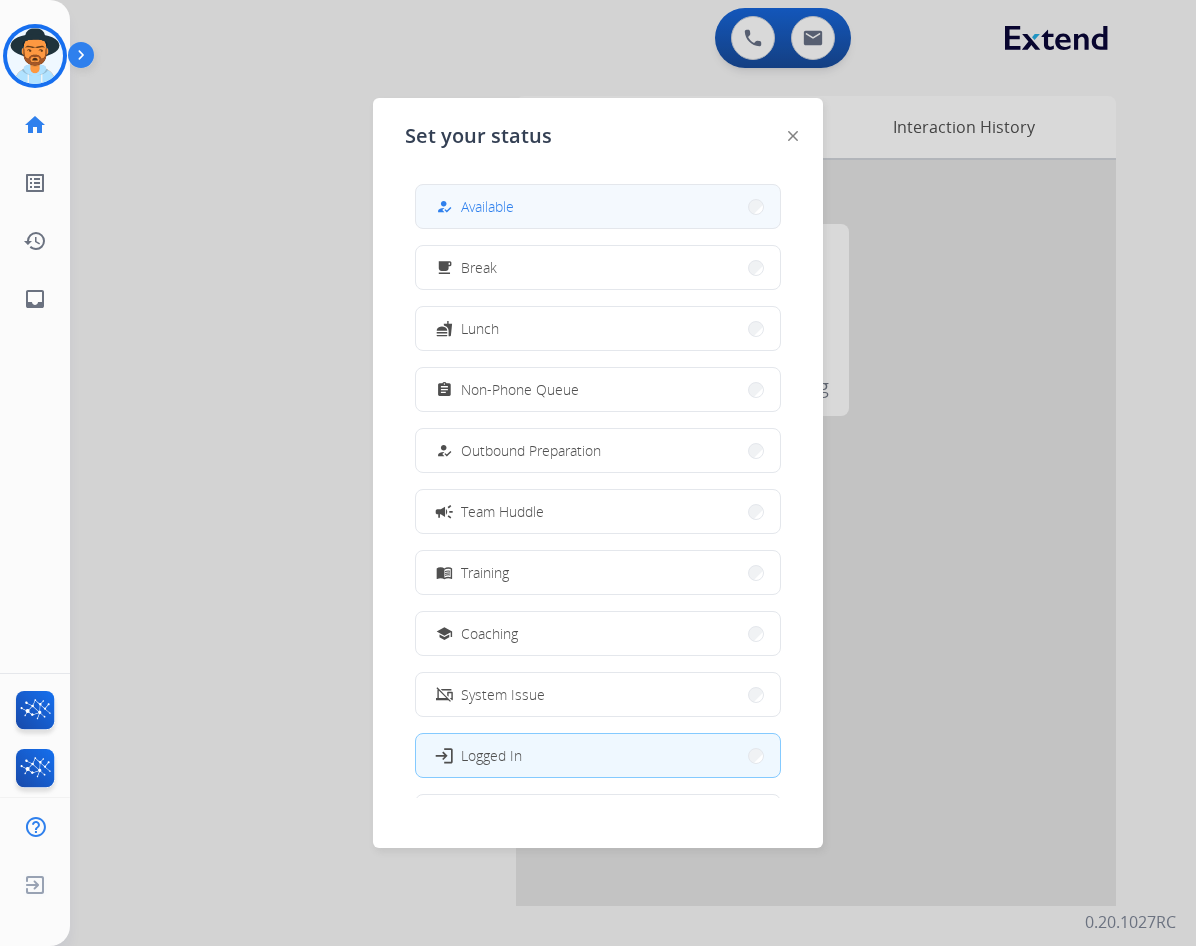 click on "how_to_reg Available" at bounding box center (598, 206) 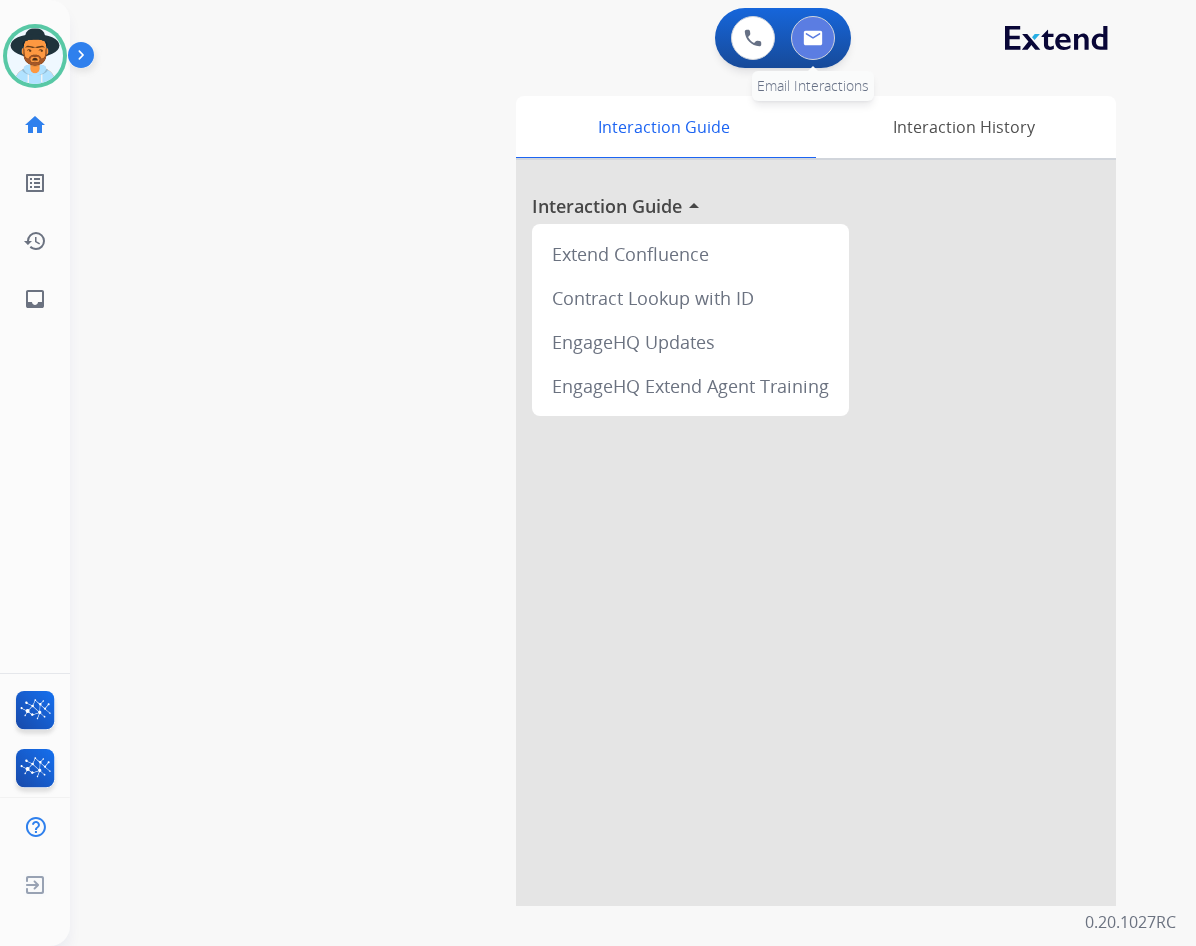 click at bounding box center [813, 38] 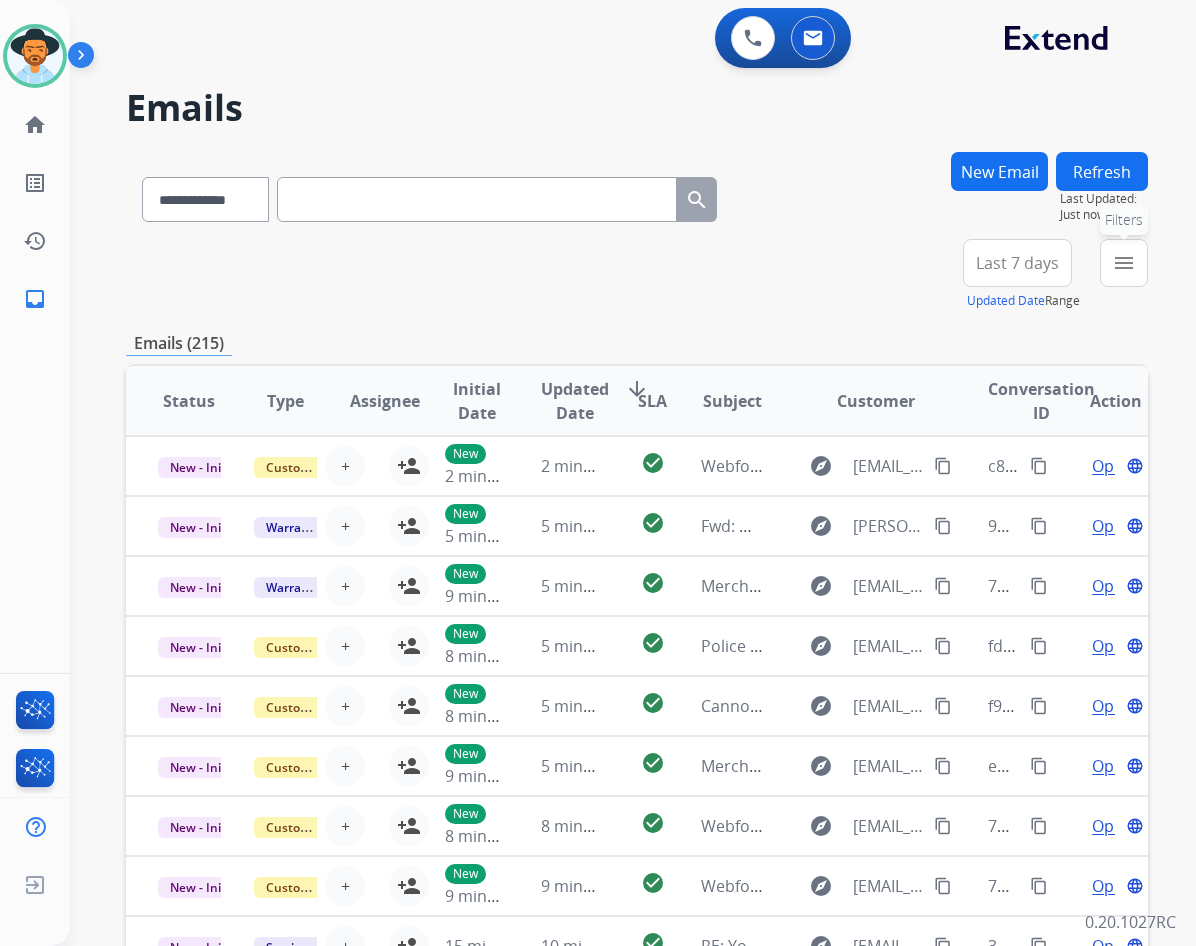 click on "menu" at bounding box center [1124, 263] 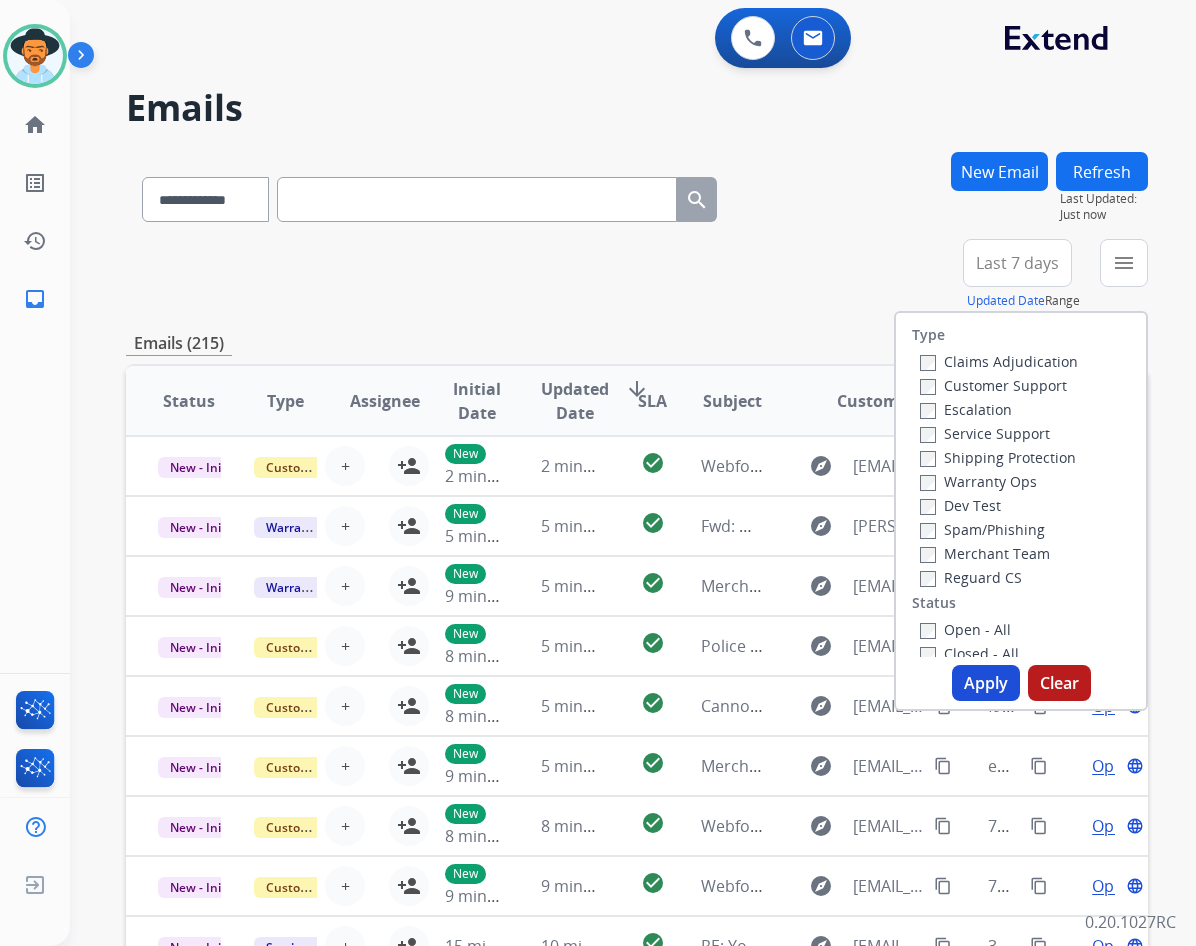 click on "Customer Support" at bounding box center (993, 385) 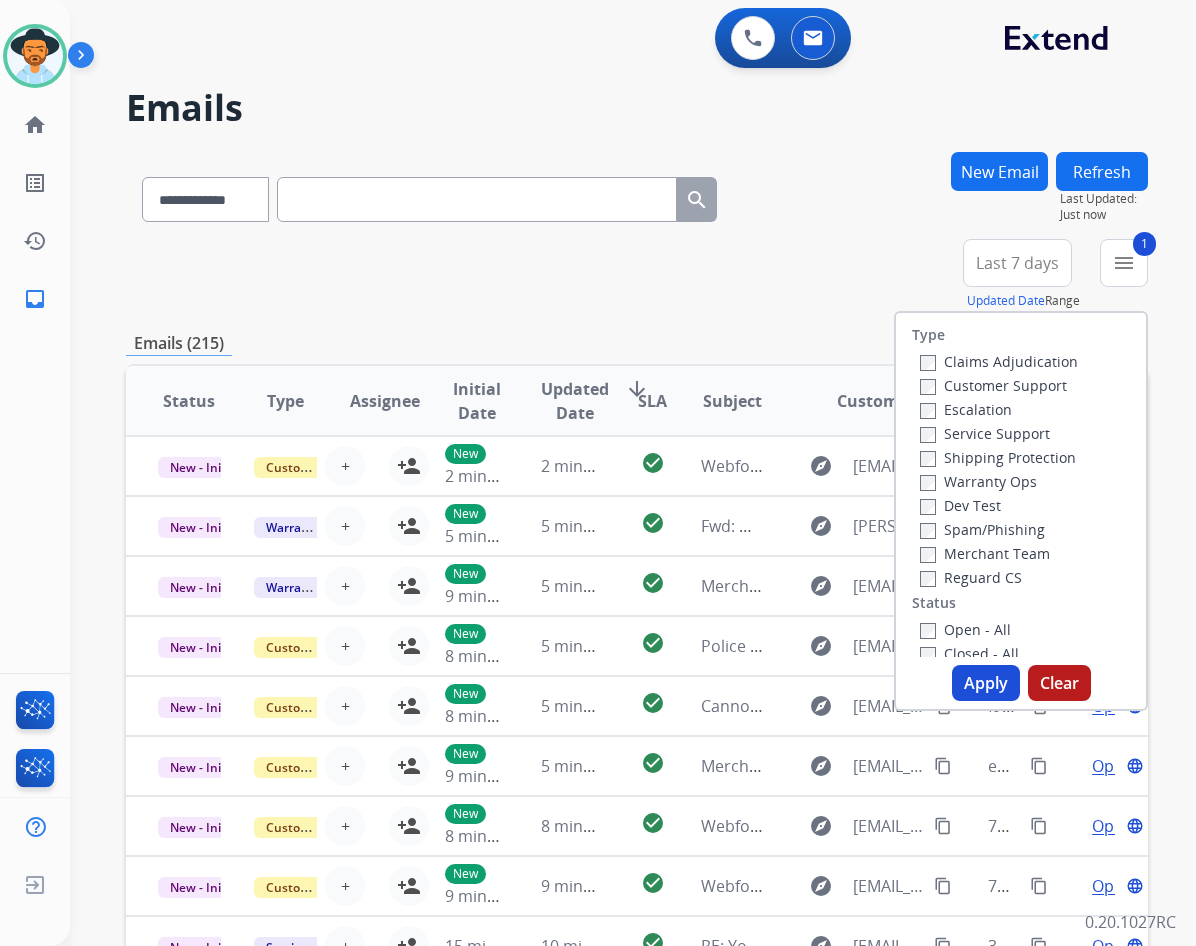 click on "Shipping Protection" at bounding box center [998, 457] 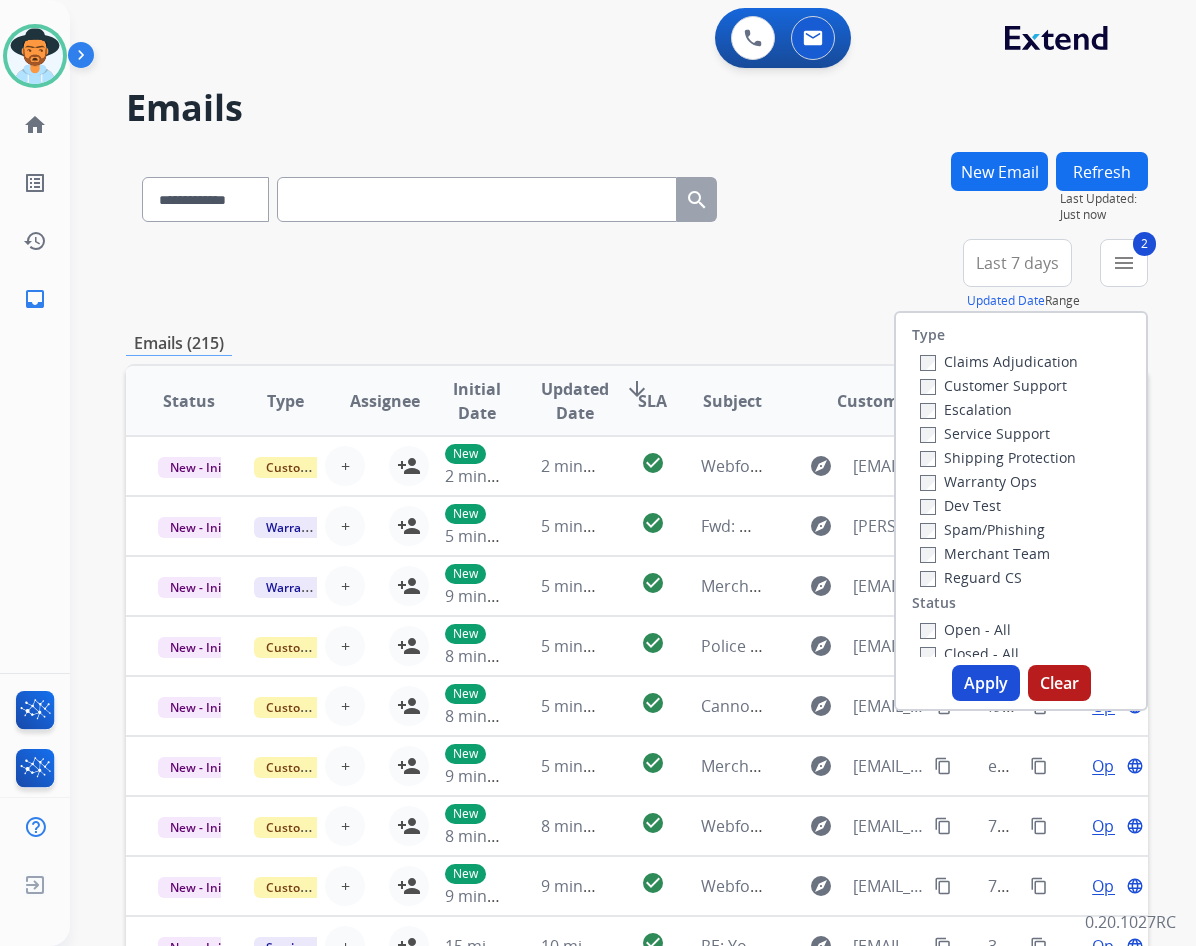 click on "Reguard CS" at bounding box center (971, 577) 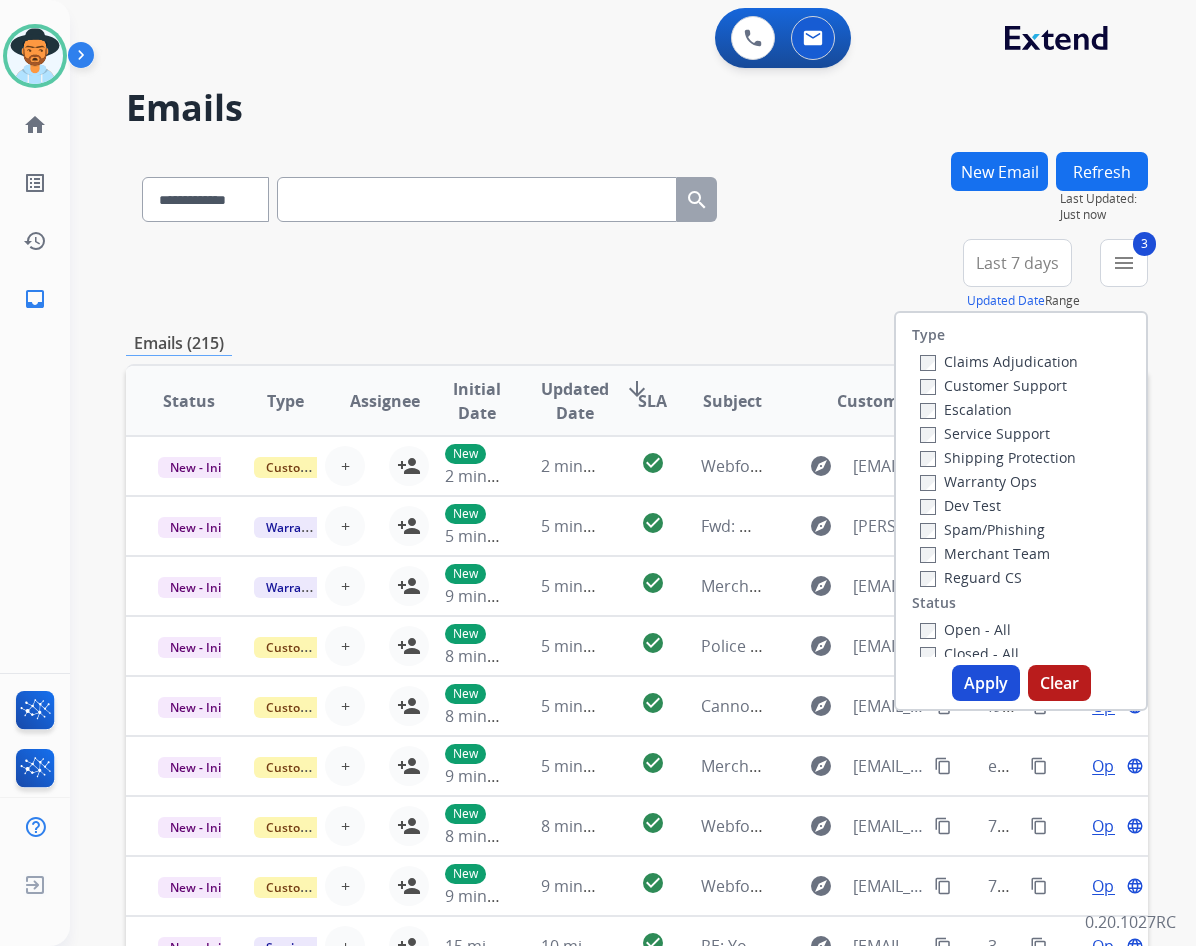 click on "Open - All" at bounding box center [965, 629] 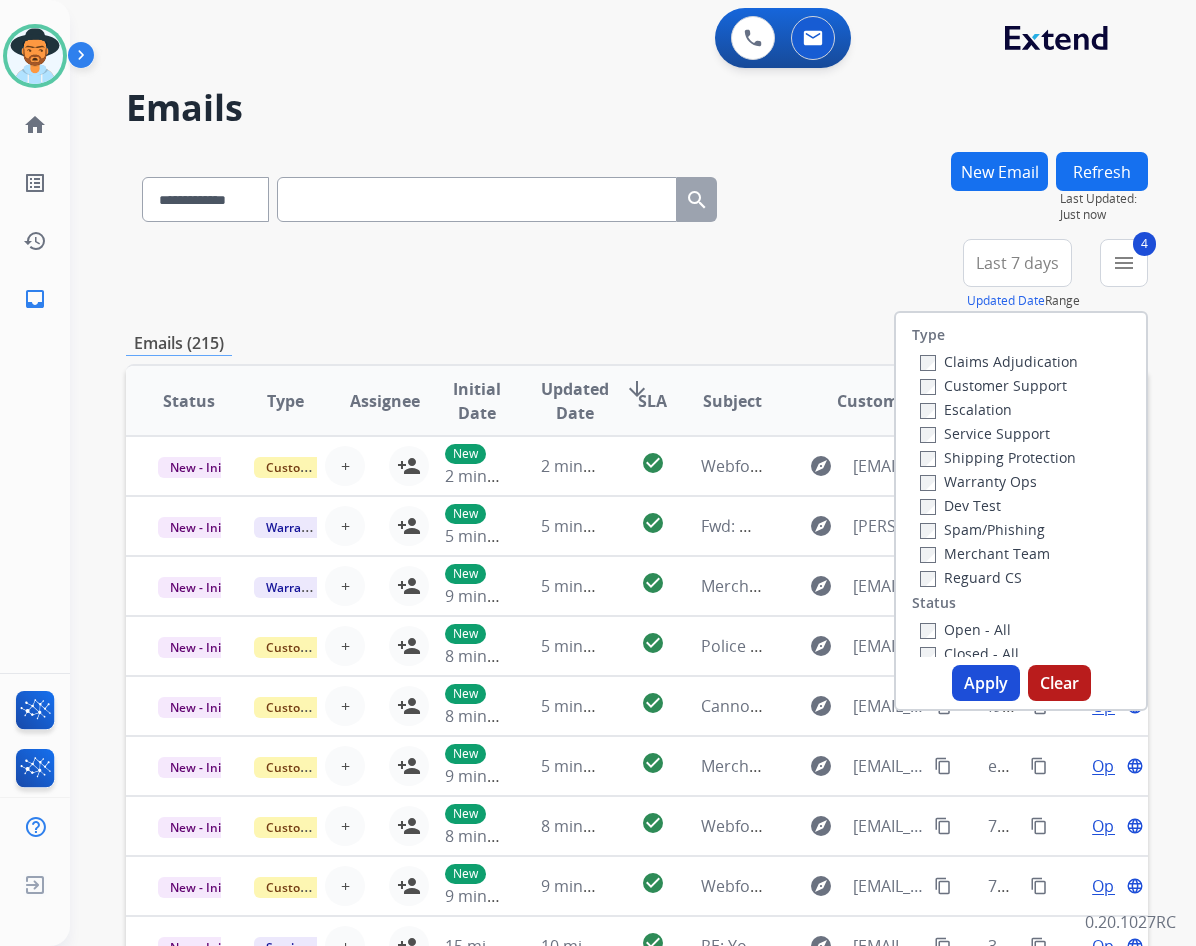 click on "Apply" at bounding box center [986, 683] 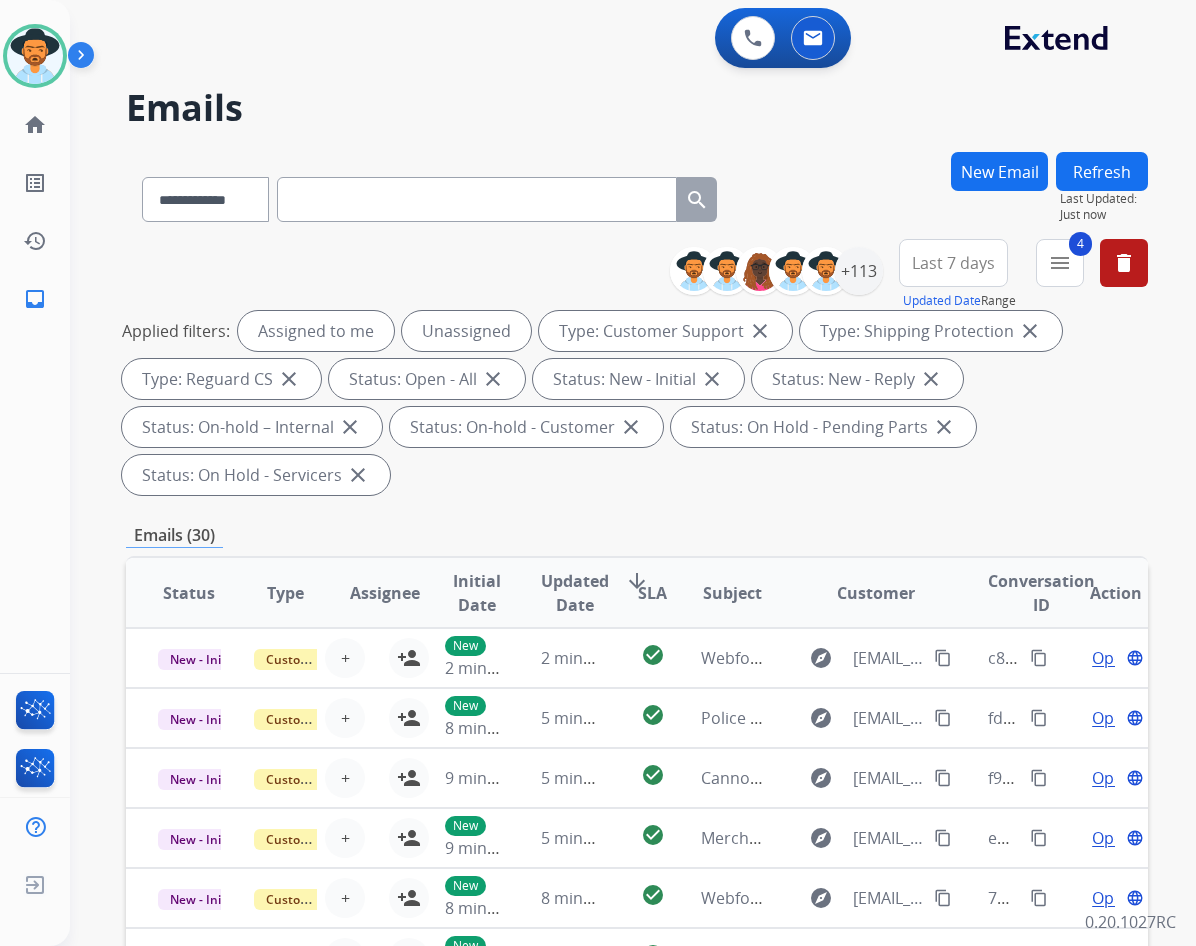 click on "Last 7 days" at bounding box center (953, 263) 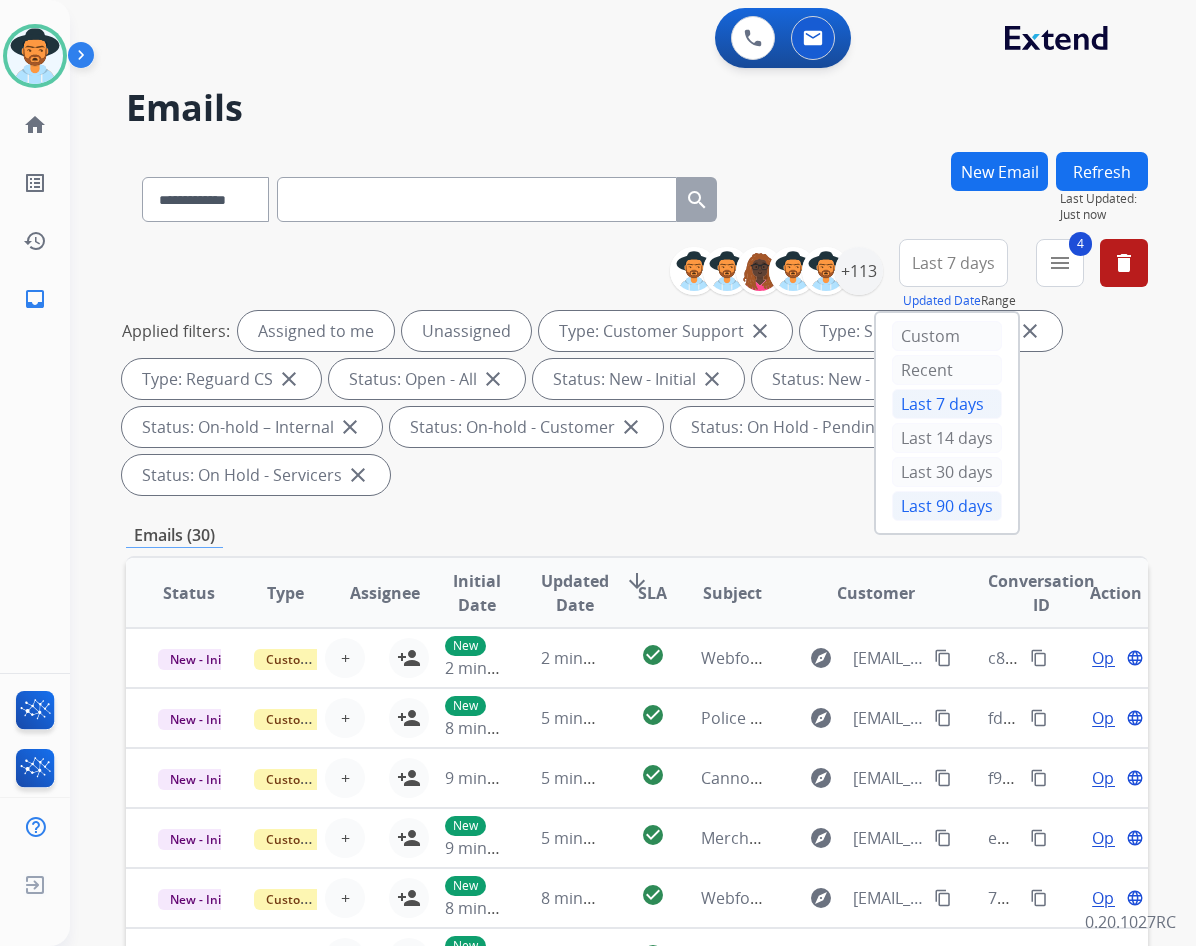 click on "Last 90 days" at bounding box center (947, 506) 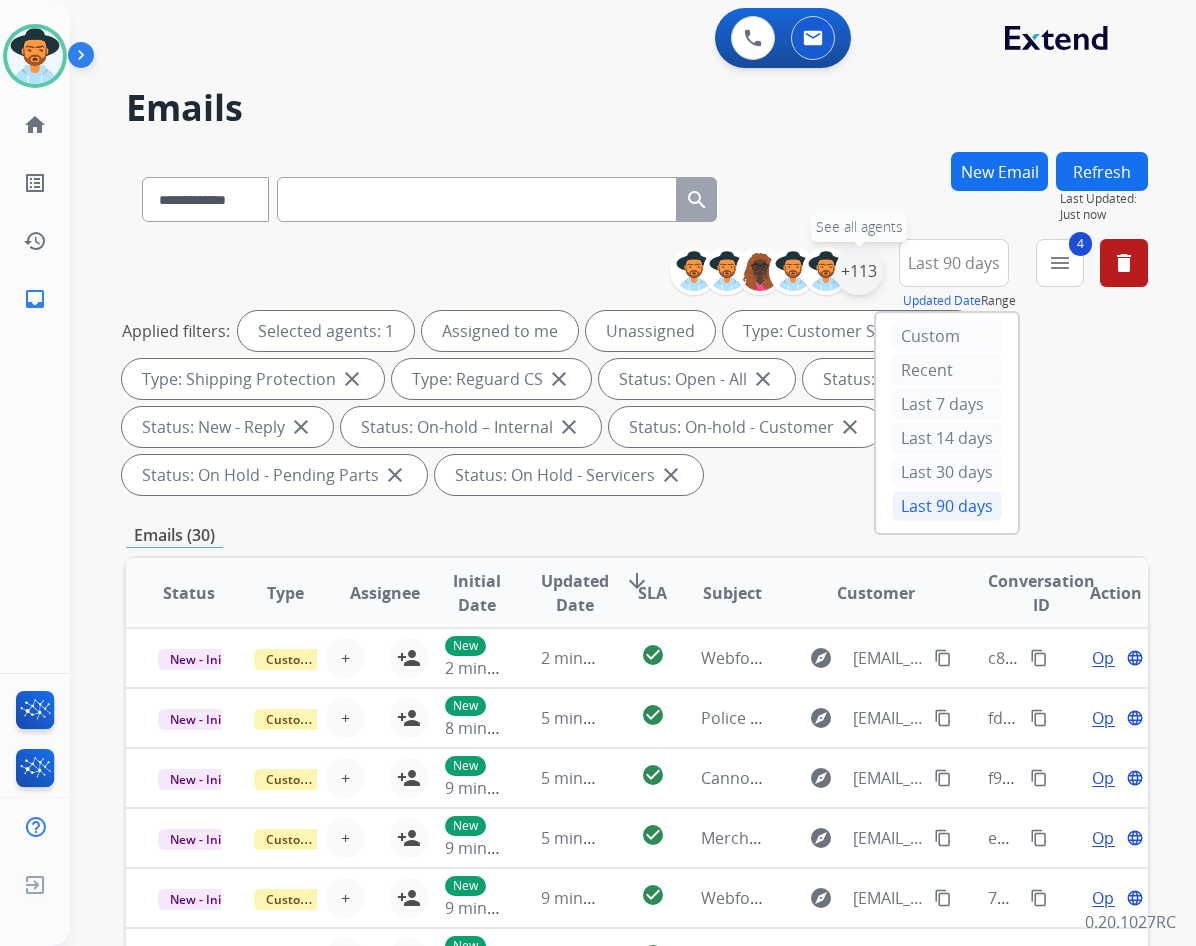 click on "+113" at bounding box center (859, 271) 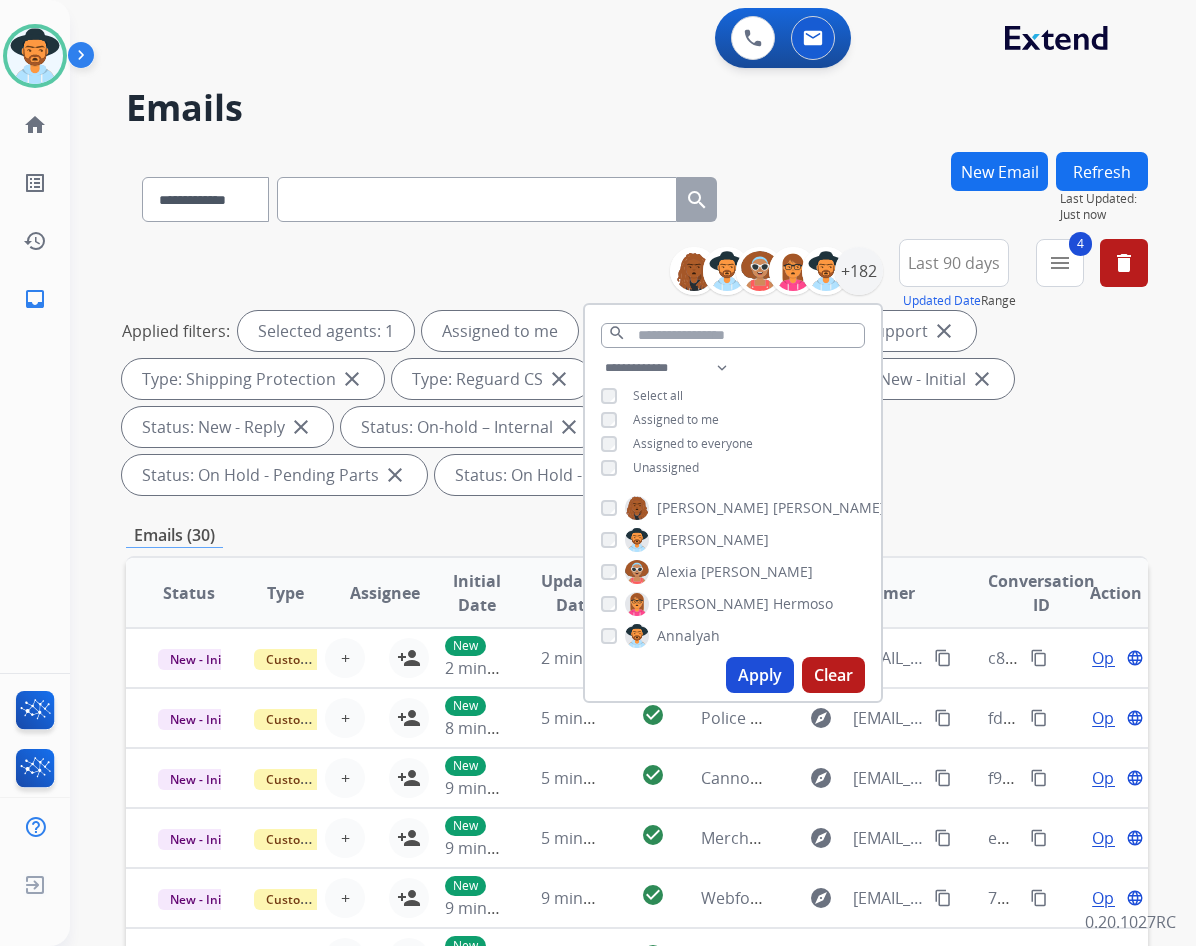click on "Unassigned" at bounding box center (666, 467) 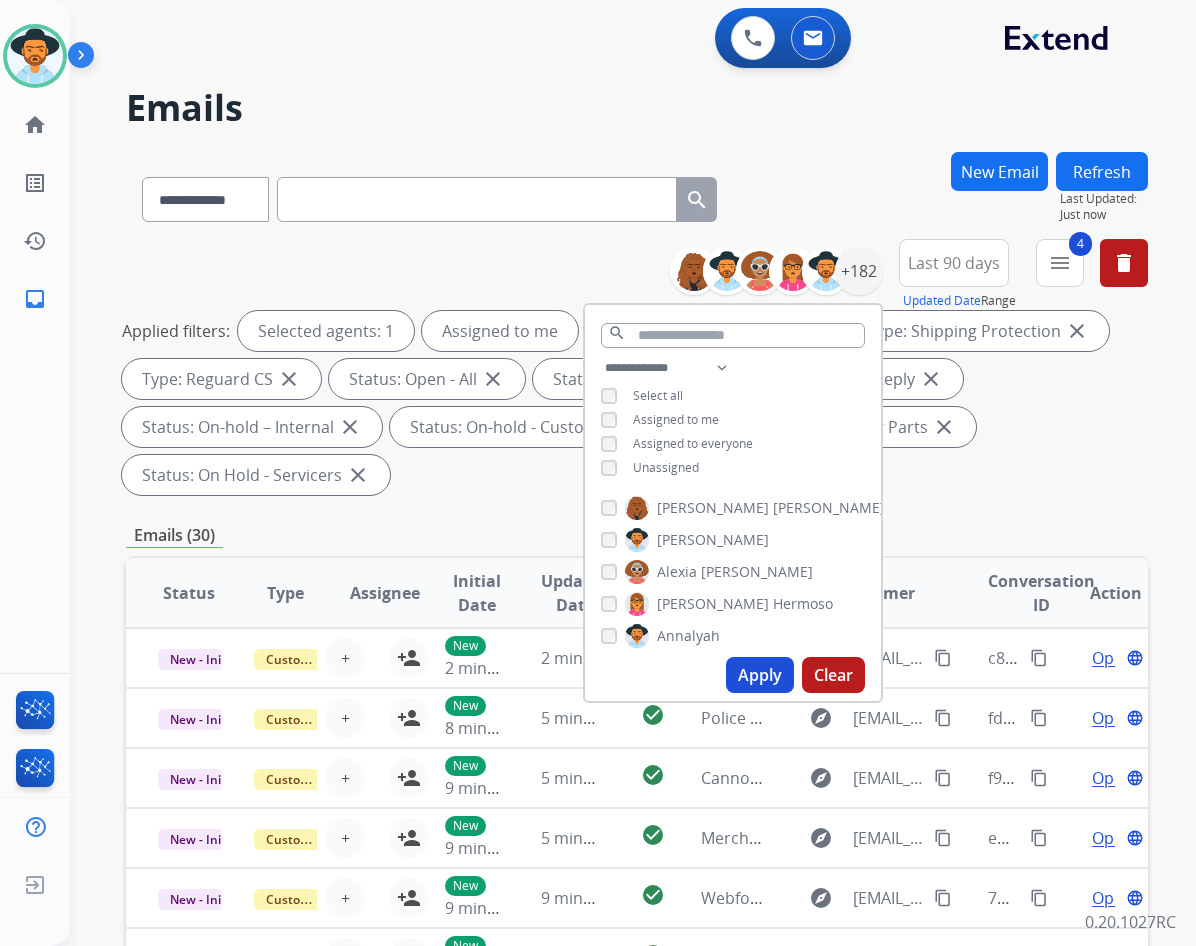 click on "**********" at bounding box center [637, 741] 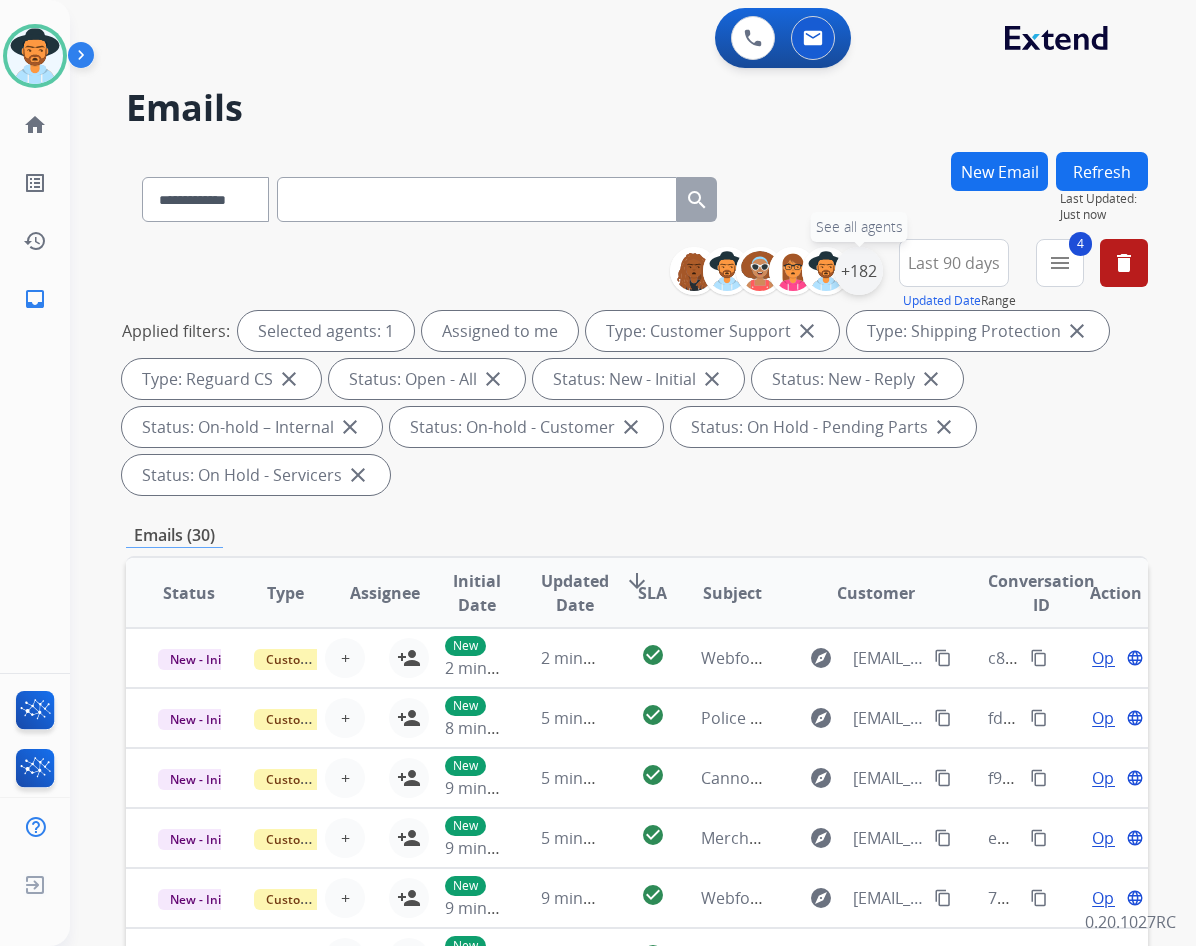 click on "+182" at bounding box center [859, 271] 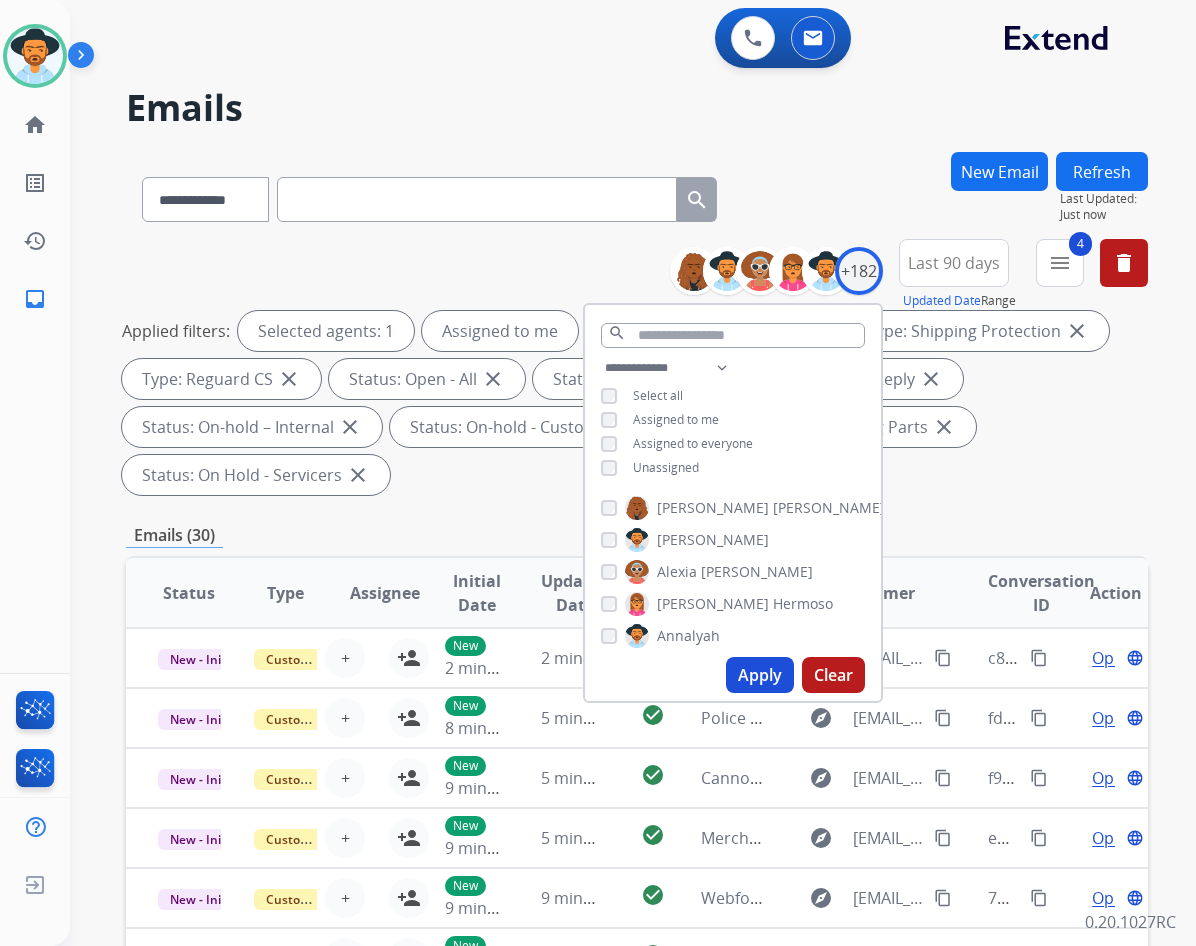 click on "Apply" at bounding box center (760, 675) 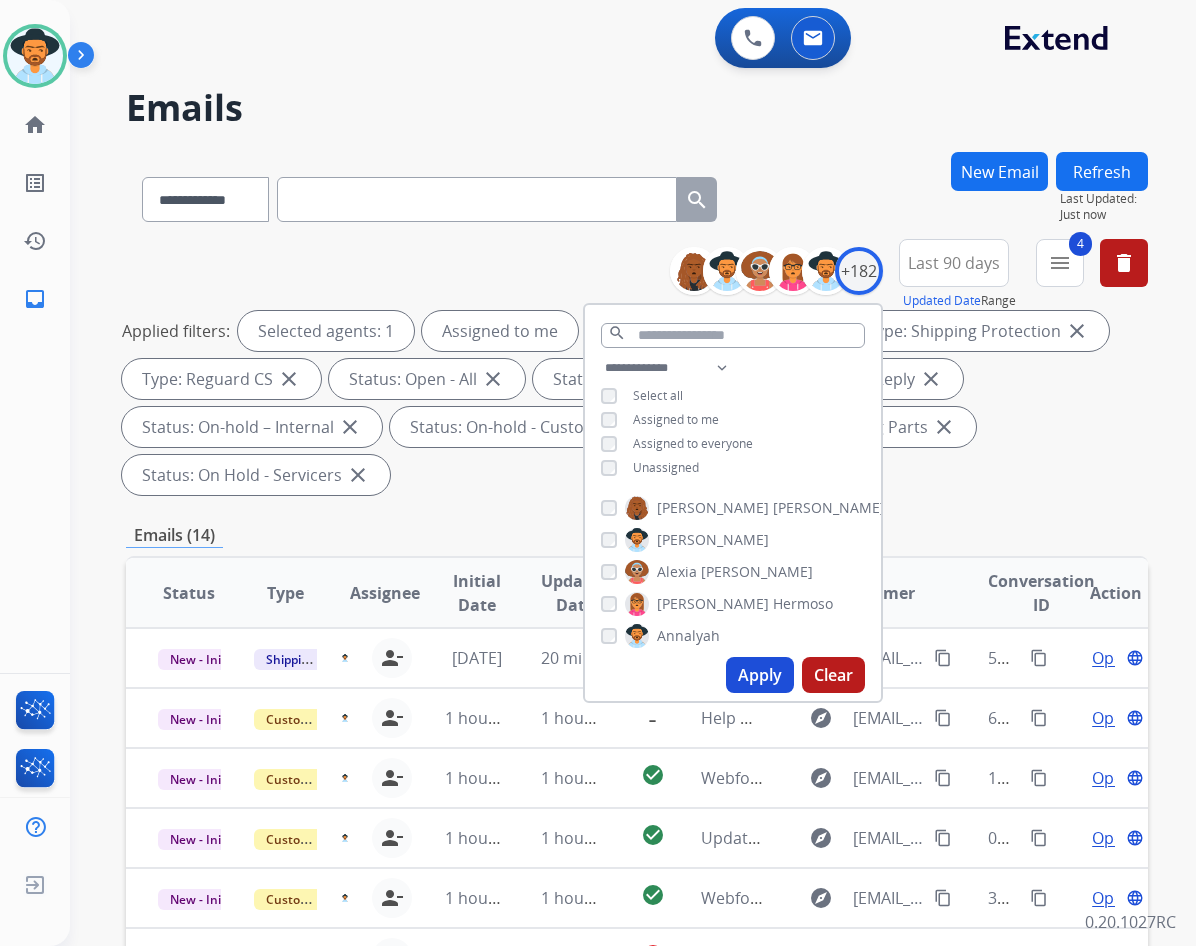 click on "Apply" at bounding box center (760, 675) 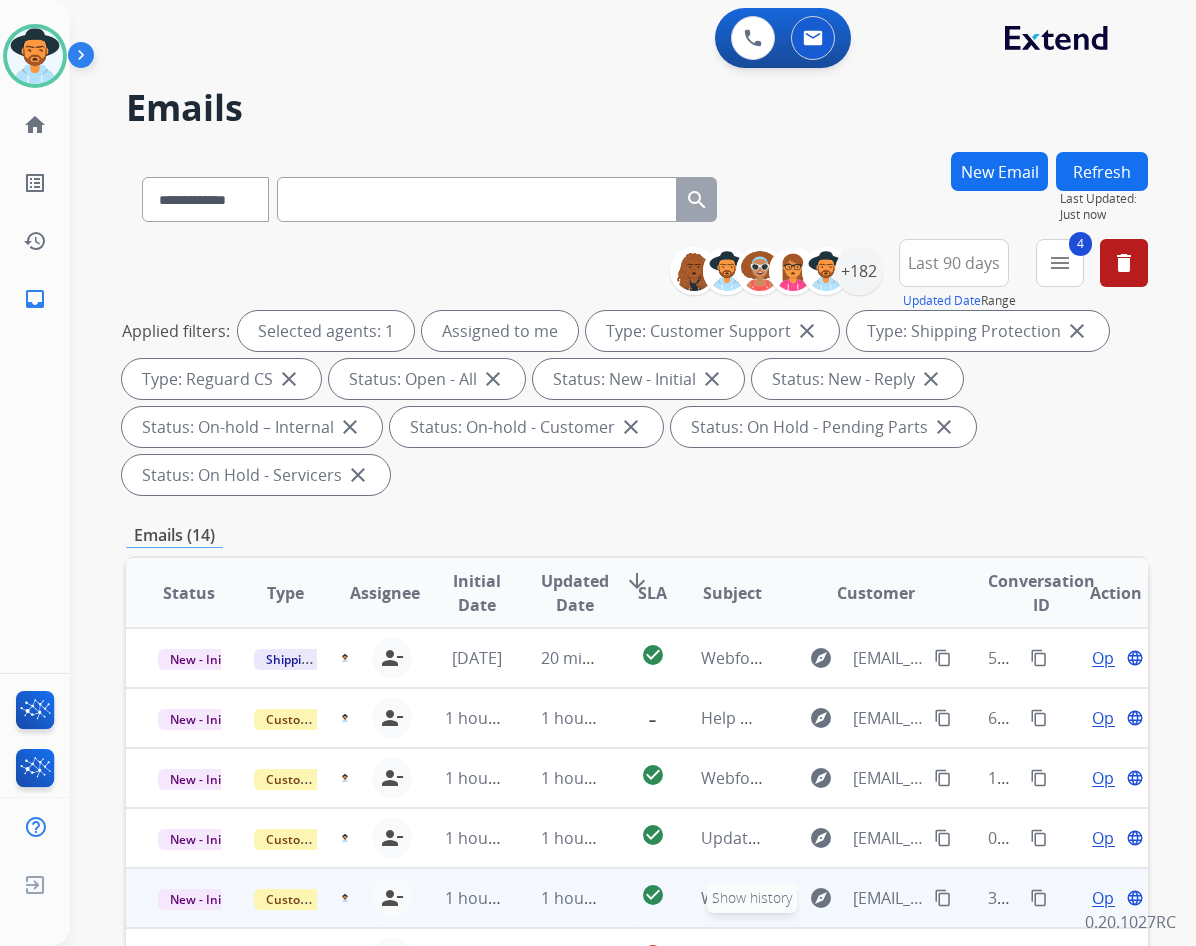 scroll, scrollTop: 2, scrollLeft: 0, axis: vertical 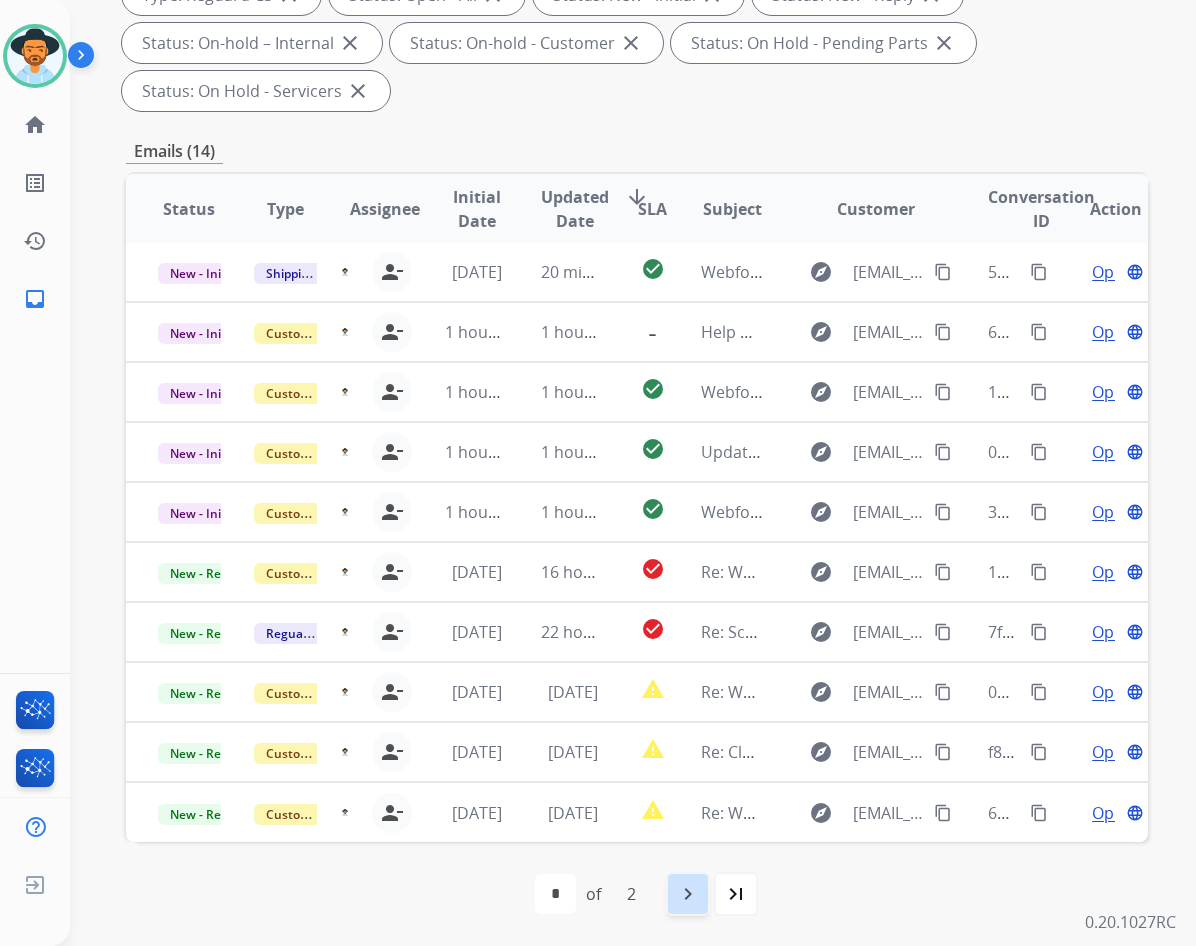 click on "navigate_next" at bounding box center (688, 894) 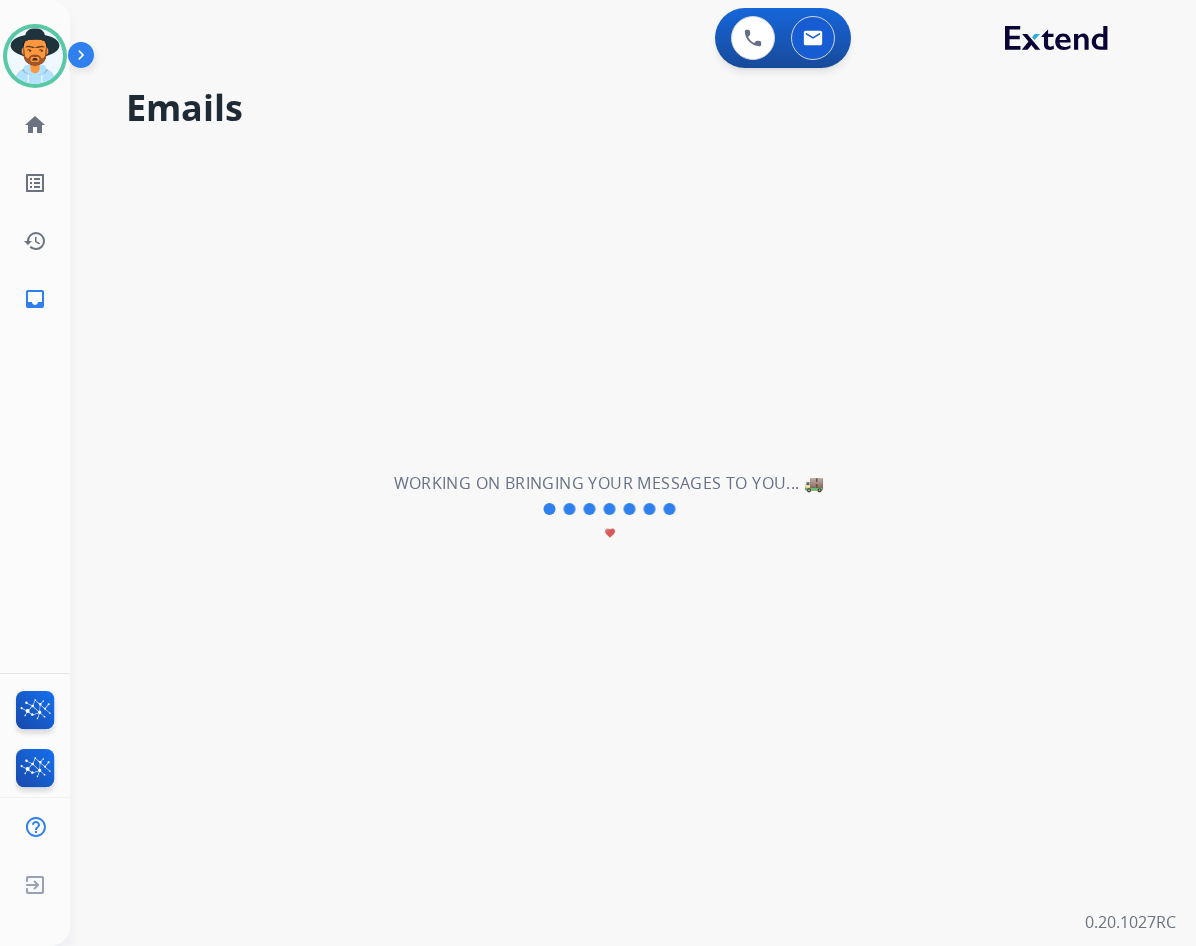 scroll, scrollTop: 0, scrollLeft: 0, axis: both 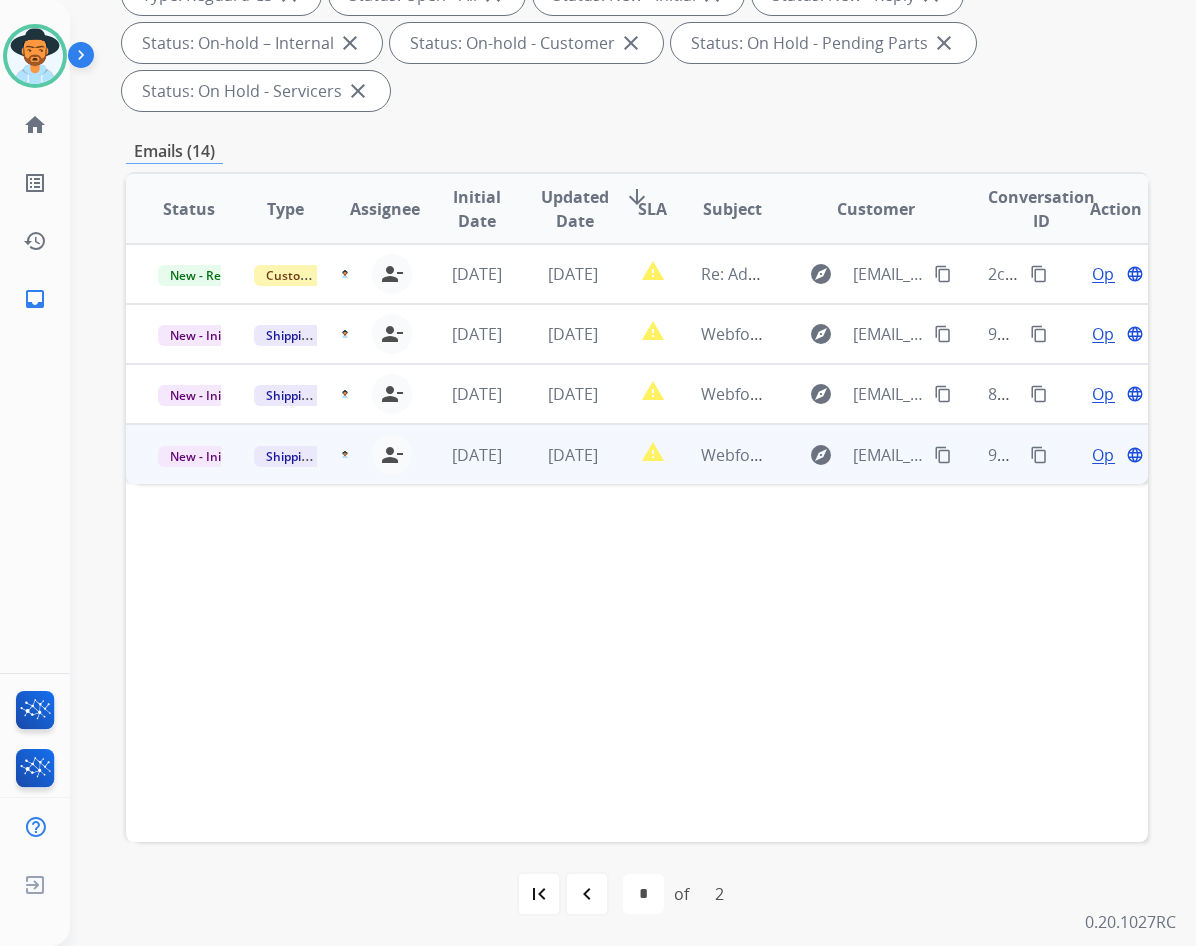 click on "Open" at bounding box center (1112, 455) 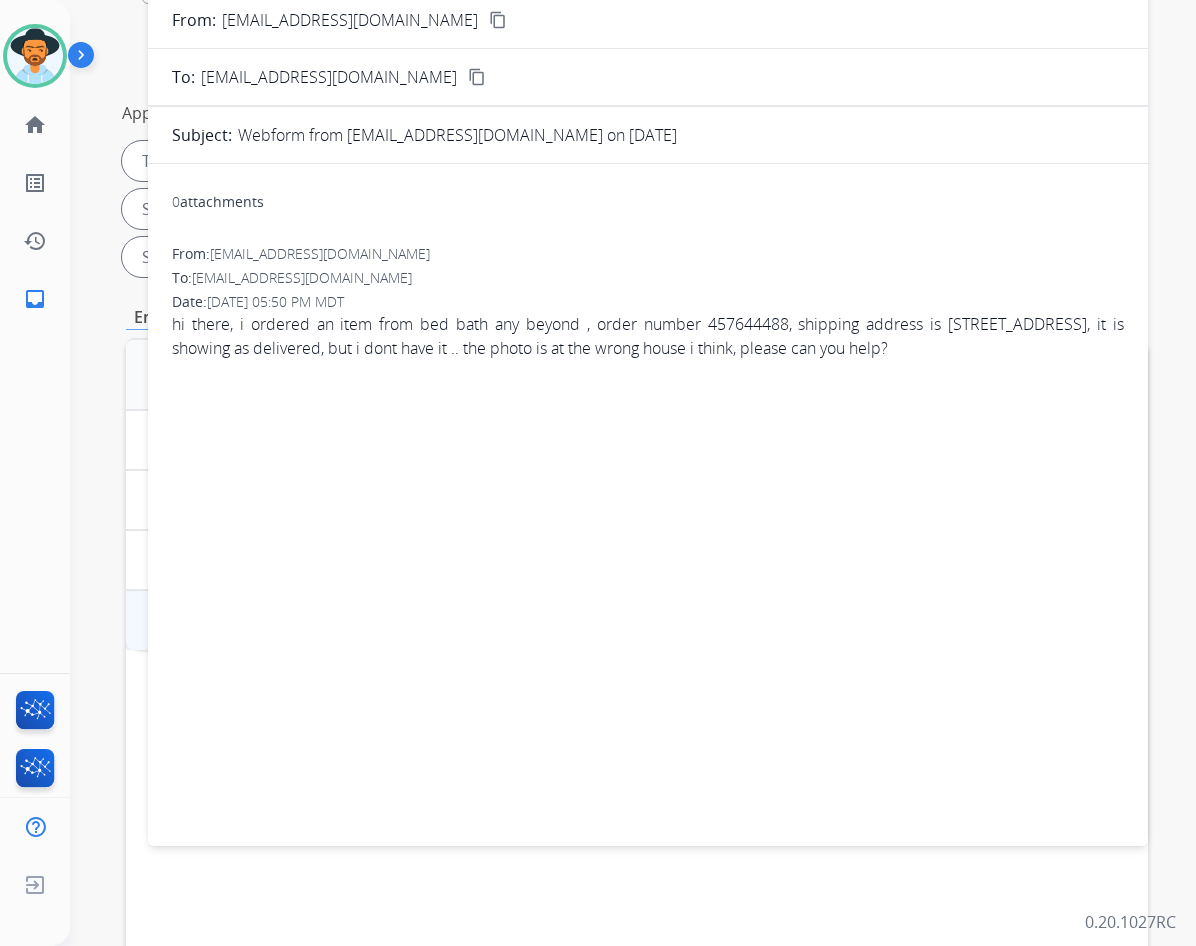 scroll, scrollTop: 0, scrollLeft: 0, axis: both 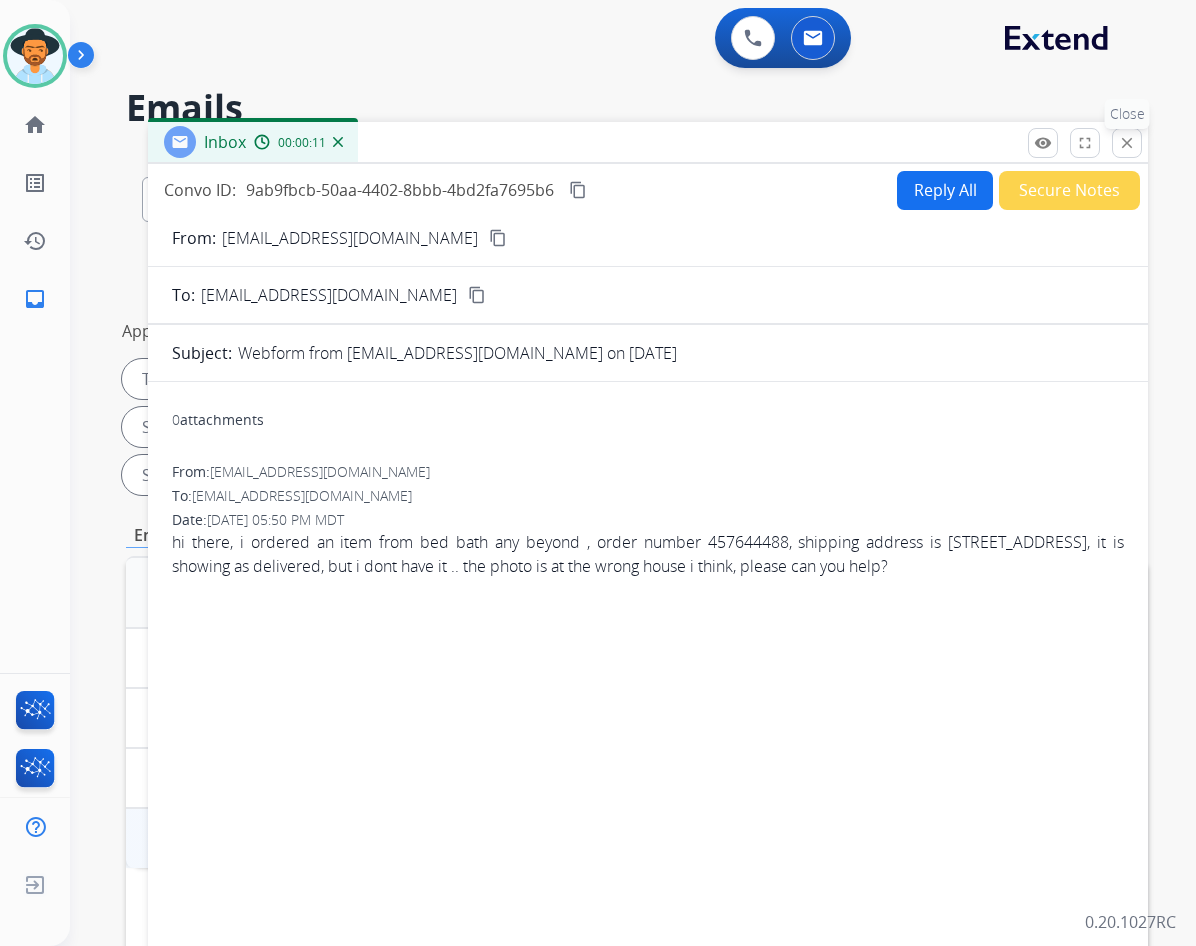 click on "close" at bounding box center [1127, 143] 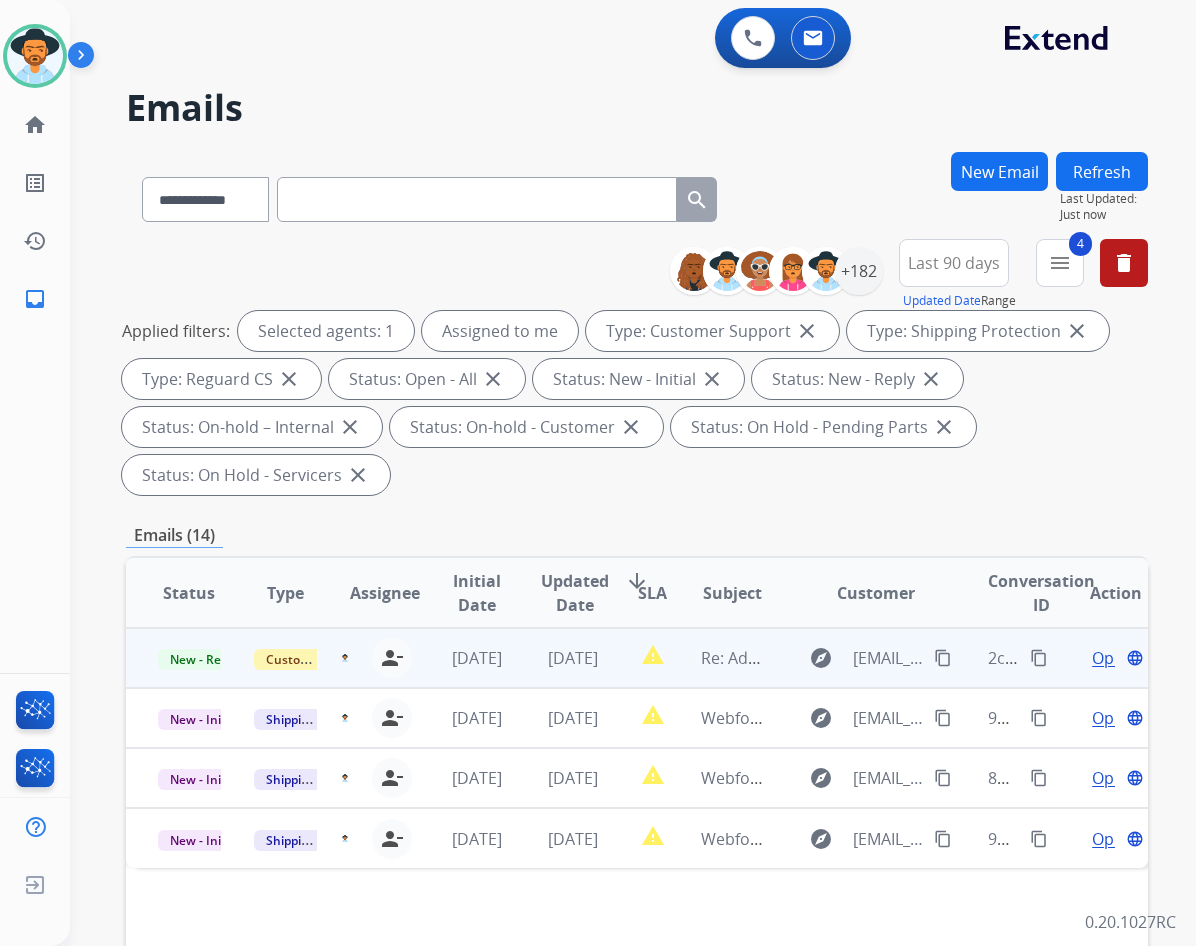 click on "content_copy" at bounding box center (943, 658) 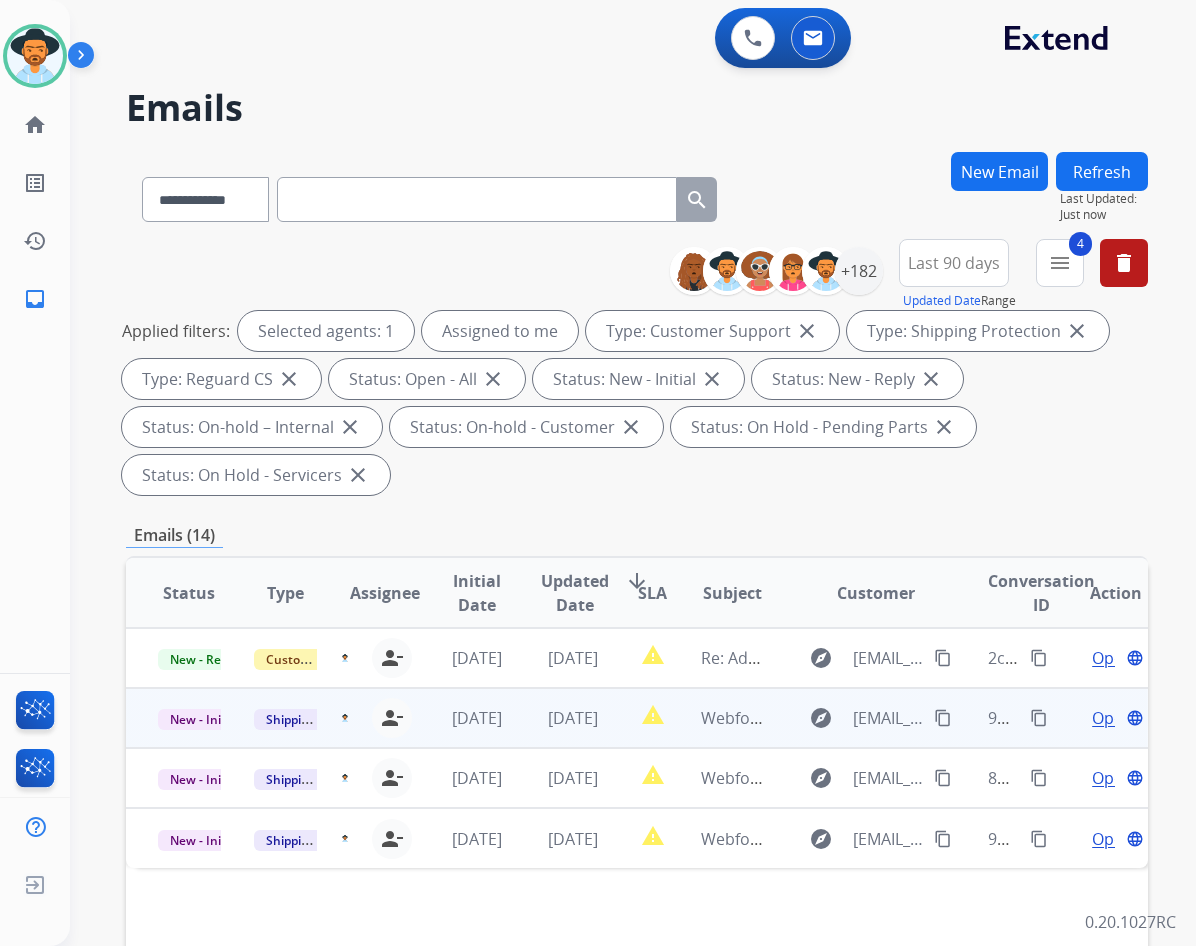 click on "content_copy" at bounding box center [1039, 718] 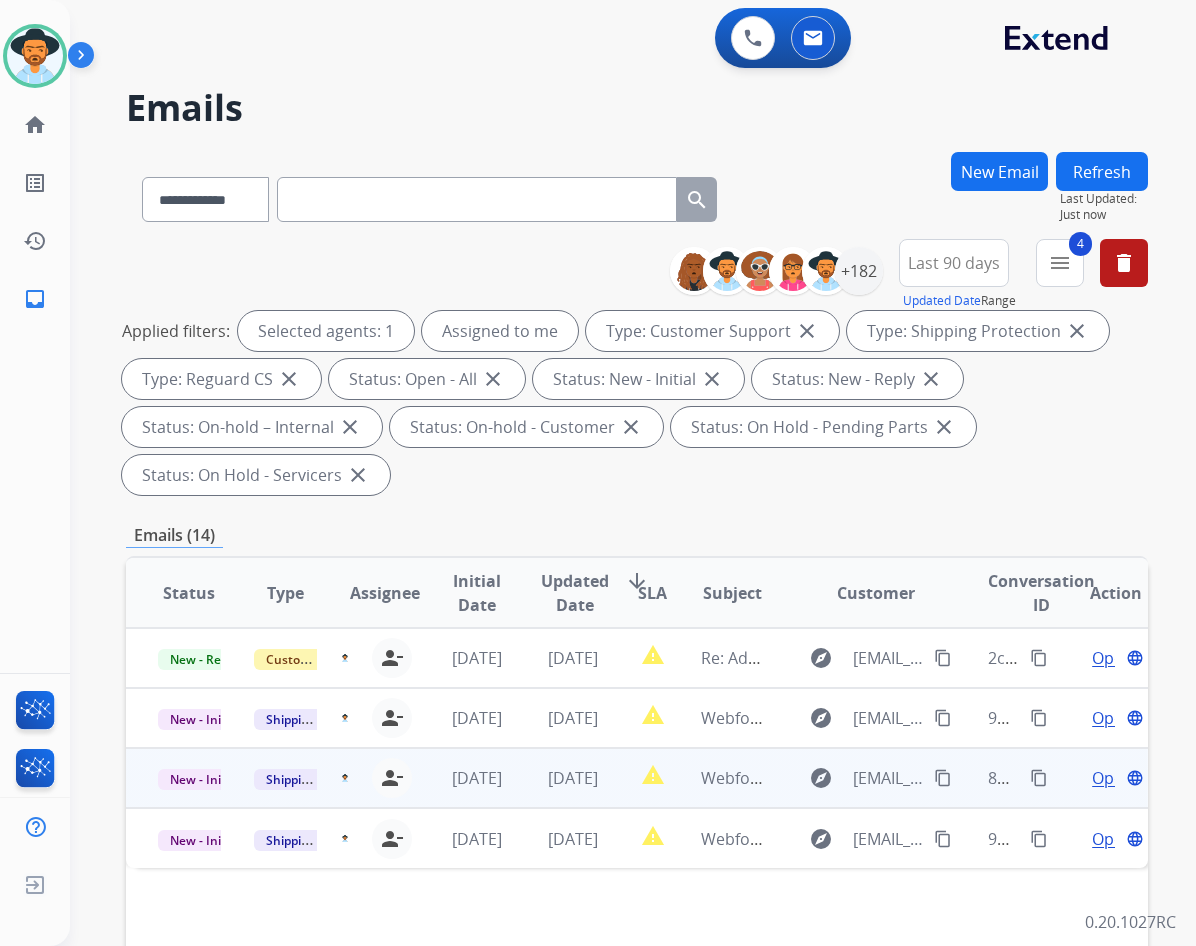 click on "content_copy" at bounding box center (1039, 778) 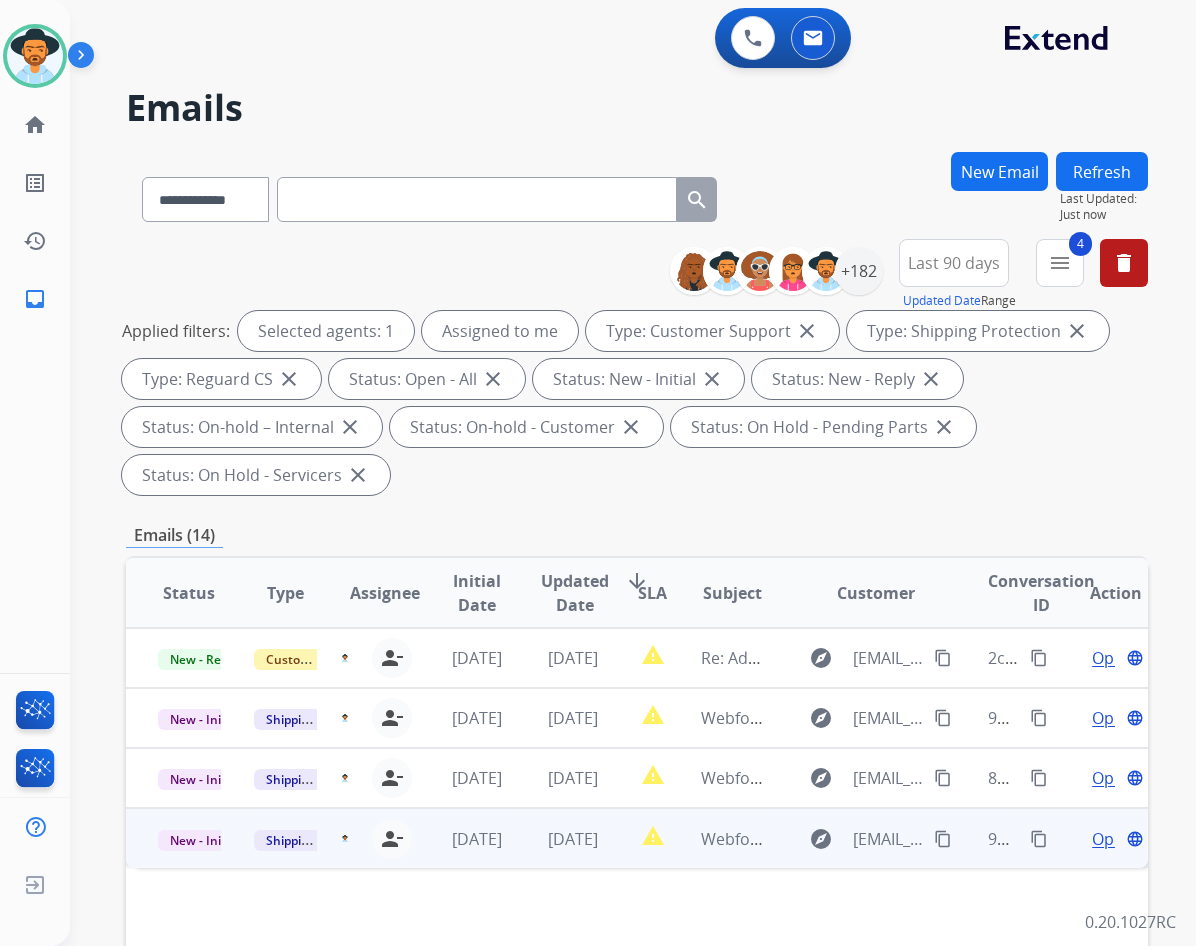 click on "content_copy" at bounding box center (1039, 839) 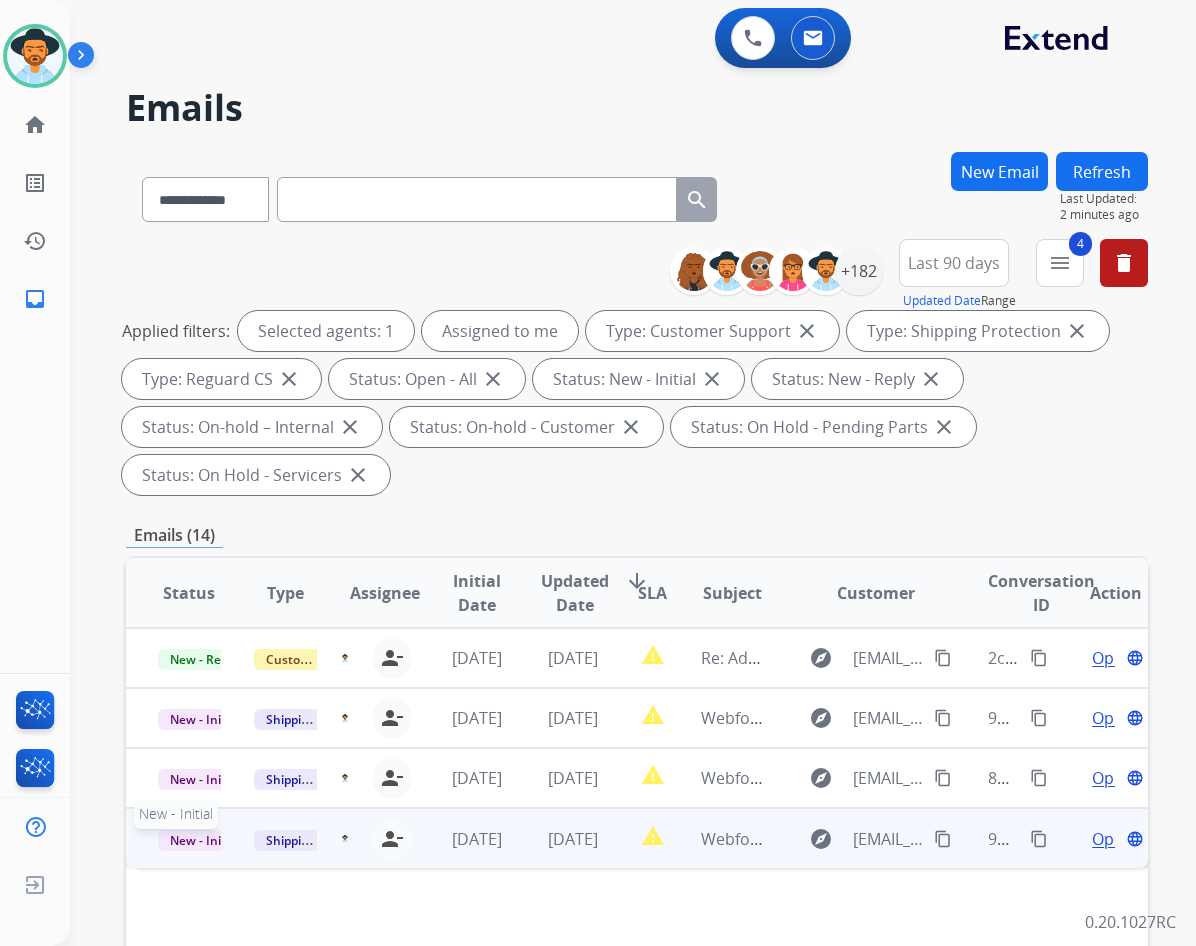 click on "New - Initial" at bounding box center (204, 840) 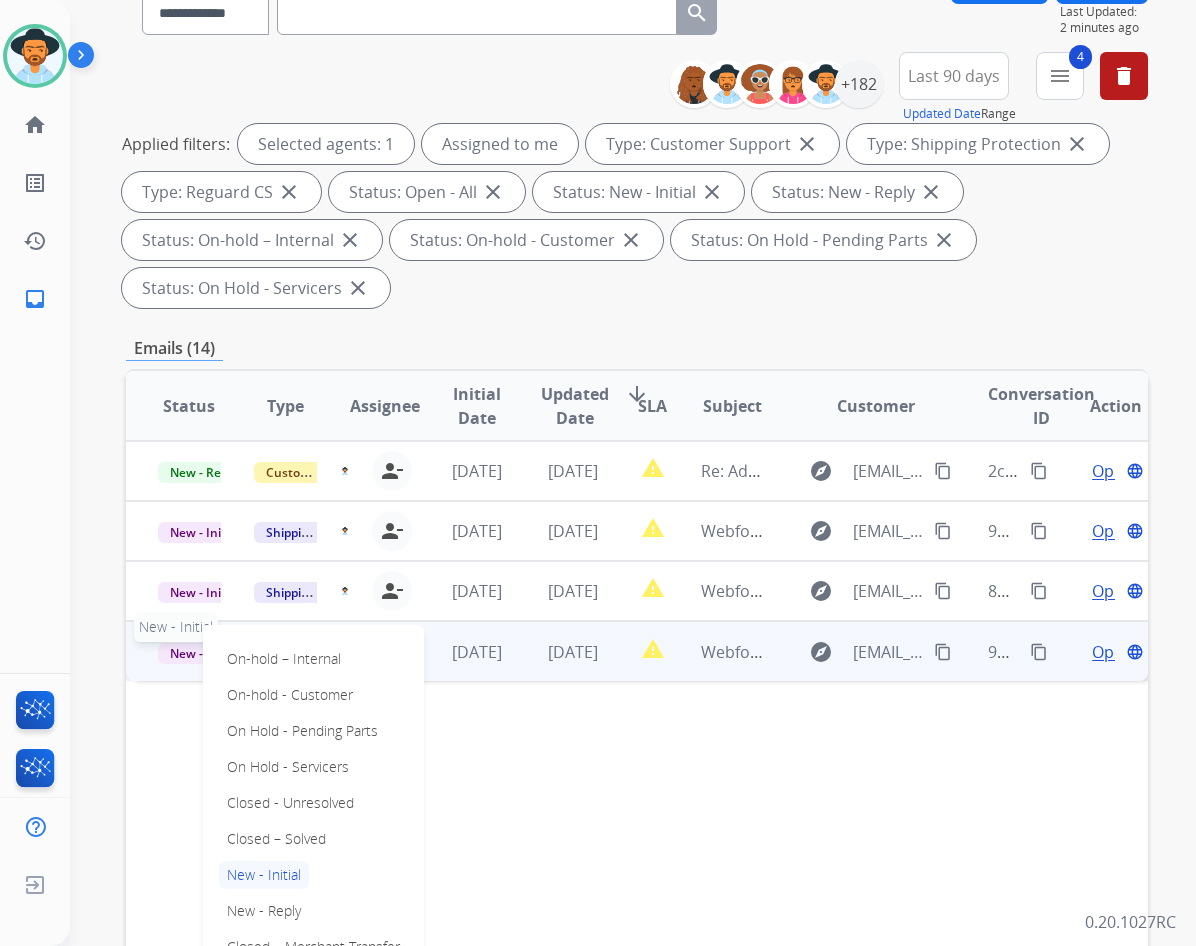 scroll, scrollTop: 300, scrollLeft: 0, axis: vertical 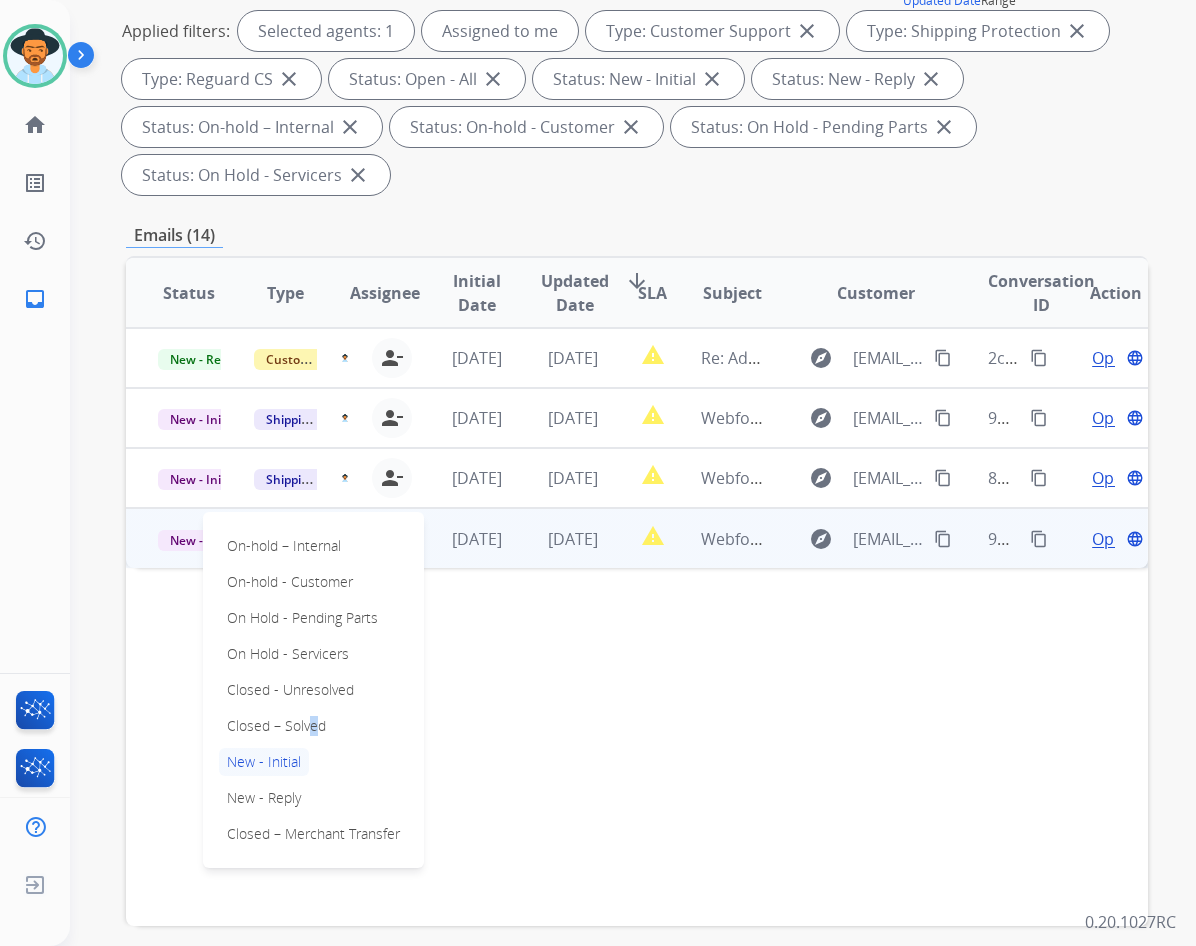 click on "Closed – Solved" at bounding box center (276, 726) 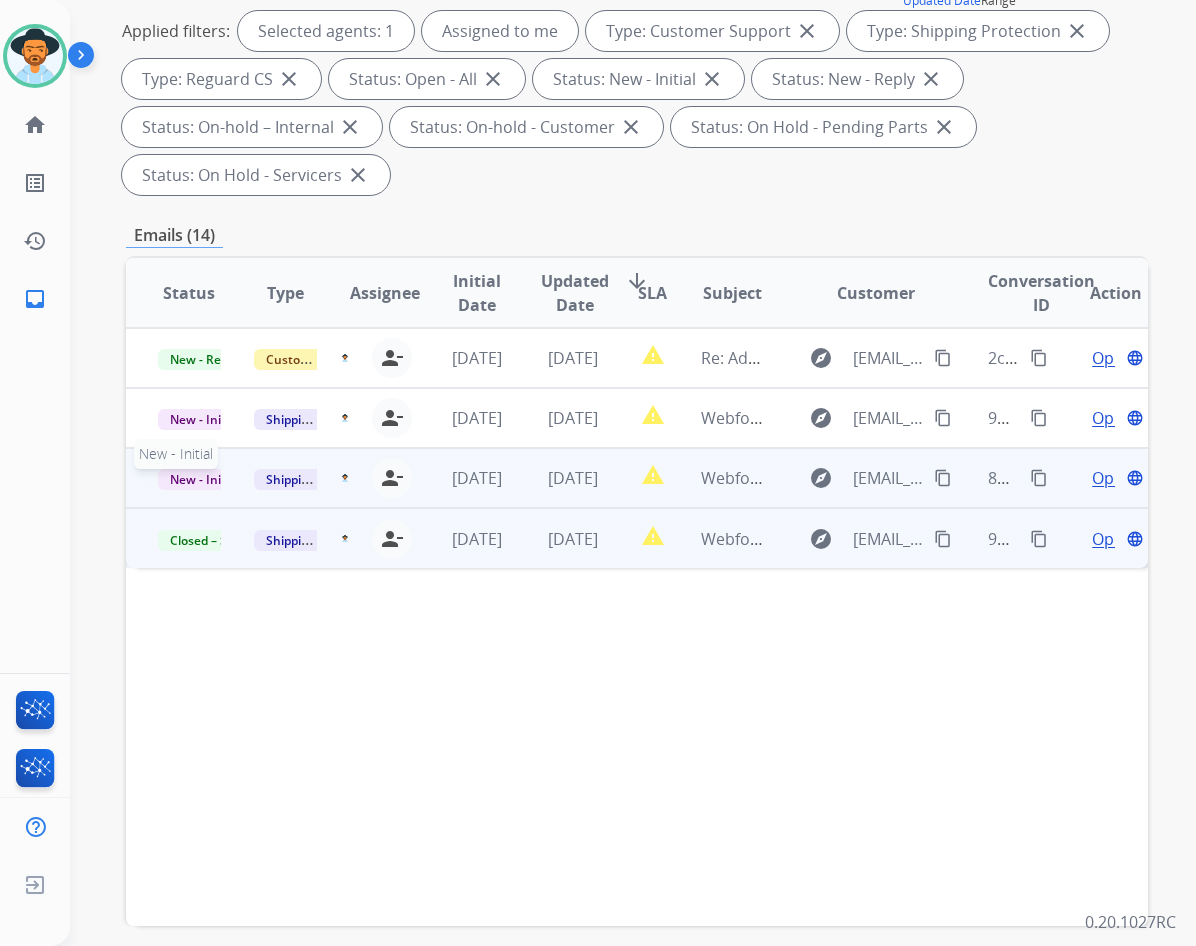 click on "New - Initial" at bounding box center (204, 479) 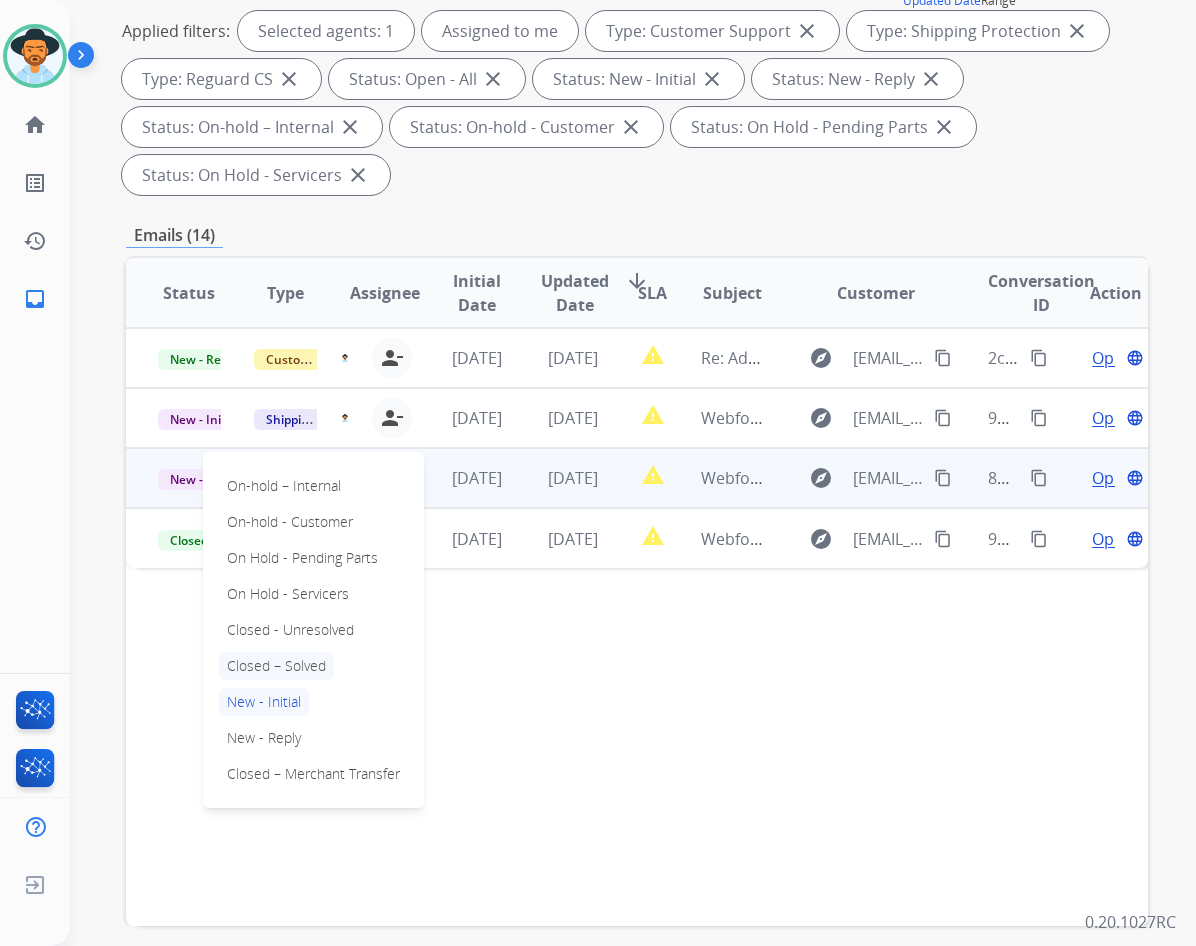 click on "Closed – Solved" at bounding box center (276, 666) 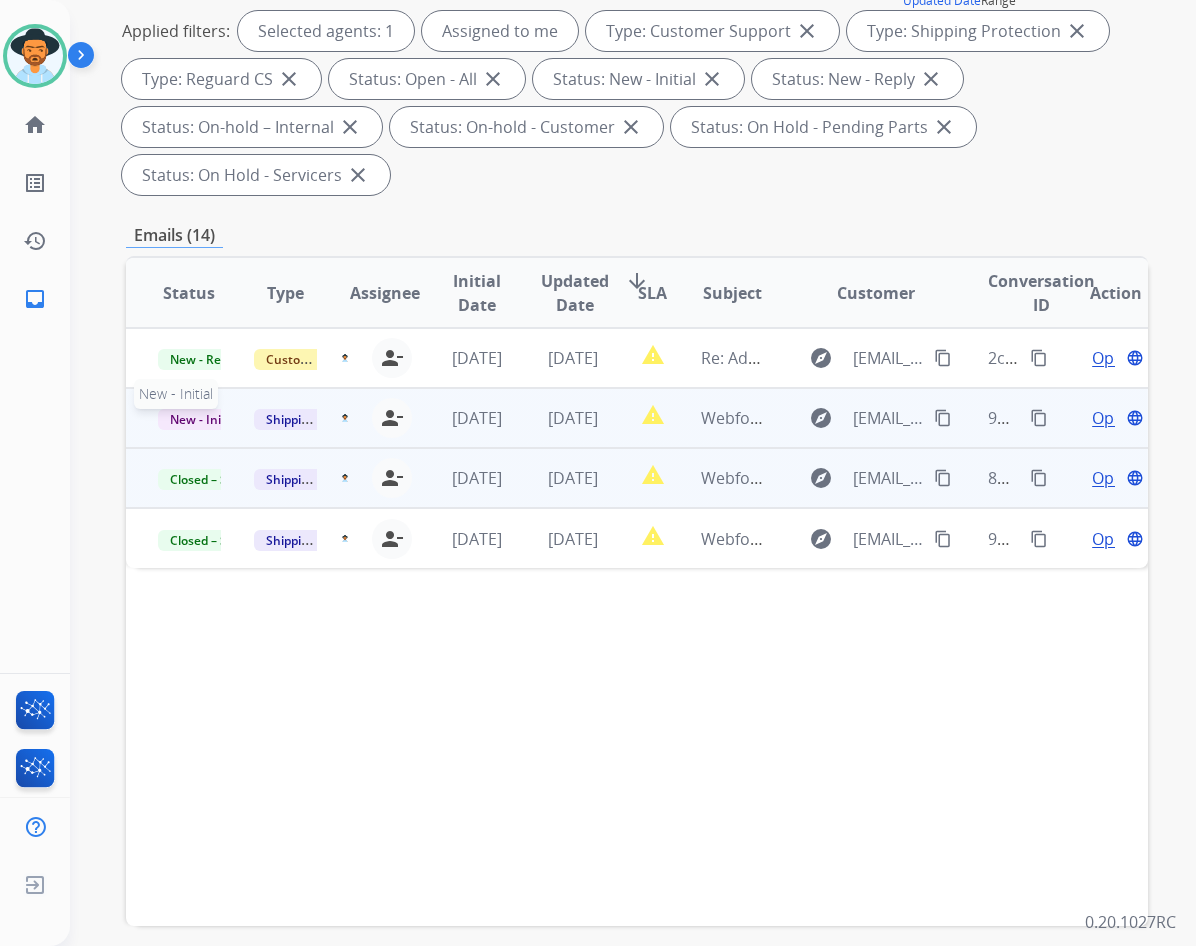 click on "New - Initial" at bounding box center [204, 419] 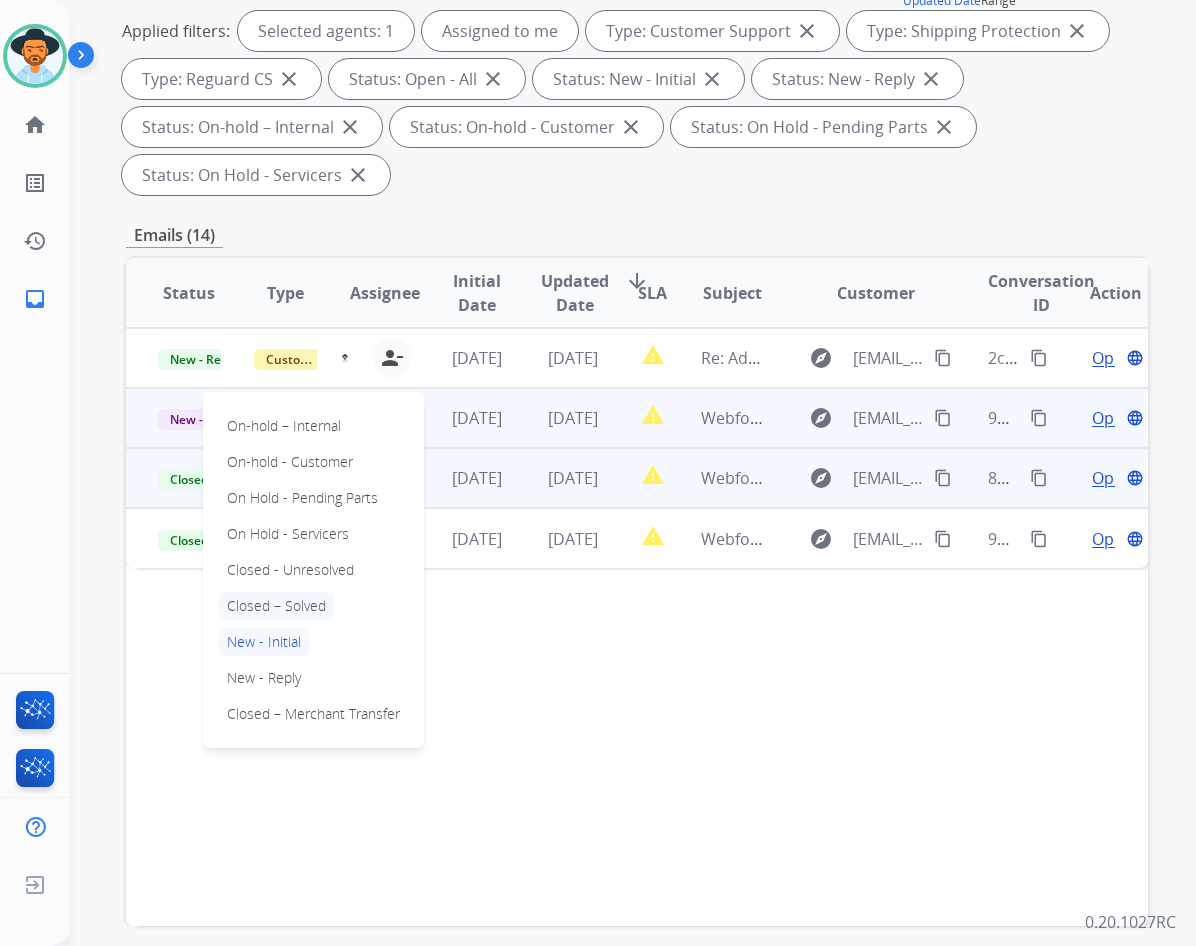 click on "Closed – Solved" at bounding box center [276, 606] 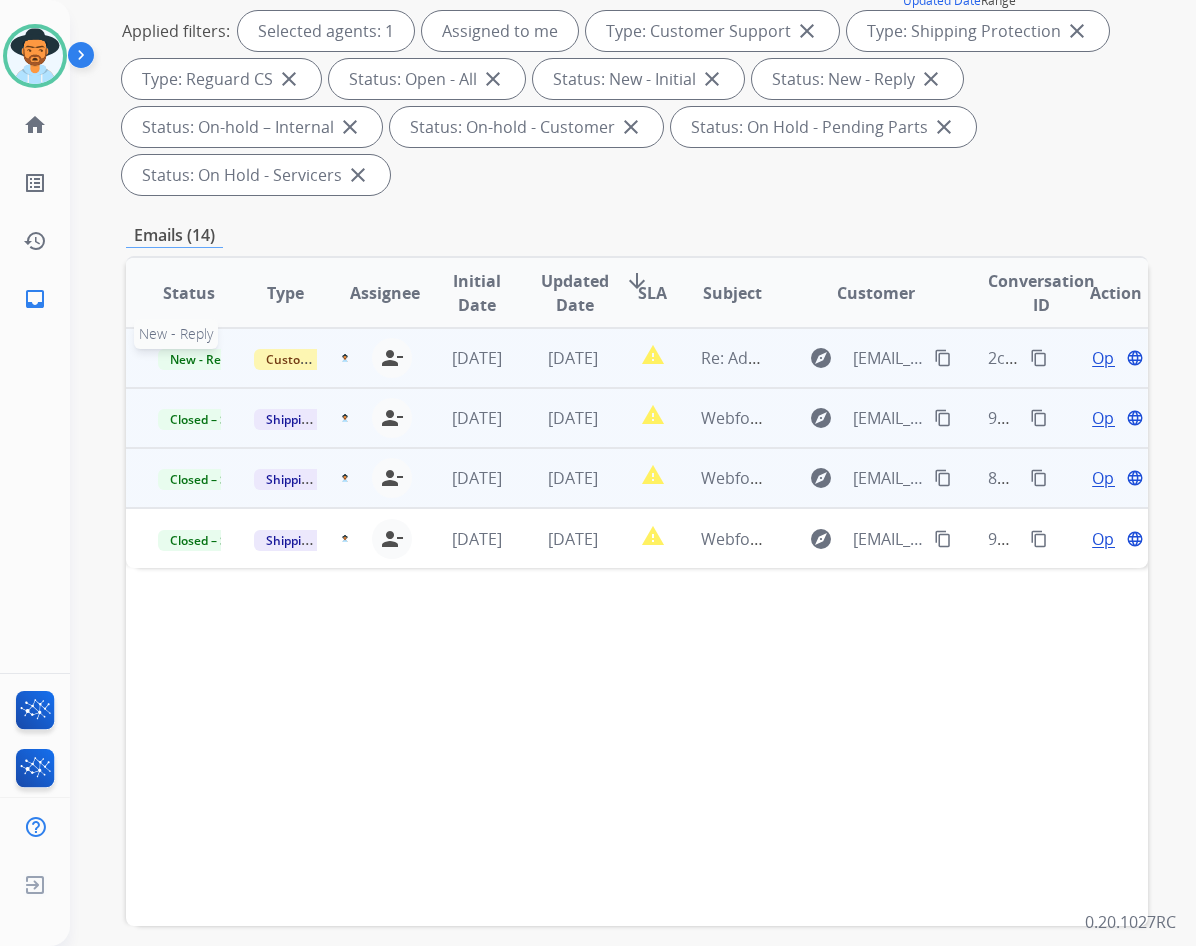 click on "New - Reply" at bounding box center [203, 359] 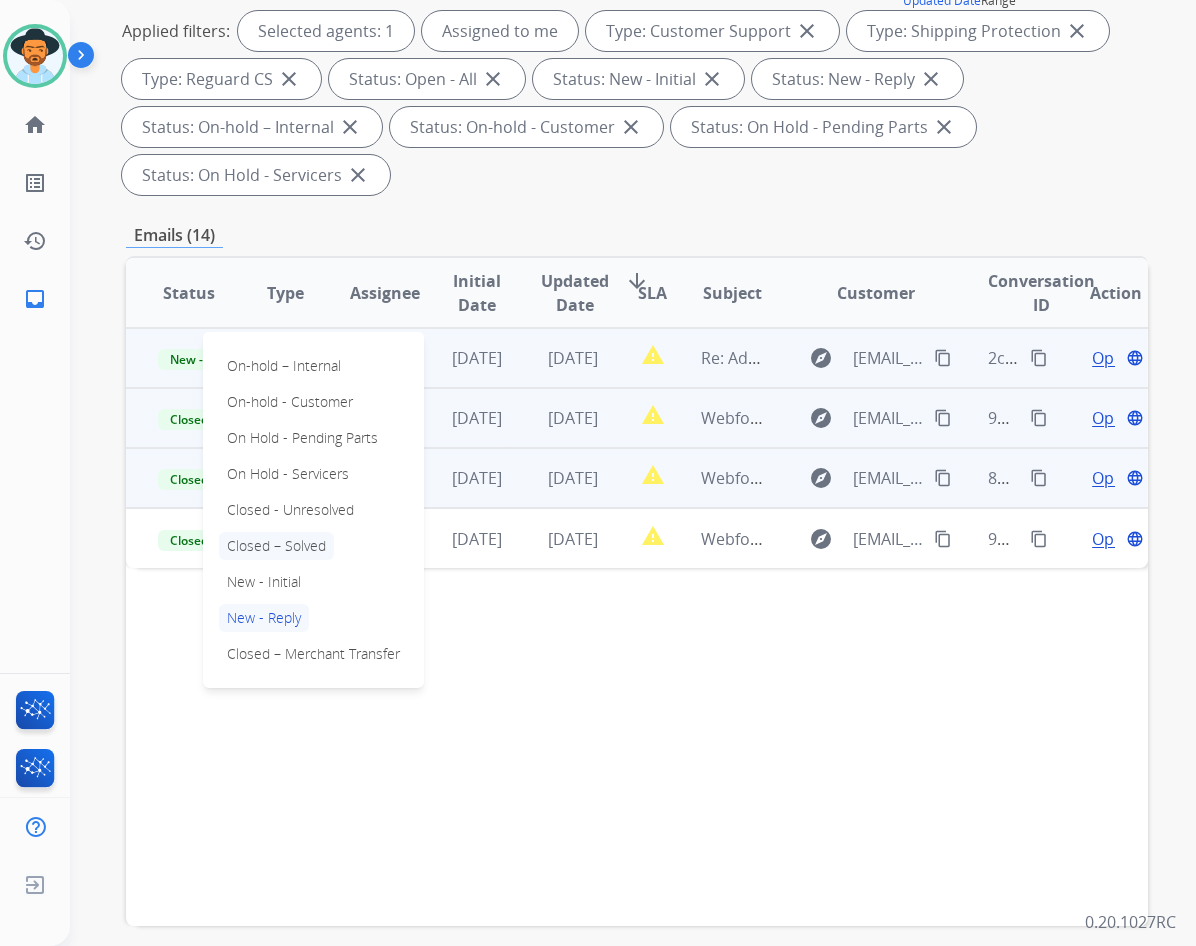 click on "Closed – Solved" at bounding box center [276, 546] 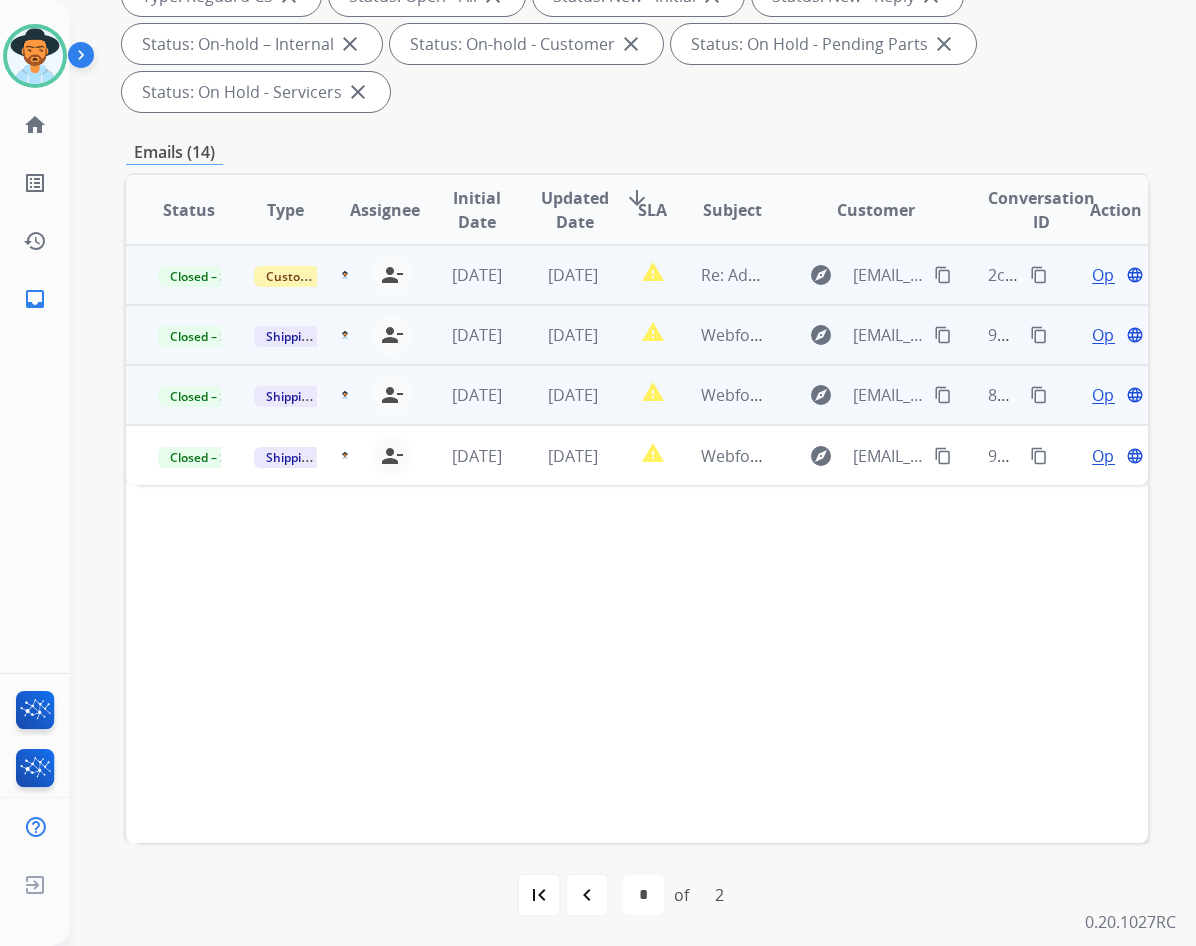 scroll, scrollTop: 384, scrollLeft: 0, axis: vertical 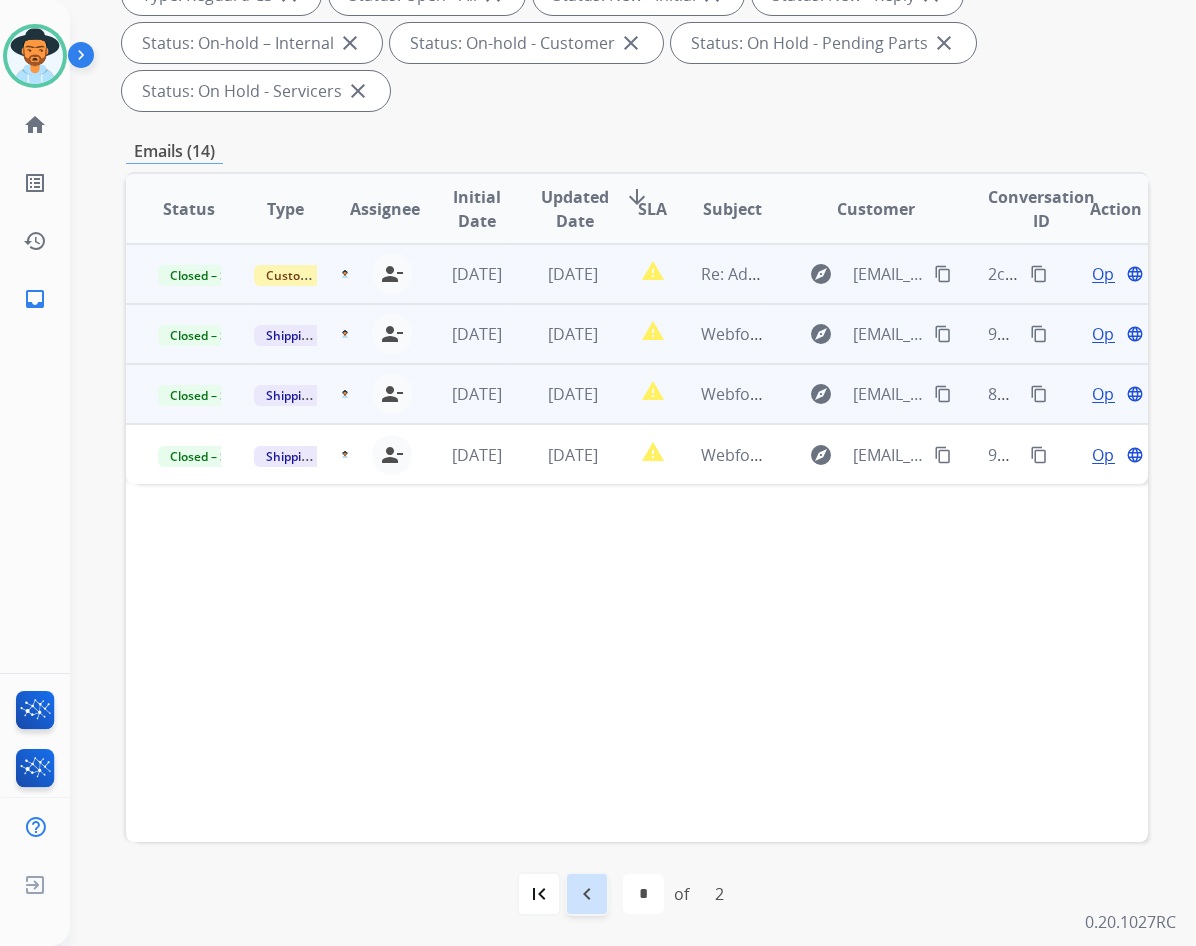 click on "navigate_before" at bounding box center [587, 894] 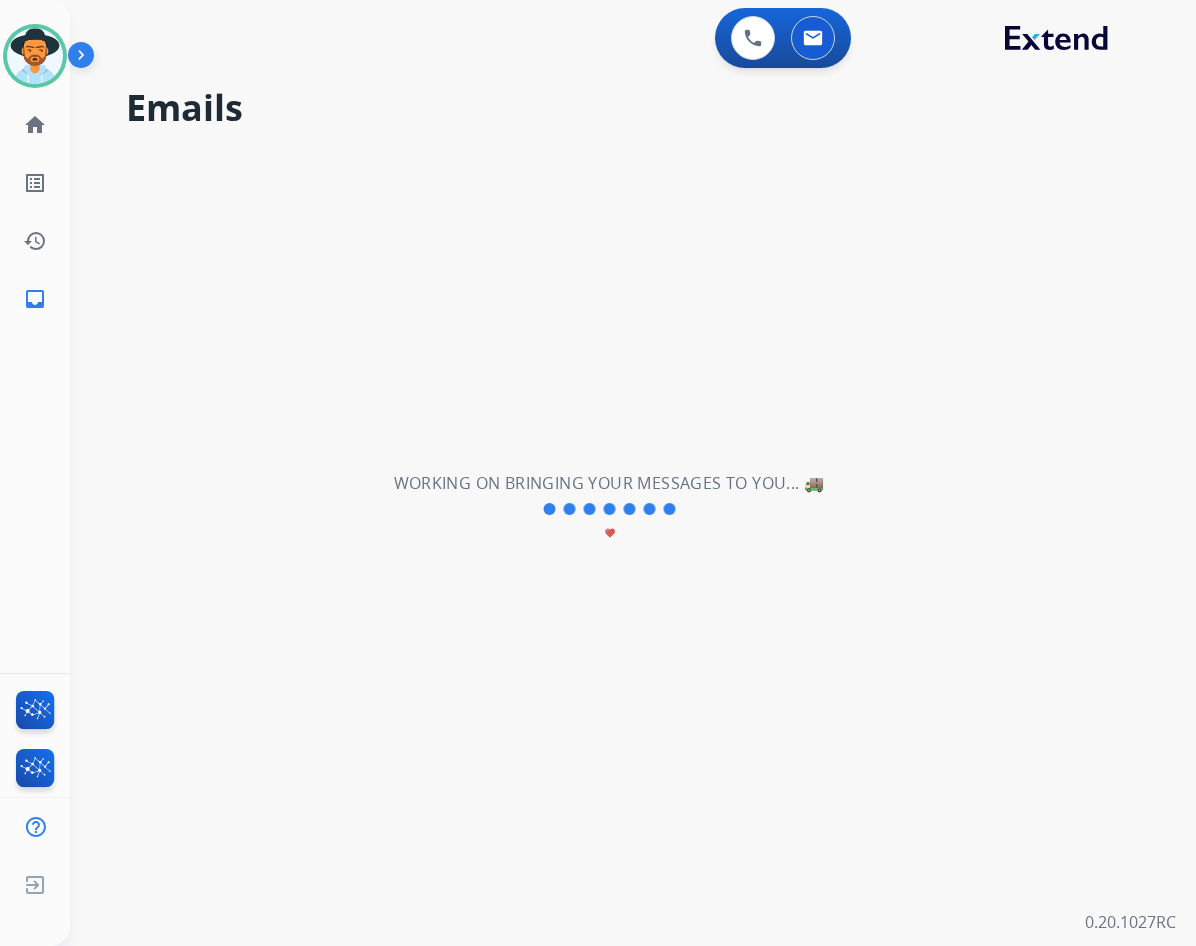 scroll, scrollTop: 0, scrollLeft: 0, axis: both 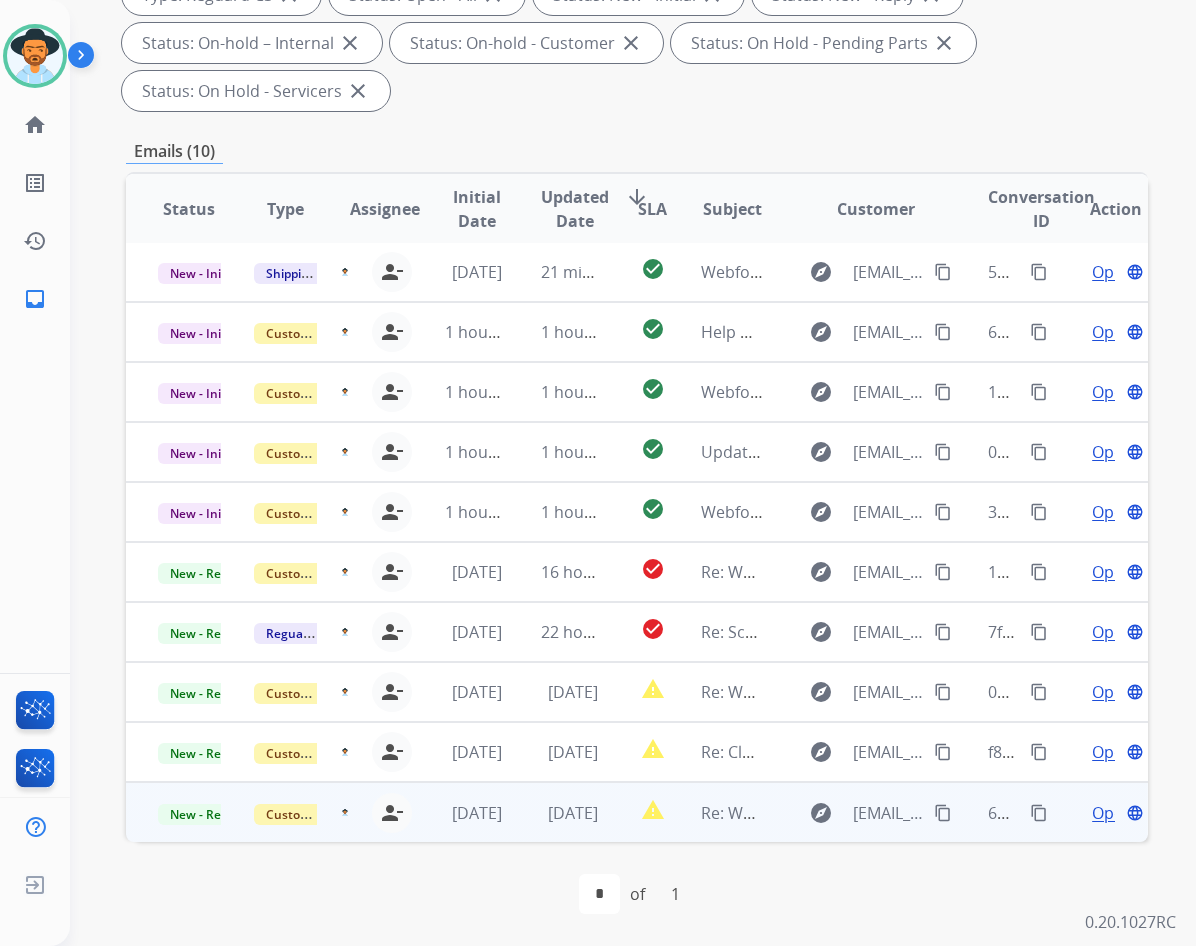 click on "Open" at bounding box center [1112, 813] 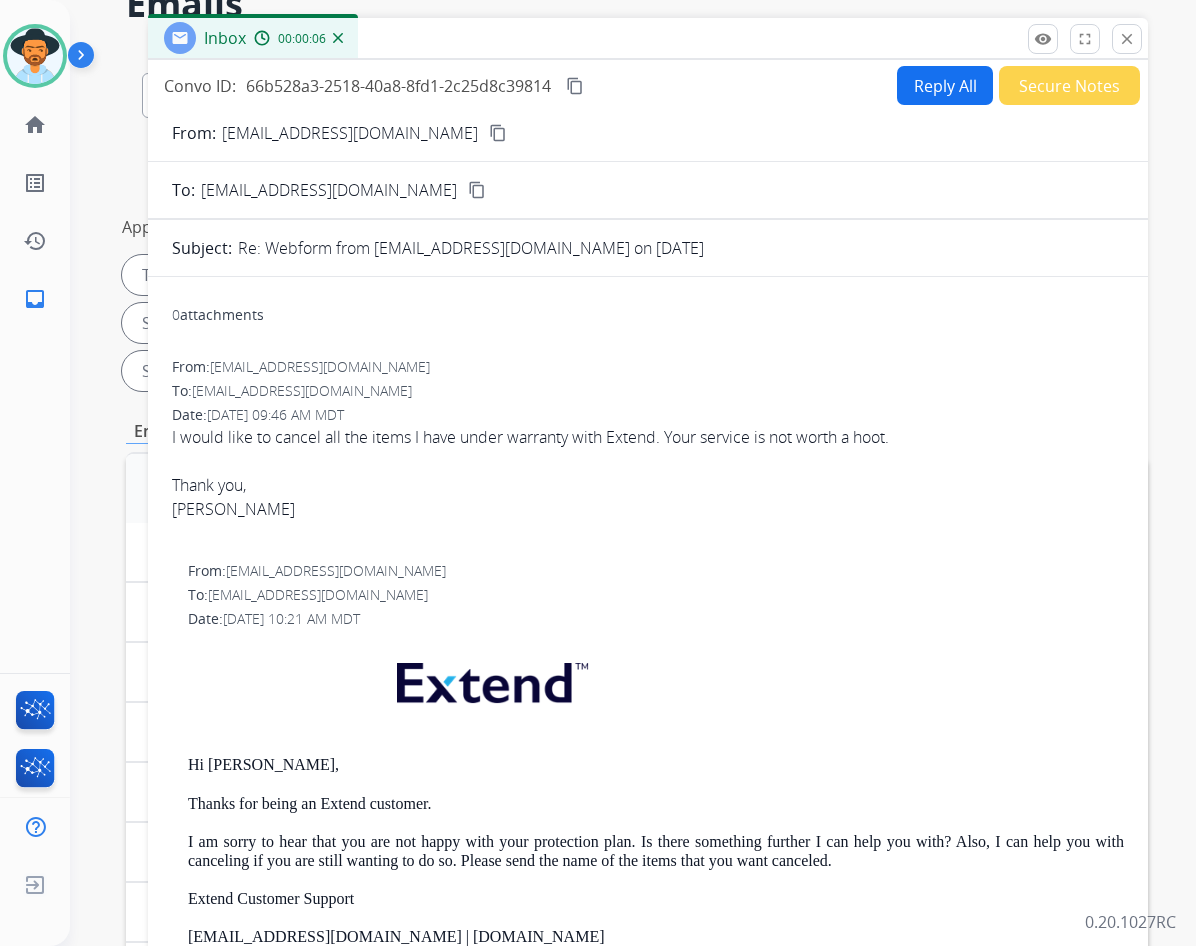 scroll, scrollTop: 84, scrollLeft: 0, axis: vertical 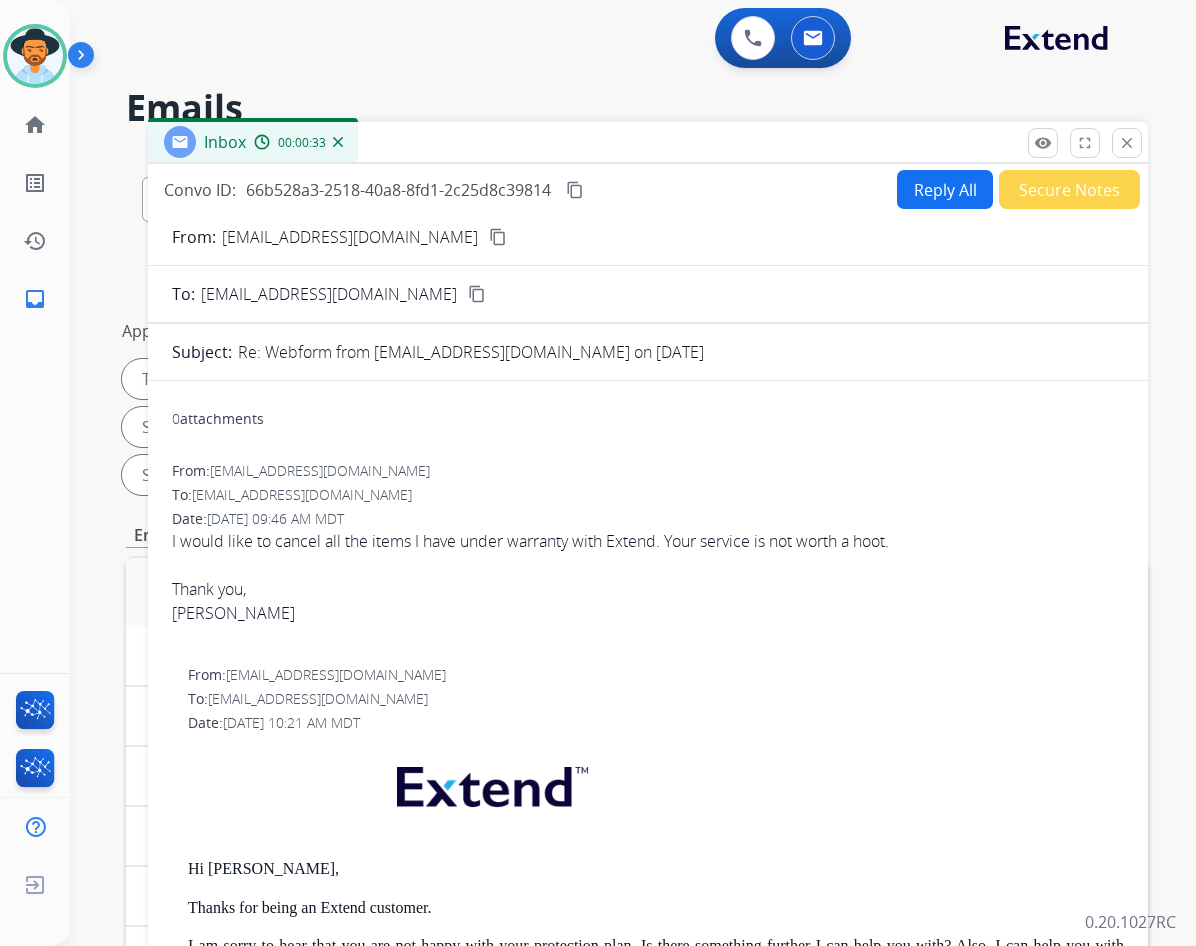 click on "content_copy" at bounding box center (498, 237) 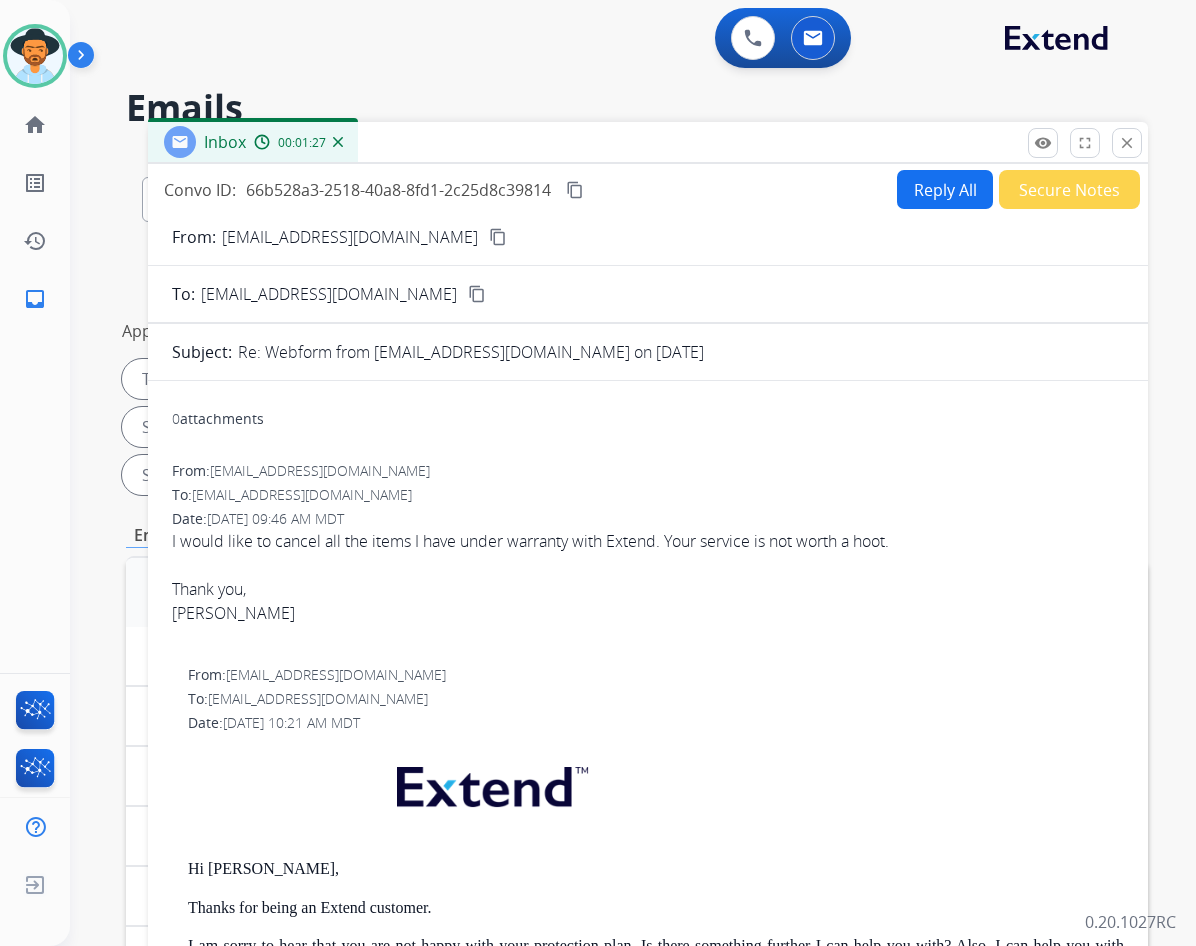 click on "Reply All" at bounding box center [945, 189] 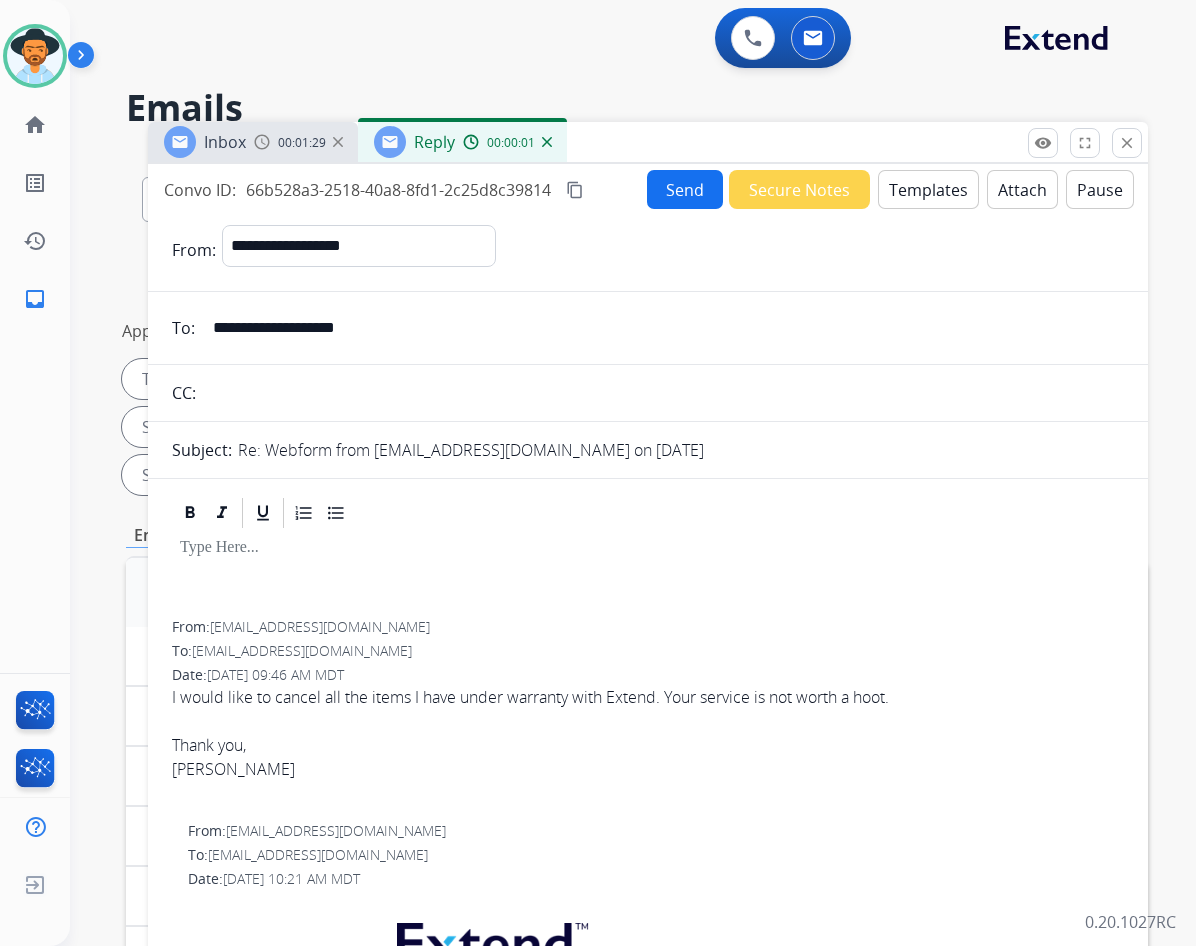 drag, startPoint x: 922, startPoint y: 184, endPoint x: 922, endPoint y: 198, distance: 14 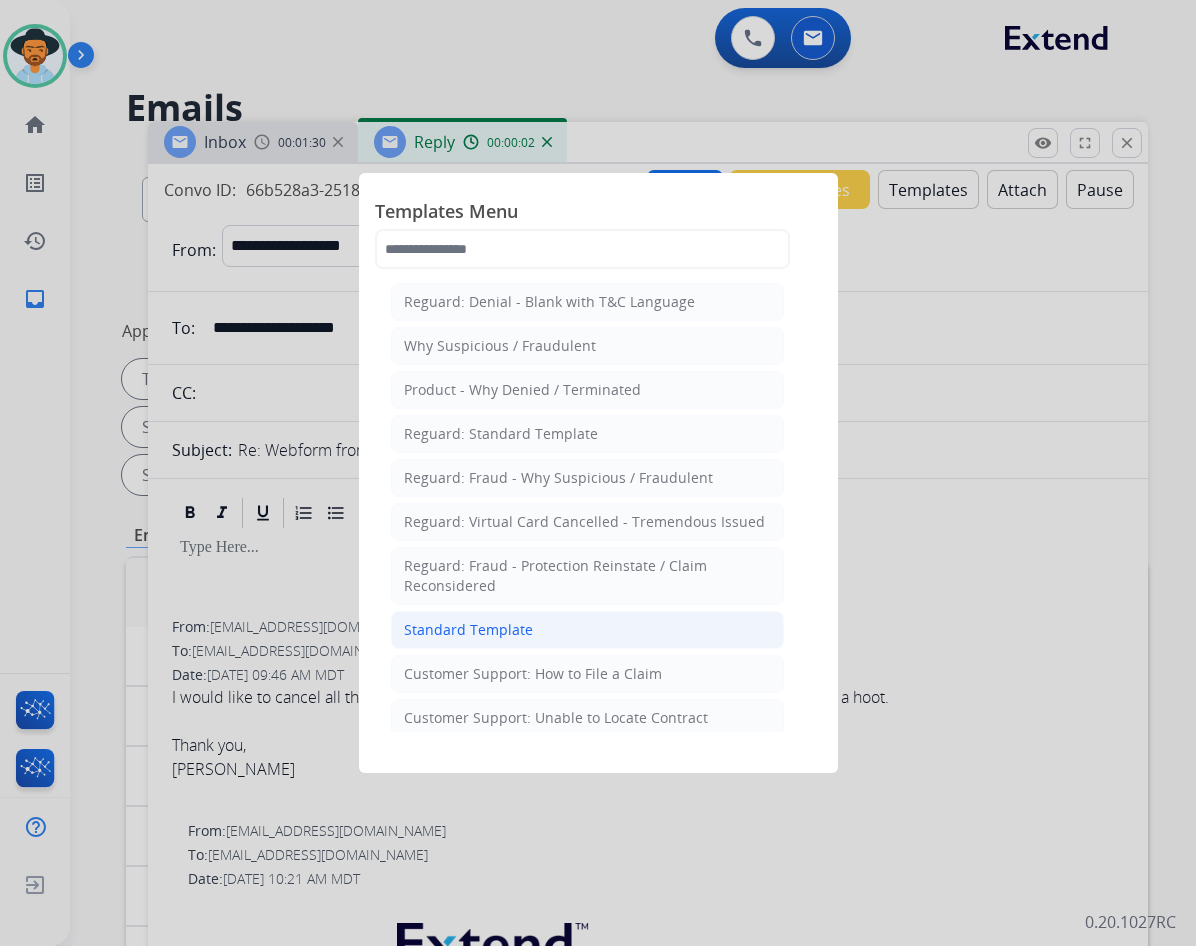 click on "Standard Template" 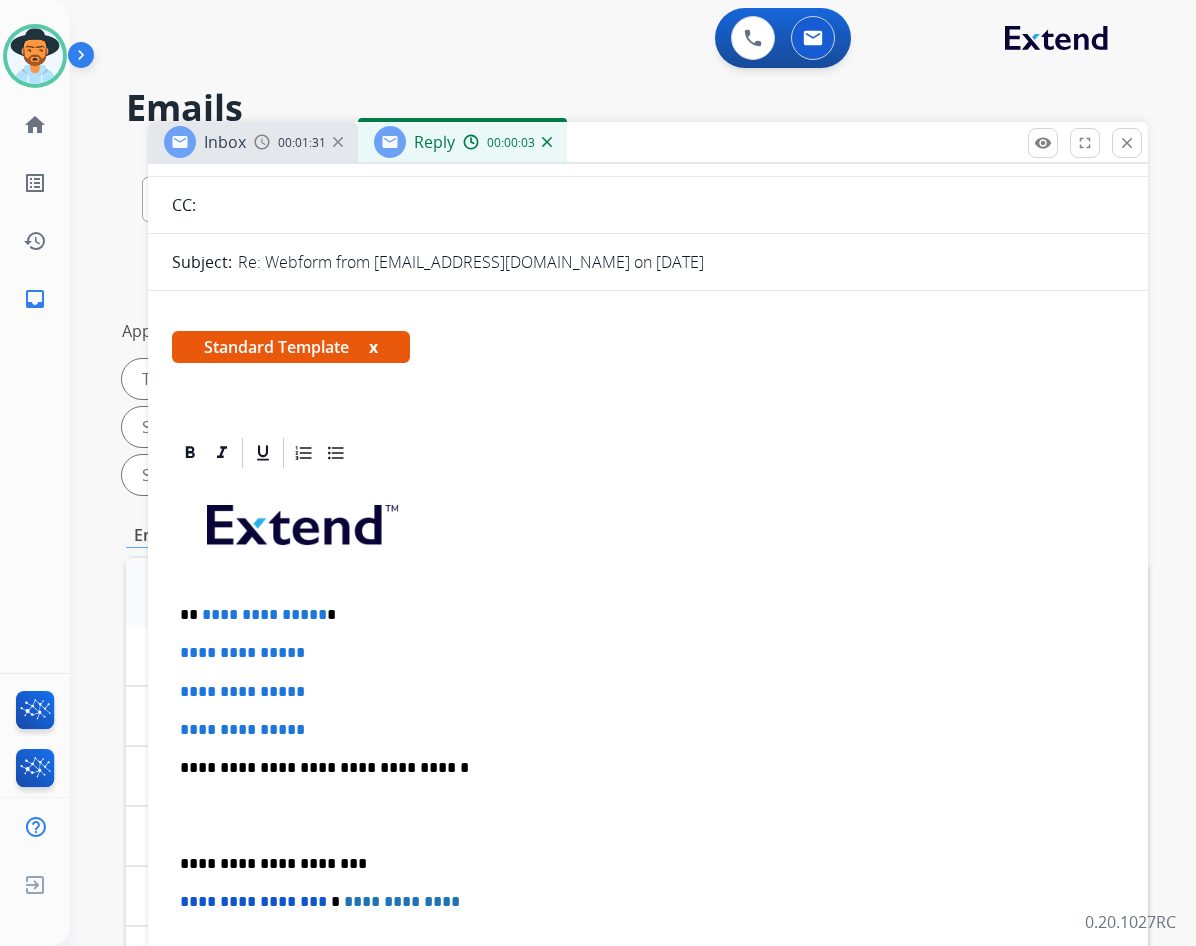 scroll, scrollTop: 400, scrollLeft: 0, axis: vertical 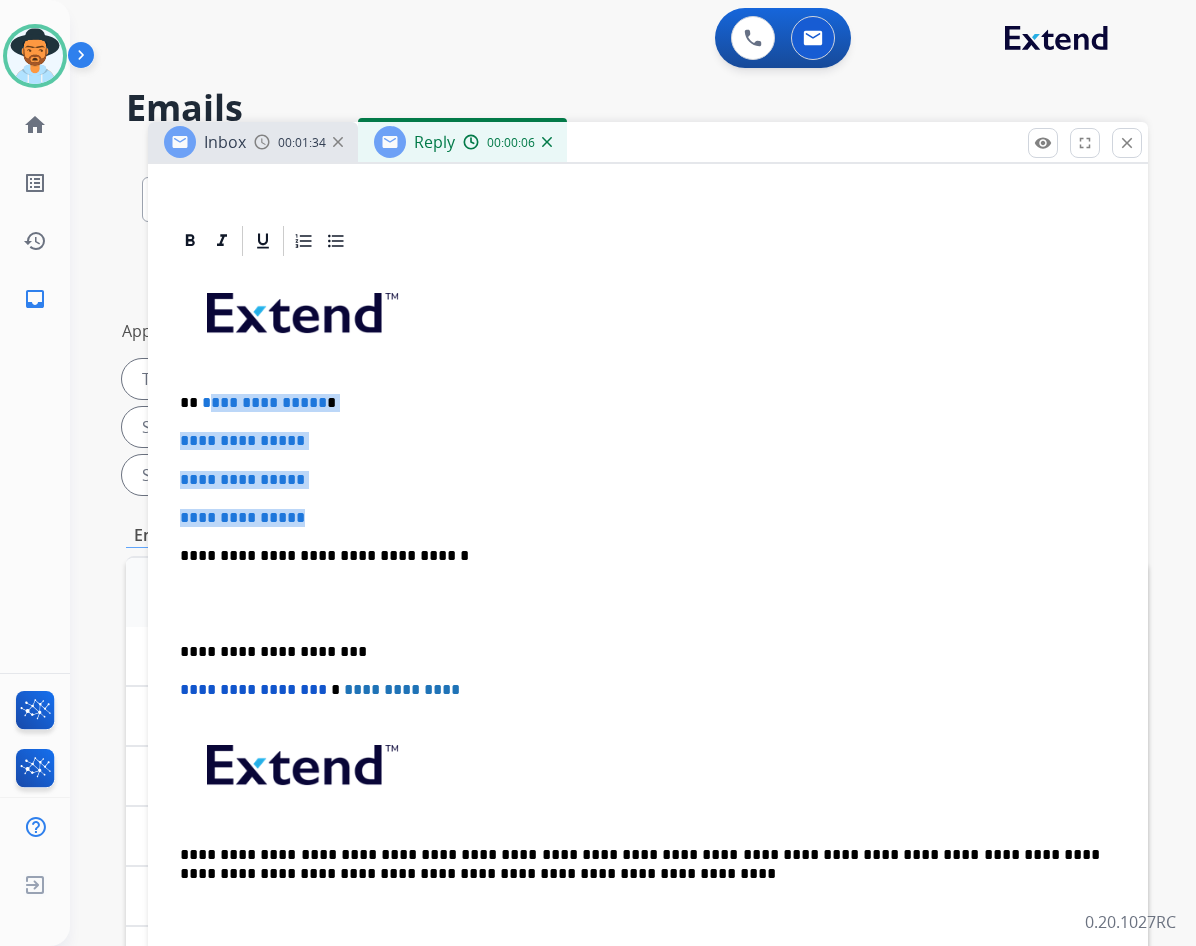 drag, startPoint x: 361, startPoint y: 521, endPoint x: 204, endPoint y: 388, distance: 205.762 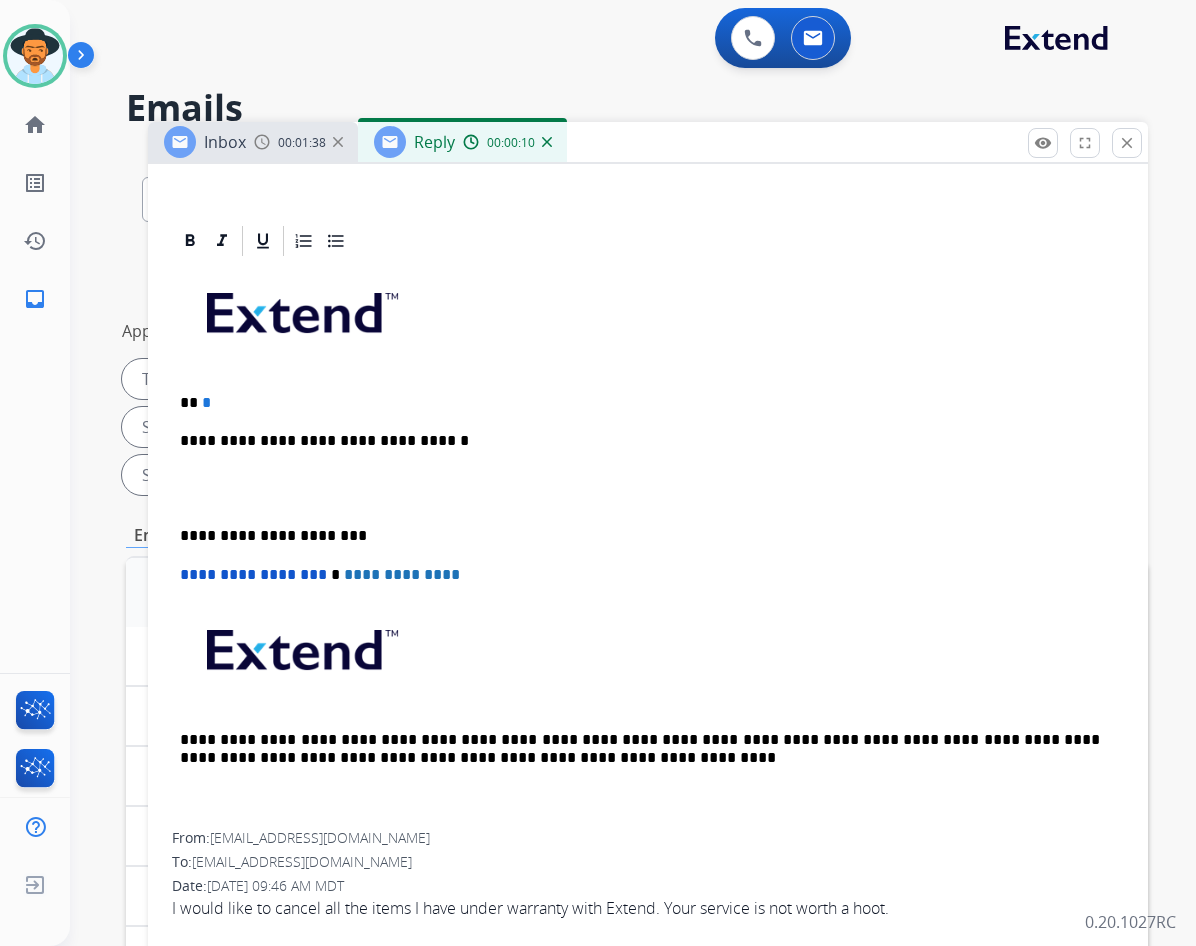 type 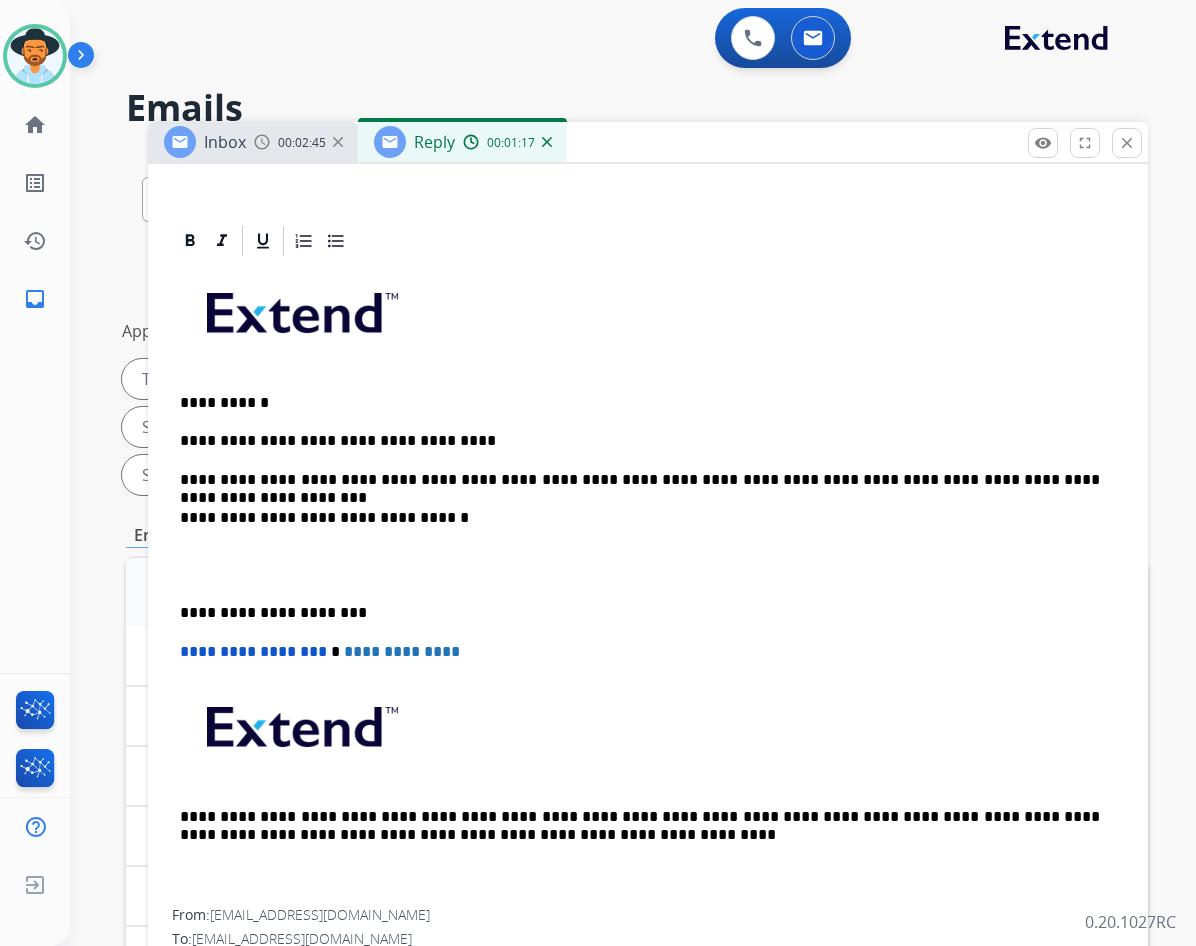 click at bounding box center (648, 565) 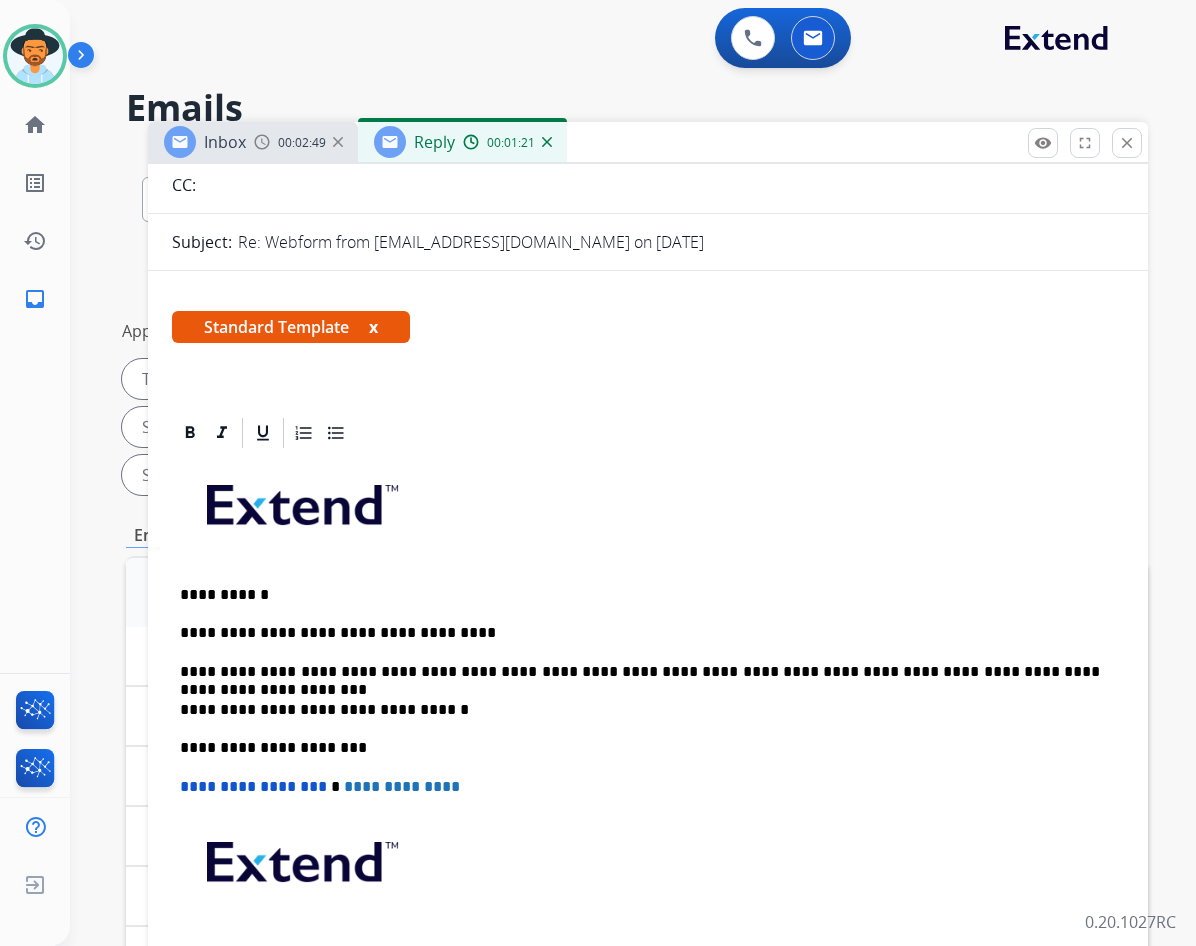 scroll, scrollTop: 0, scrollLeft: 0, axis: both 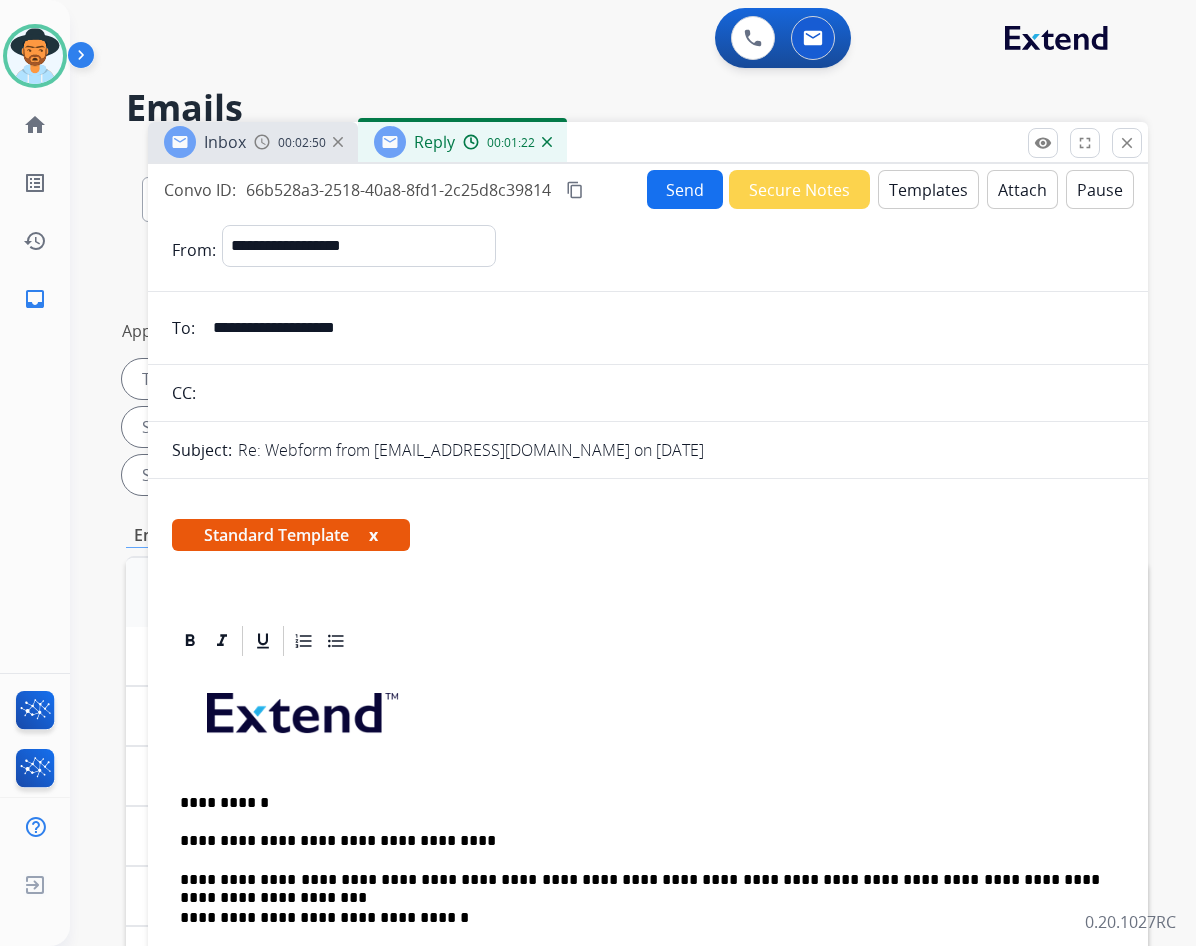 click on "content_copy" at bounding box center [575, 190] 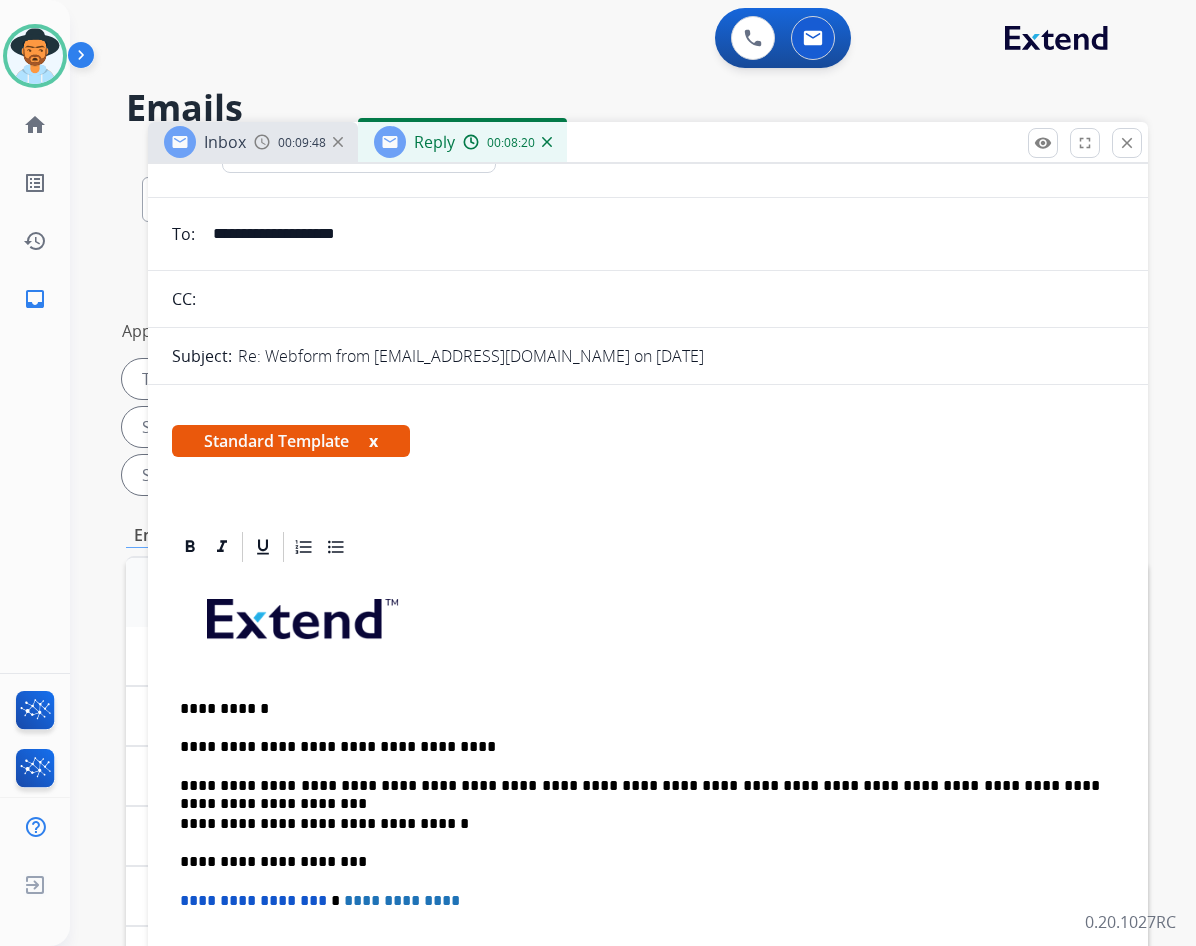 scroll, scrollTop: 0, scrollLeft: 0, axis: both 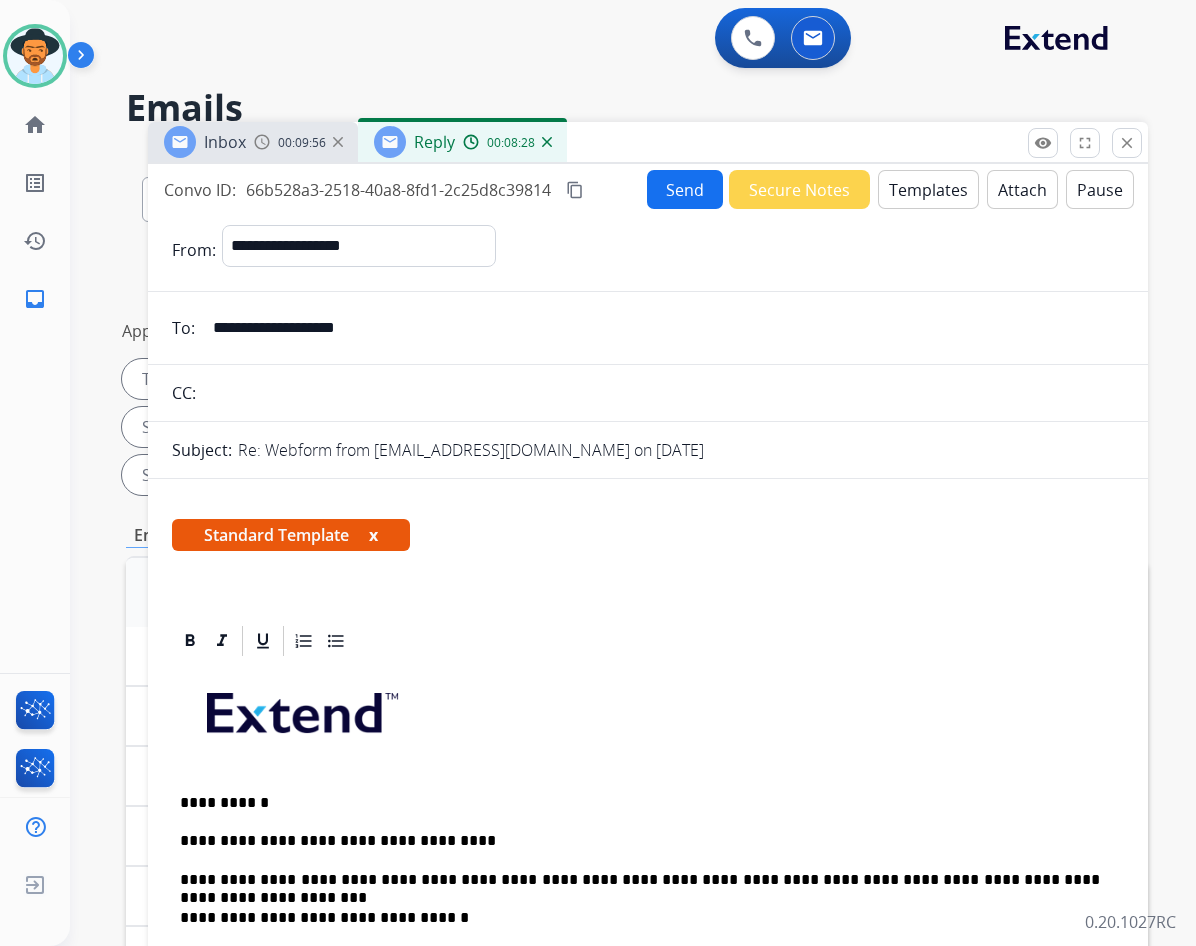 click on "**********" at bounding box center [648, 1196] 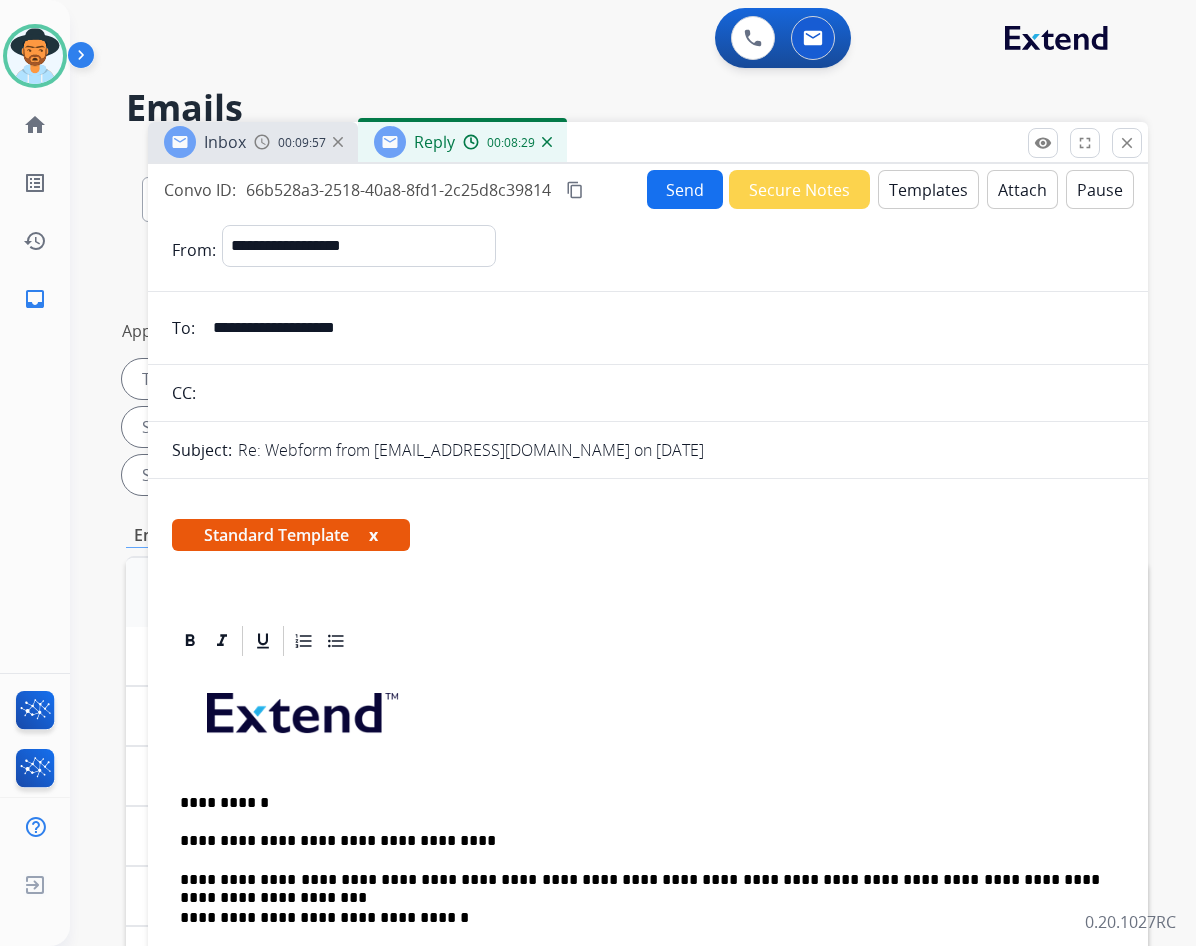 click on "Send" at bounding box center [685, 189] 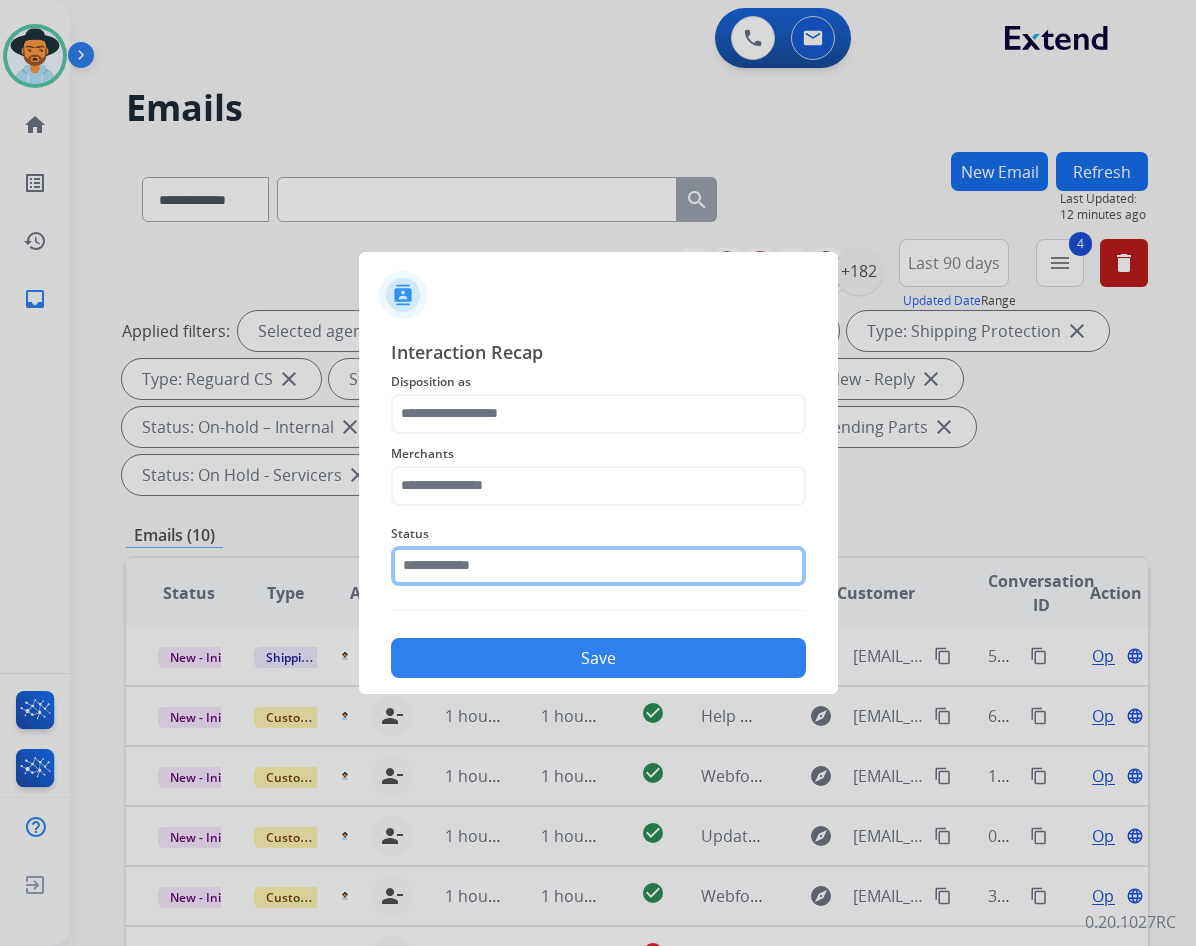 click 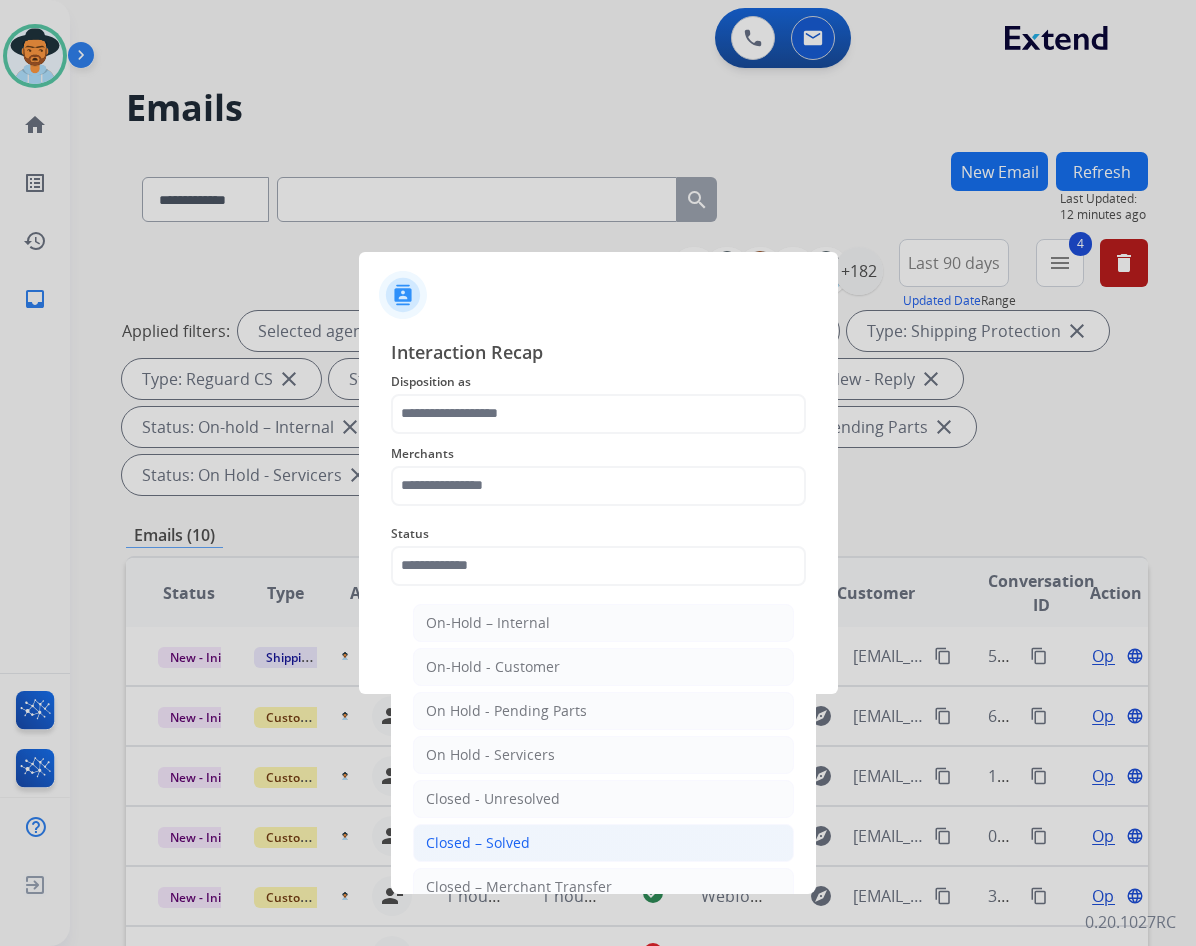 click on "Closed – Solved" 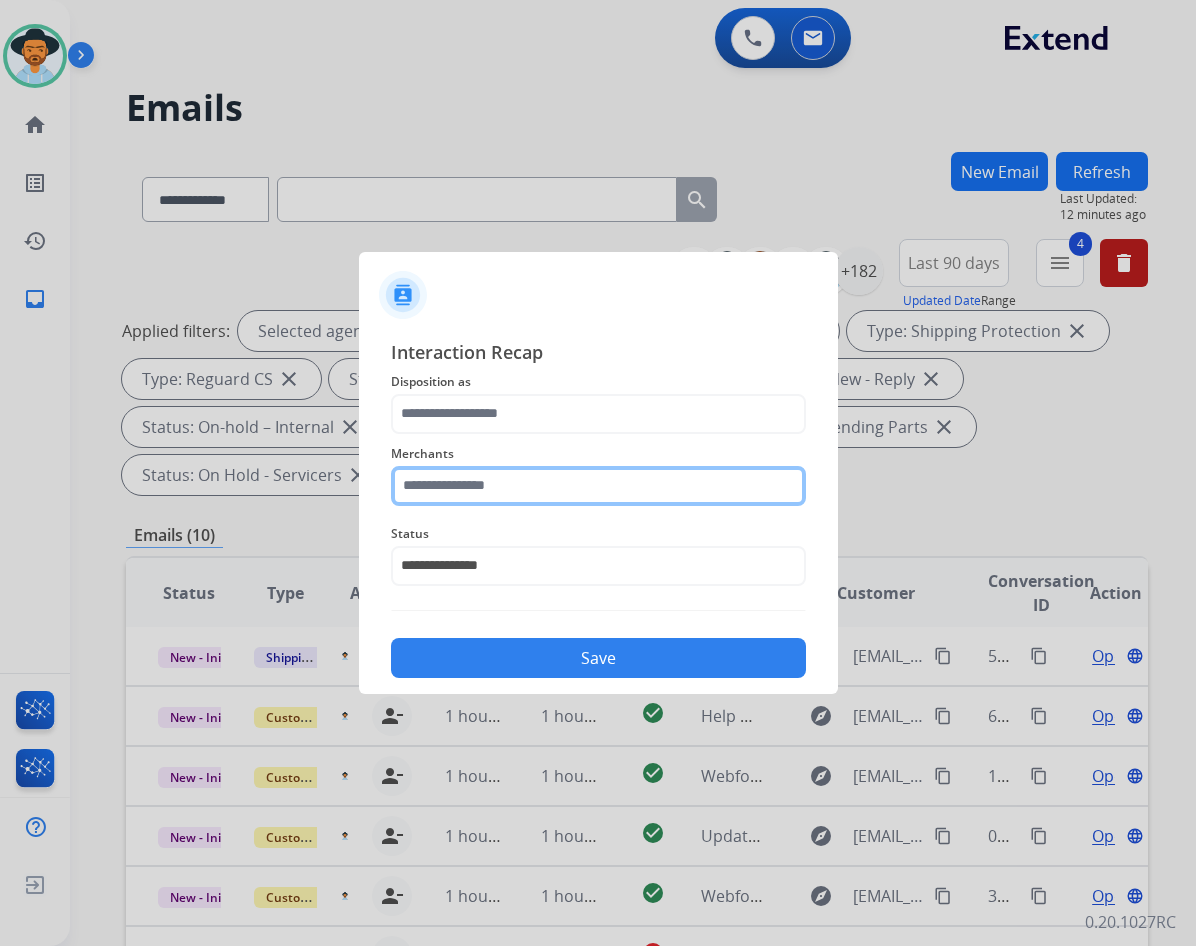 click 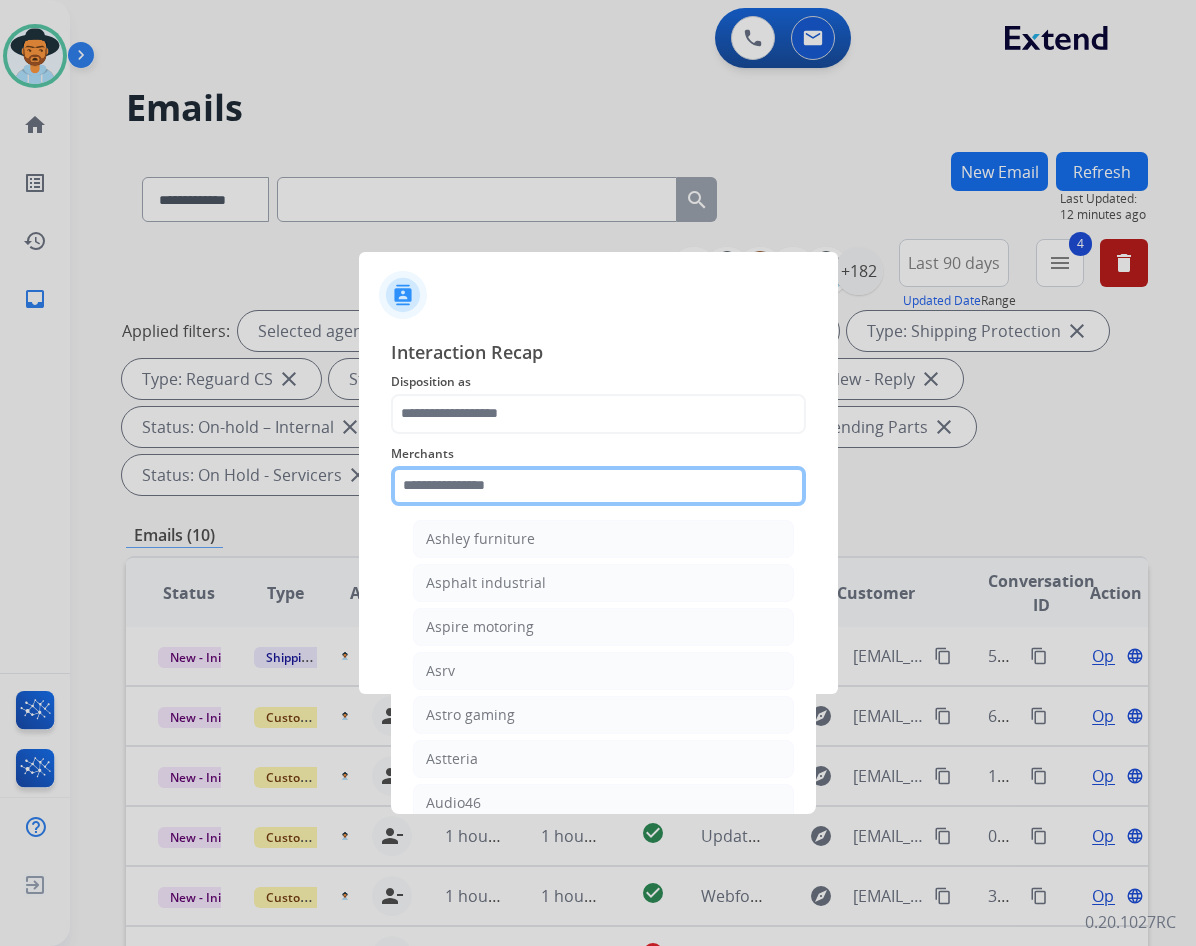 scroll, scrollTop: 3000, scrollLeft: 0, axis: vertical 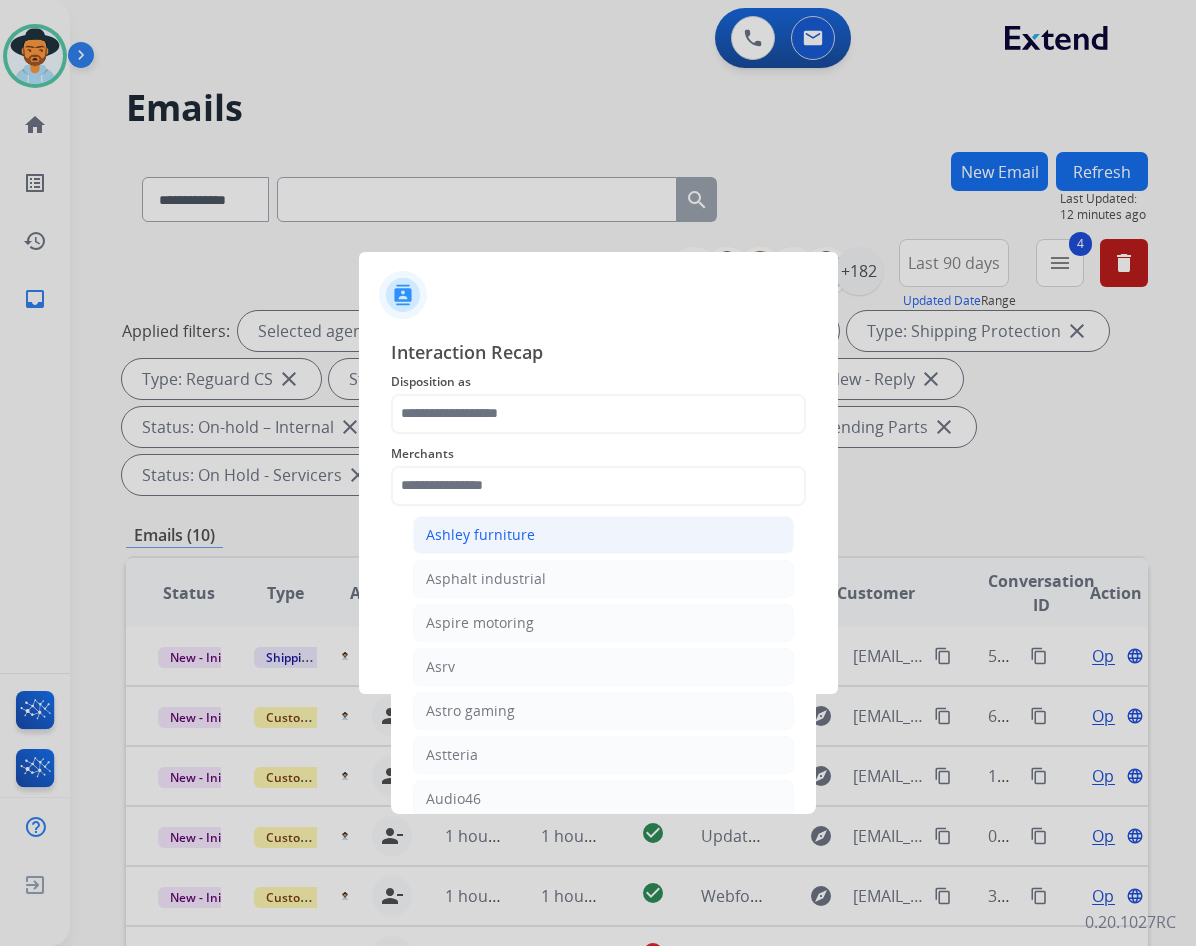 click on "Ashley furniture" 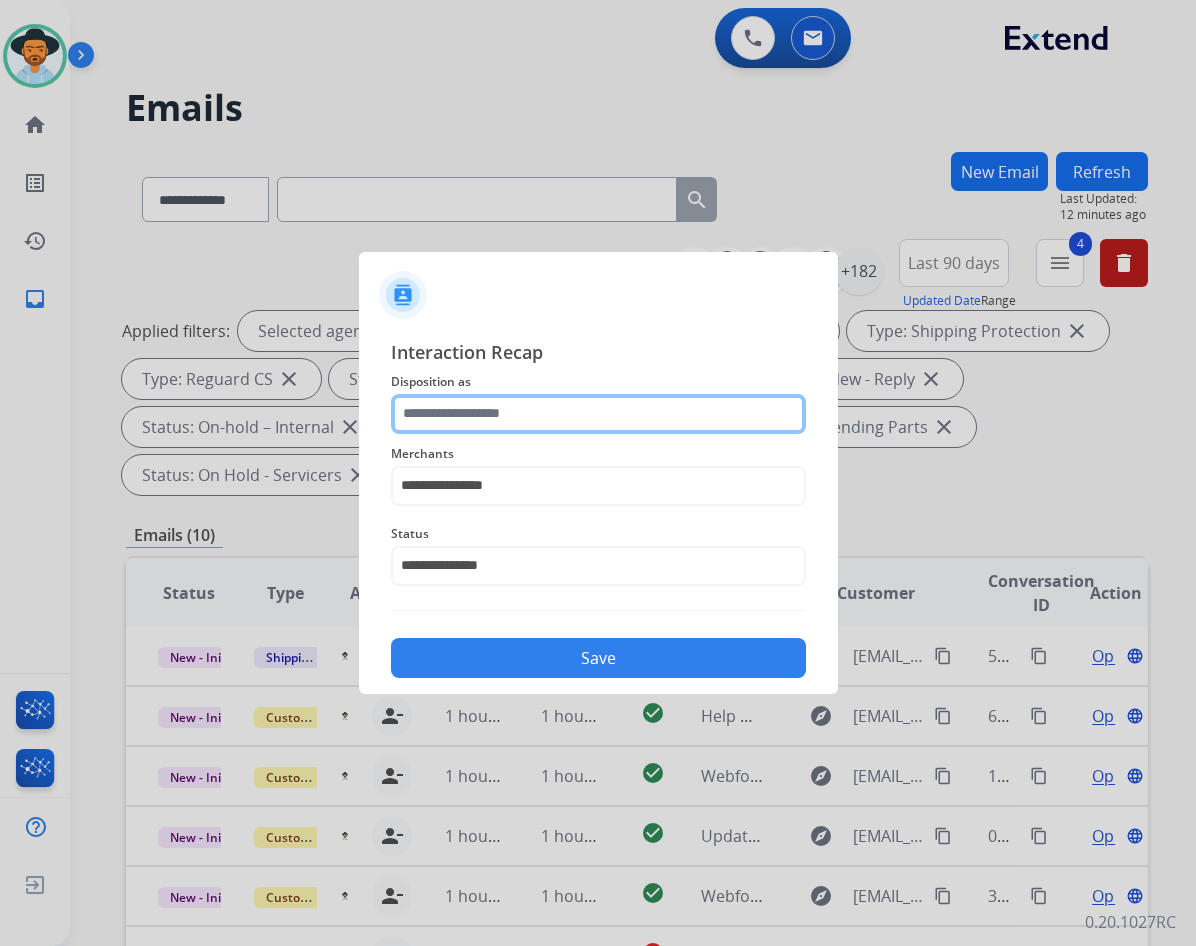 click 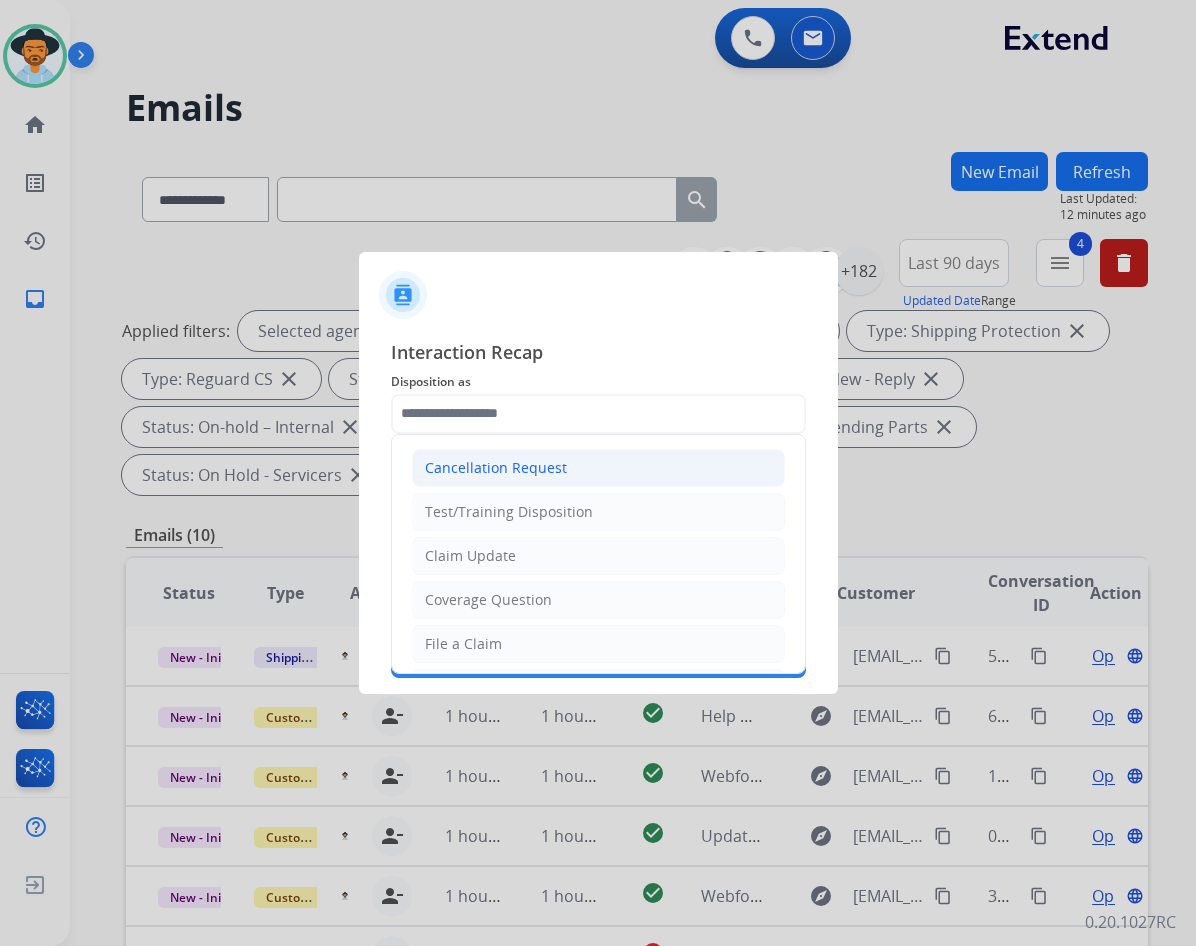click on "Cancellation Request" 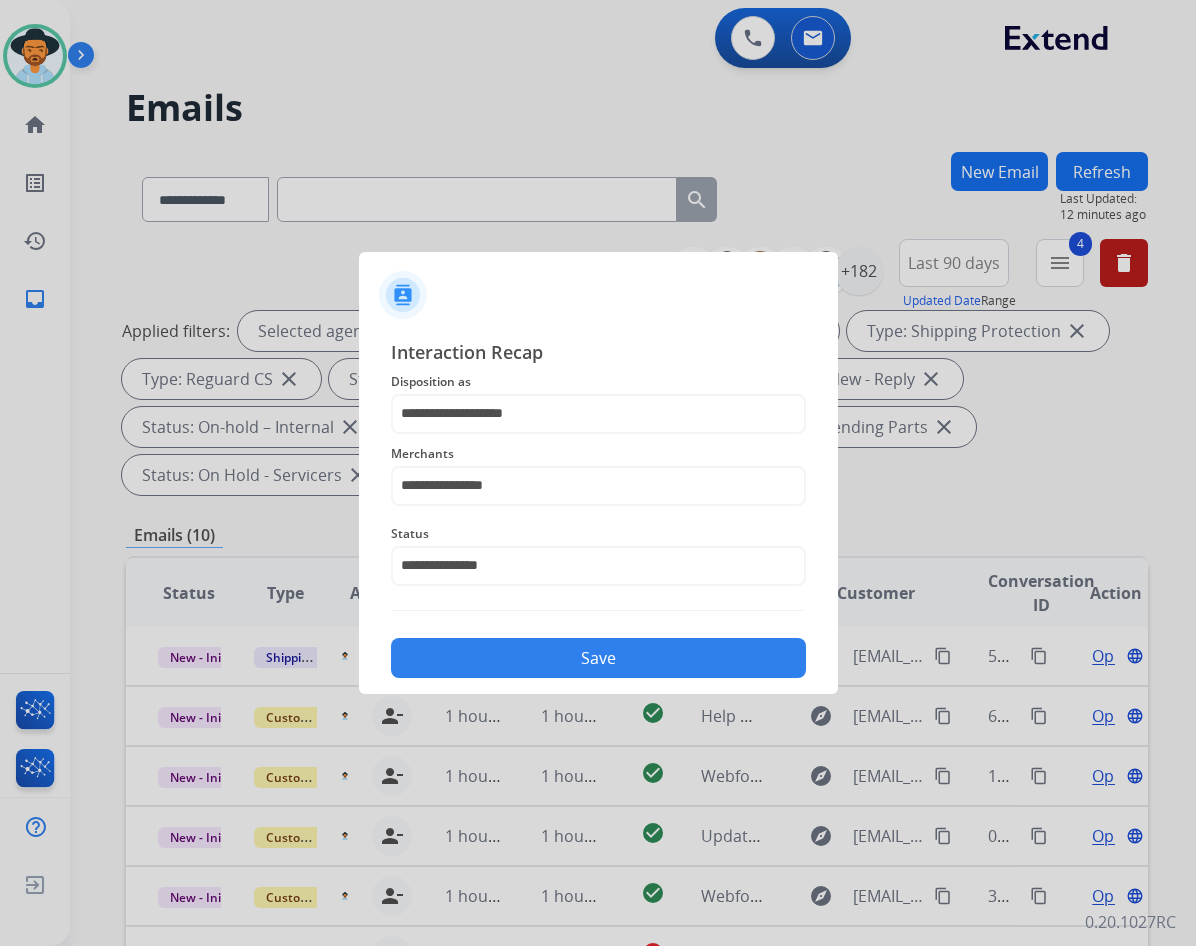 click on "Save" 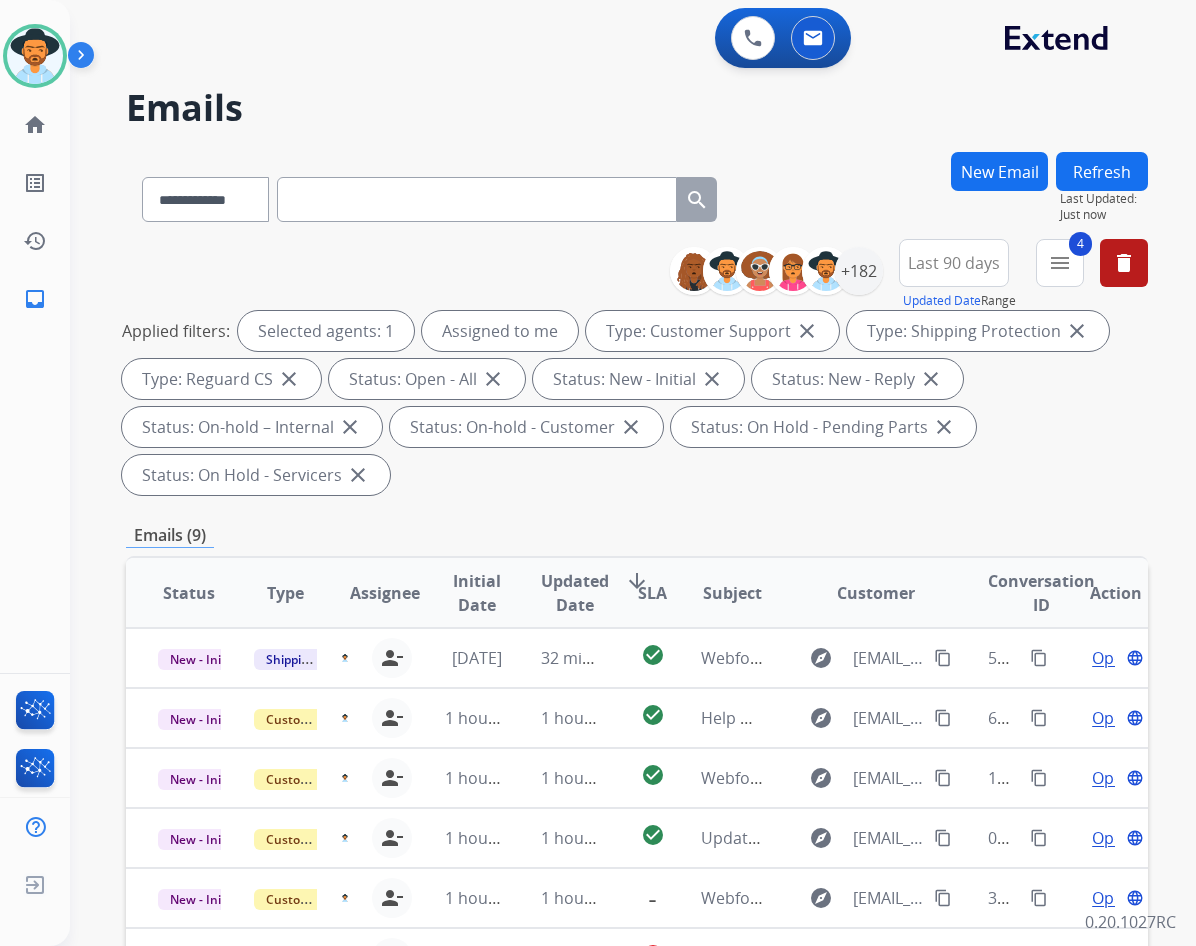 scroll, scrollTop: 0, scrollLeft: 0, axis: both 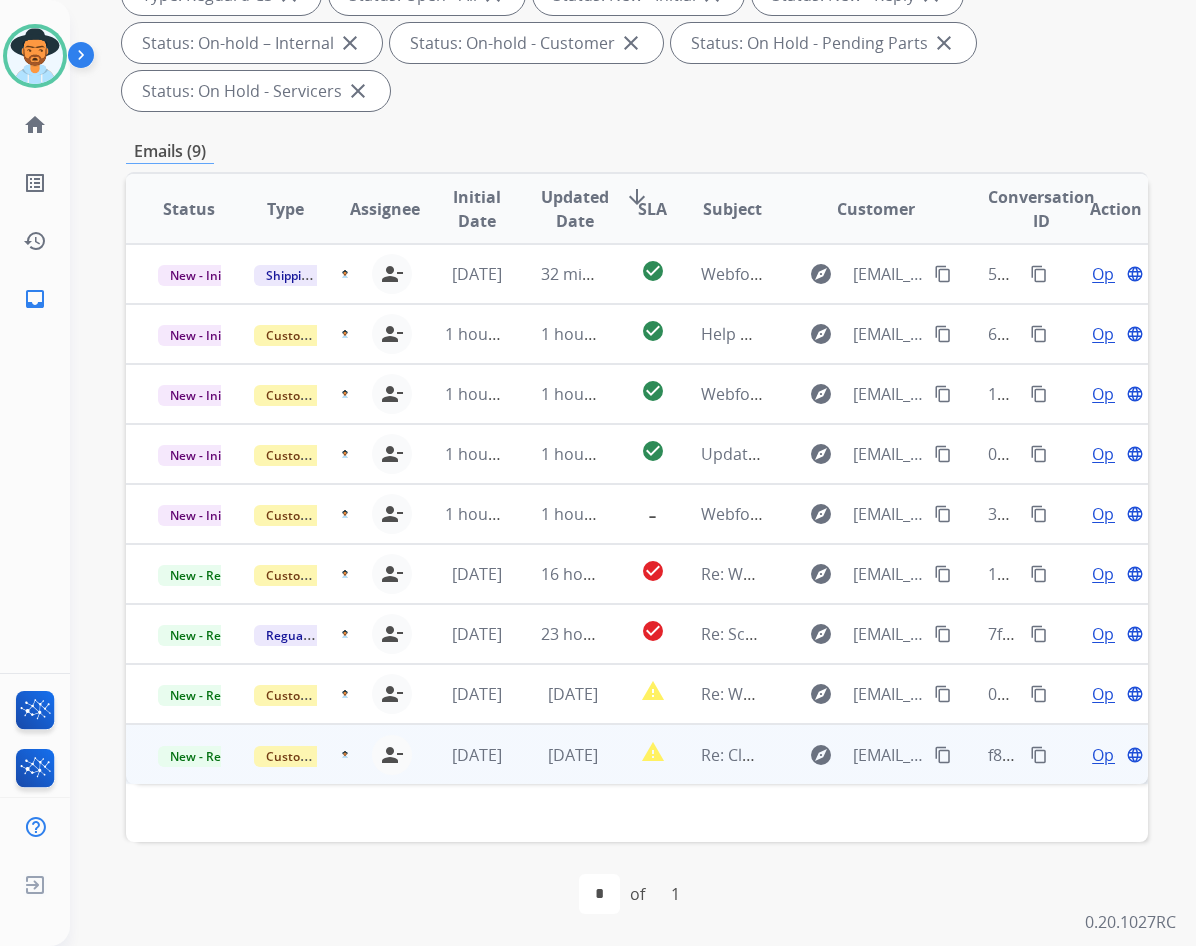 click on "Open" at bounding box center (1112, 755) 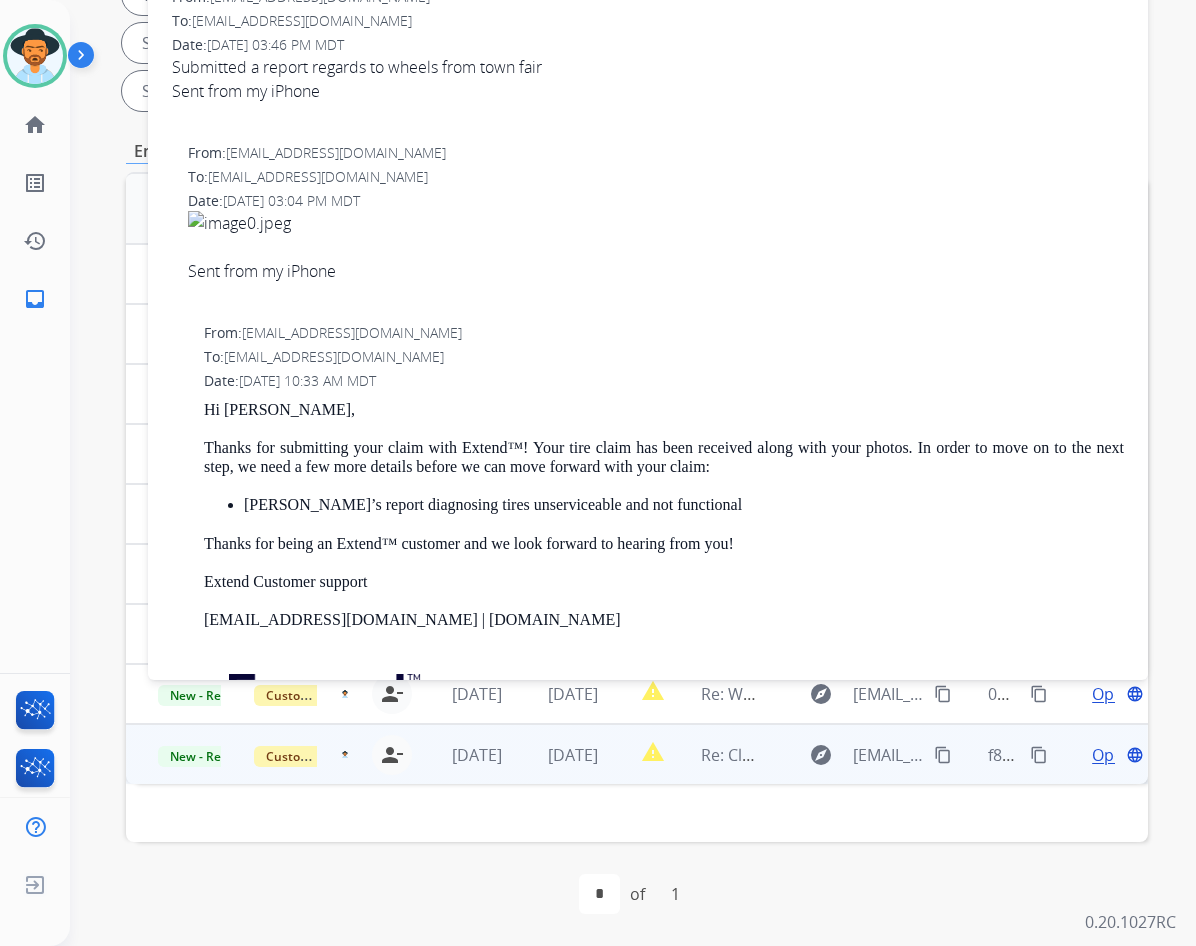 scroll, scrollTop: 0, scrollLeft: 0, axis: both 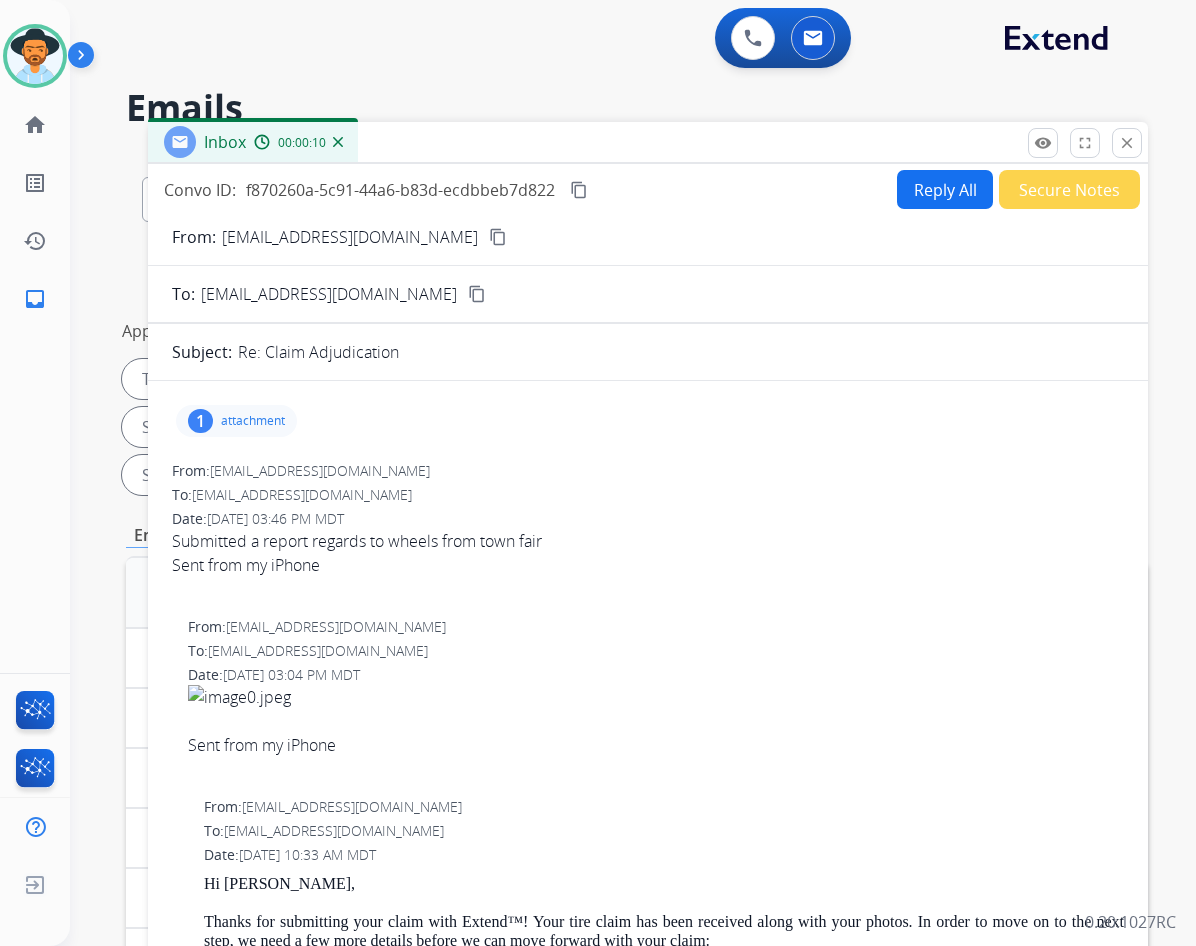 click on "content_copy" at bounding box center [498, 237] 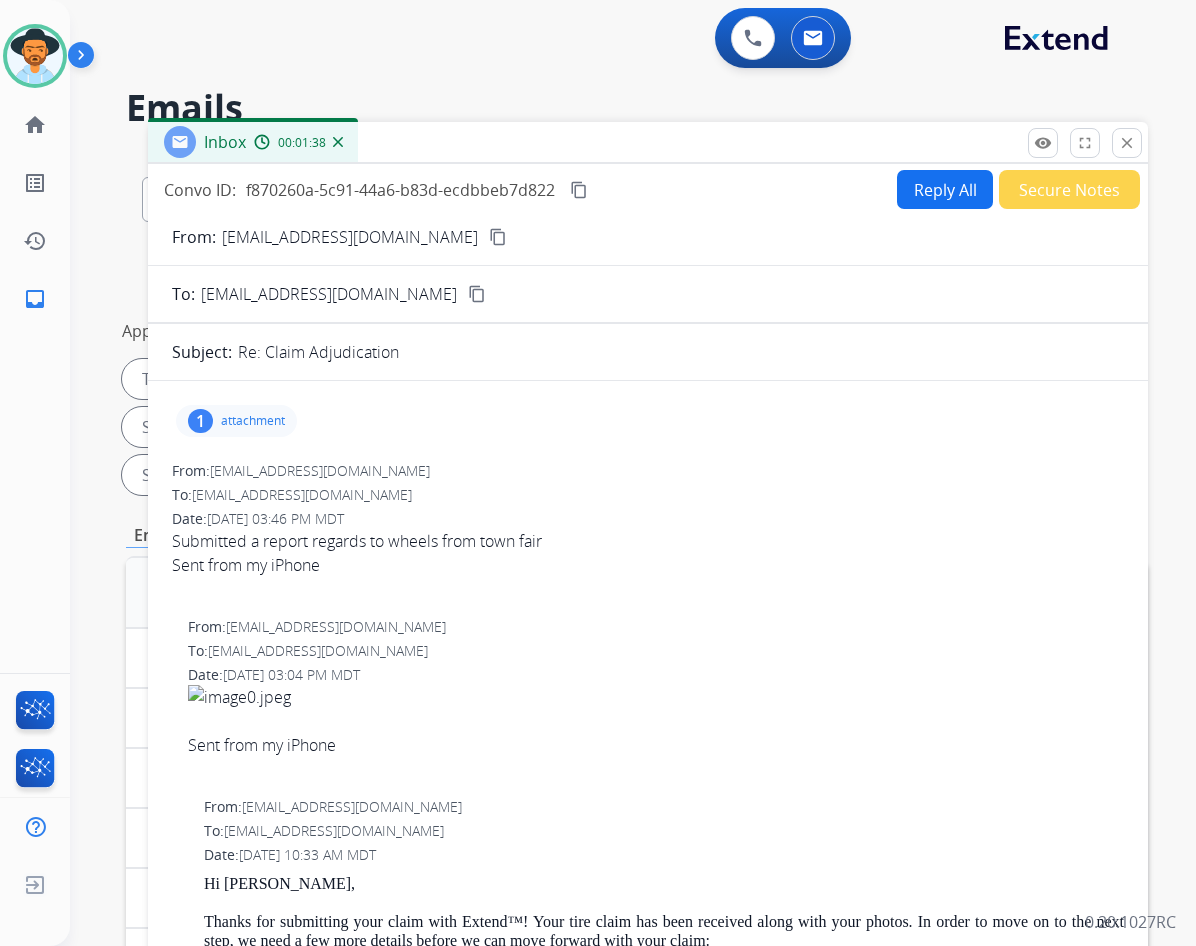 click on "1" at bounding box center (200, 421) 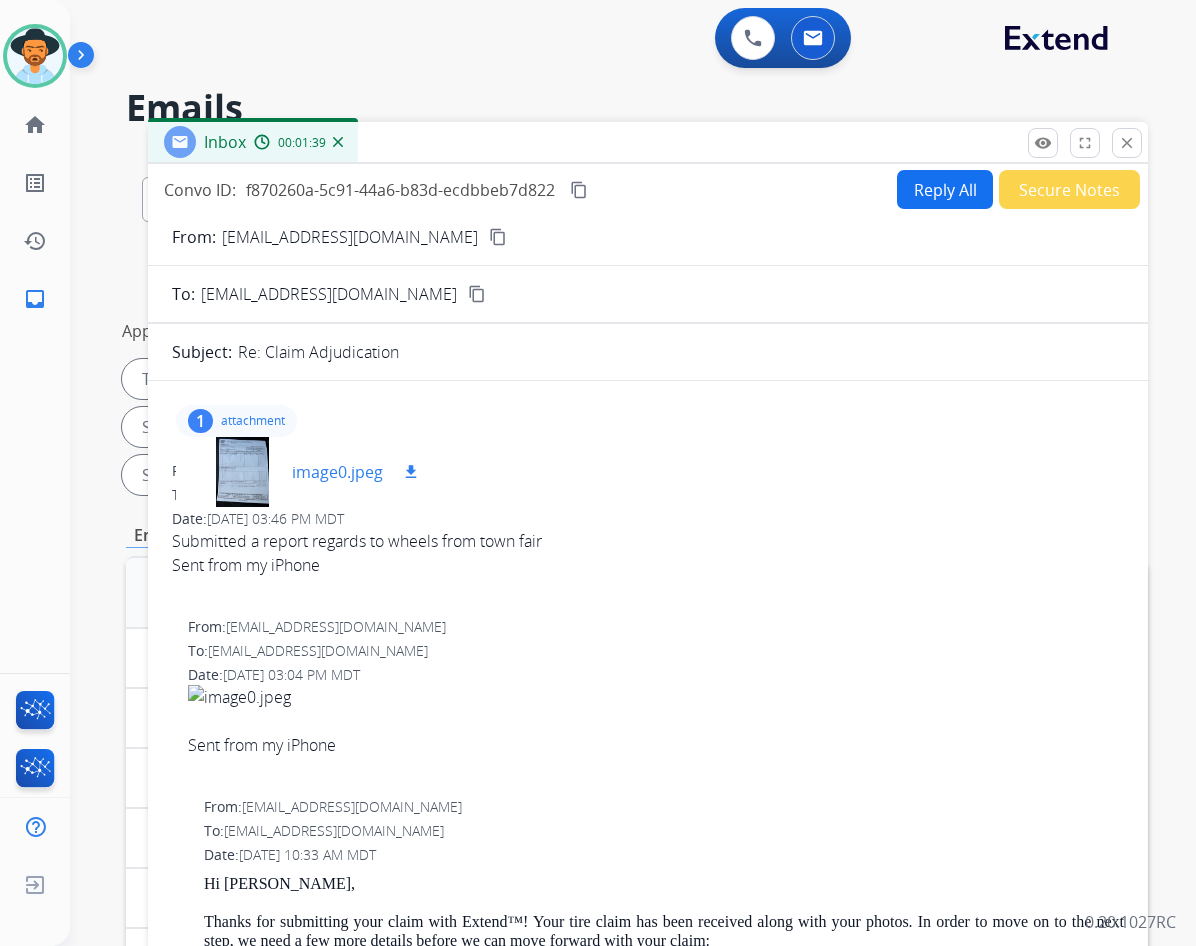 click on "download" at bounding box center [411, 472] 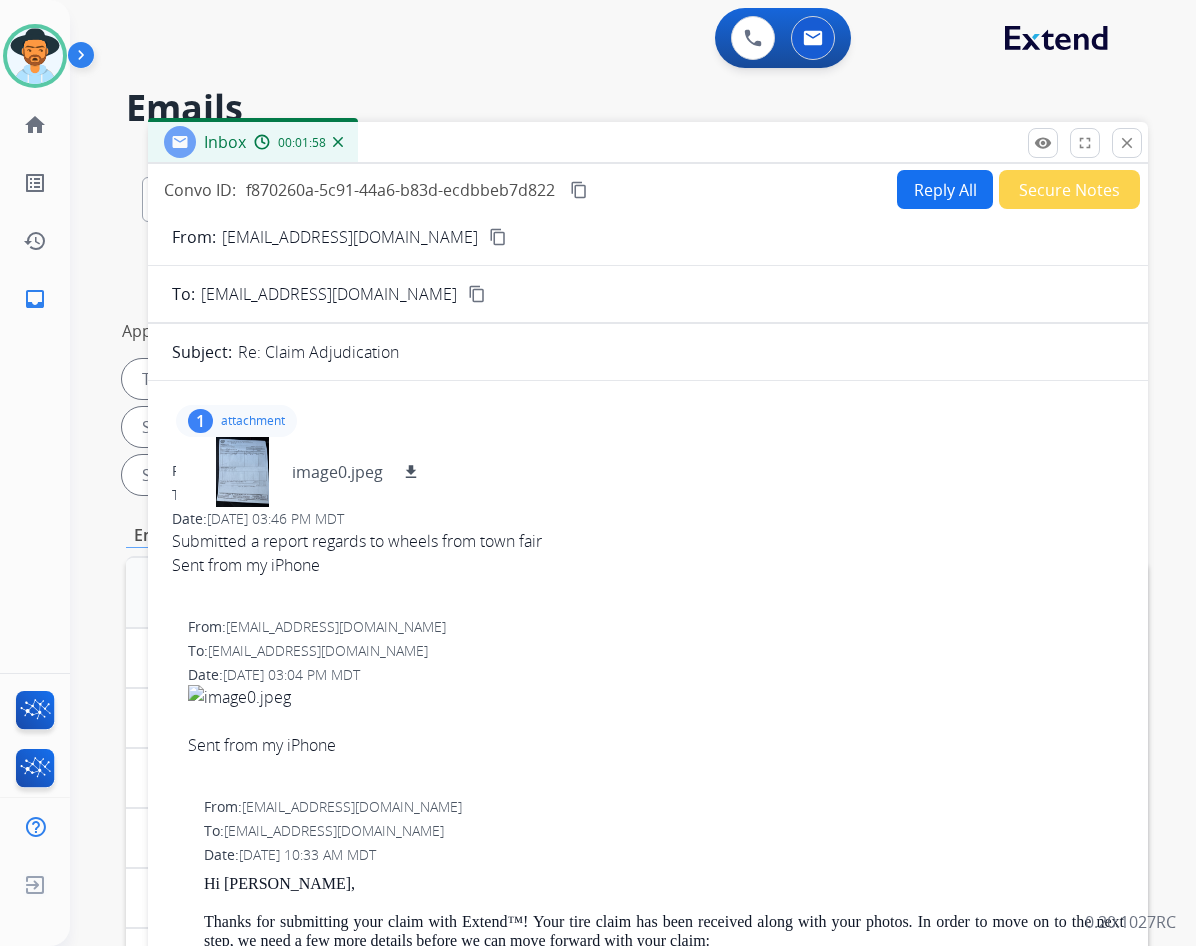 click on "1 attachment  image0.jpeg  download" at bounding box center (648, 421) 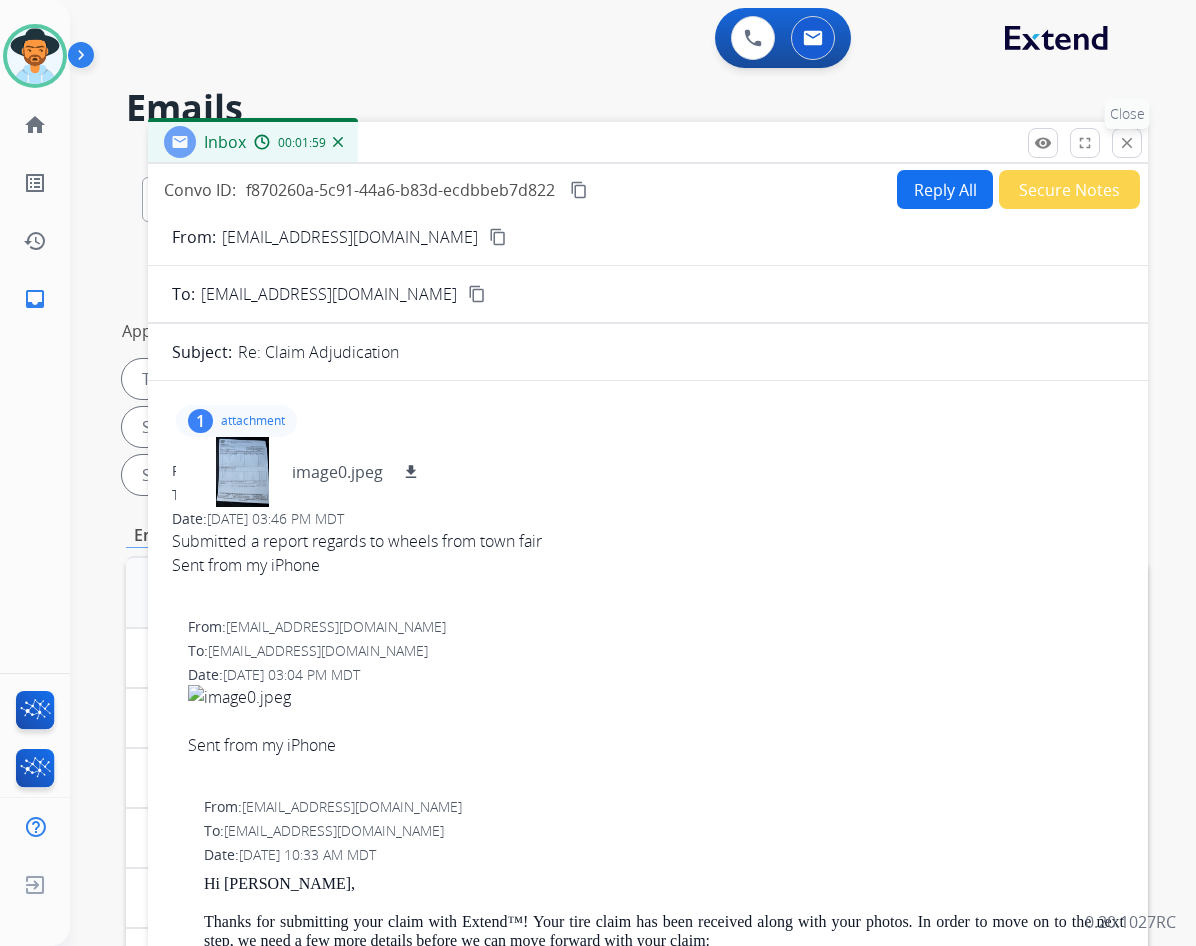 click on "close" at bounding box center [1127, 143] 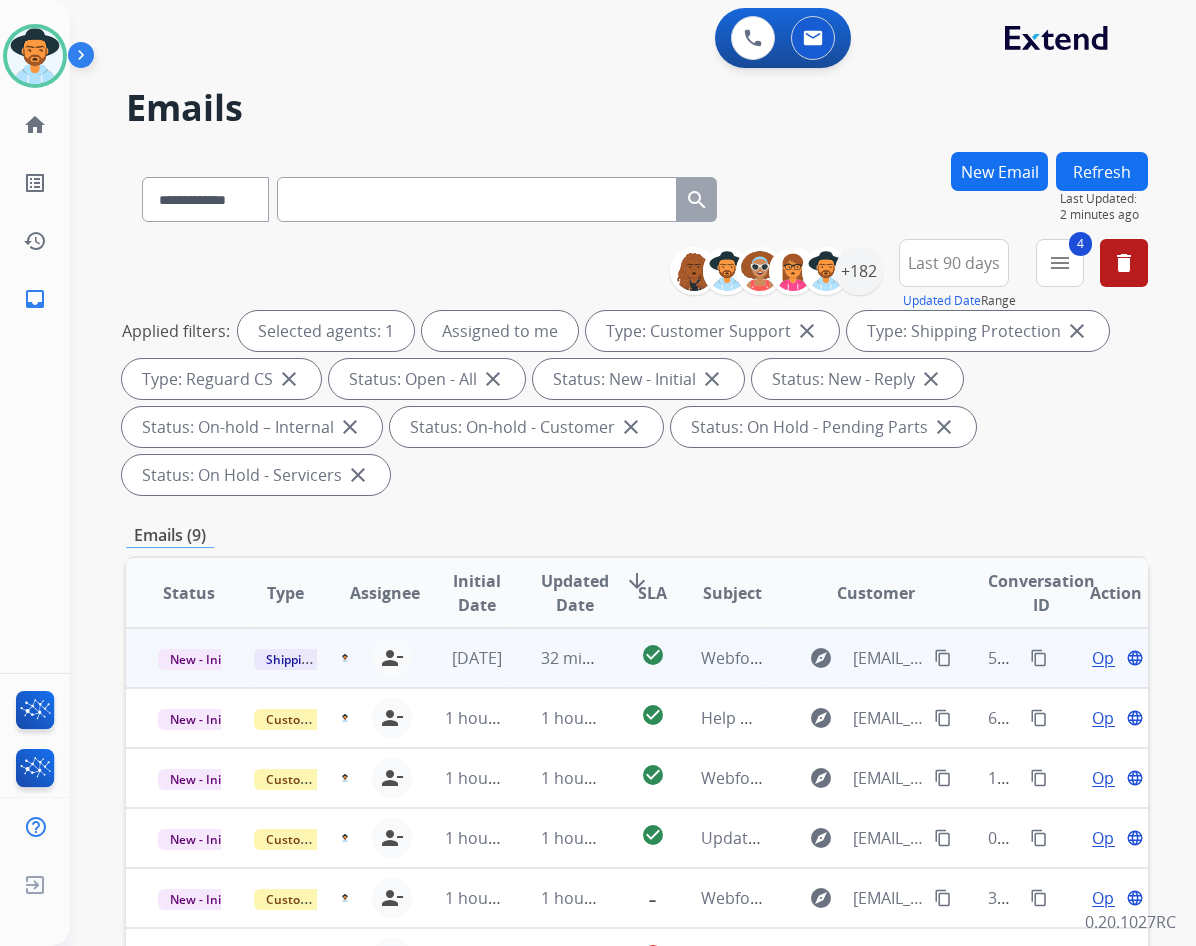click on "Open" at bounding box center (1112, 658) 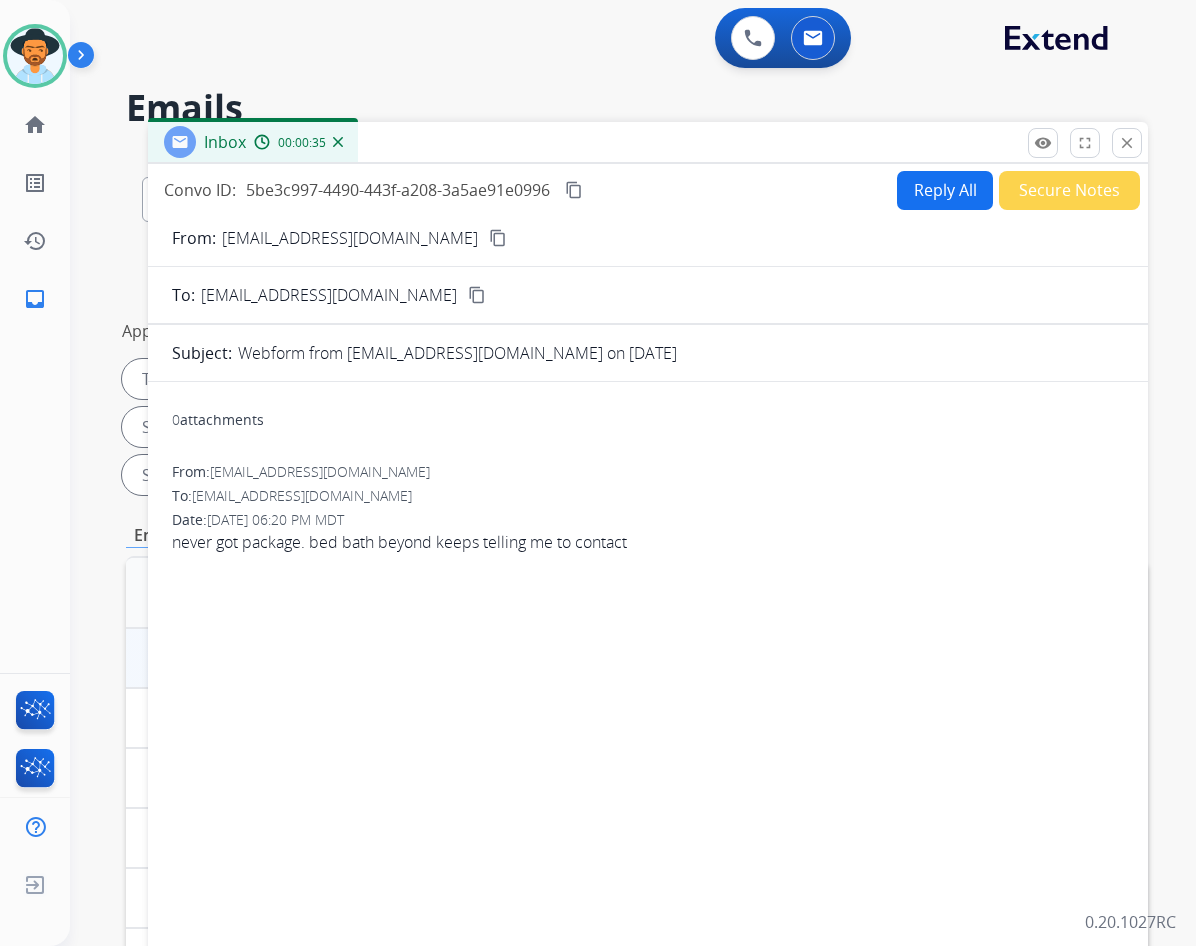 click on "close" at bounding box center (1127, 143) 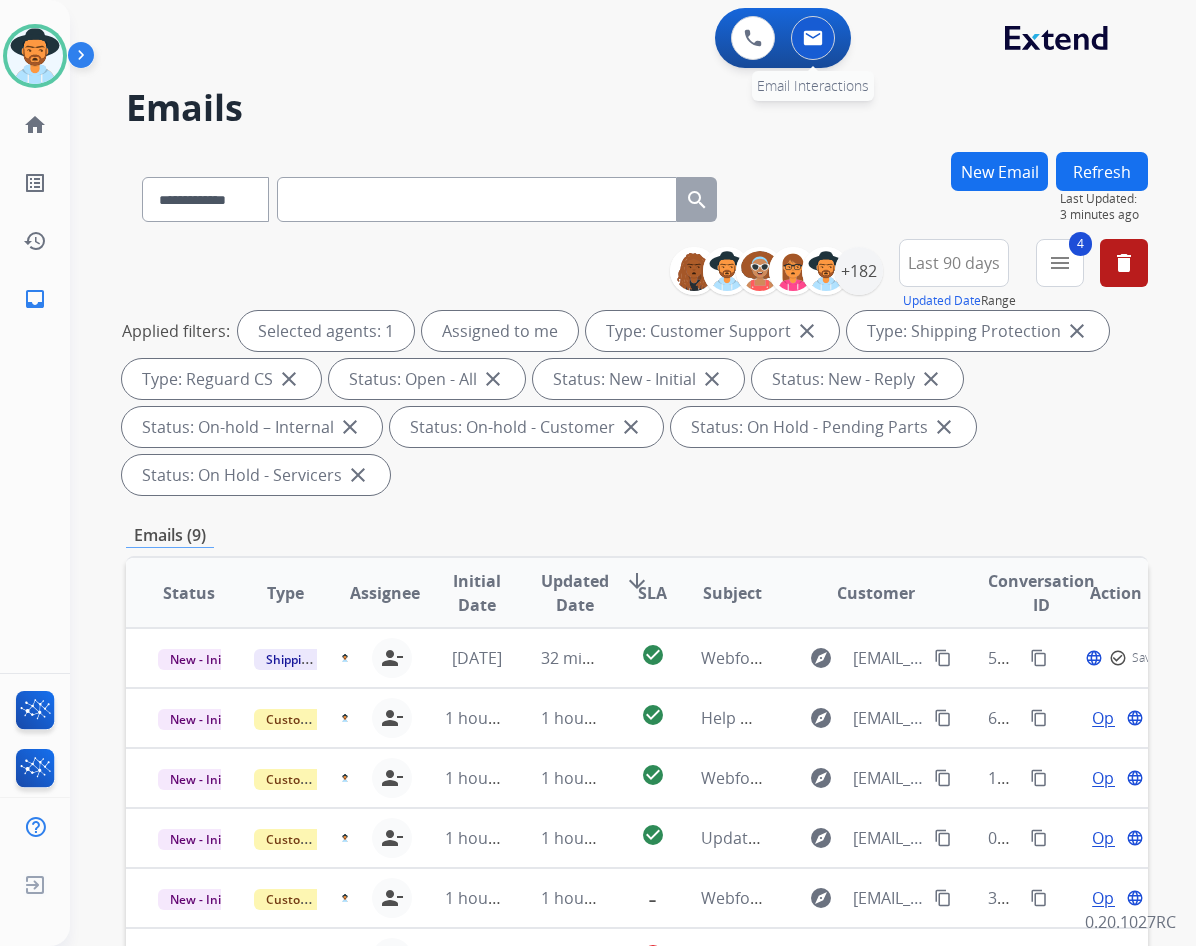 click at bounding box center [813, 38] 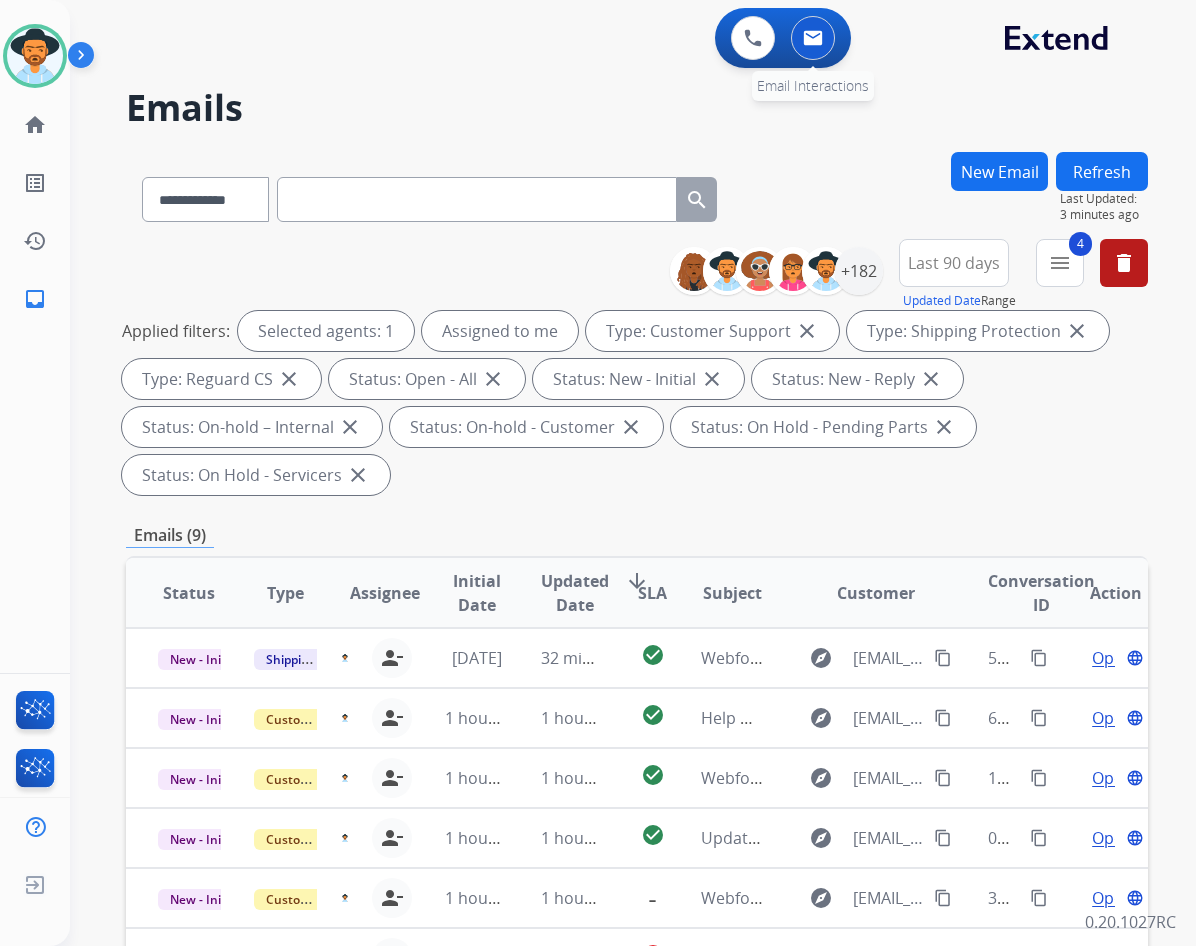 click at bounding box center (813, 38) 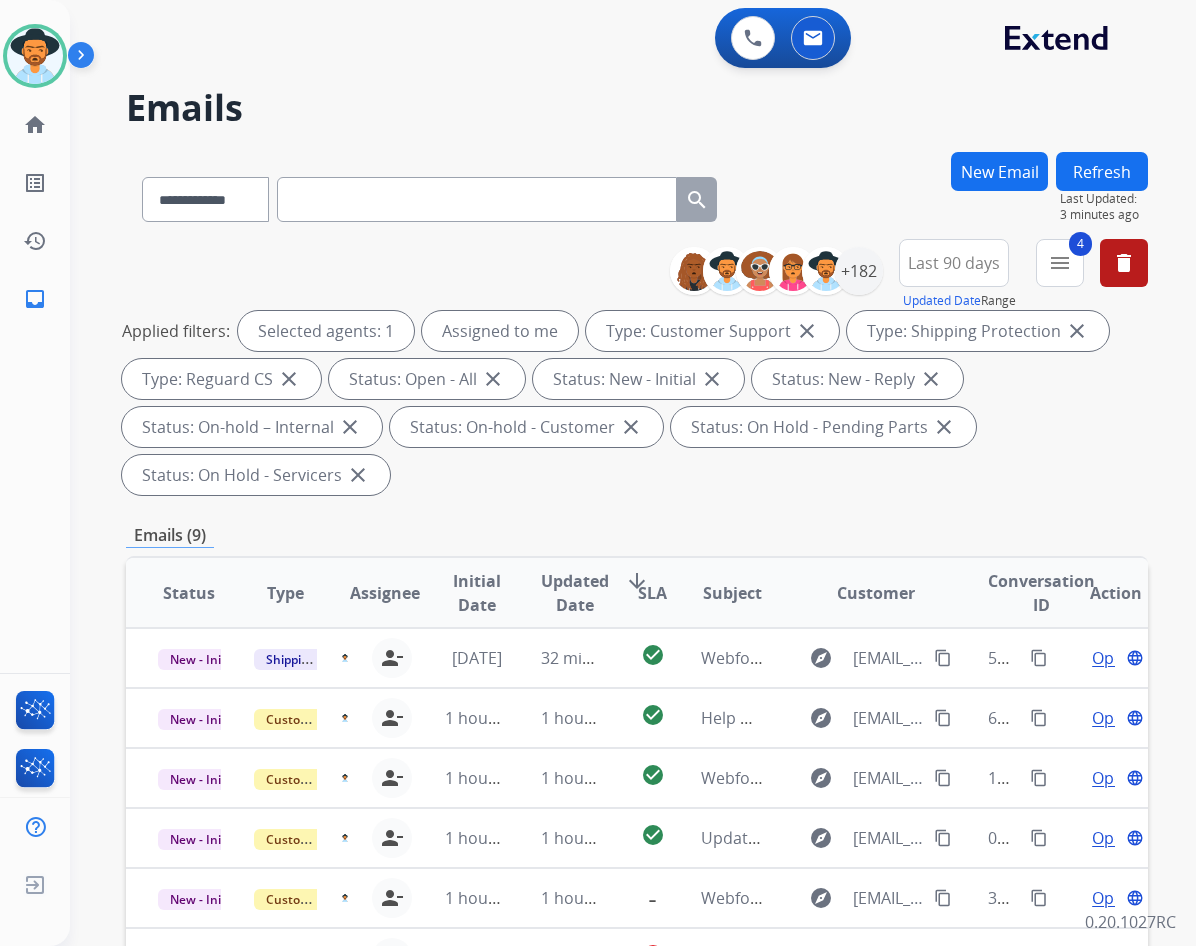 click at bounding box center [477, 199] 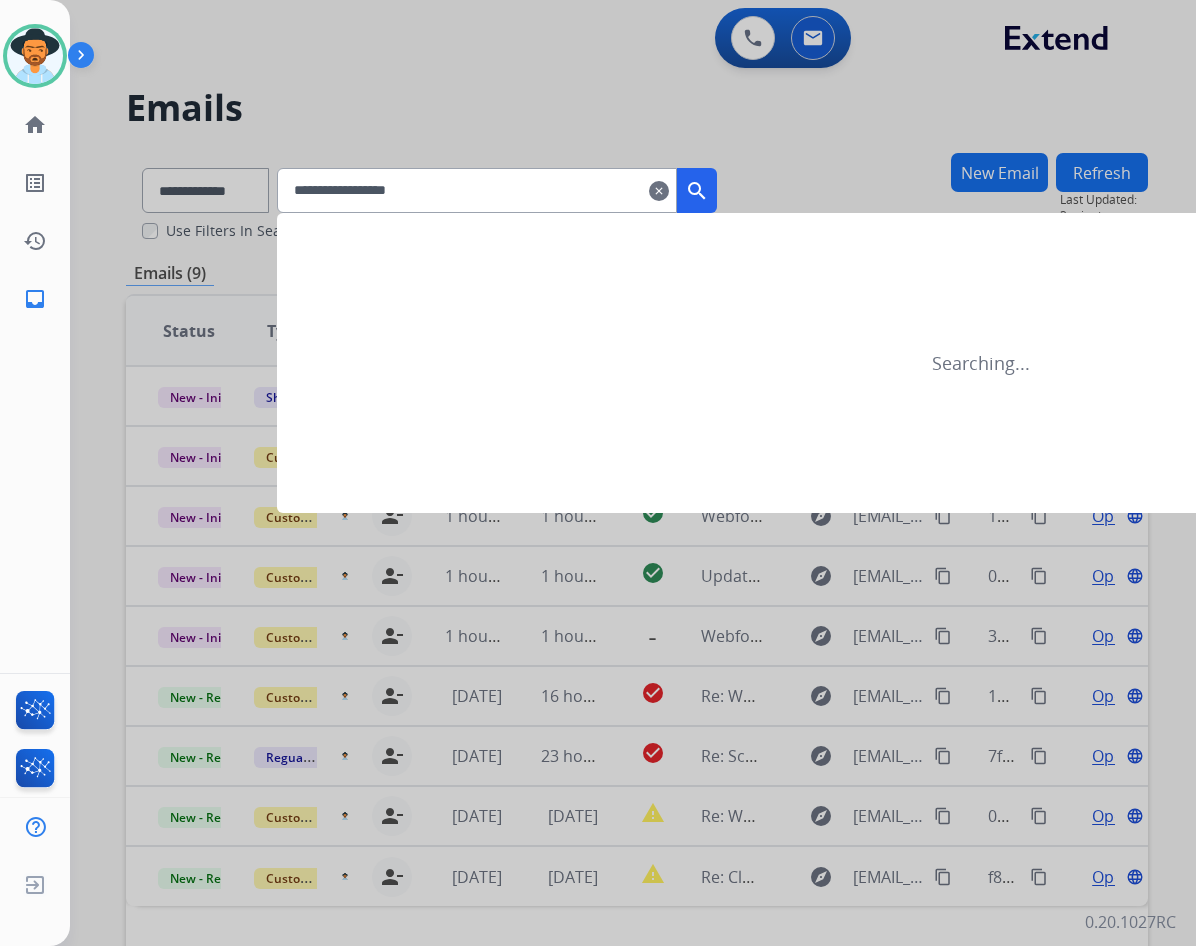 drag, startPoint x: 505, startPoint y: 183, endPoint x: 295, endPoint y: 161, distance: 211.14923 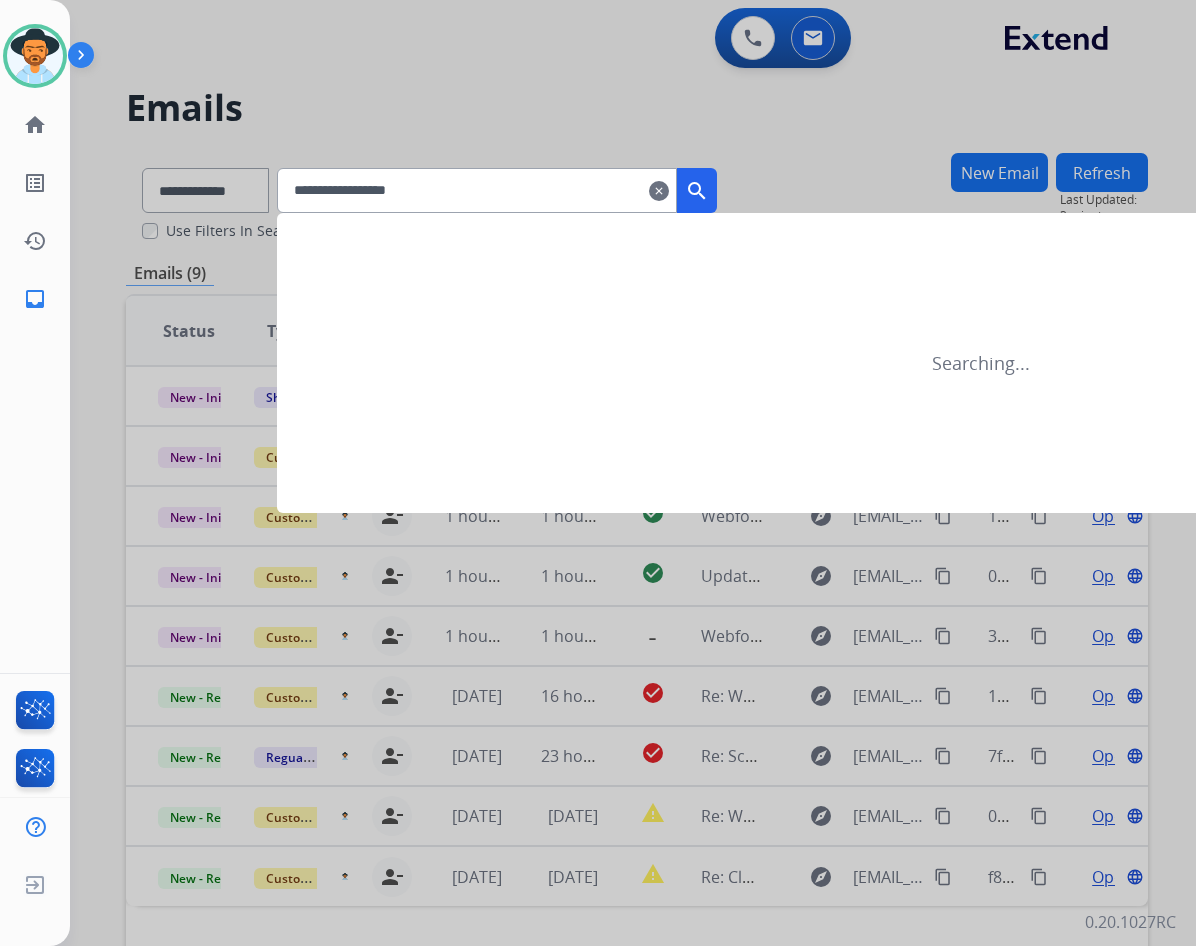 type on "**********" 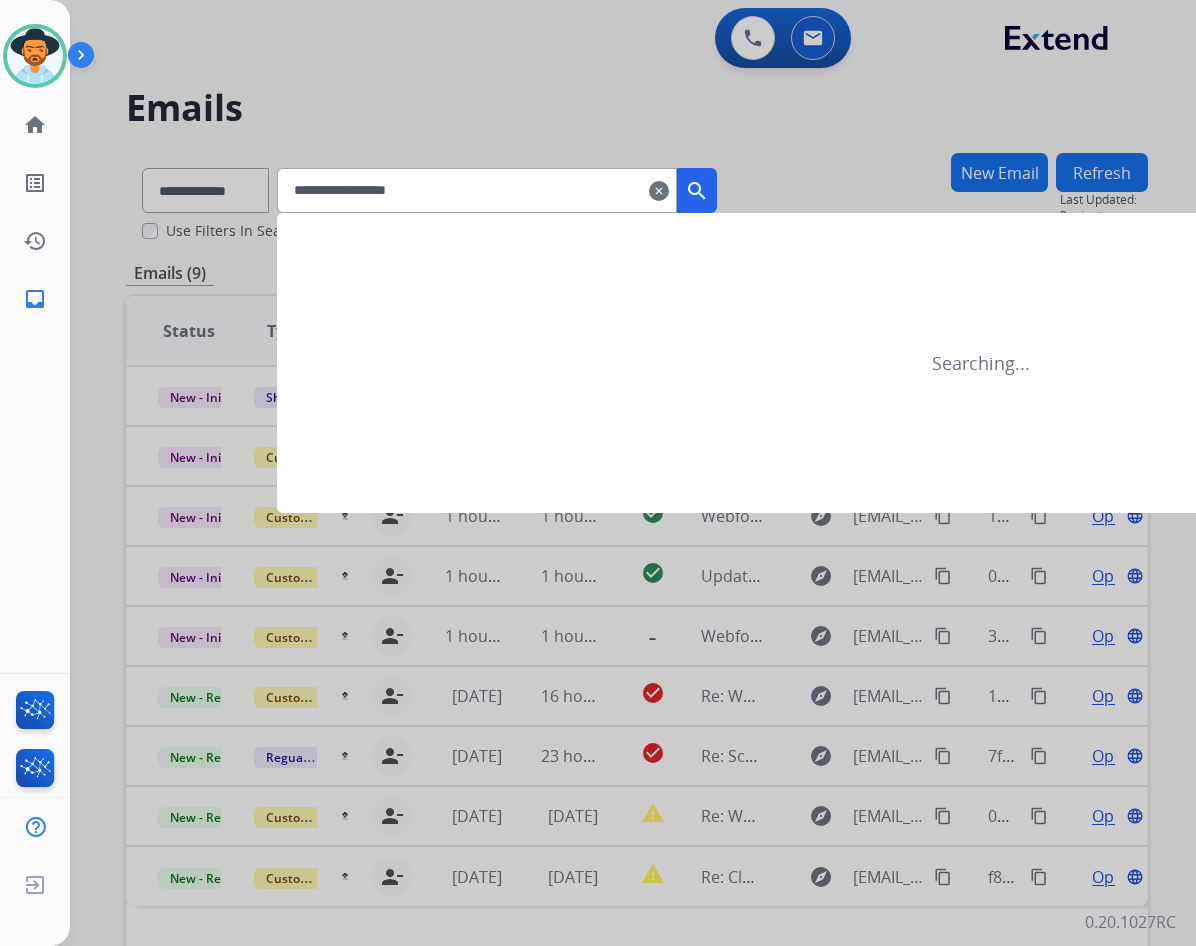type 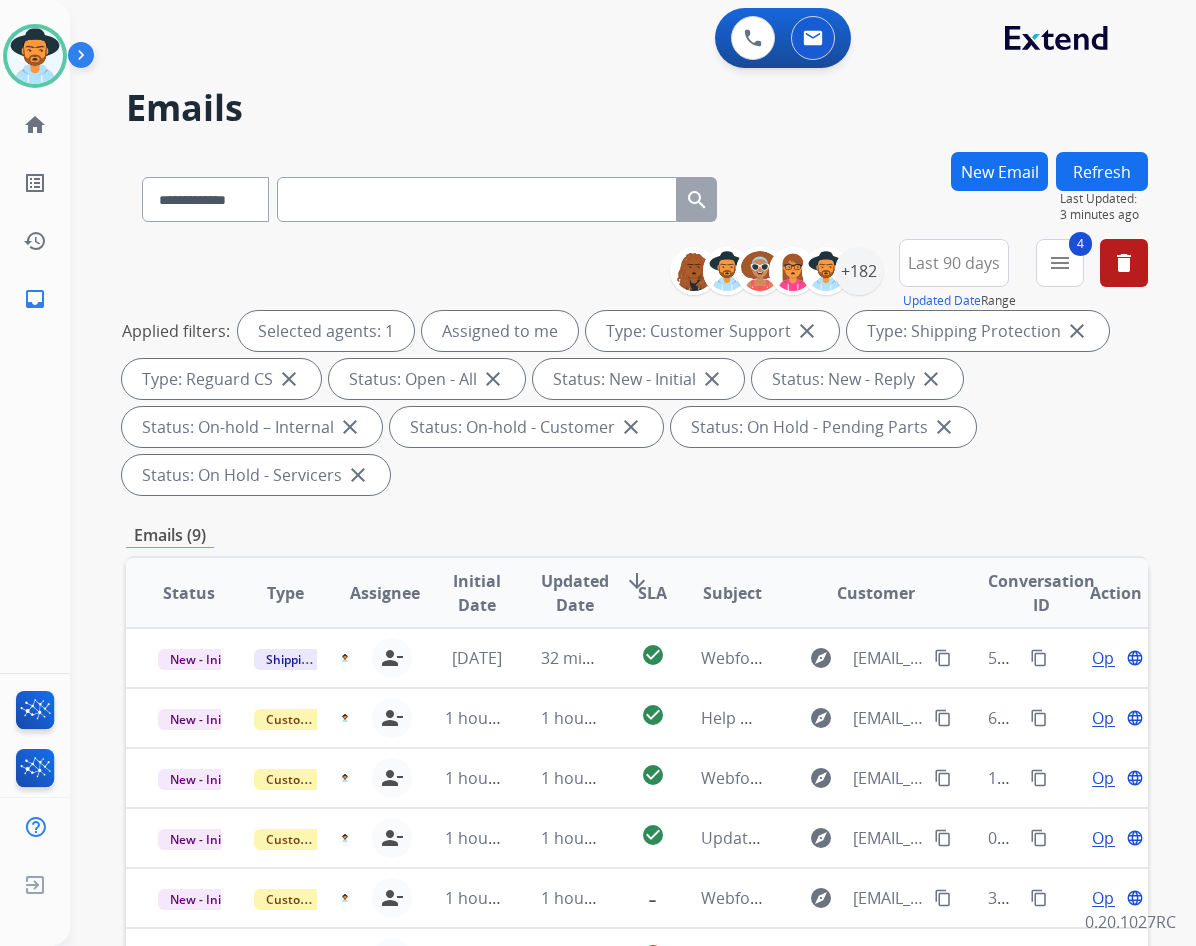 click on "New Email" at bounding box center [999, 171] 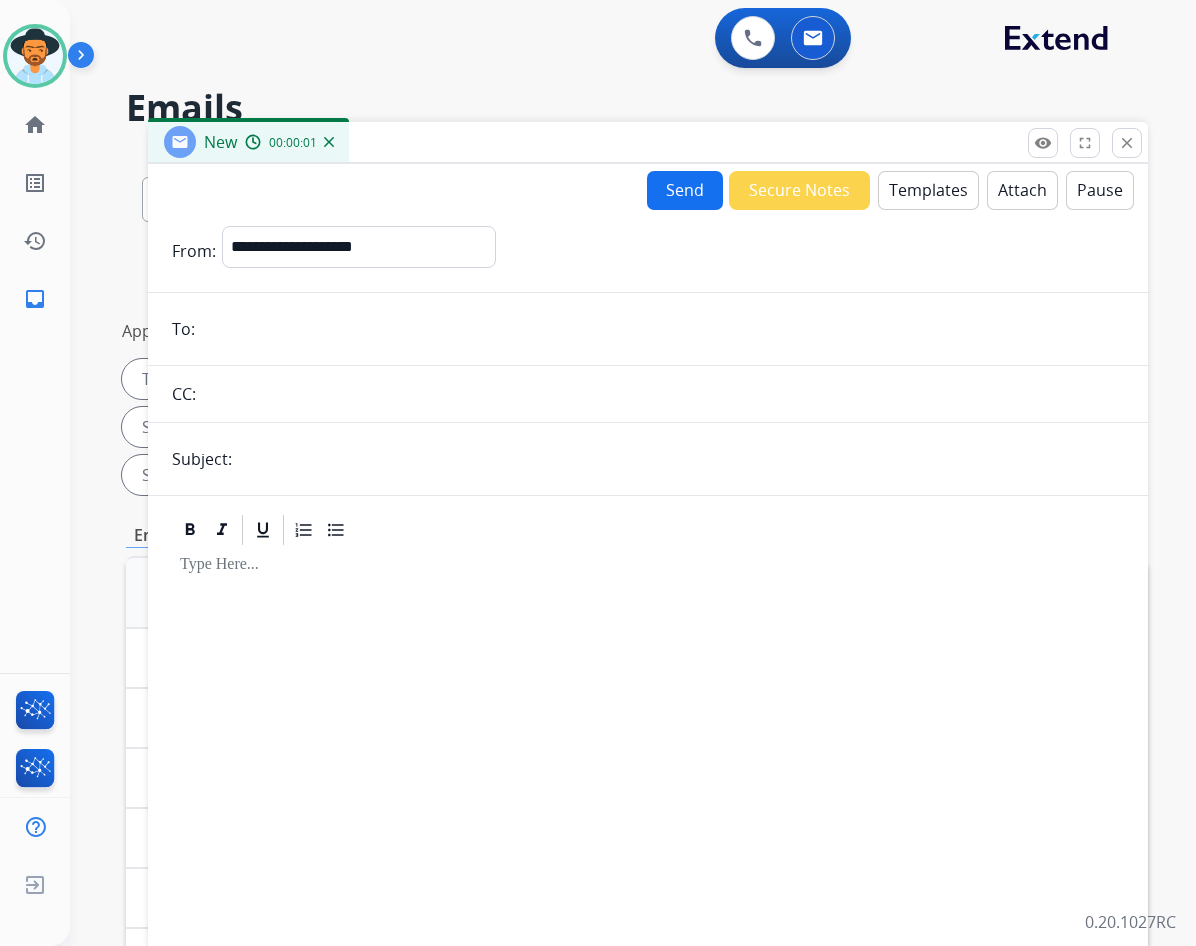 click at bounding box center (662, 329) 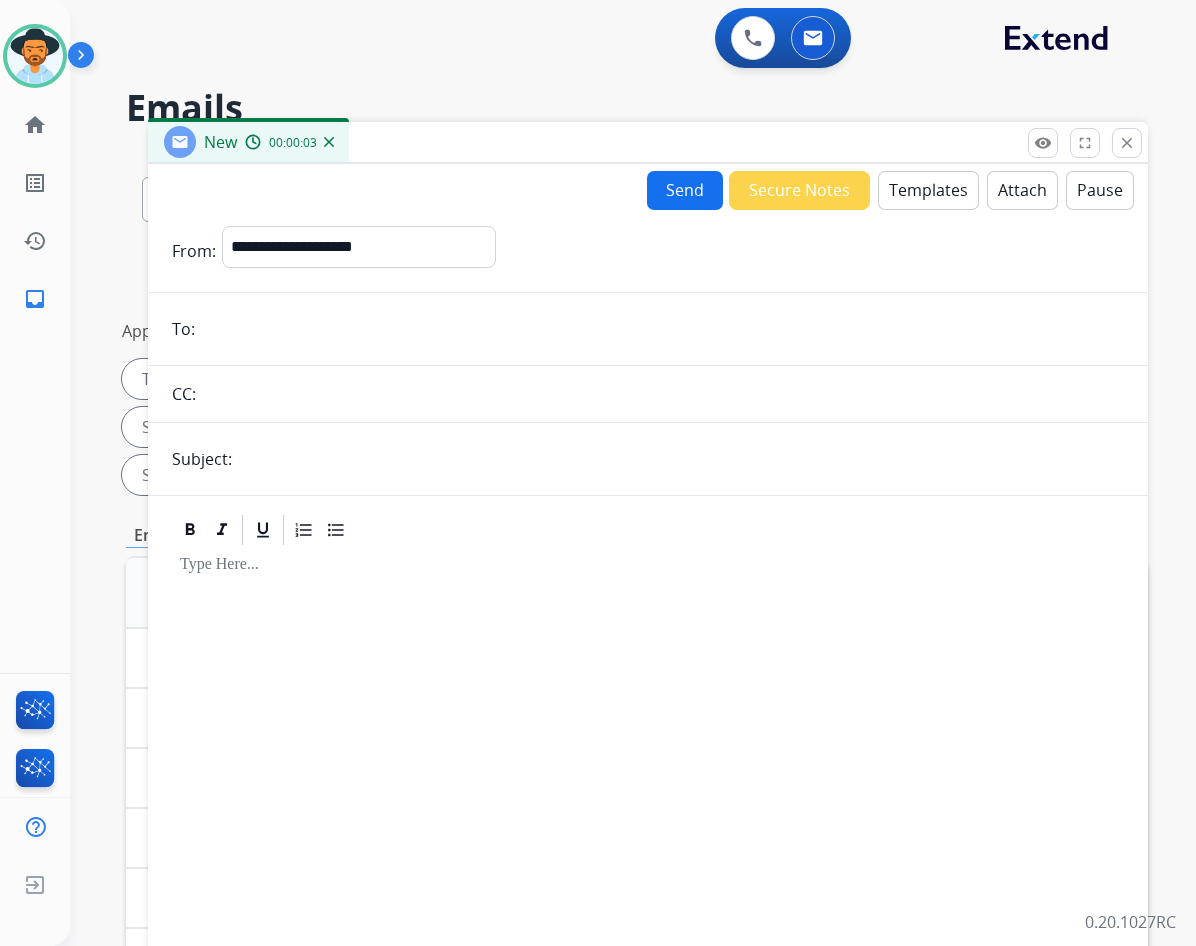 paste on "**********" 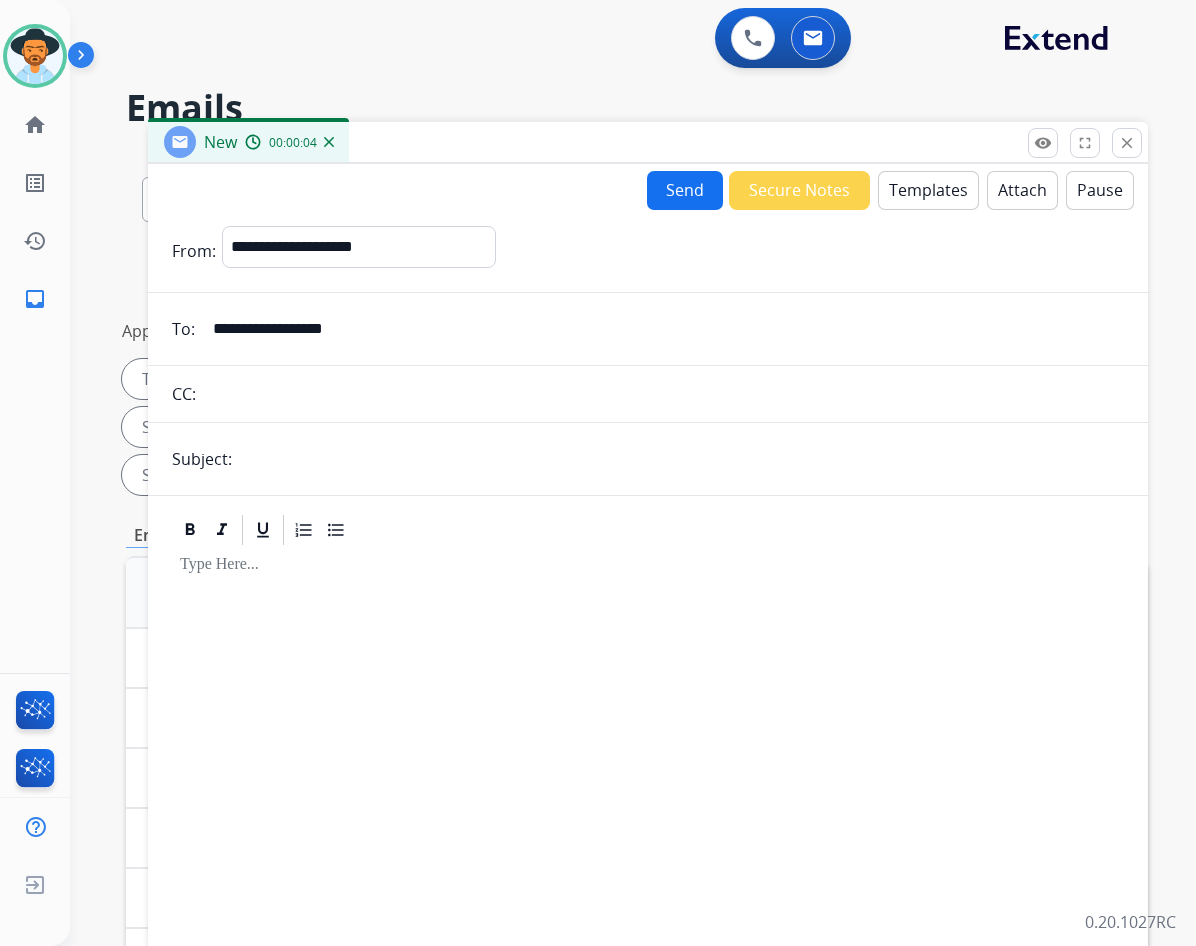 type on "**********" 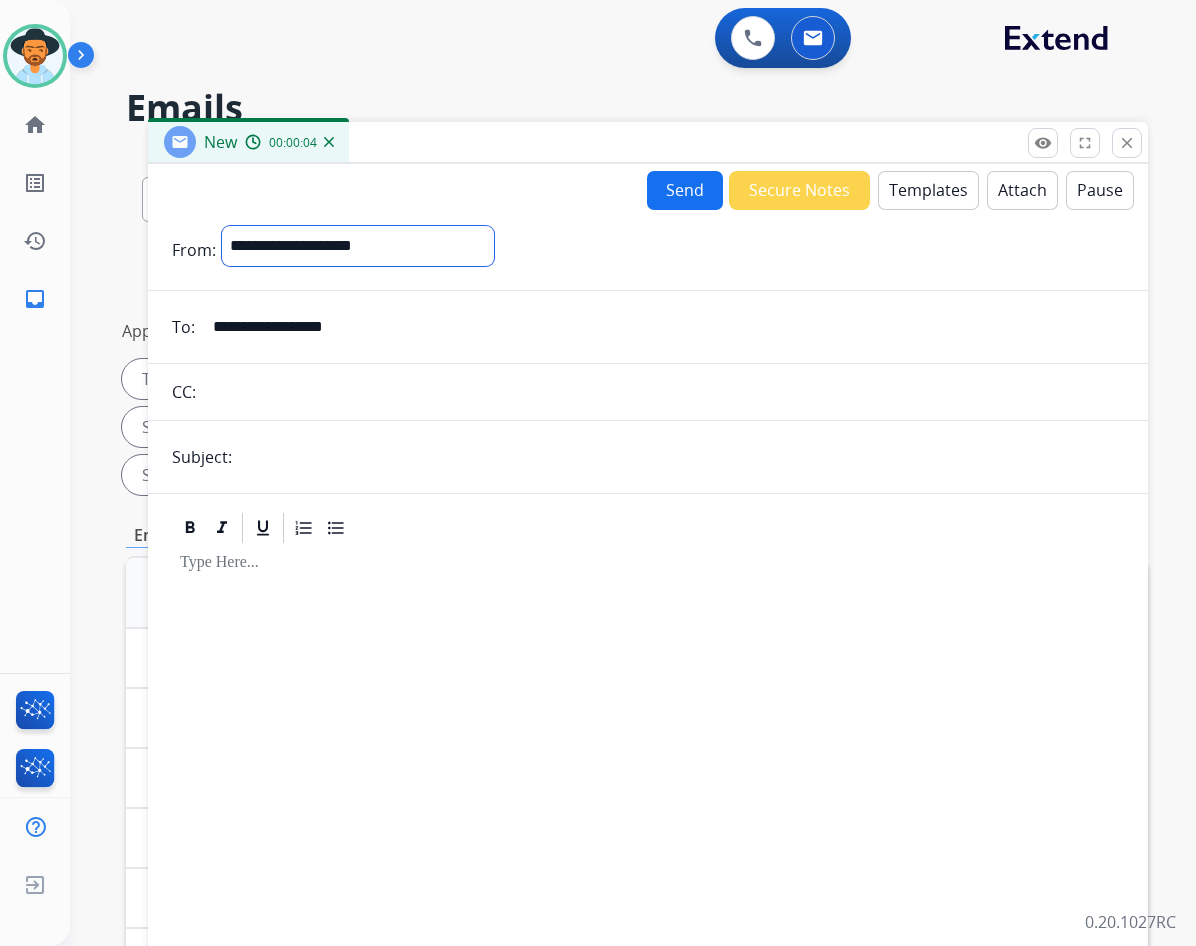 click on "**********" at bounding box center [358, 246] 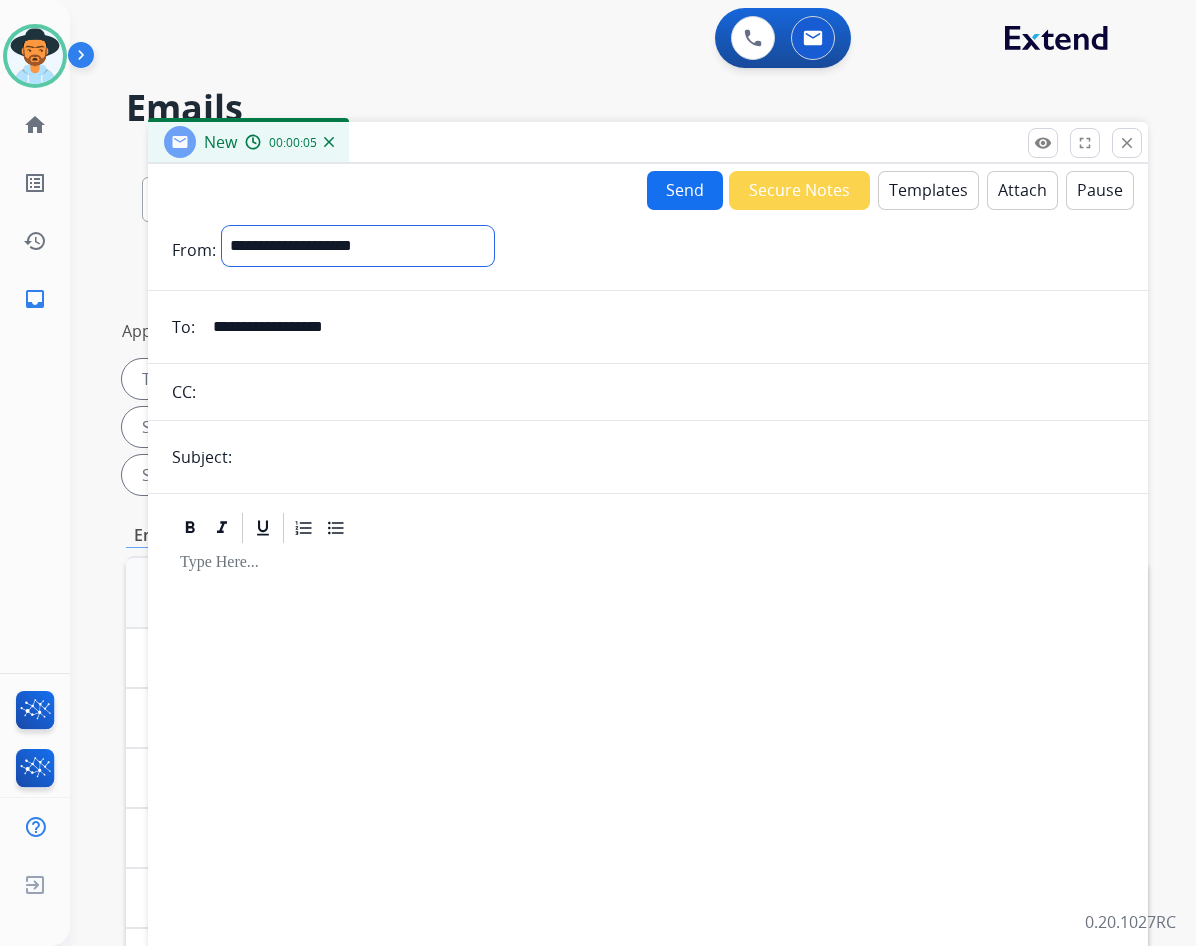 select on "**********" 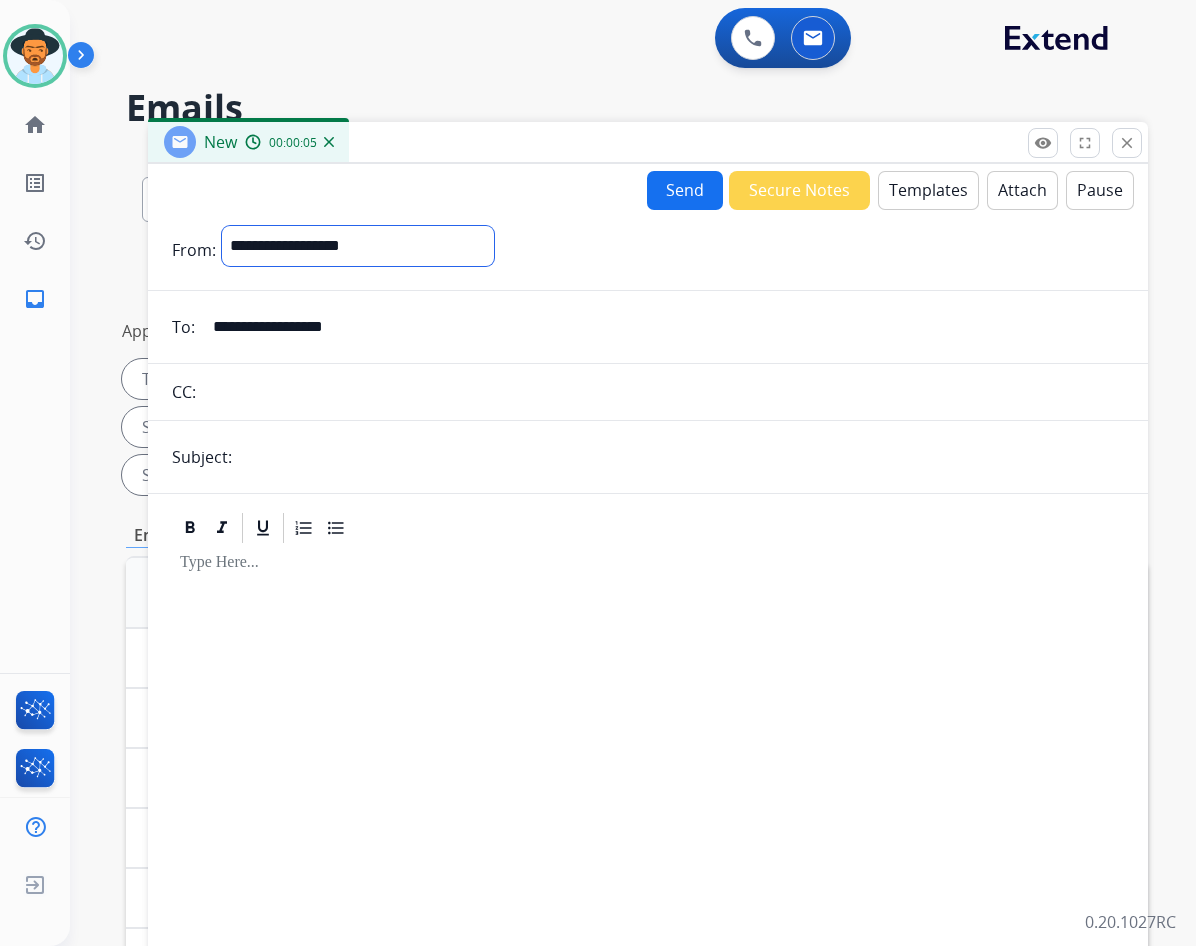 click on "**********" at bounding box center [358, 246] 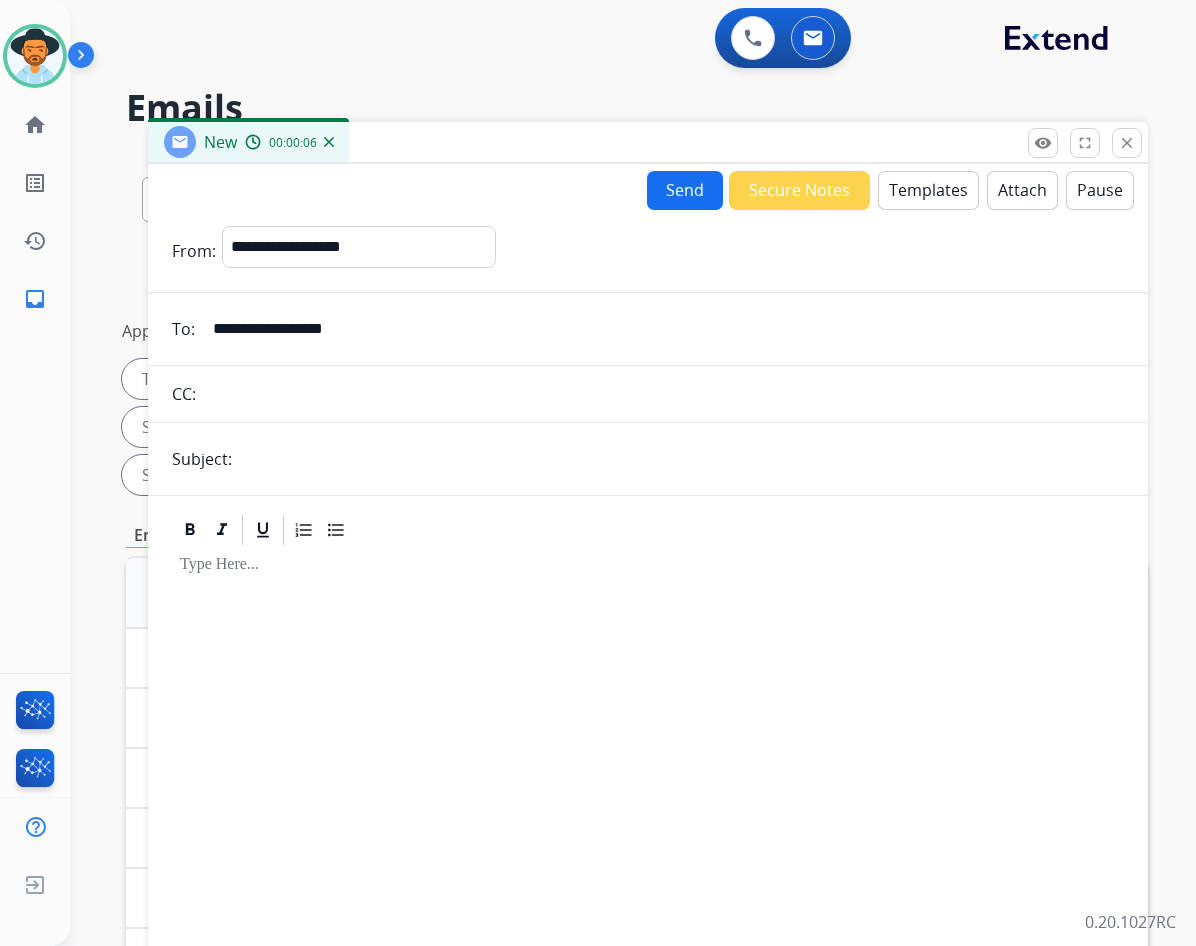 click at bounding box center (681, 459) 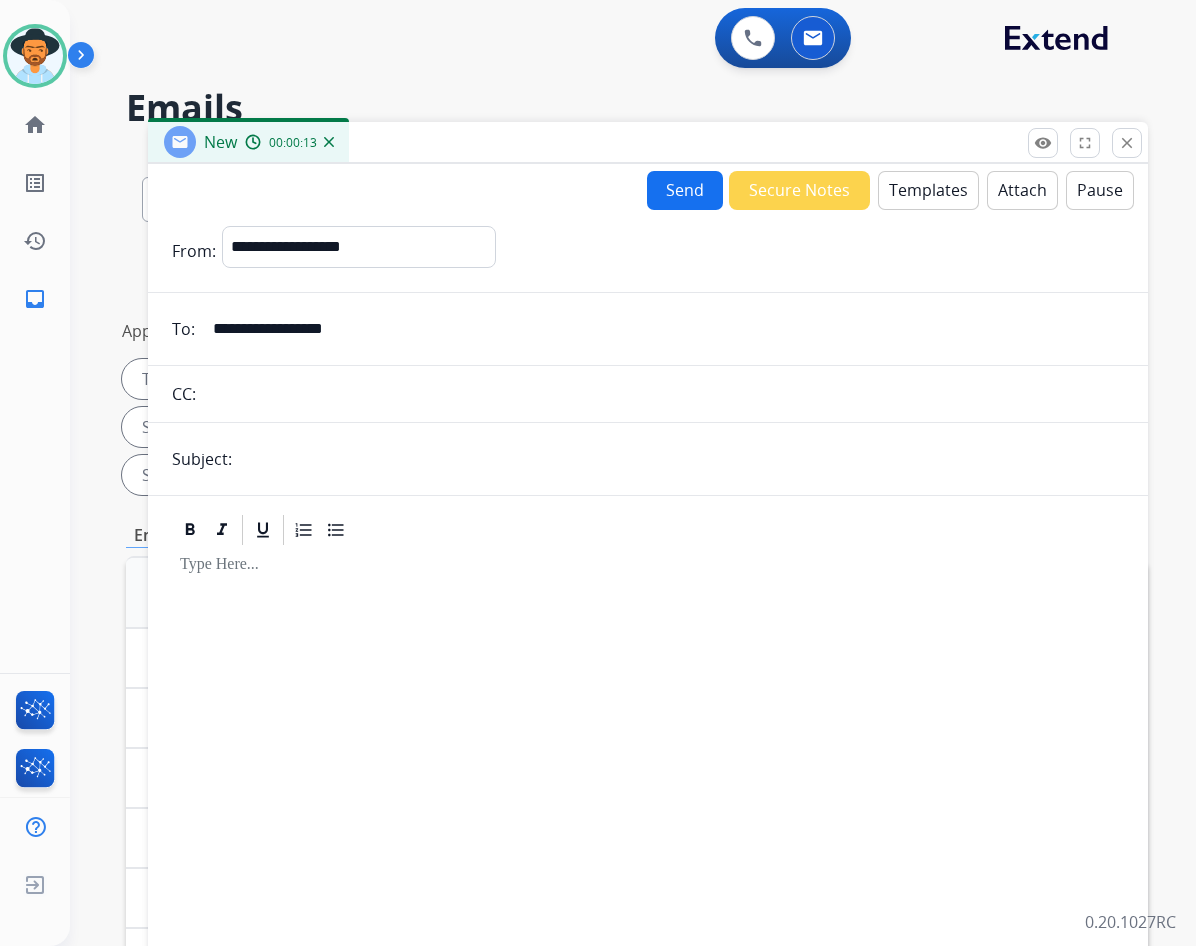 click at bounding box center (681, 459) 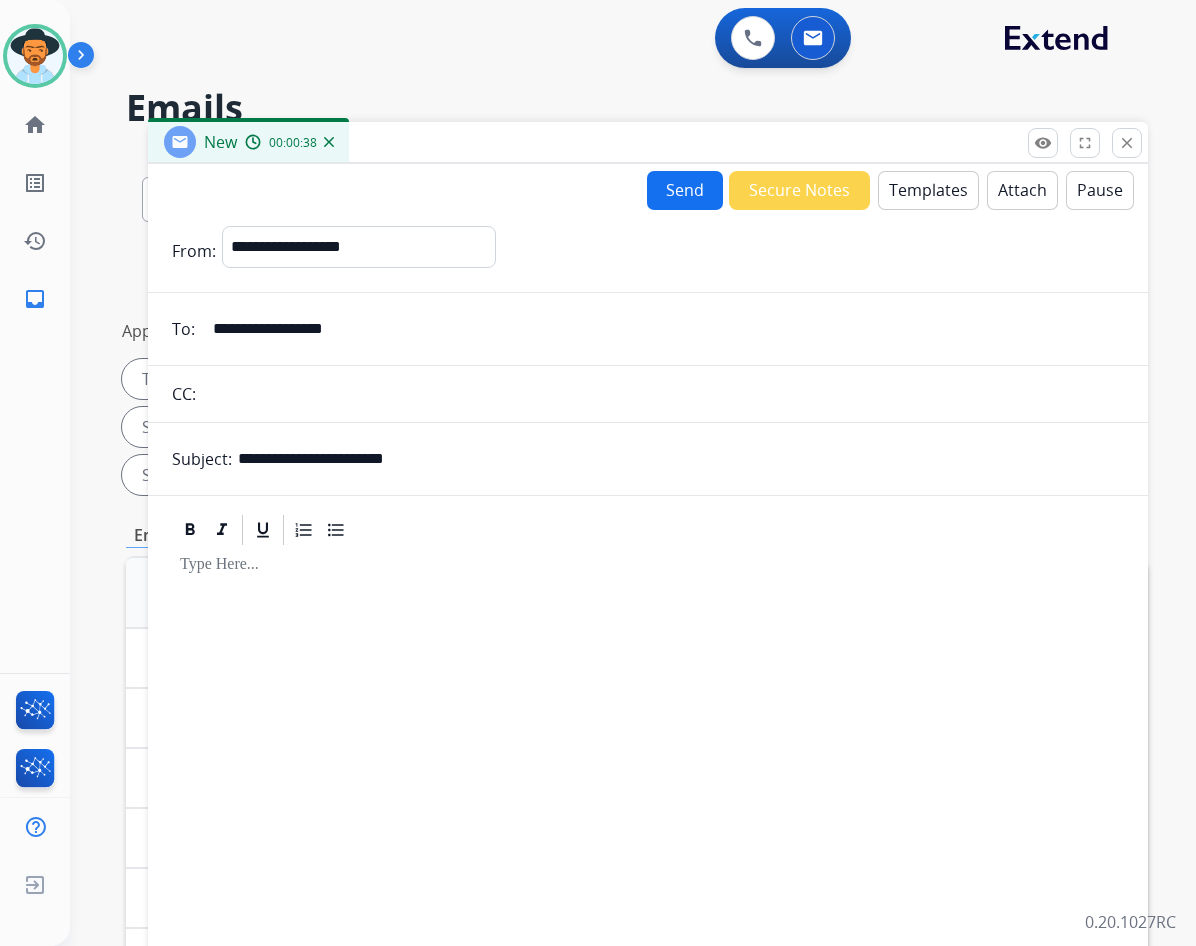 type on "**********" 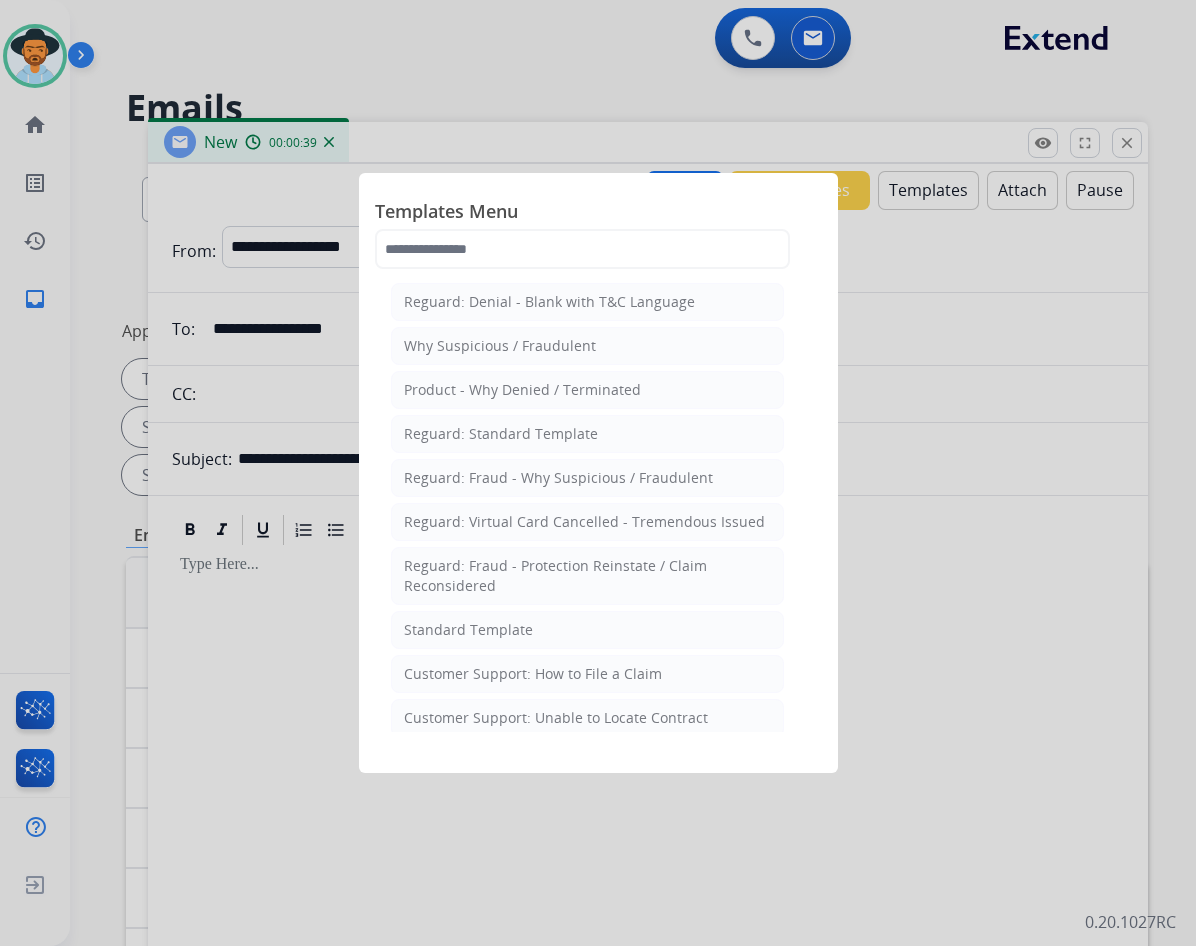 click on "Standard Template" 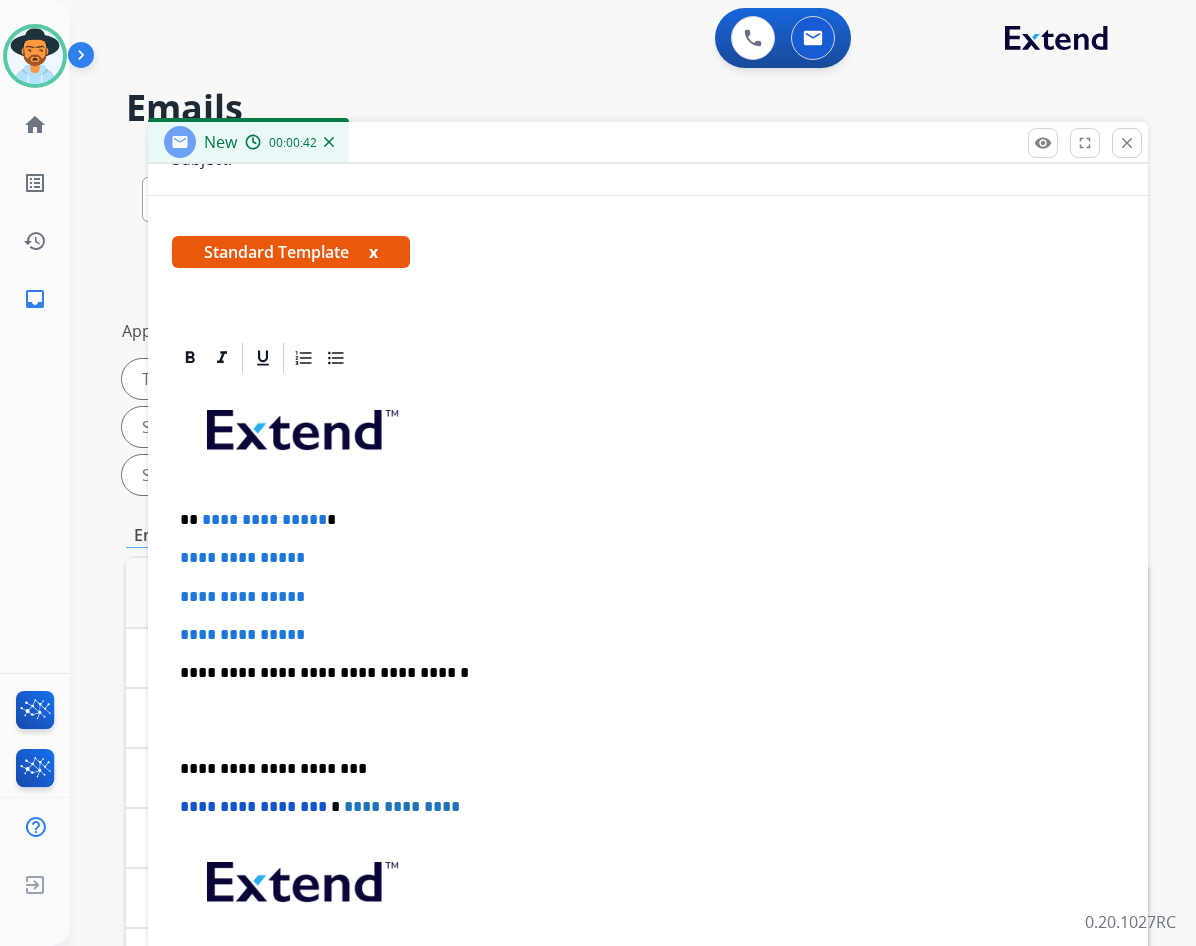 scroll, scrollTop: 300, scrollLeft: 0, axis: vertical 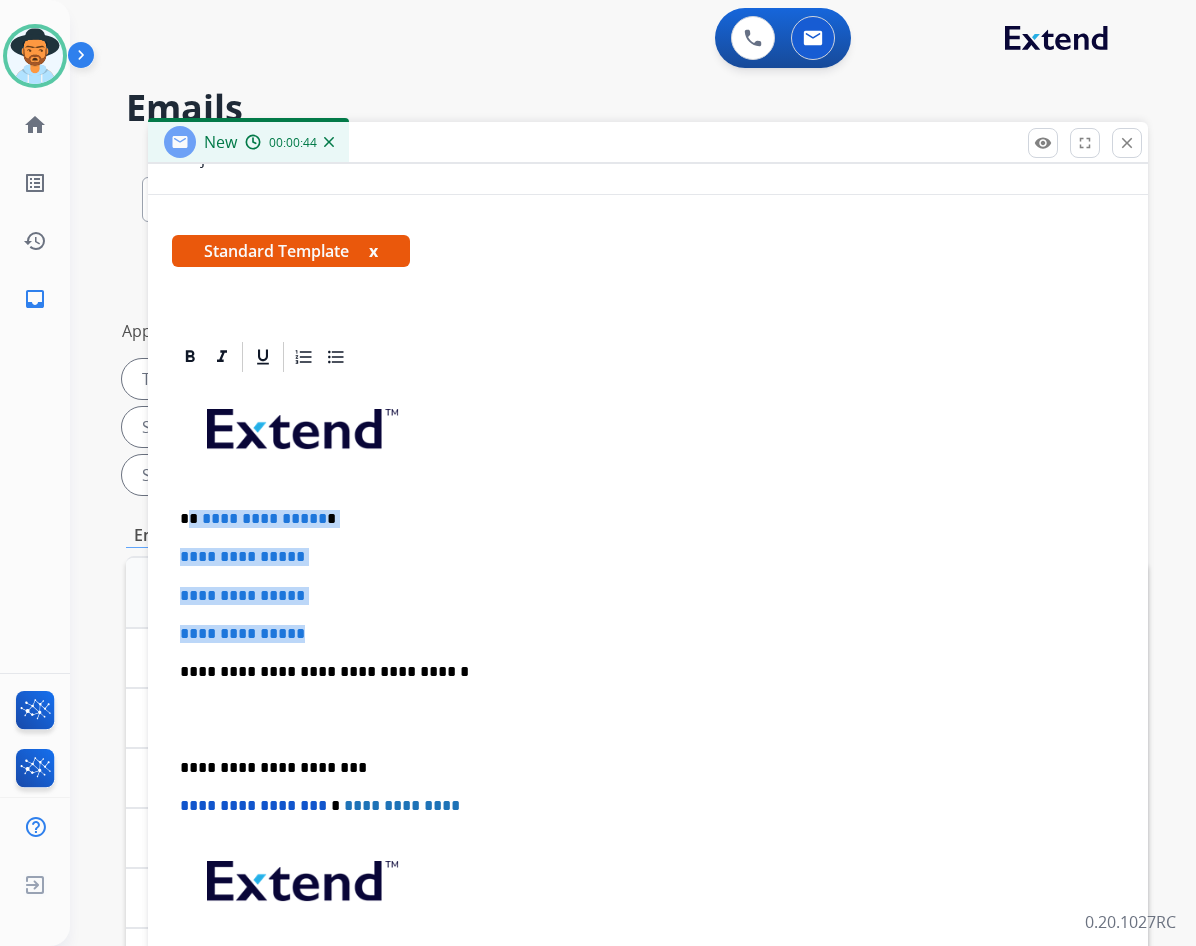 drag, startPoint x: 328, startPoint y: 628, endPoint x: 189, endPoint y: 500, distance: 188.95767 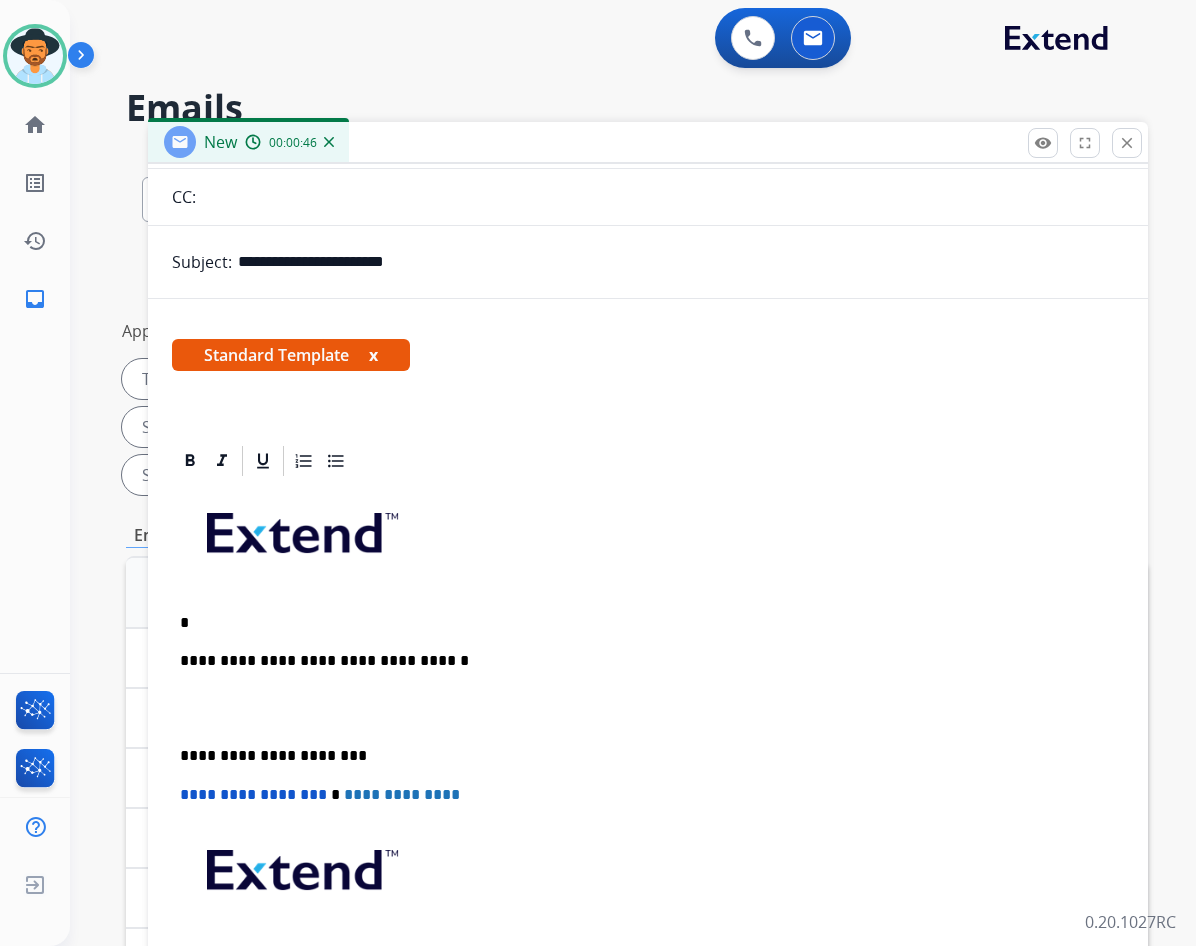 scroll, scrollTop: 194, scrollLeft: 0, axis: vertical 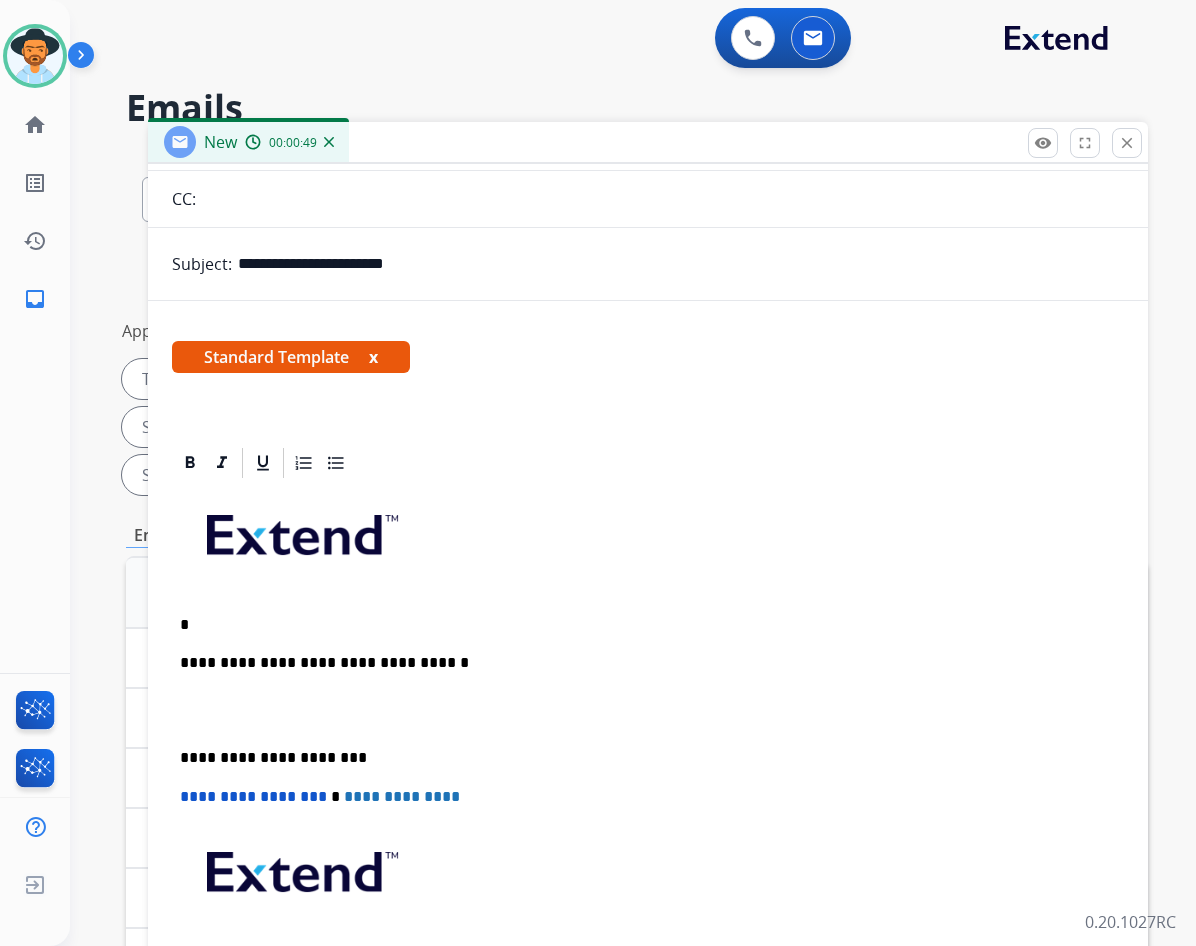 type 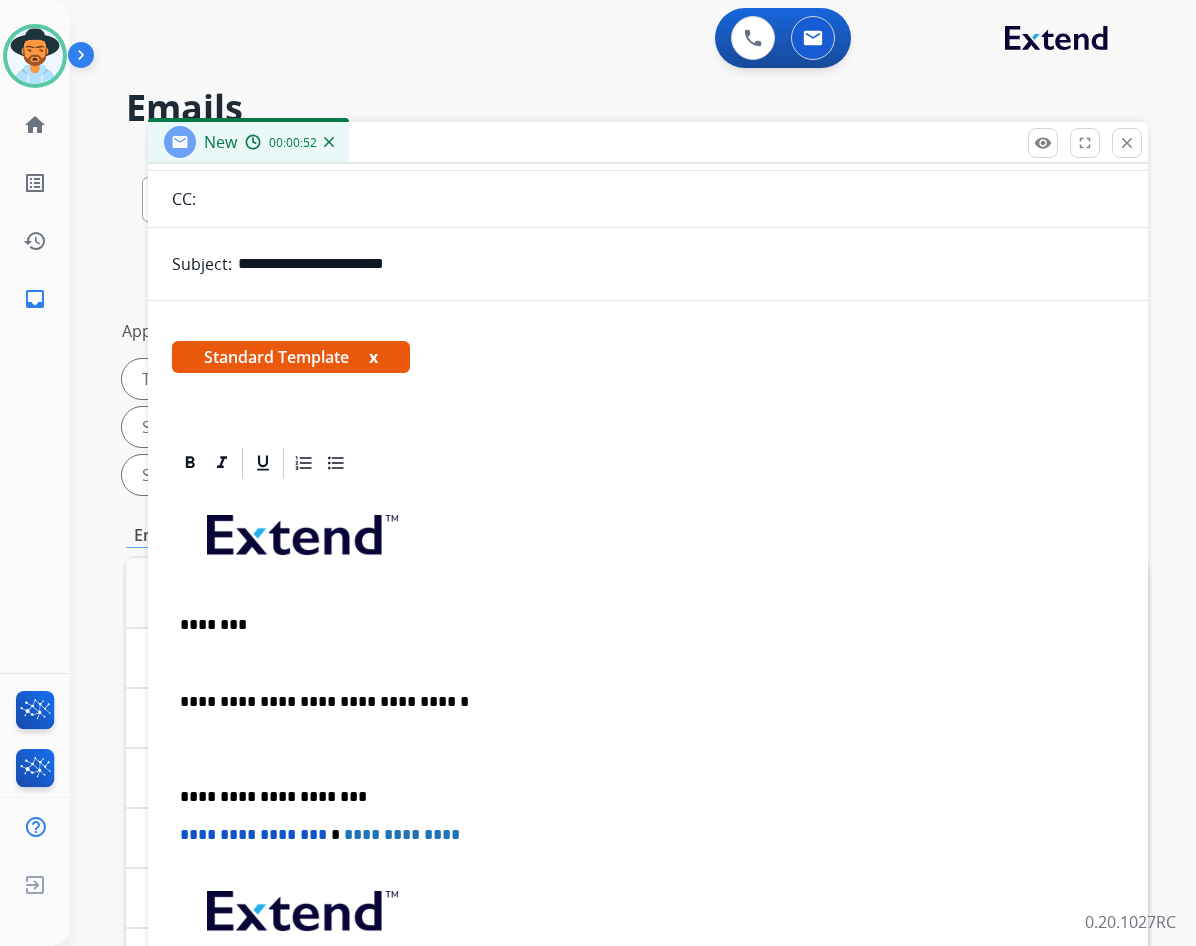 scroll, scrollTop: 232, scrollLeft: 0, axis: vertical 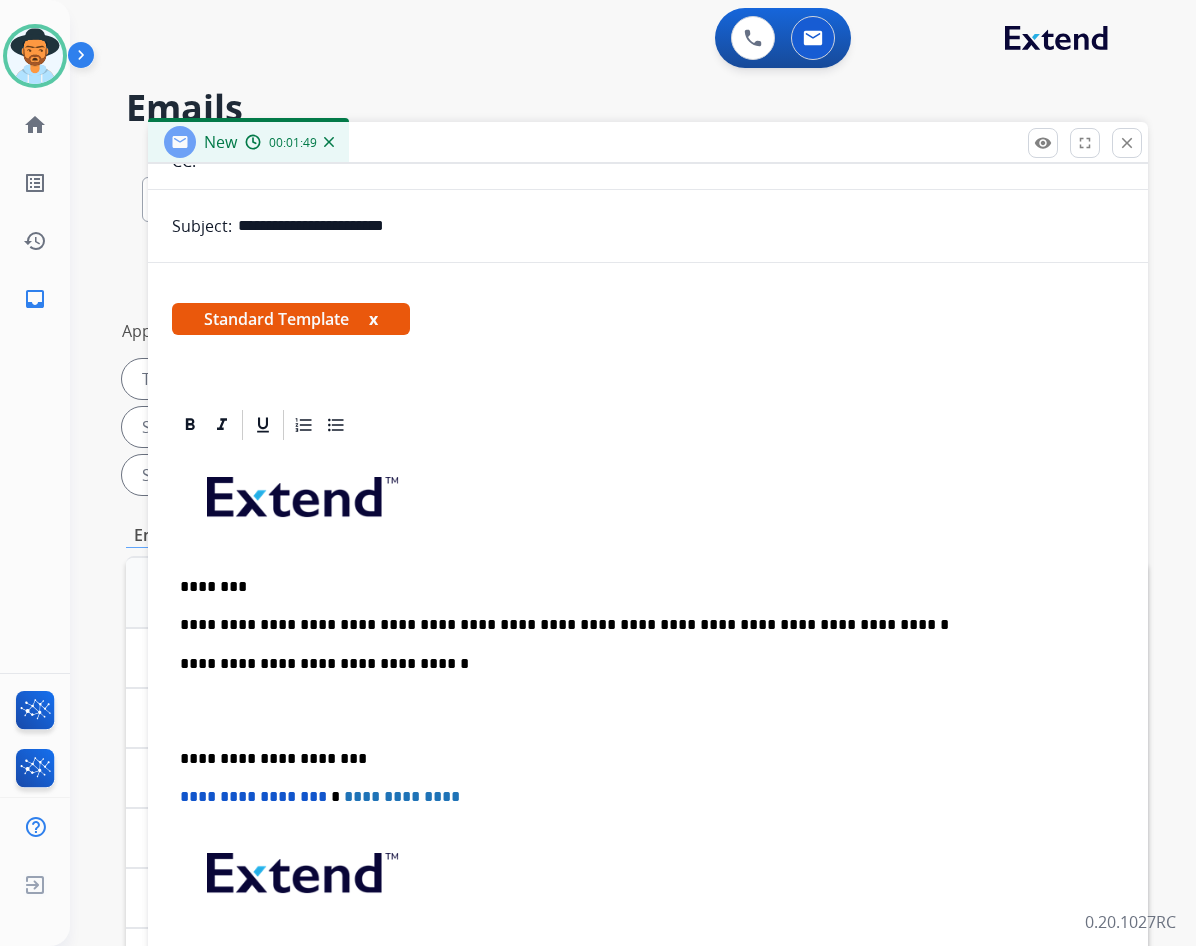 click on "**********" at bounding box center (640, 625) 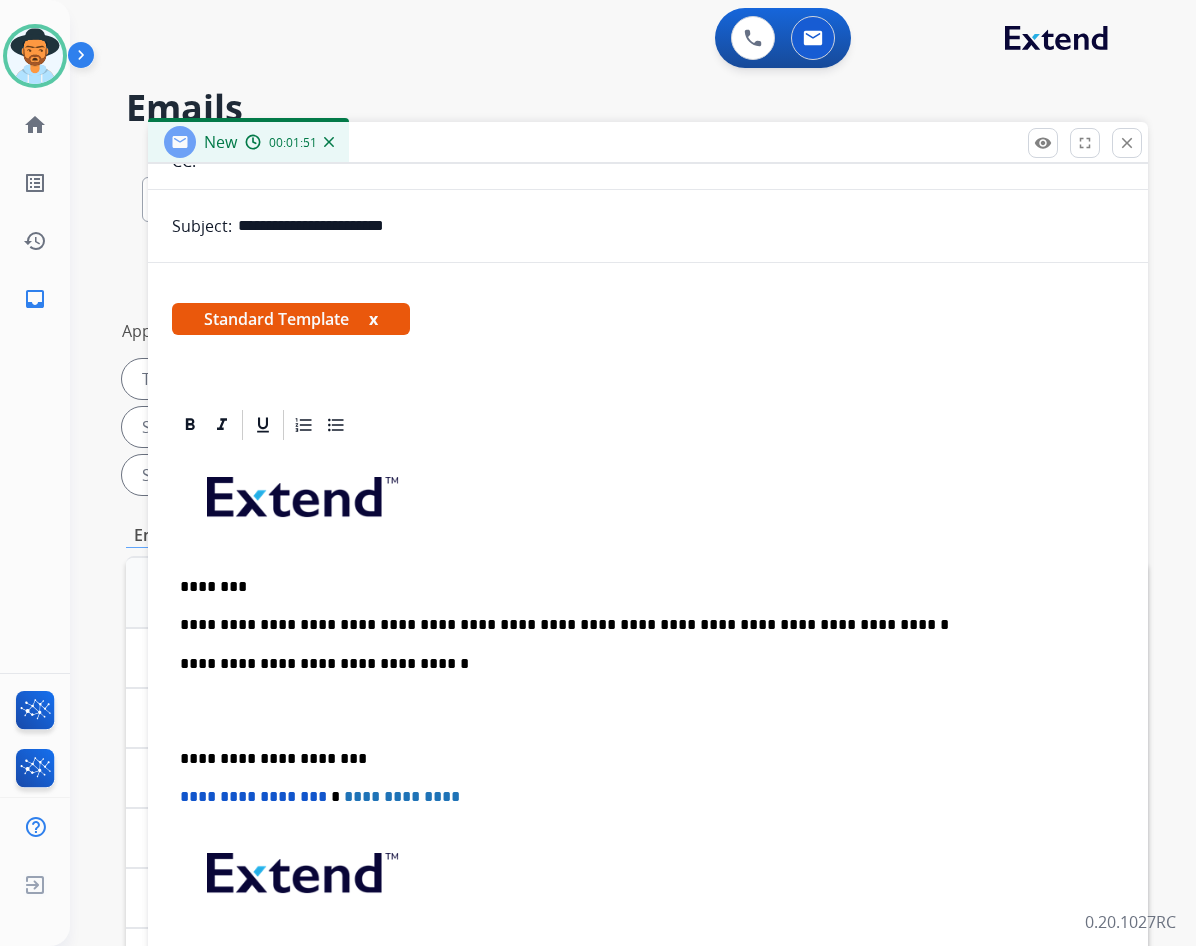 scroll, scrollTop: 271, scrollLeft: 0, axis: vertical 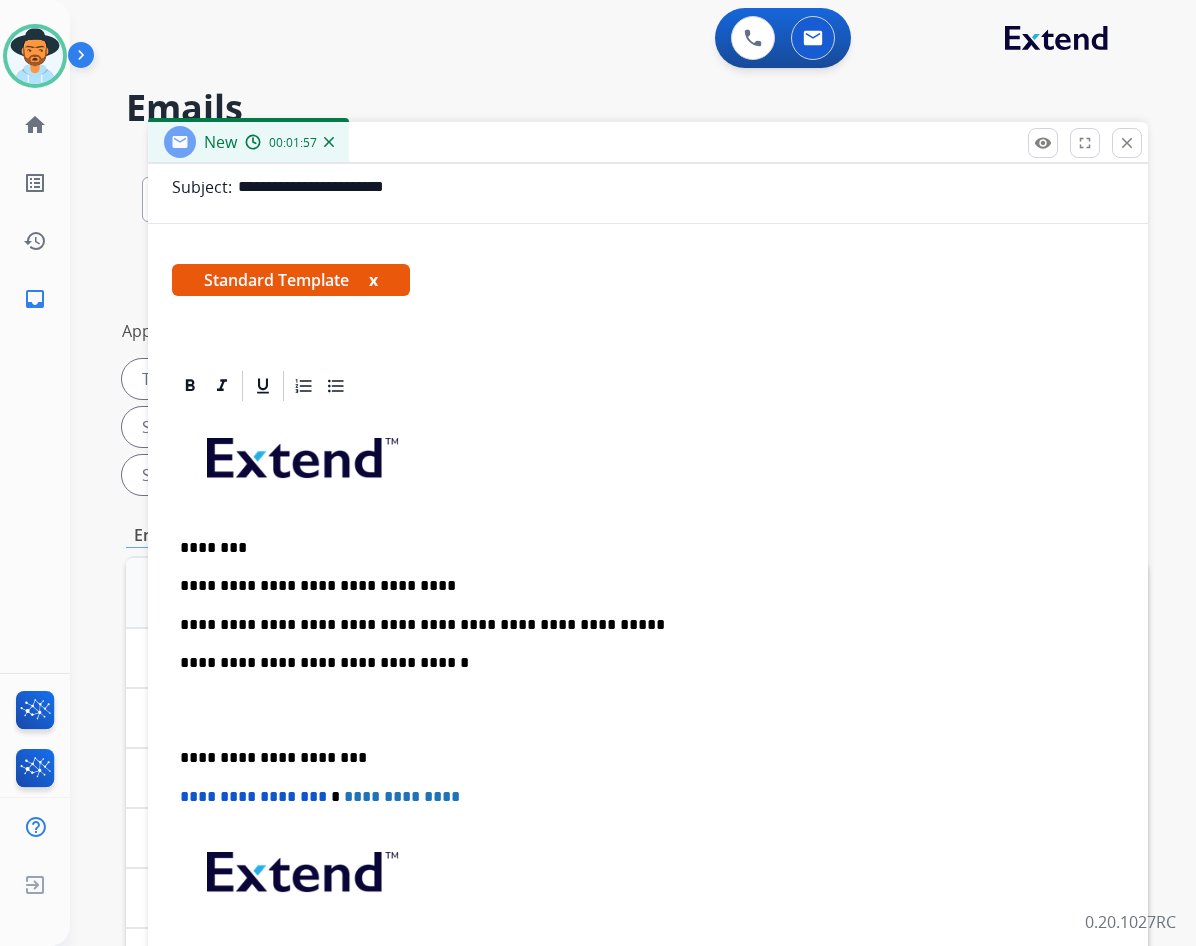 click on "**********" at bounding box center (640, 625) 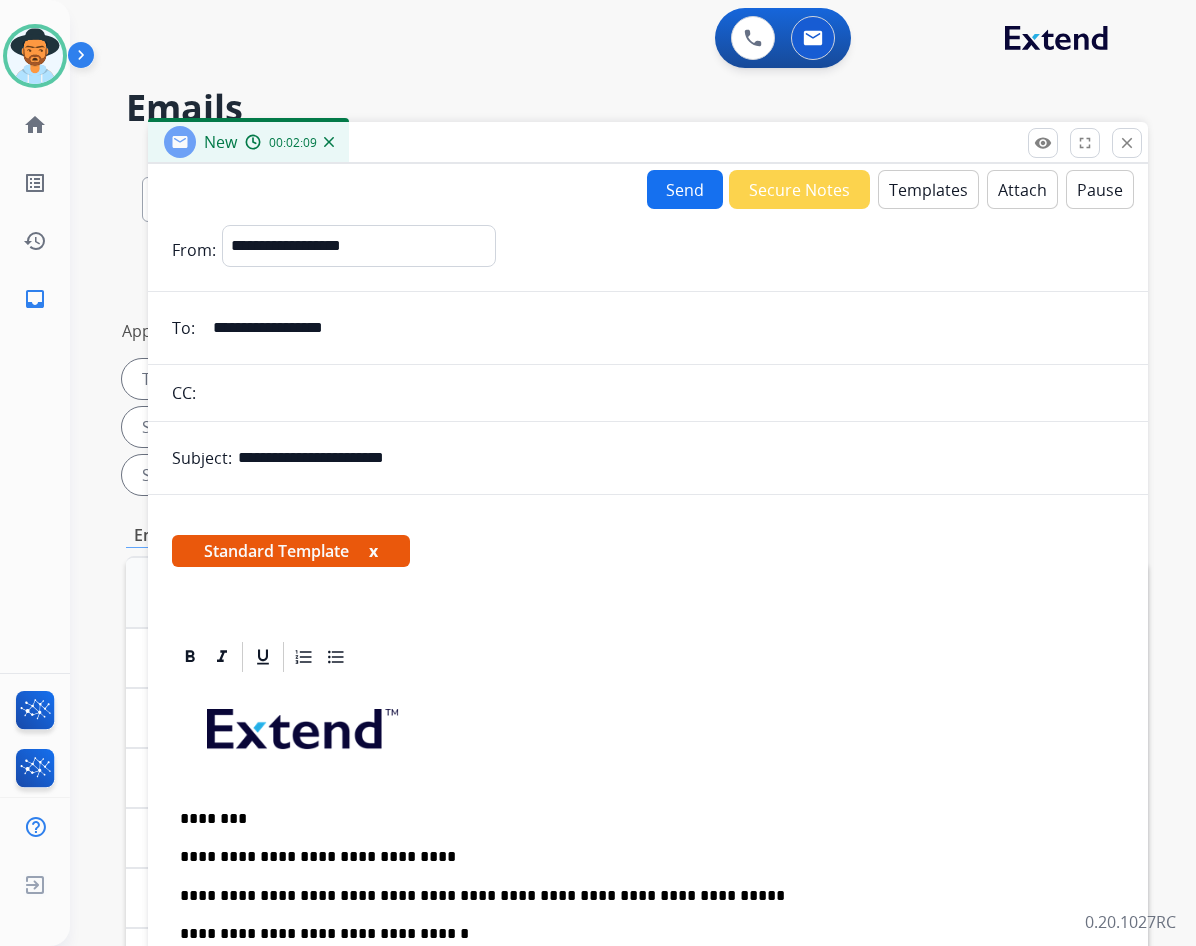 scroll, scrollTop: 271, scrollLeft: 0, axis: vertical 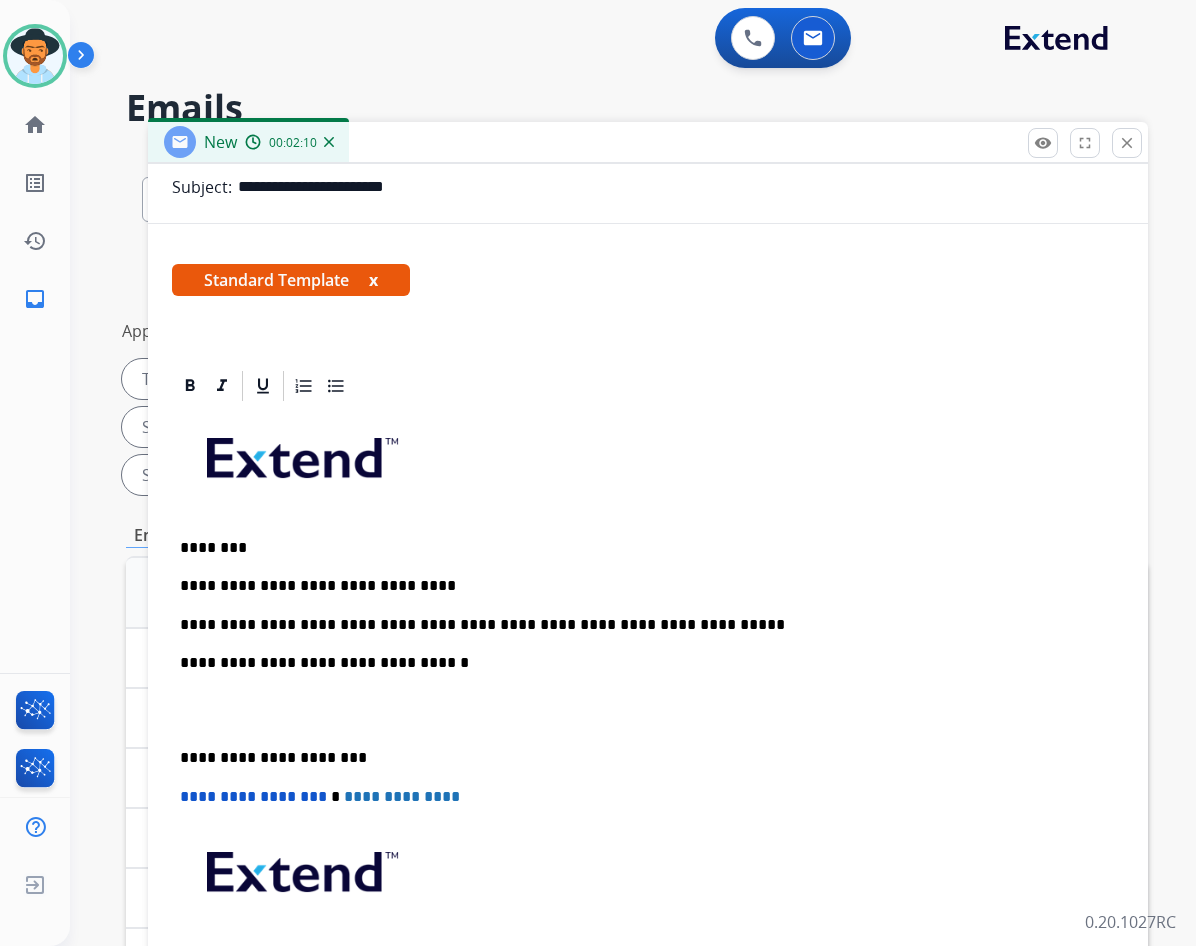 click on "**********" at bounding box center (648, 729) 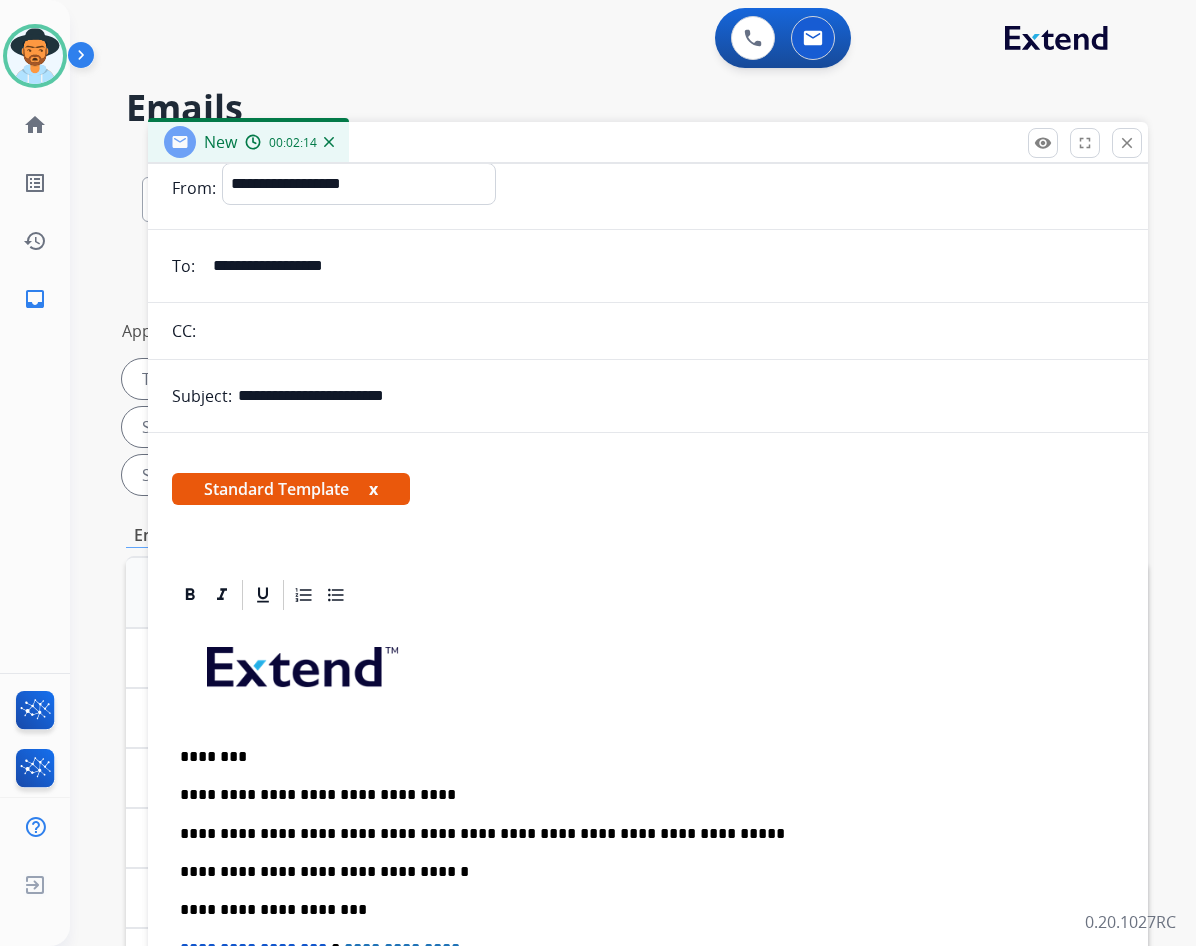 scroll, scrollTop: 0, scrollLeft: 0, axis: both 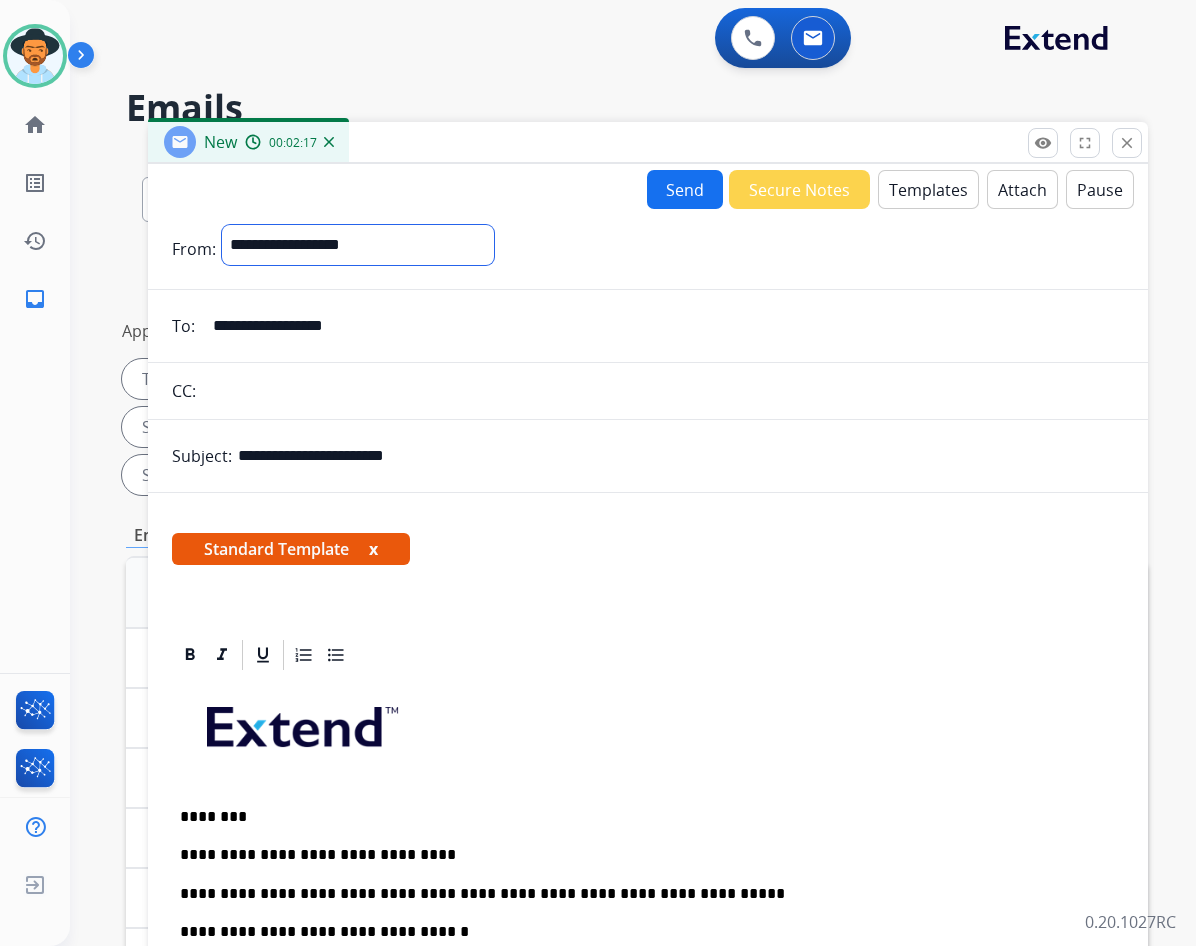 click on "**********" at bounding box center [358, 245] 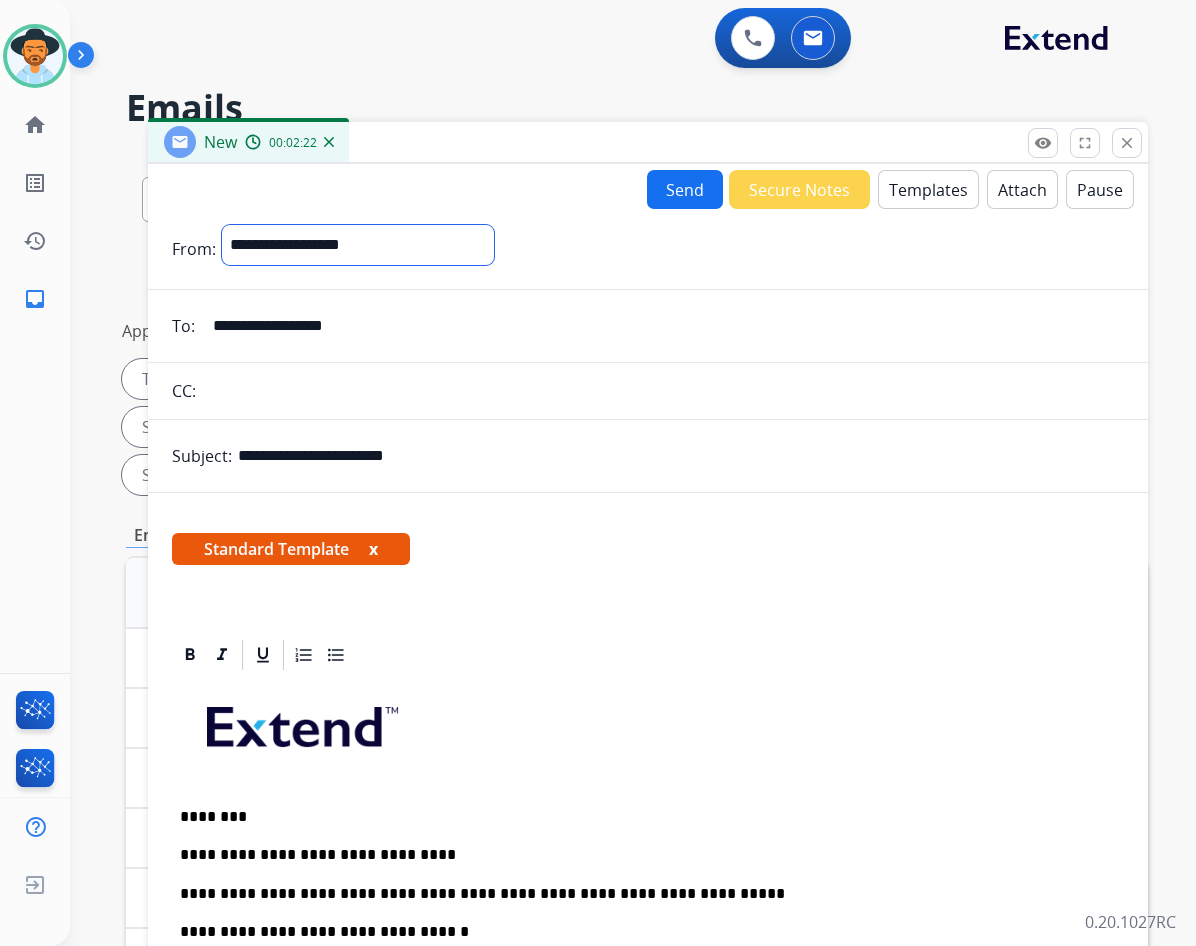 select on "**********" 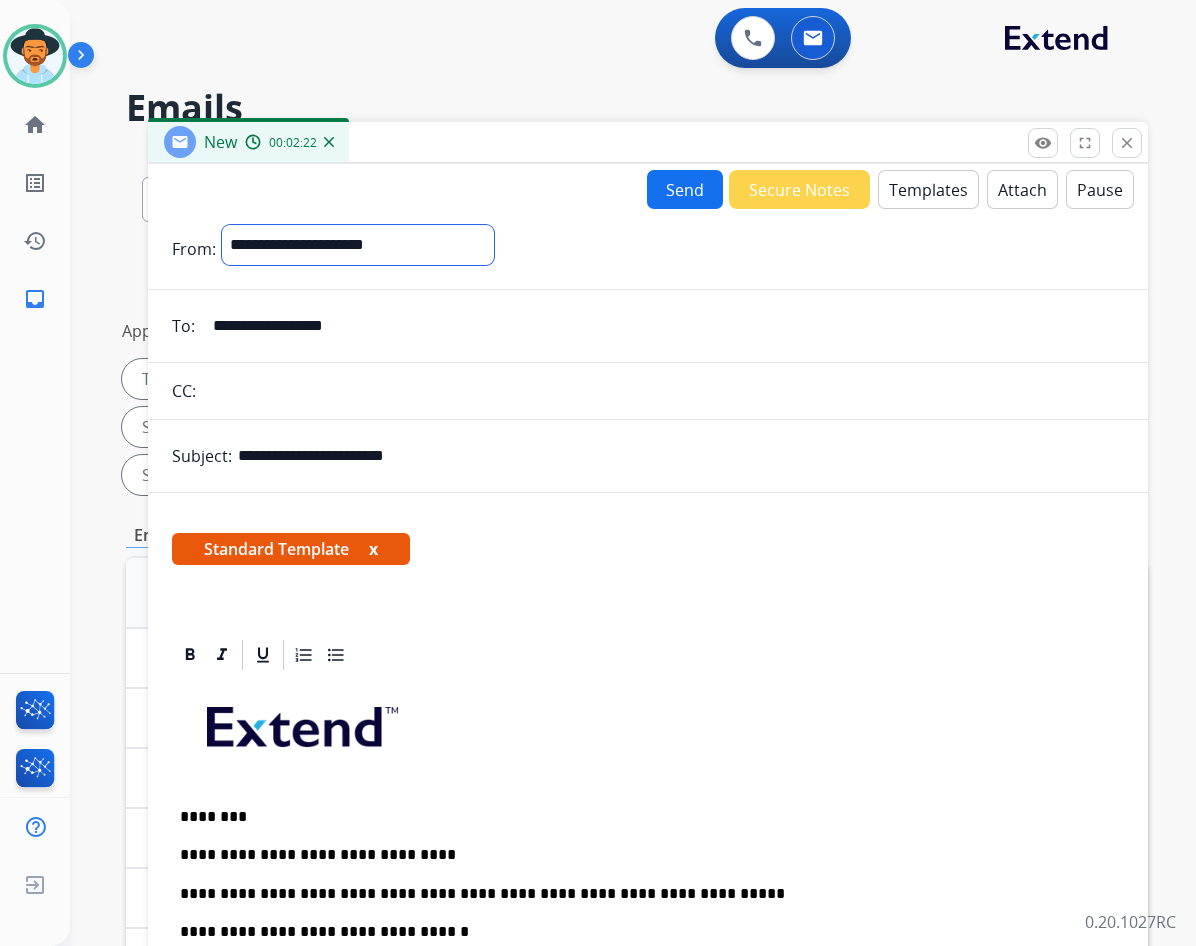 click on "**********" at bounding box center [358, 245] 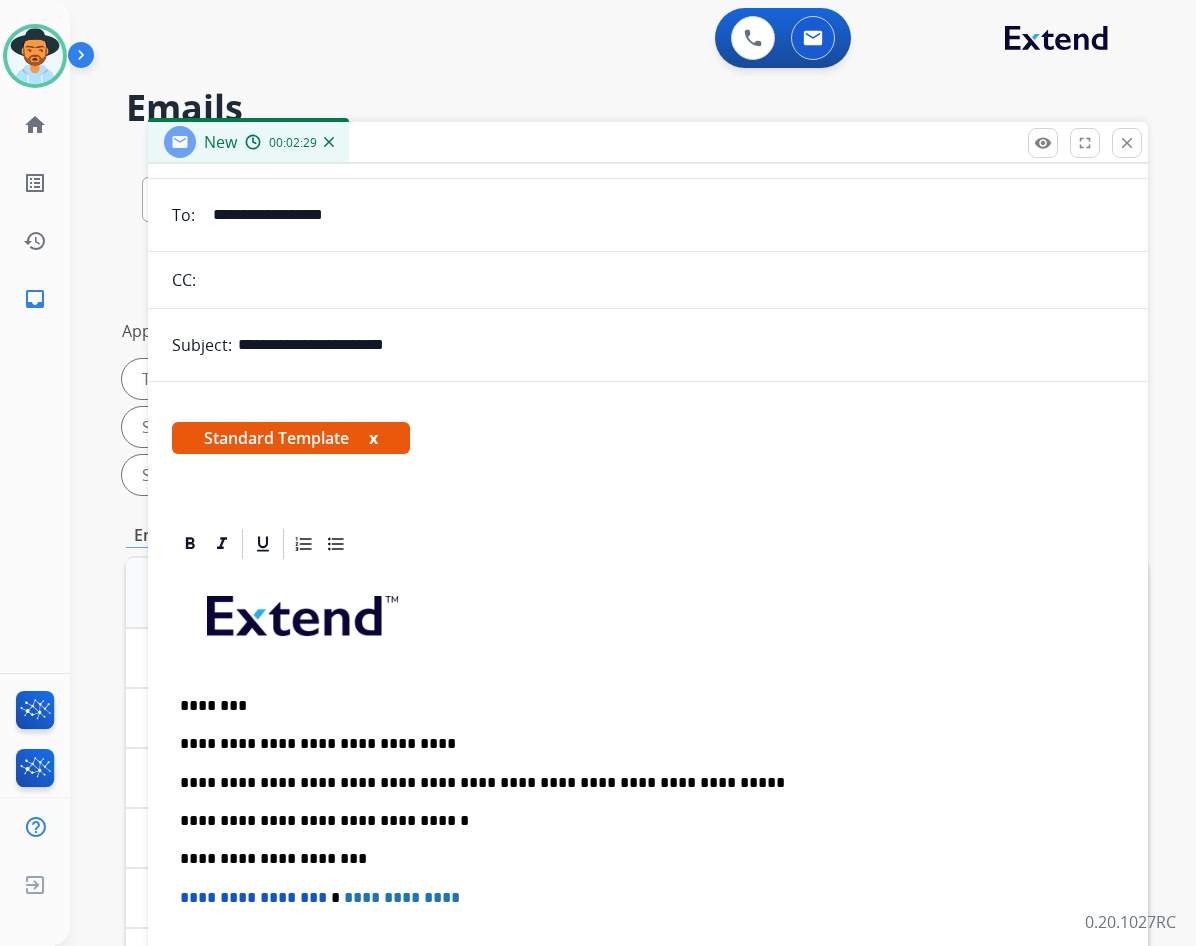 scroll, scrollTop: 0, scrollLeft: 0, axis: both 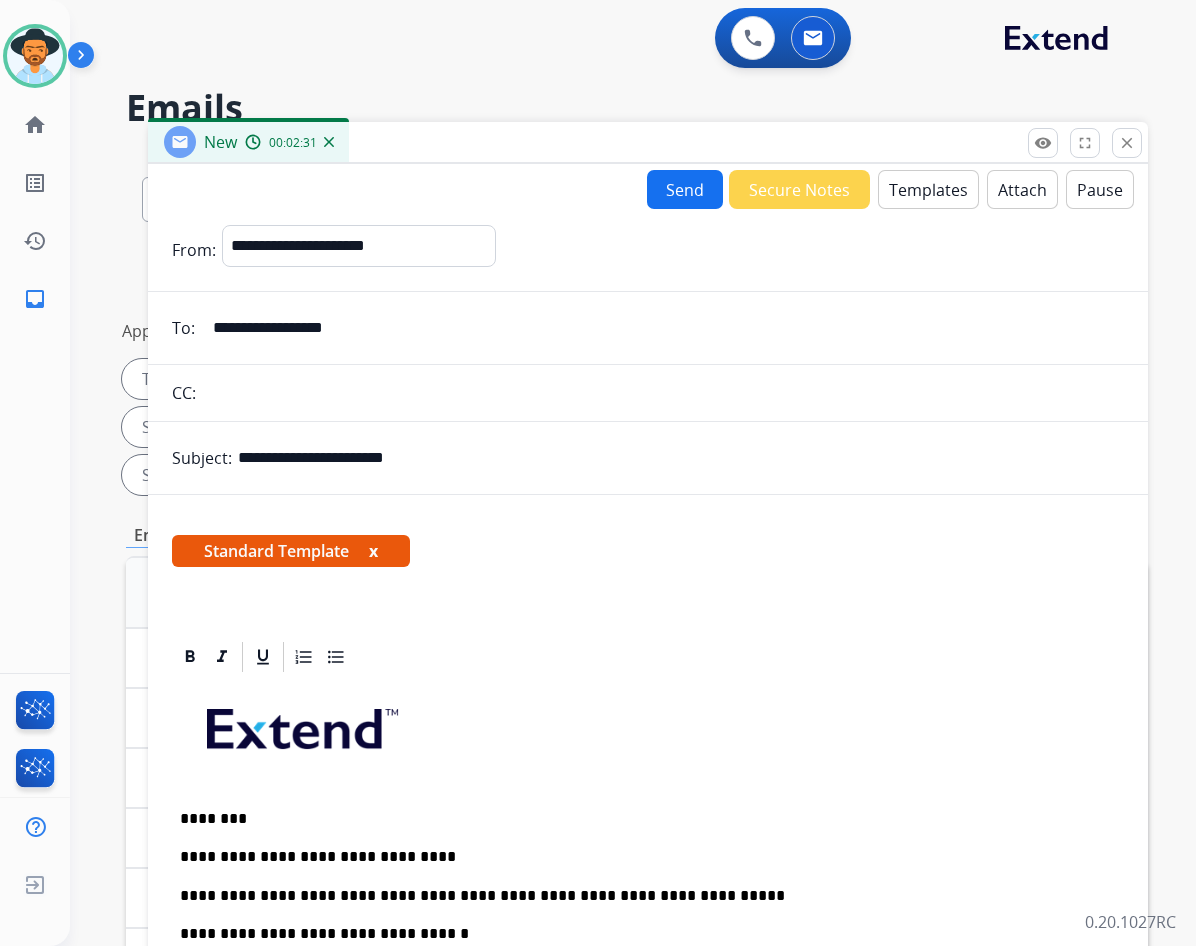 click on "Send" at bounding box center (685, 189) 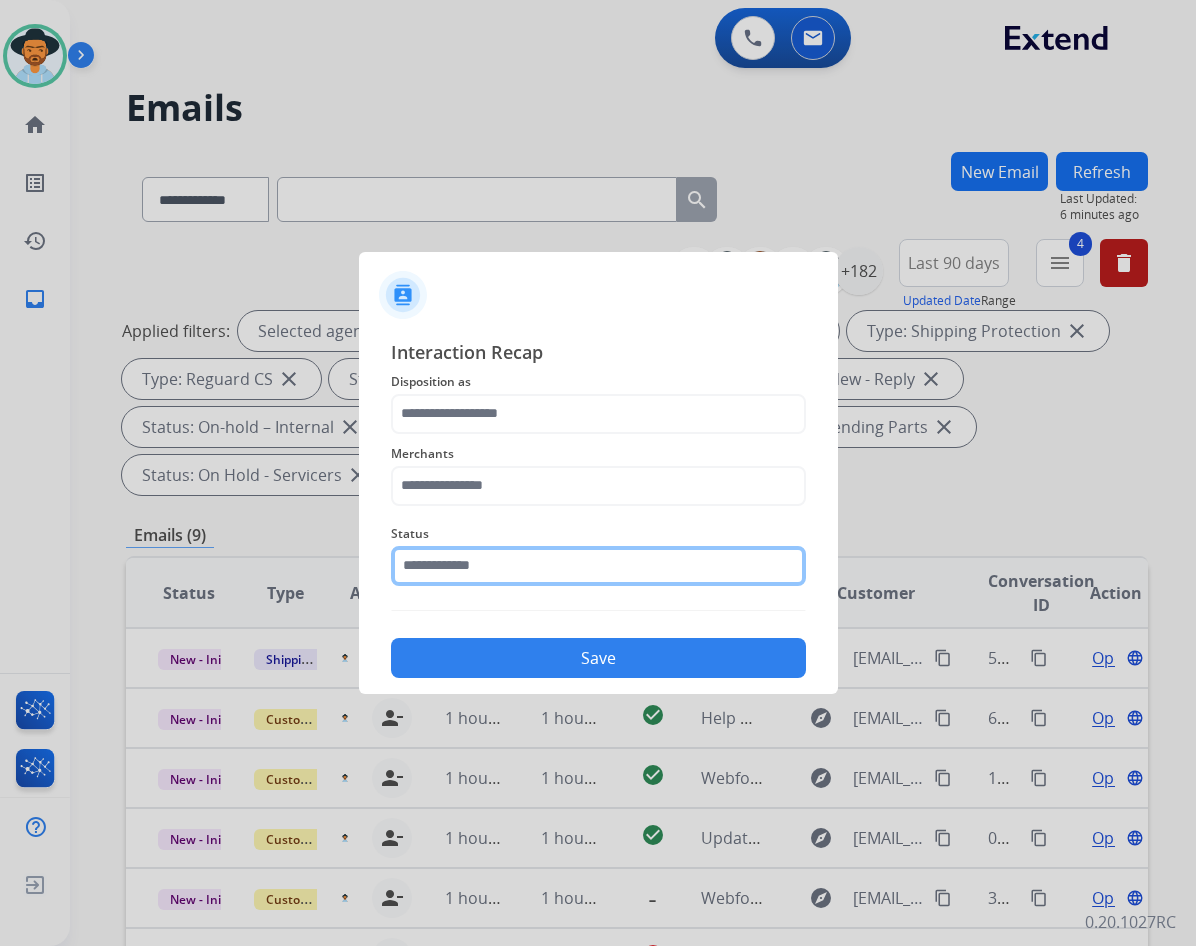 click 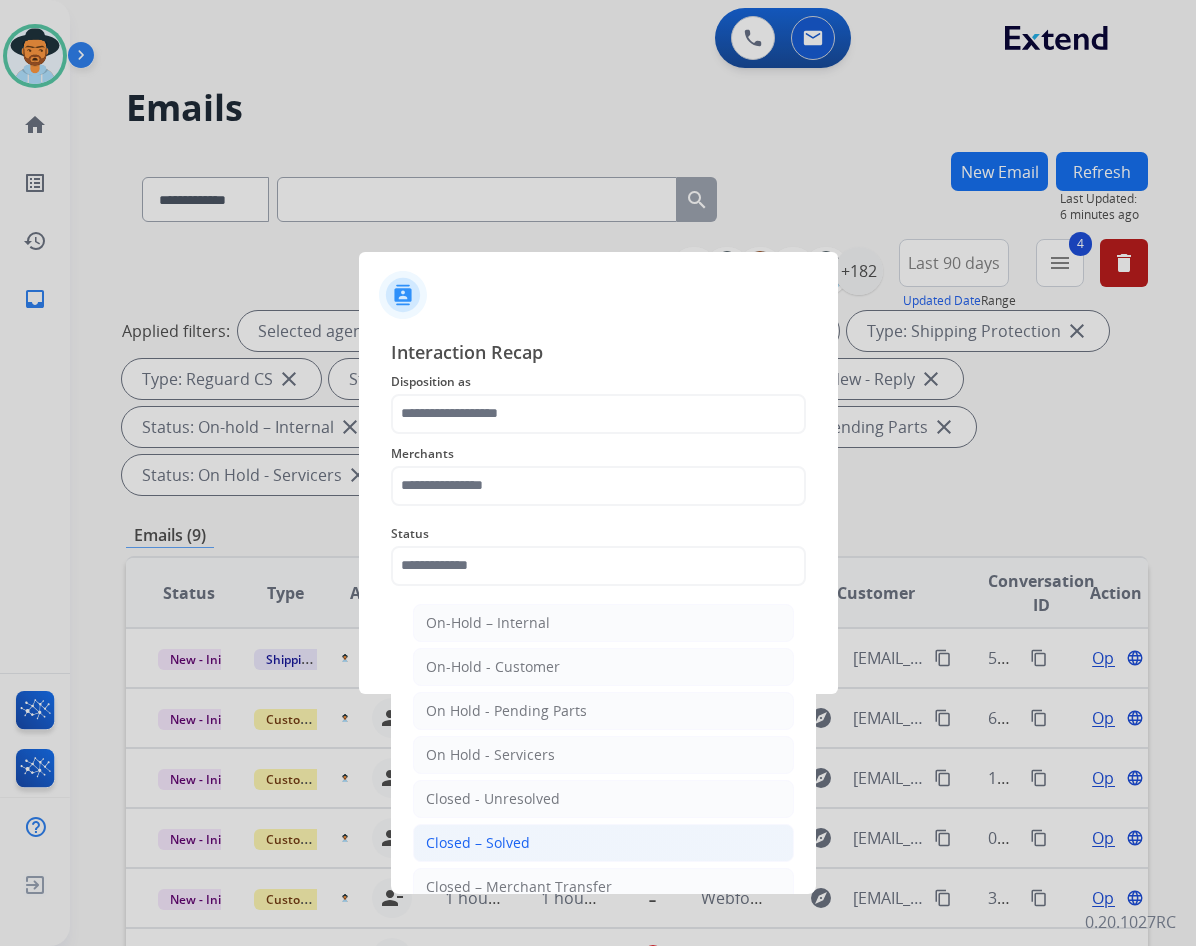 click on "Closed – Solved" 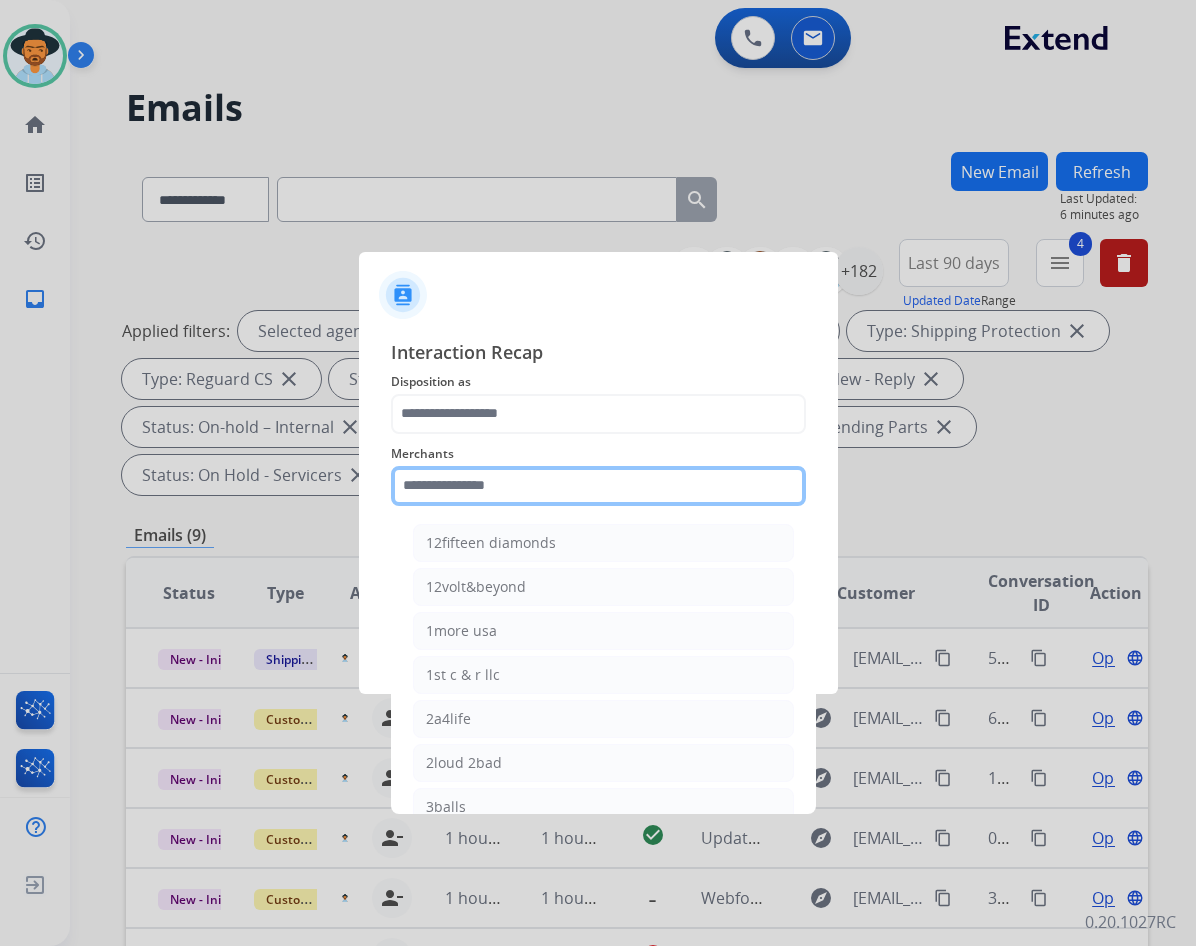 click 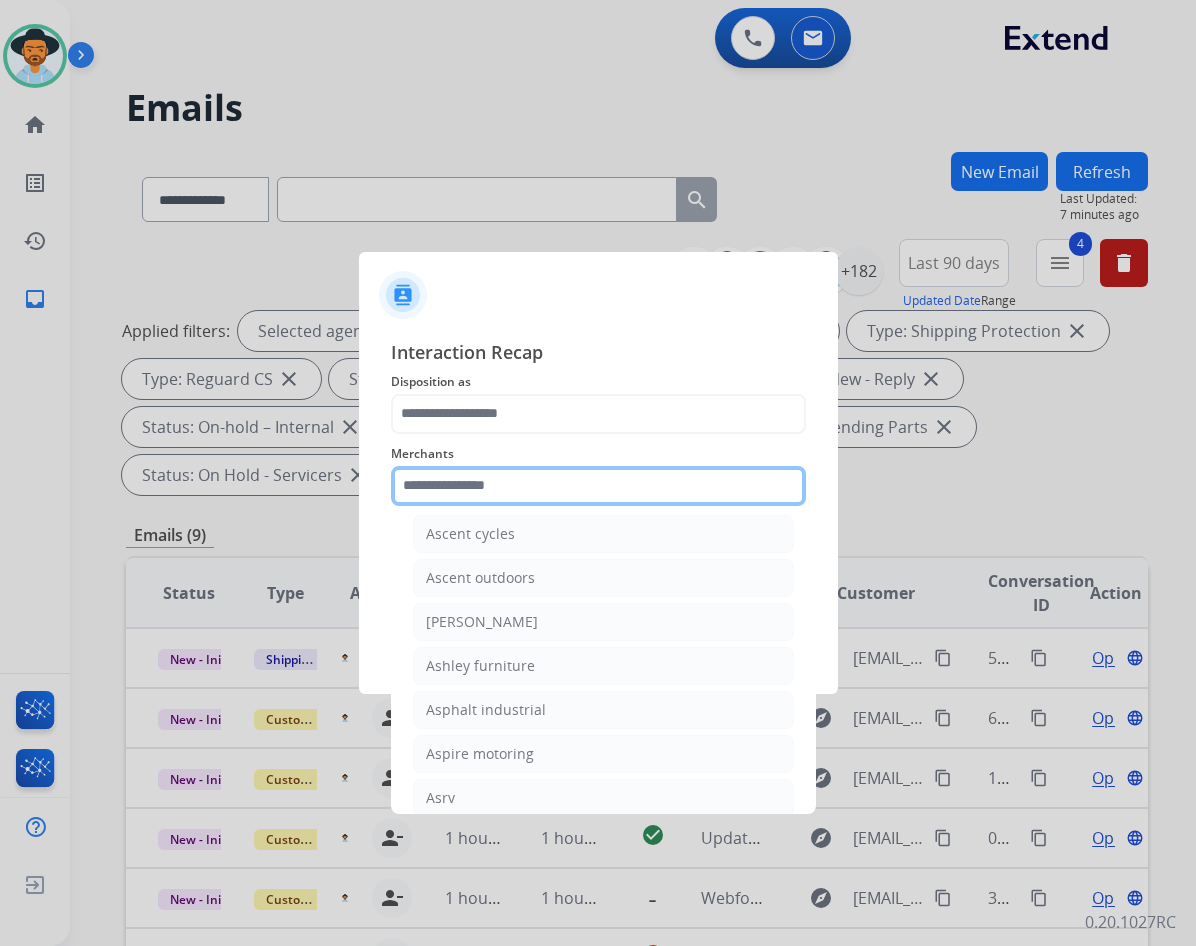 scroll, scrollTop: 2900, scrollLeft: 0, axis: vertical 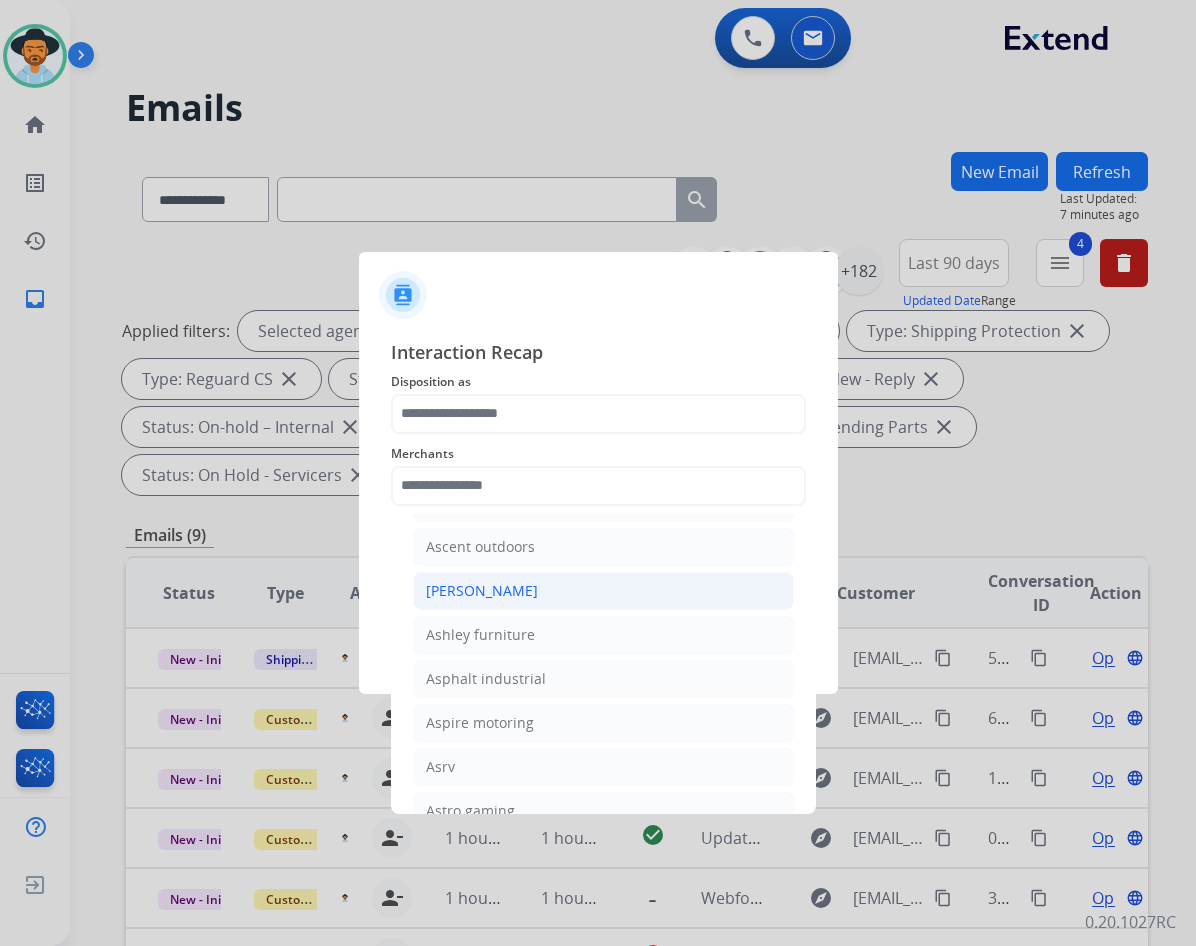 click on "[PERSON_NAME]" 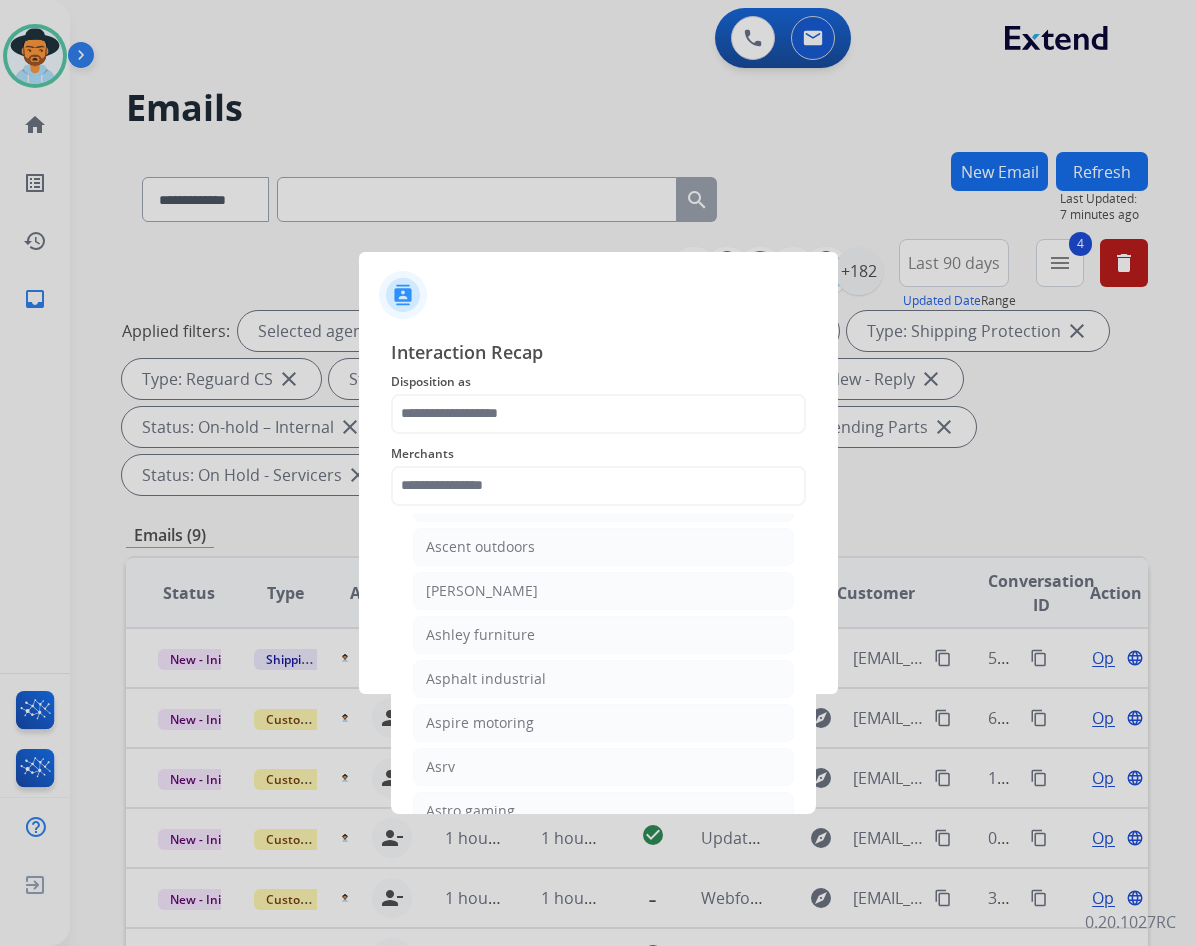 type on "**********" 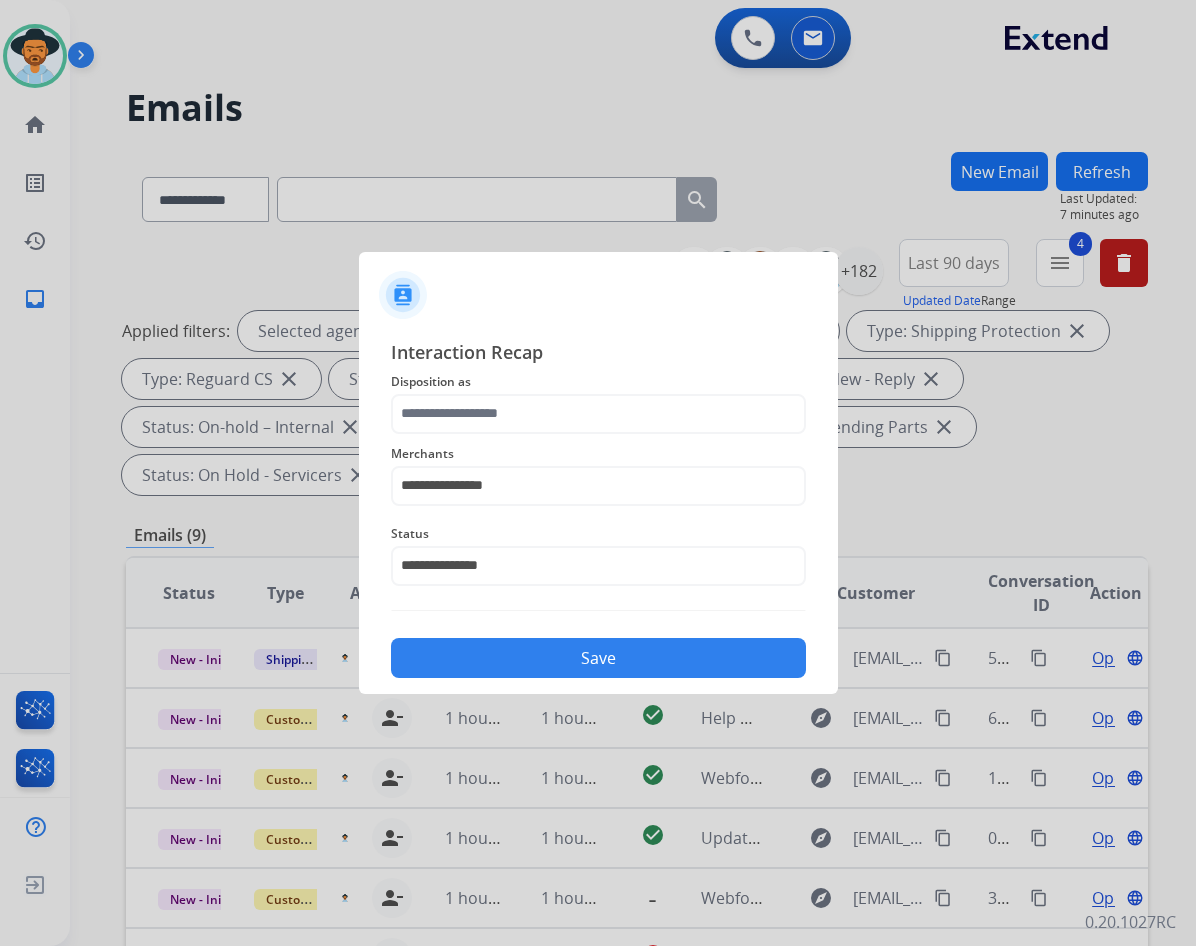 click on "Save" 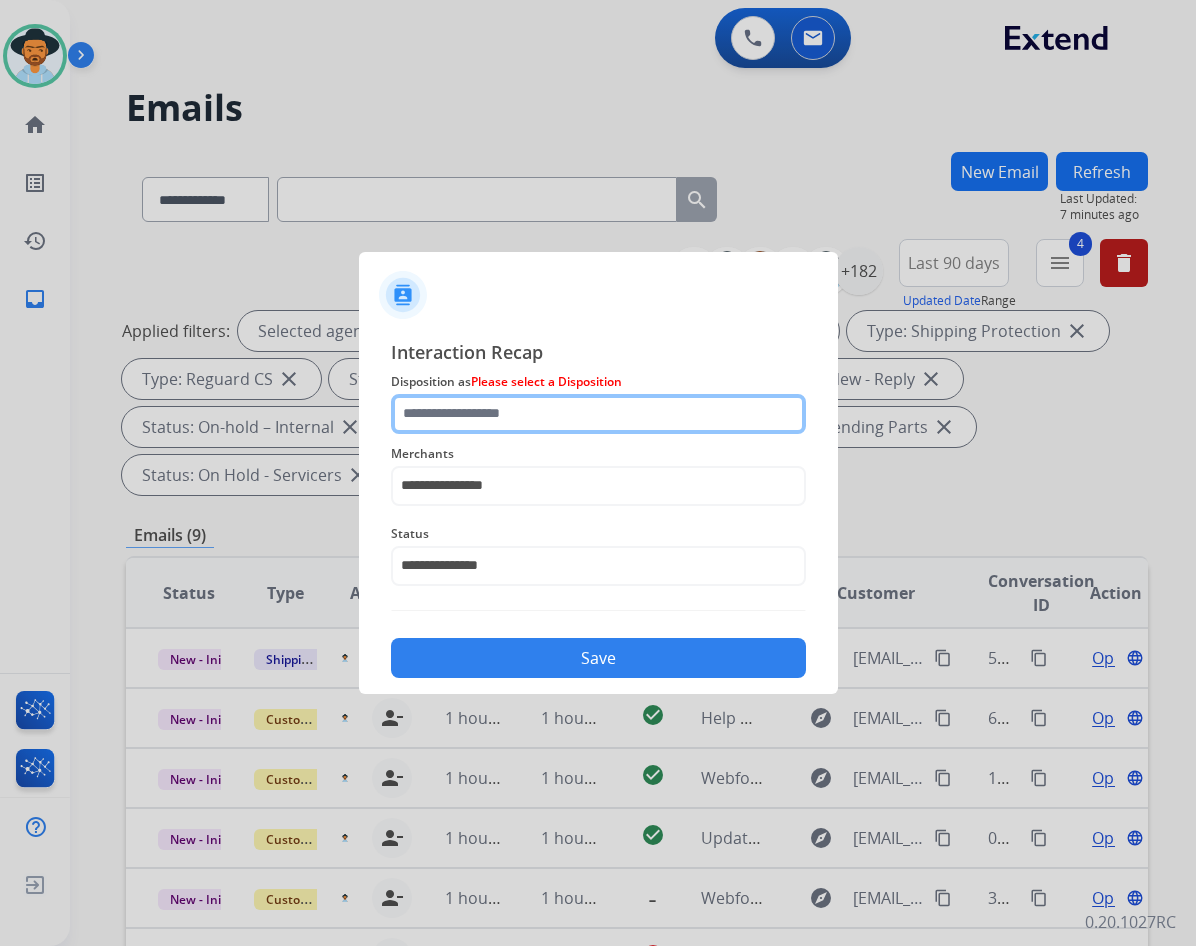 click 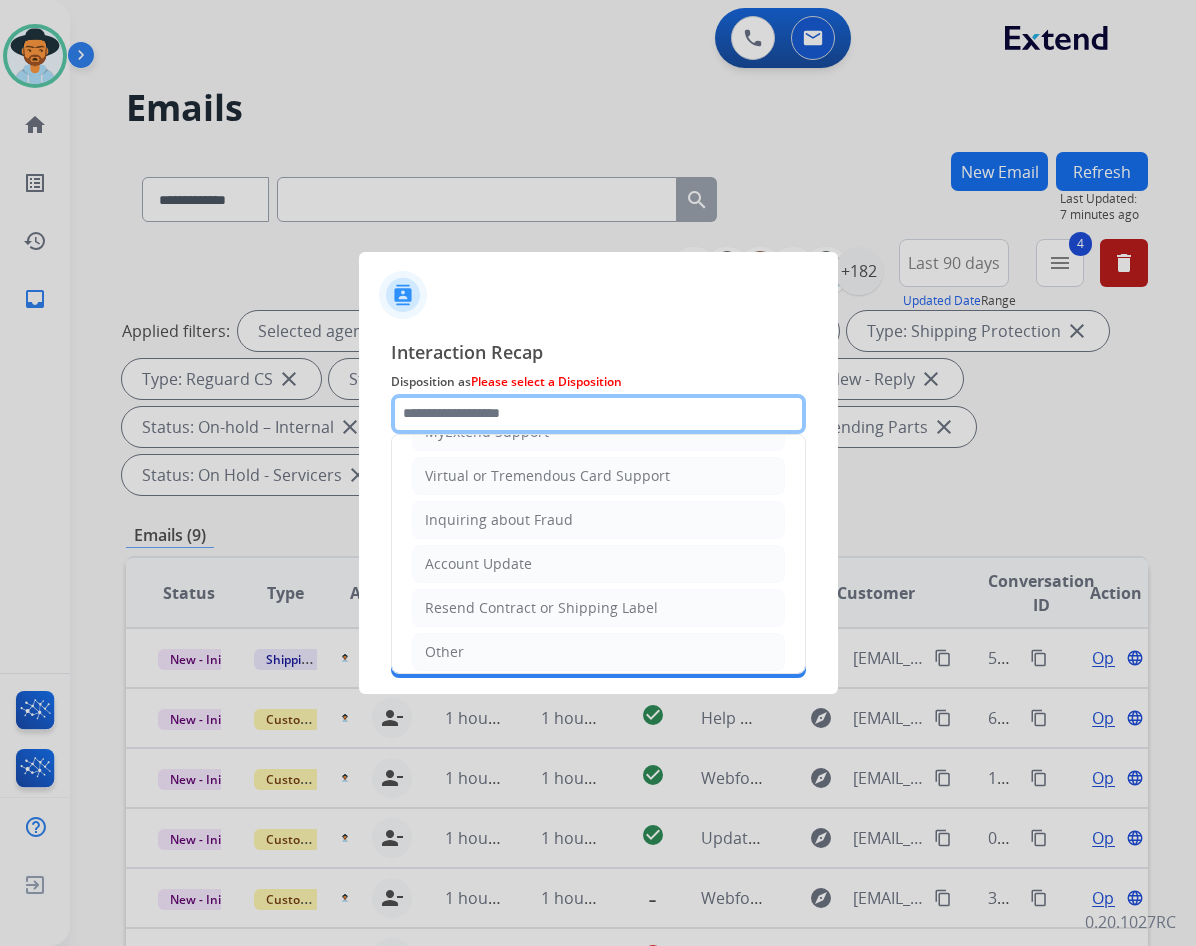 scroll, scrollTop: 300, scrollLeft: 0, axis: vertical 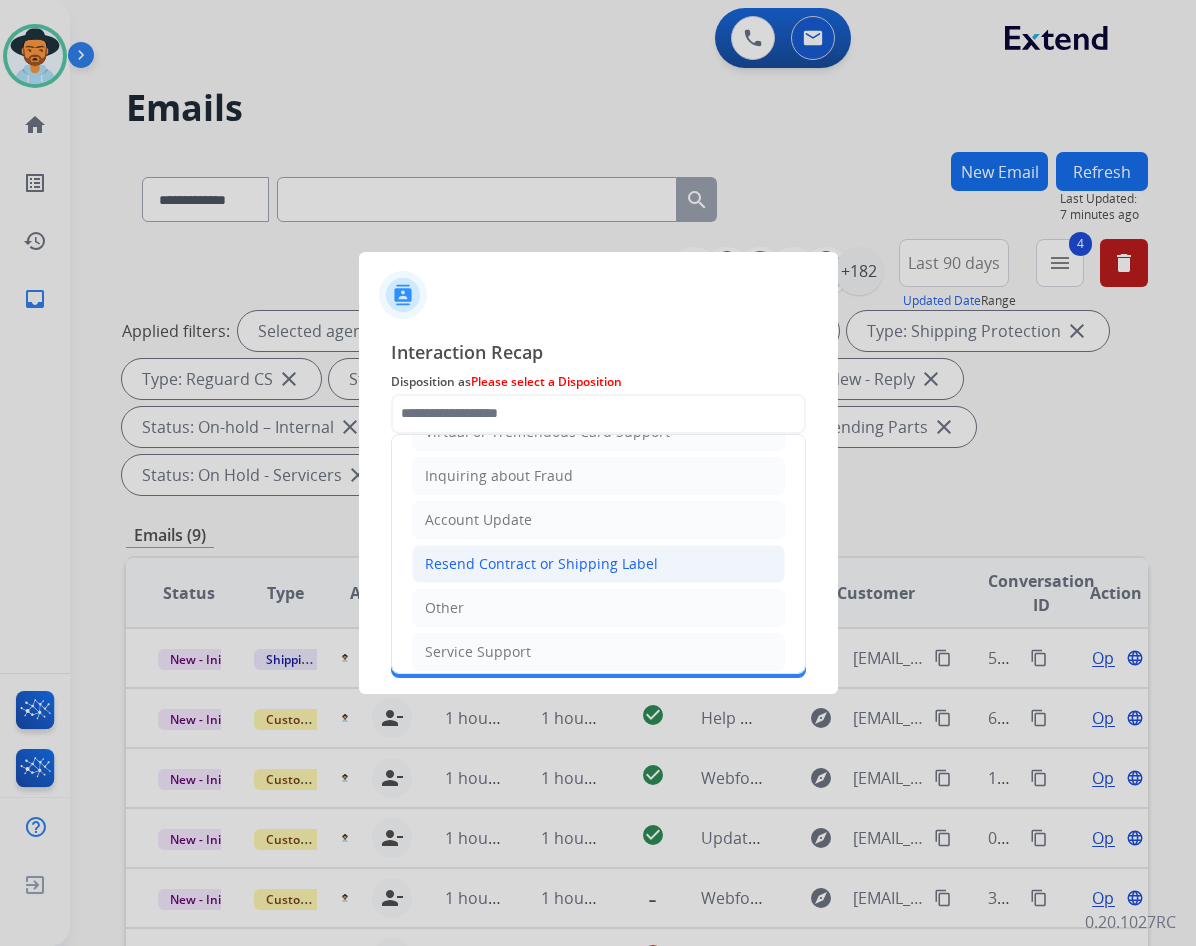 click on "Resend Contract or Shipping Label" 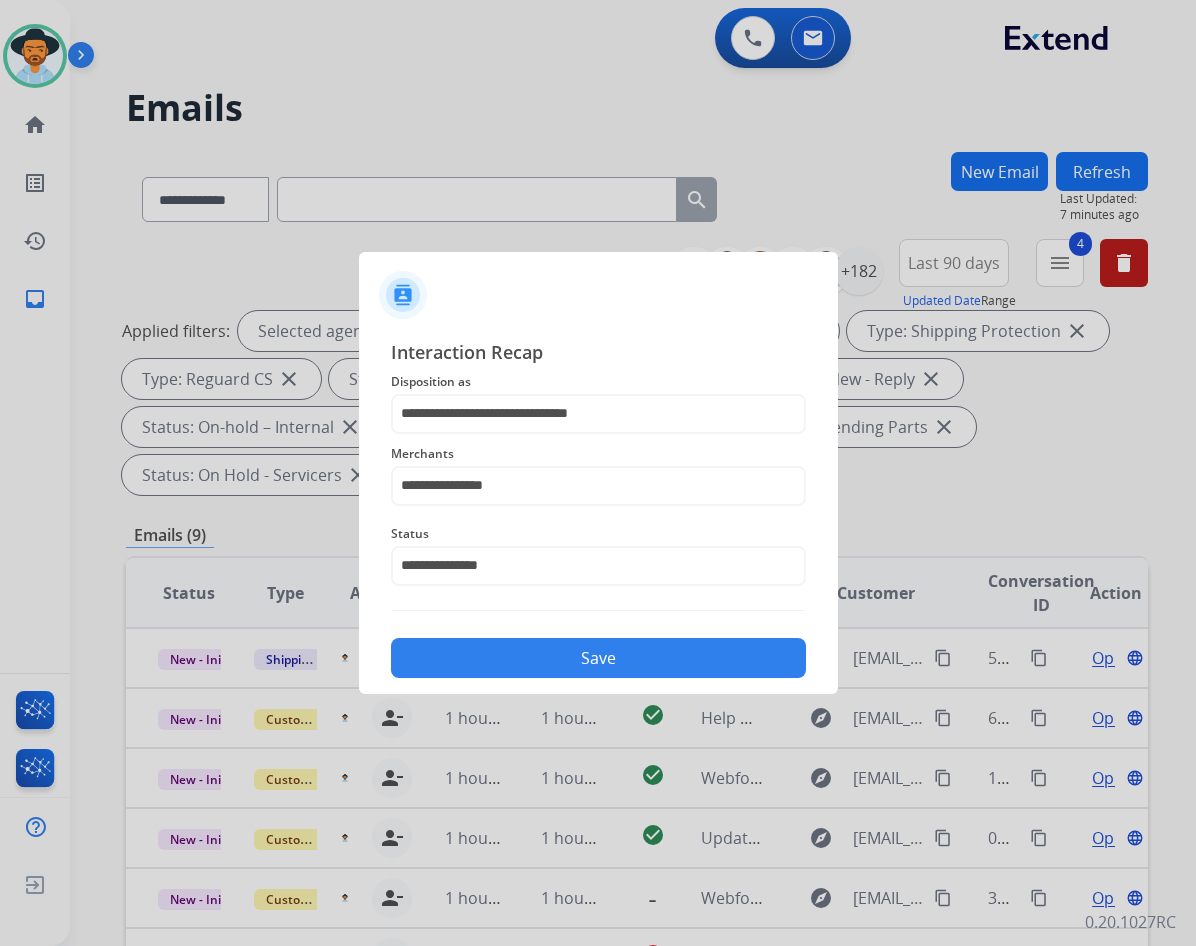 click on "Save" 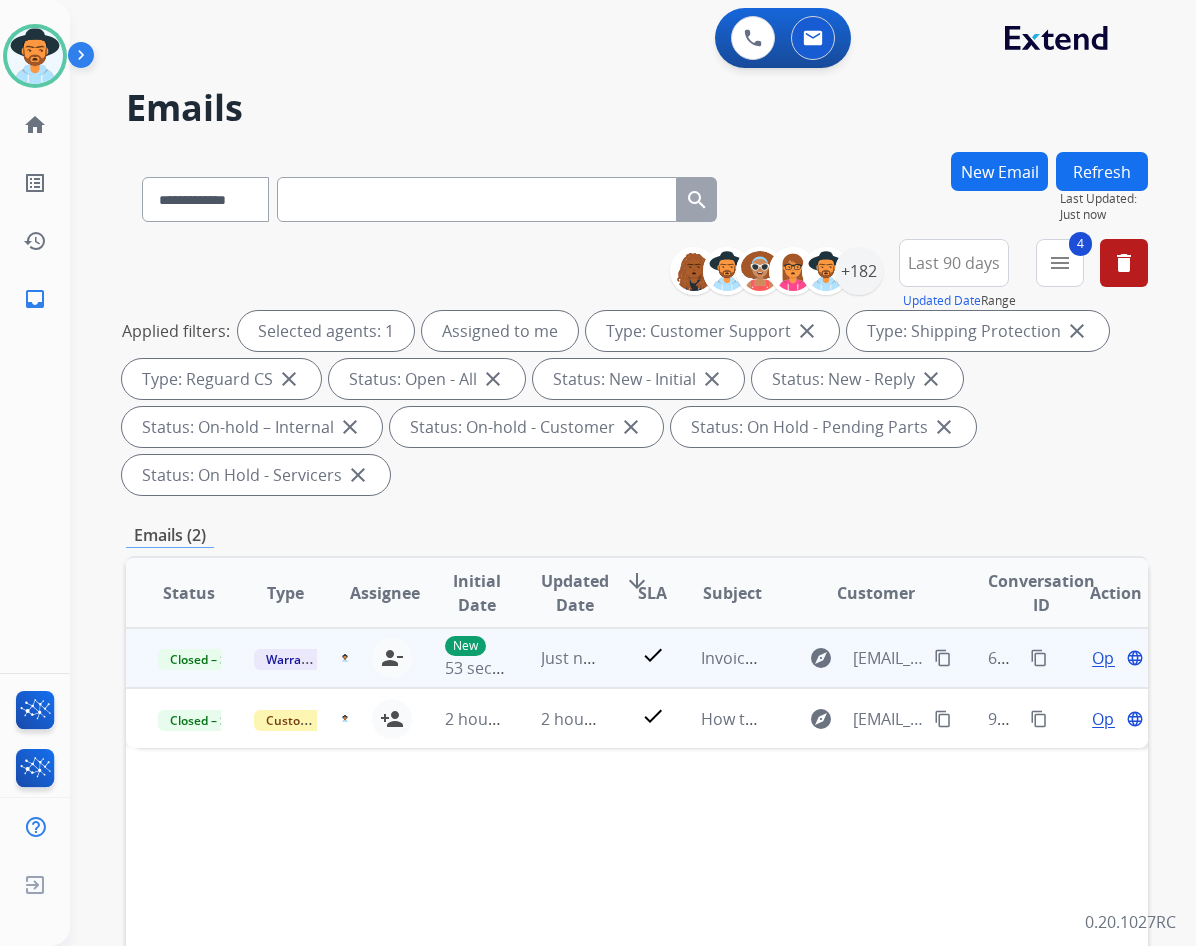click on "content_copy" at bounding box center [1039, 658] 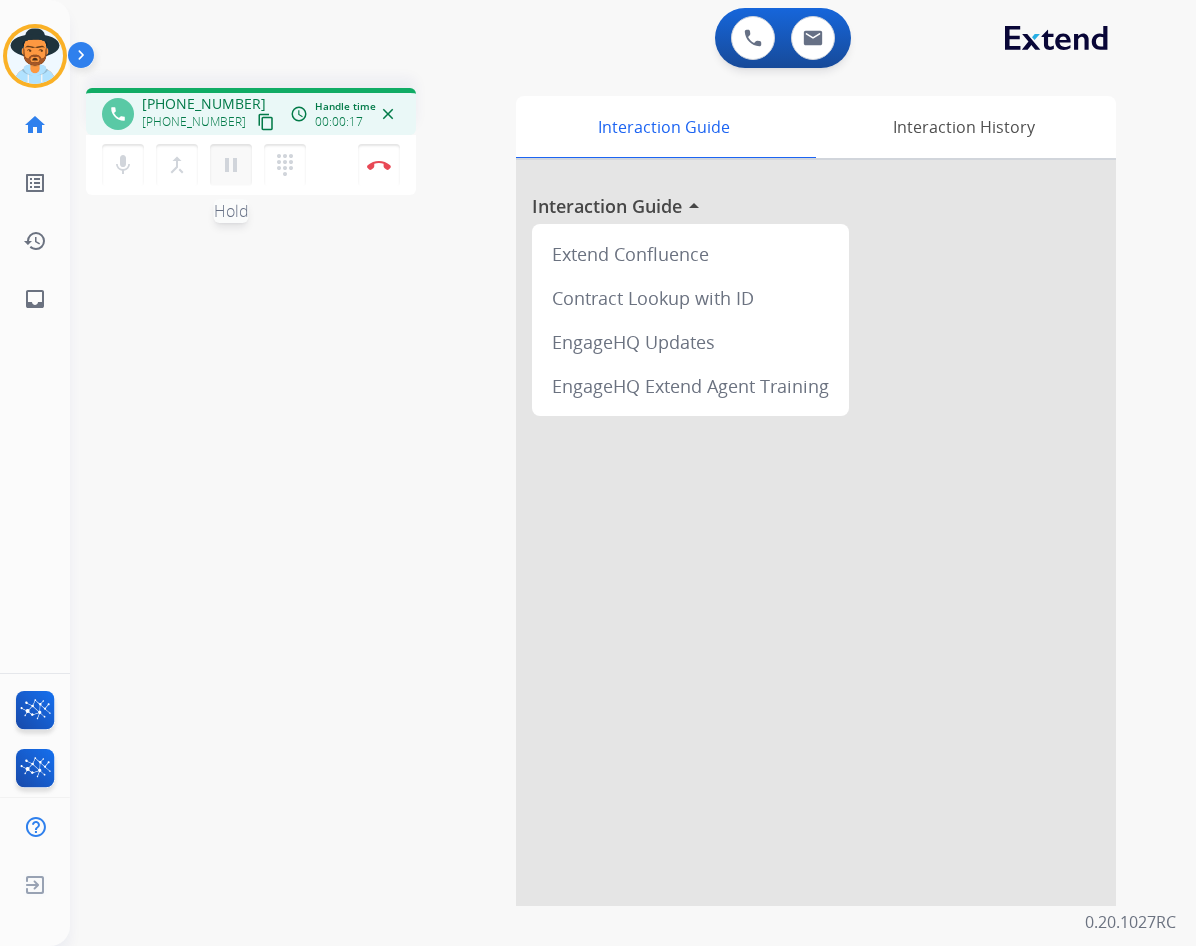 click on "pause" at bounding box center [231, 165] 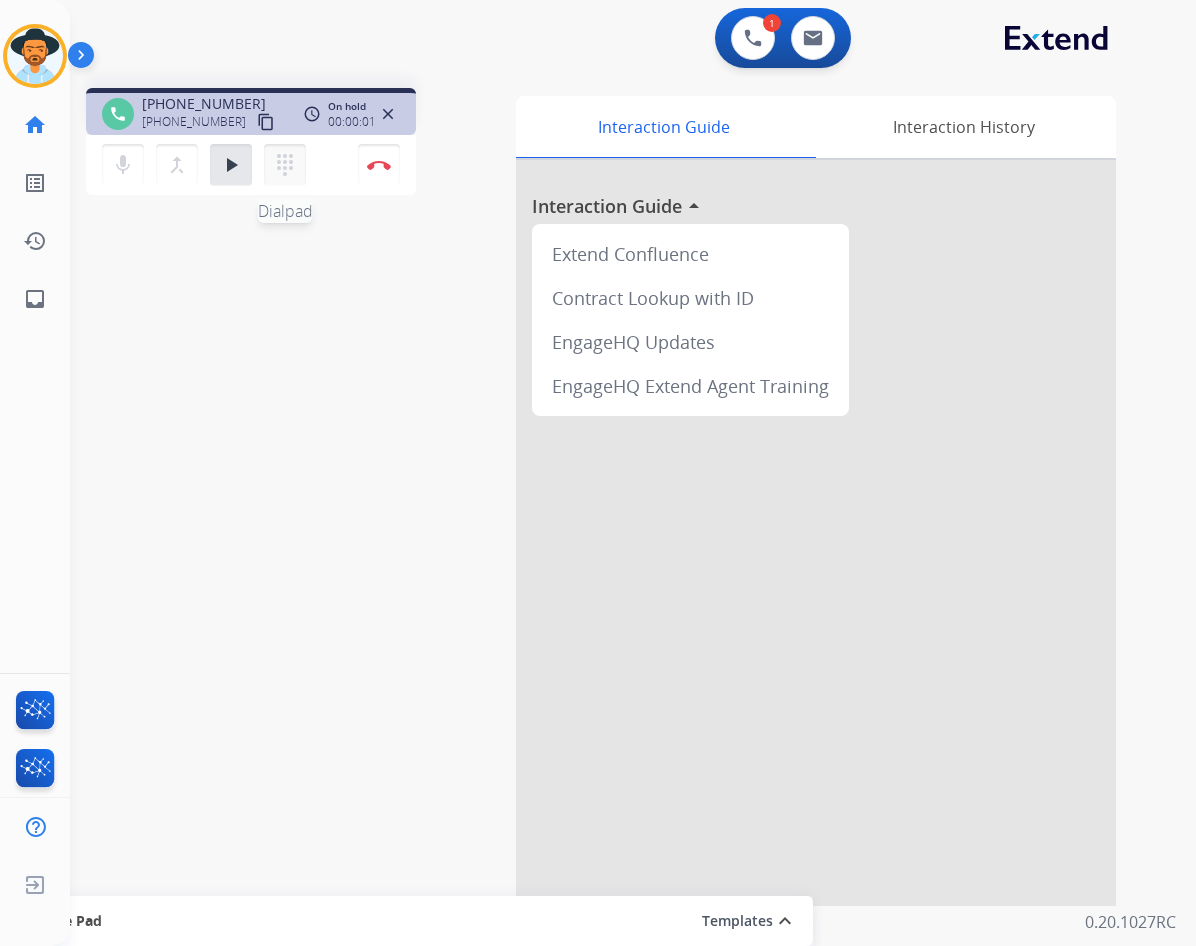 click on "dialpad" at bounding box center [285, 165] 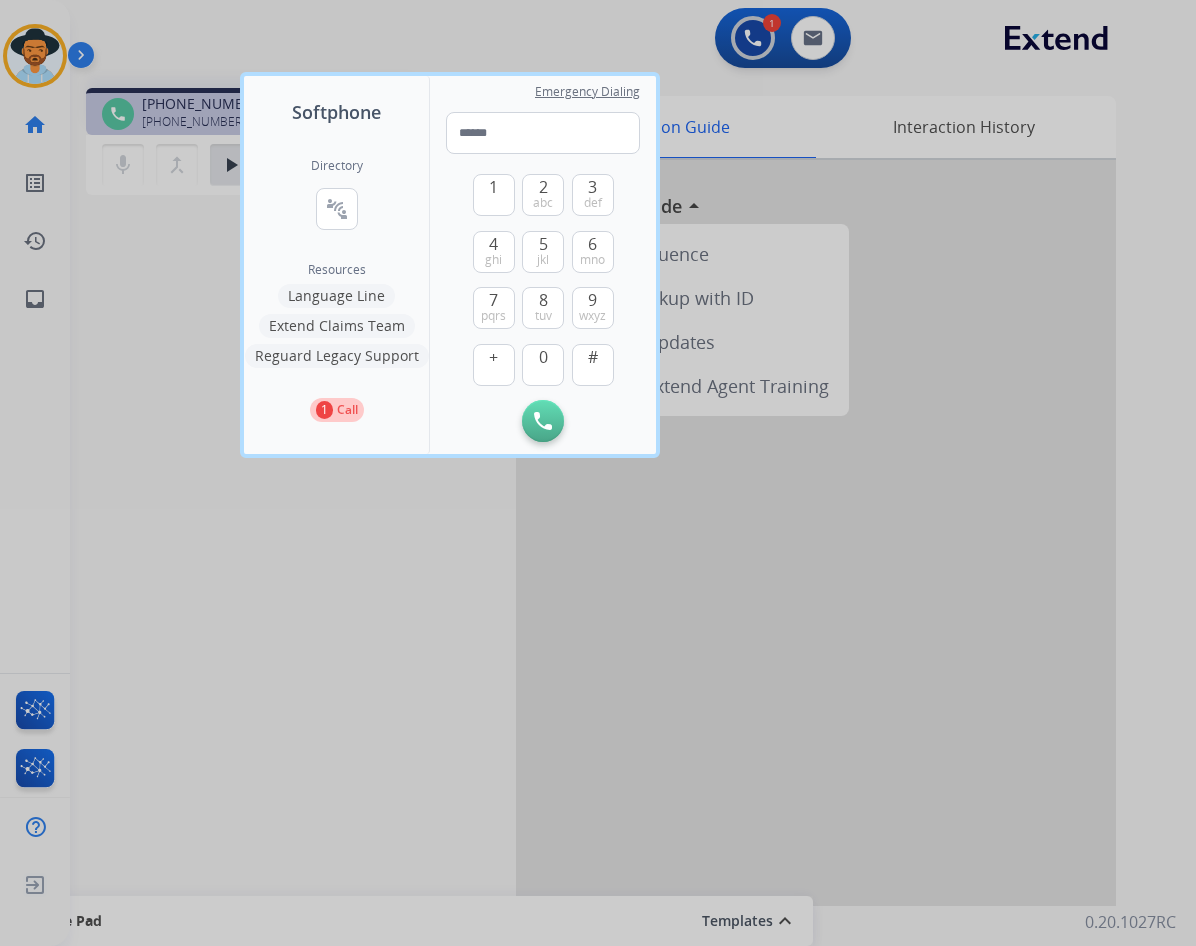 click on "Language Line" at bounding box center [336, 296] 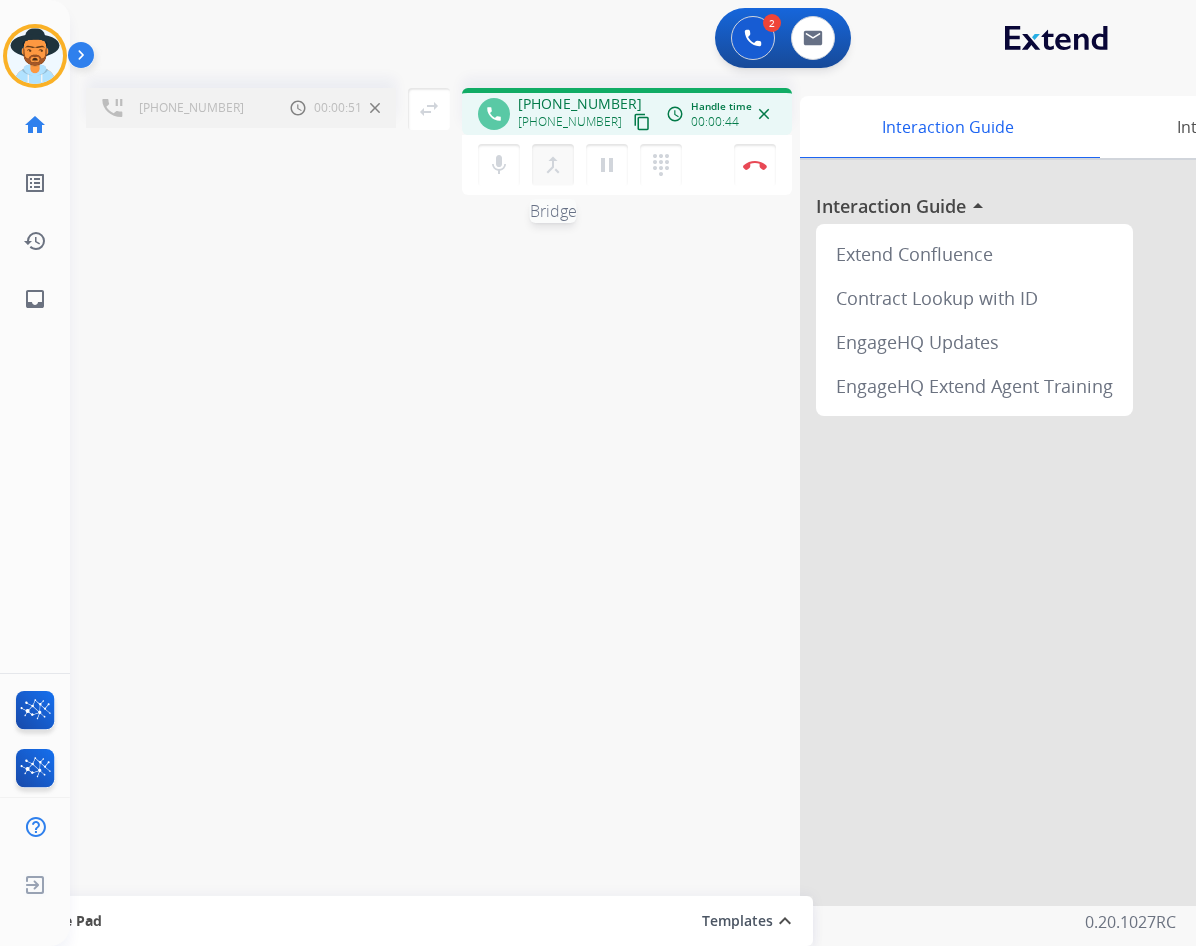 click on "merge_type" at bounding box center [553, 165] 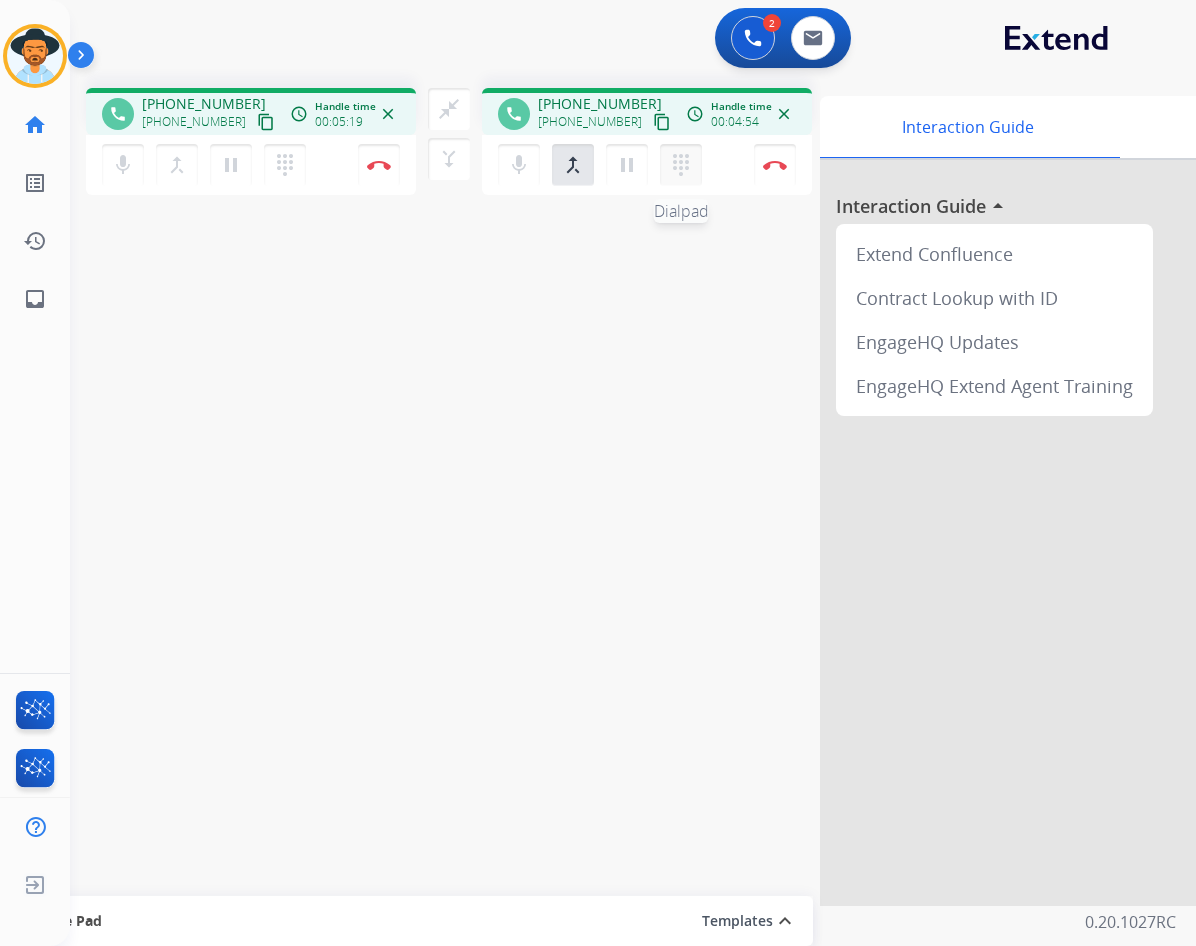 click on "dialpad" at bounding box center [285, 165] 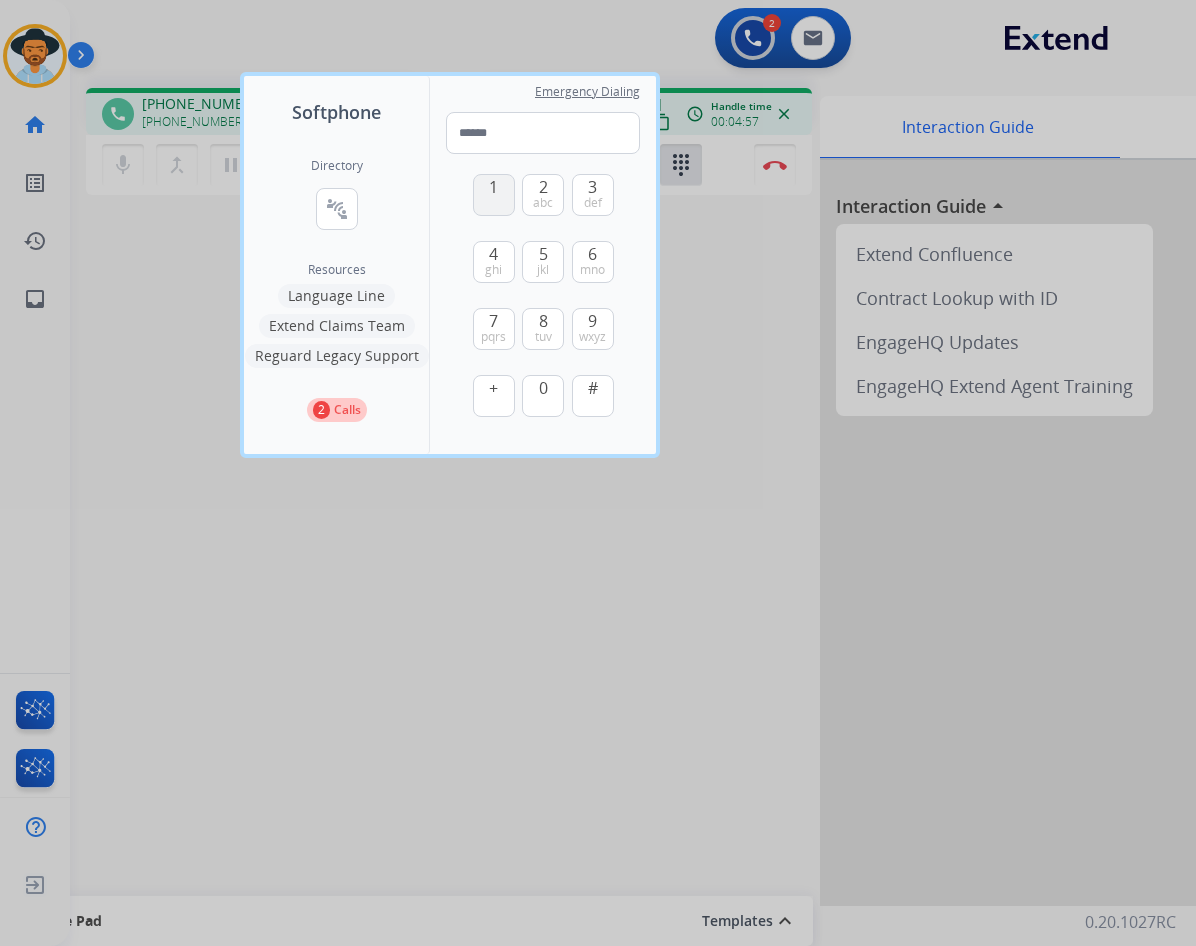 click on "1" at bounding box center [493, 187] 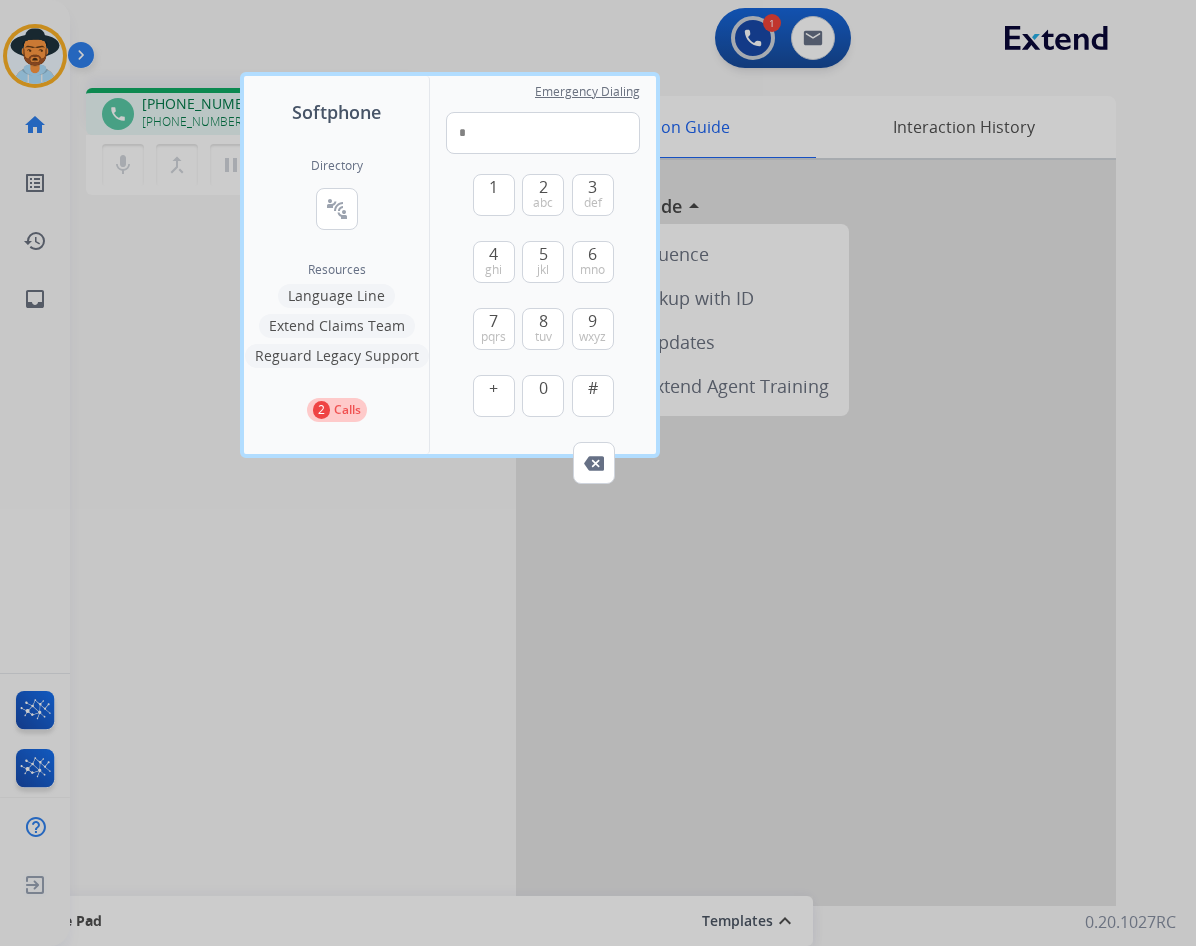 click at bounding box center (598, 473) 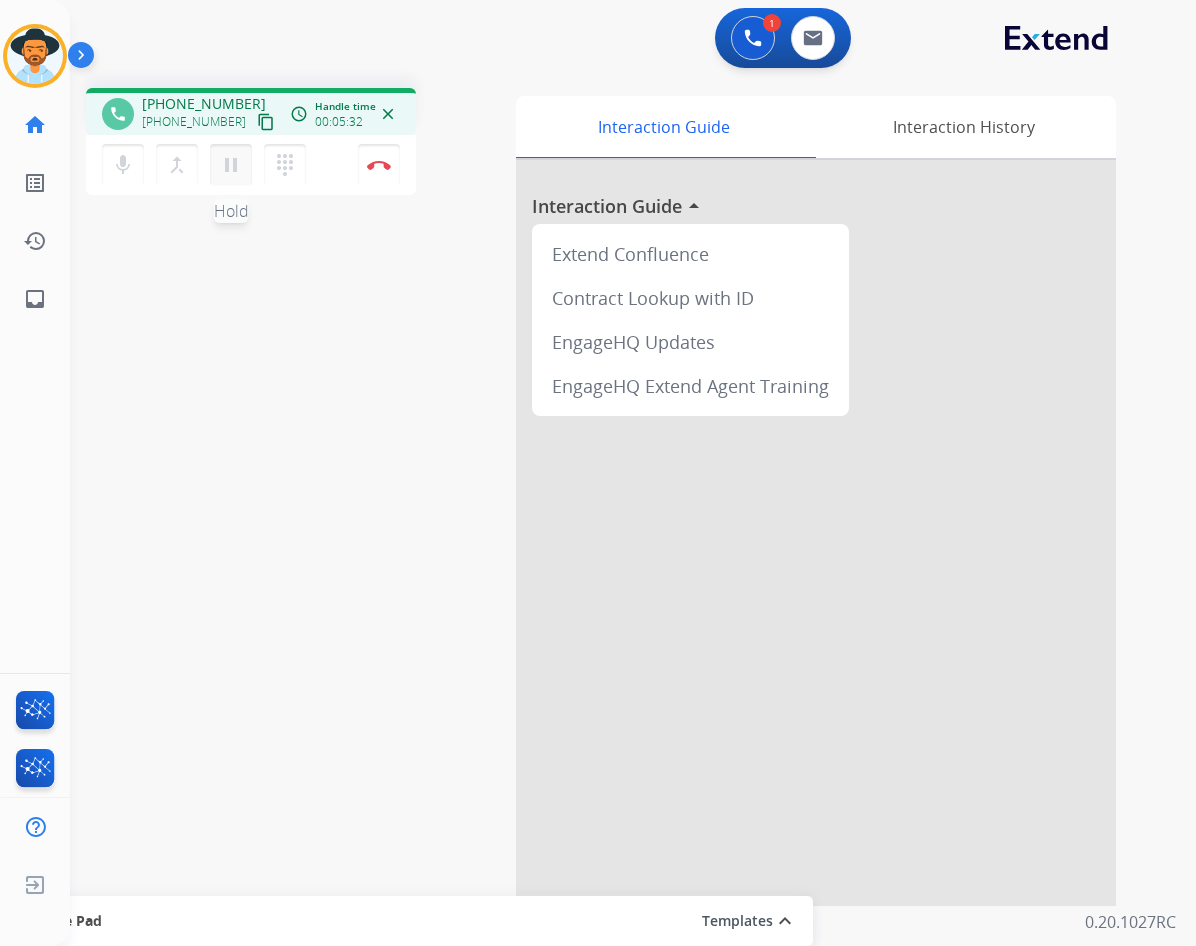 click on "pause" at bounding box center [231, 165] 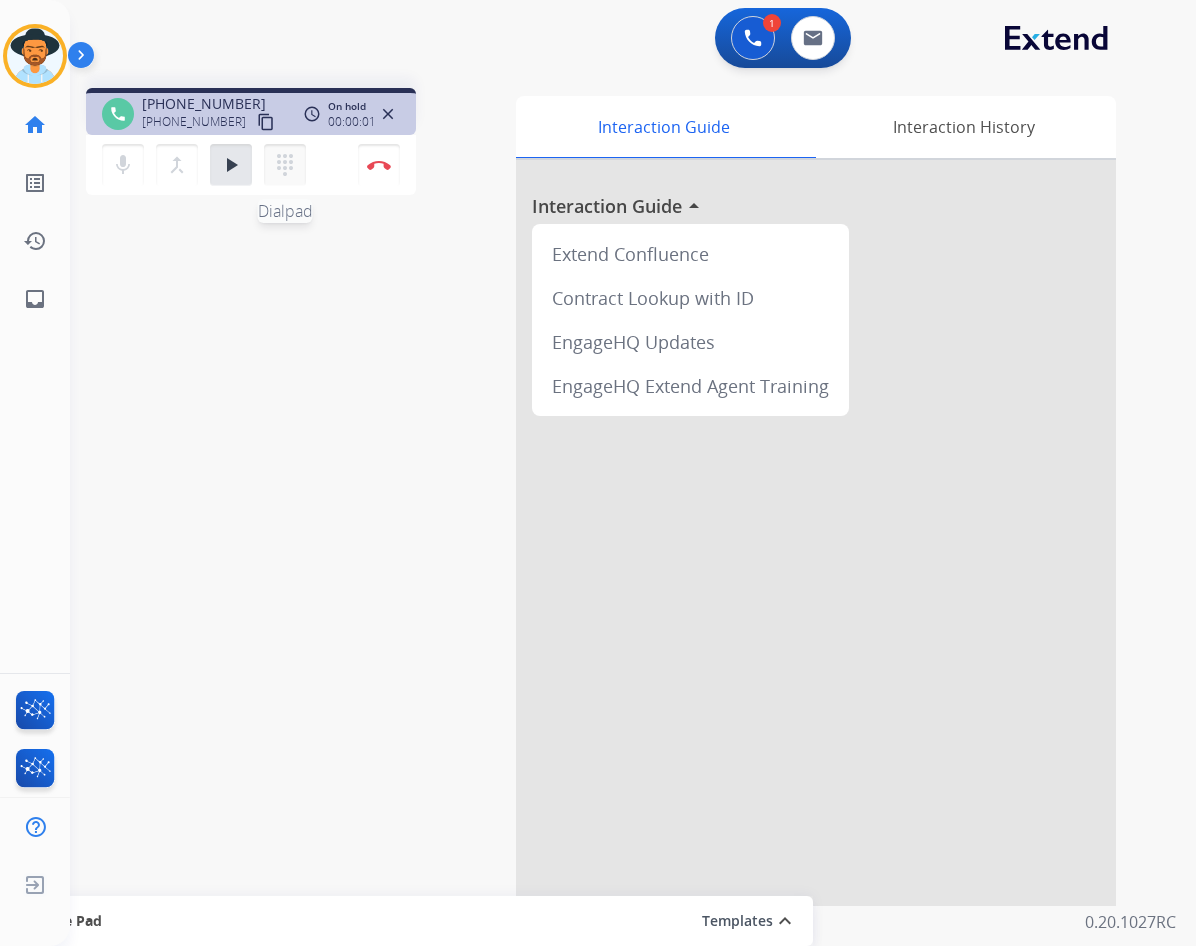 click on "dialpad" at bounding box center [285, 165] 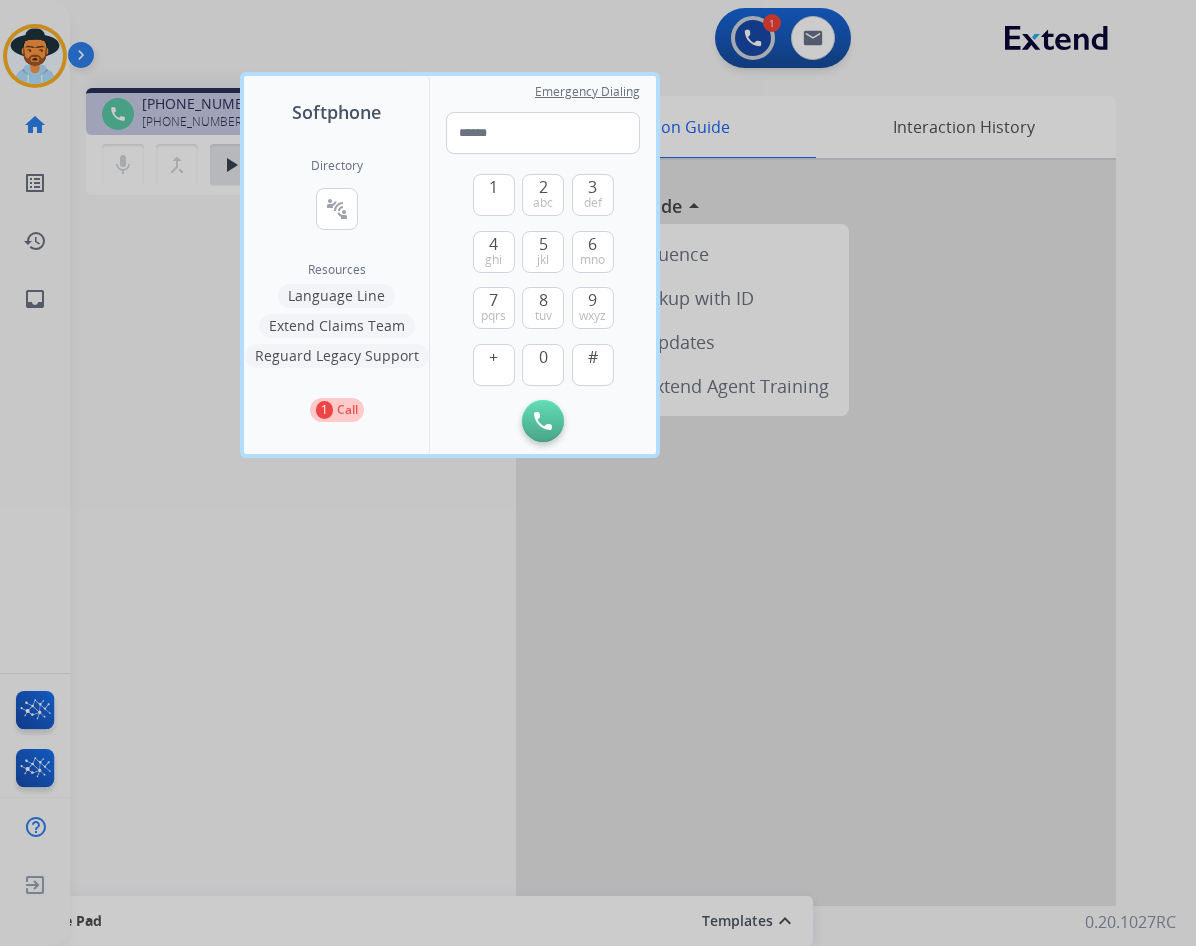 click on "Language Line" at bounding box center (336, 296) 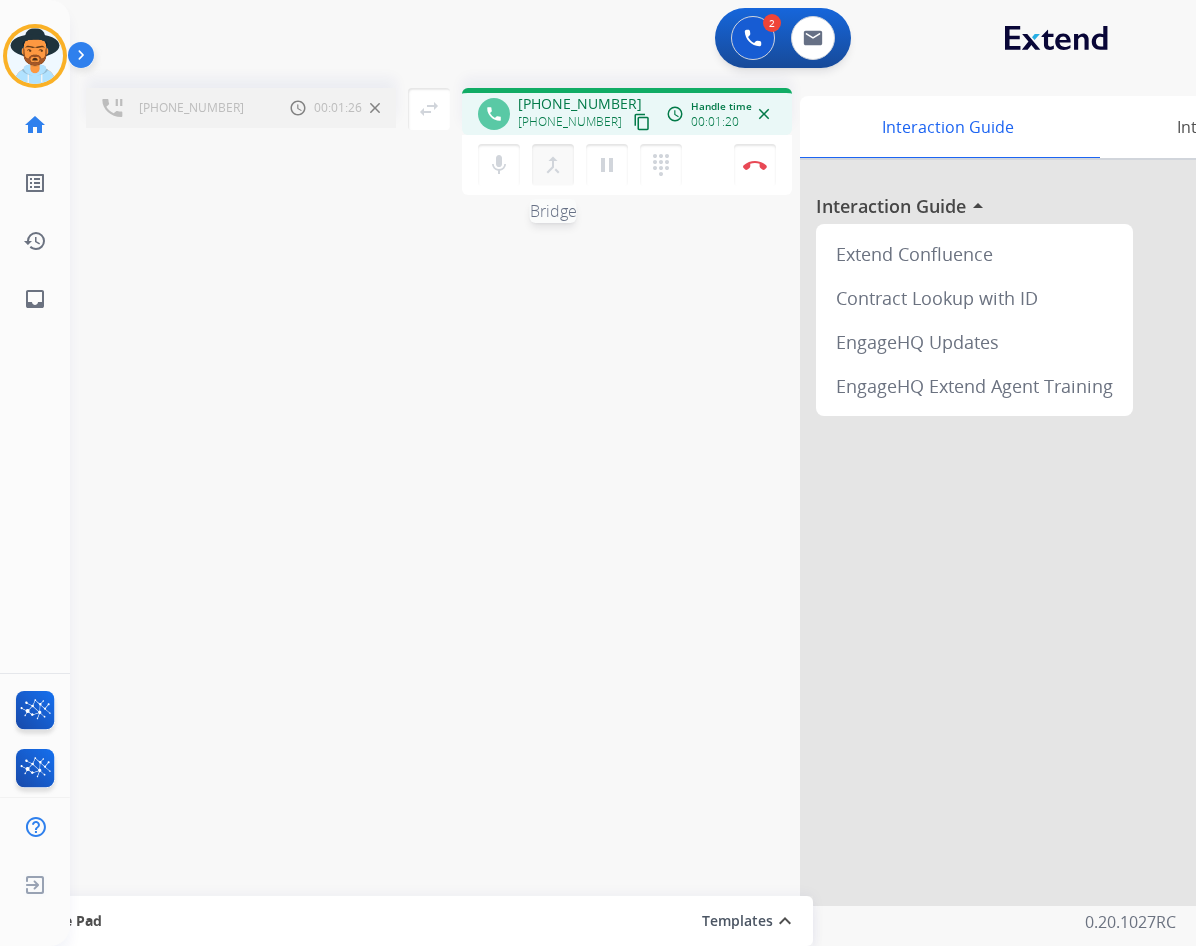 click on "merge_type" at bounding box center [553, 165] 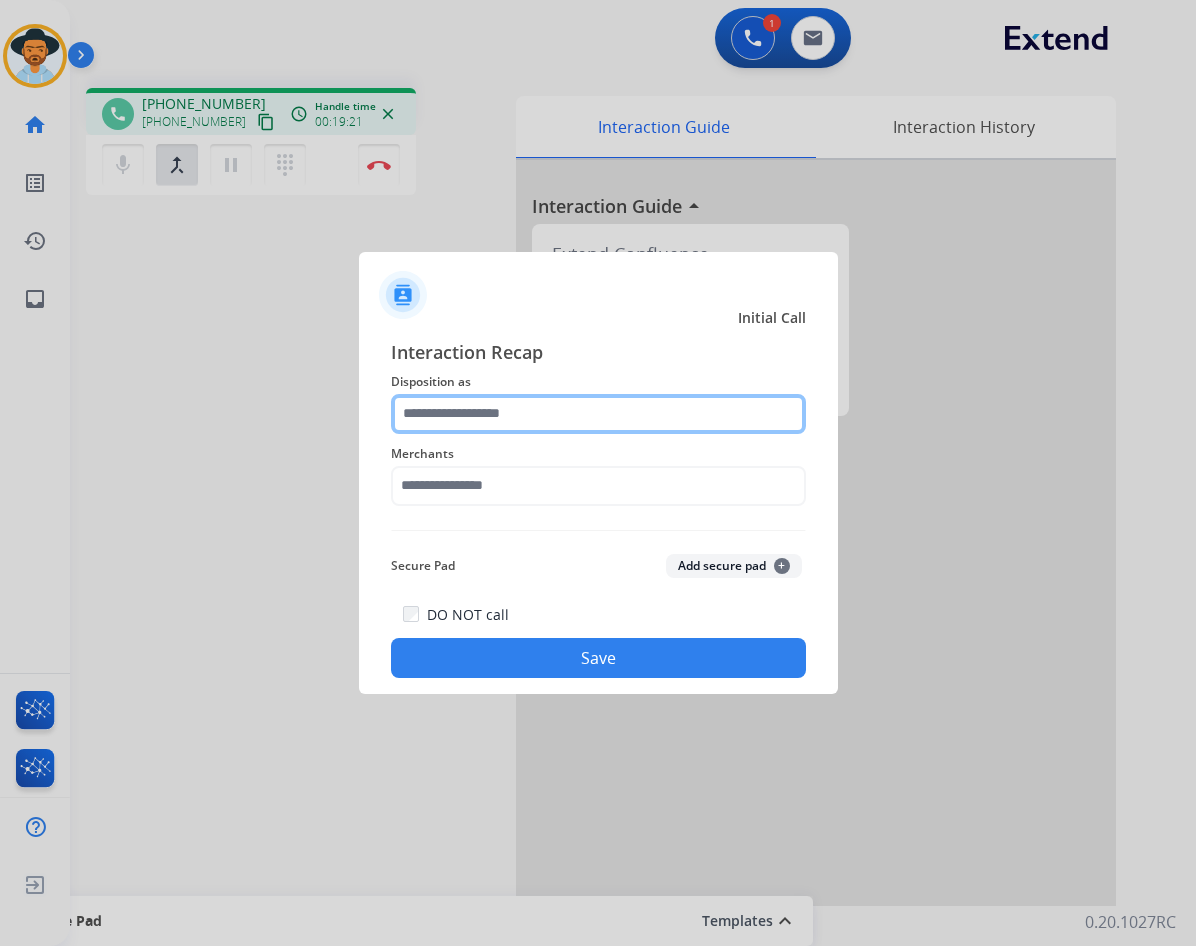 click 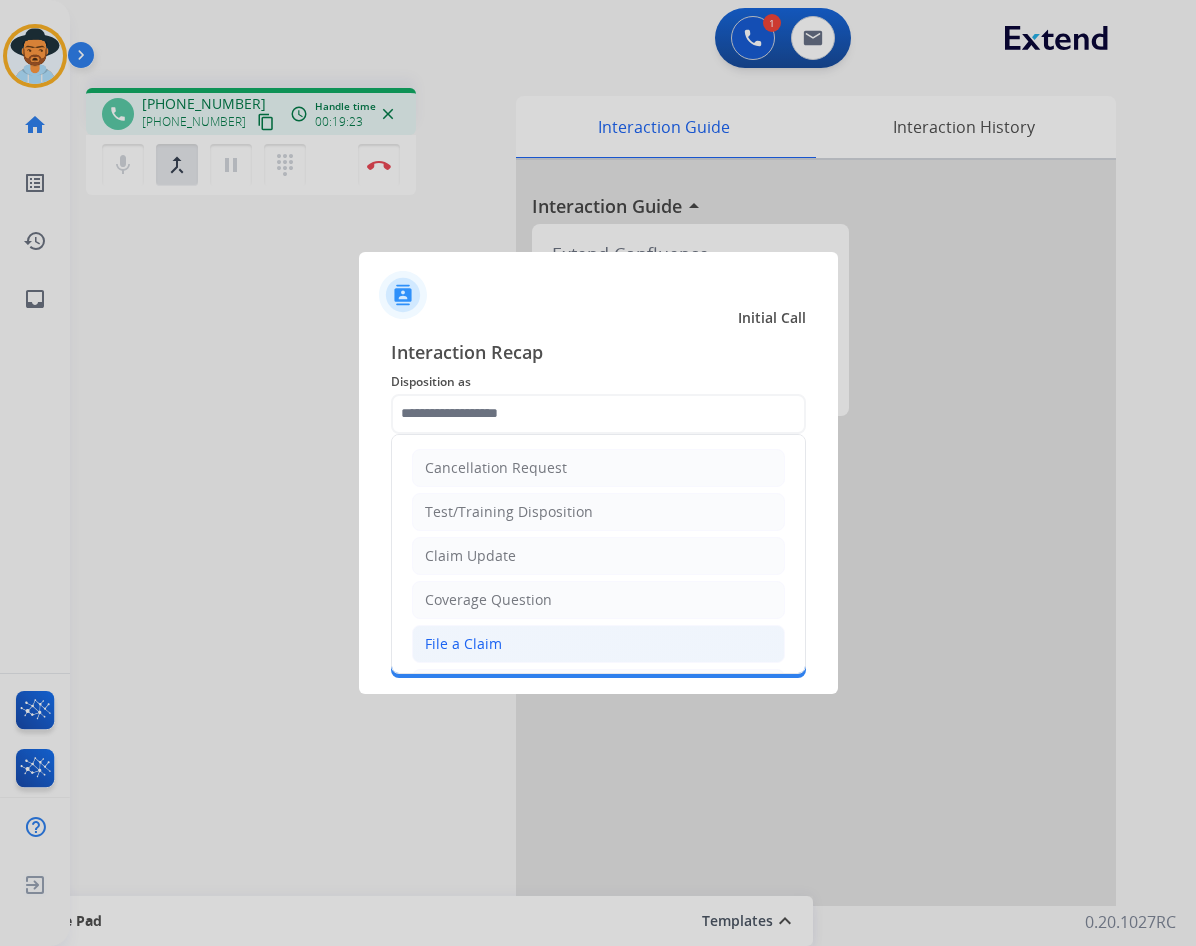 click on "File a Claim" 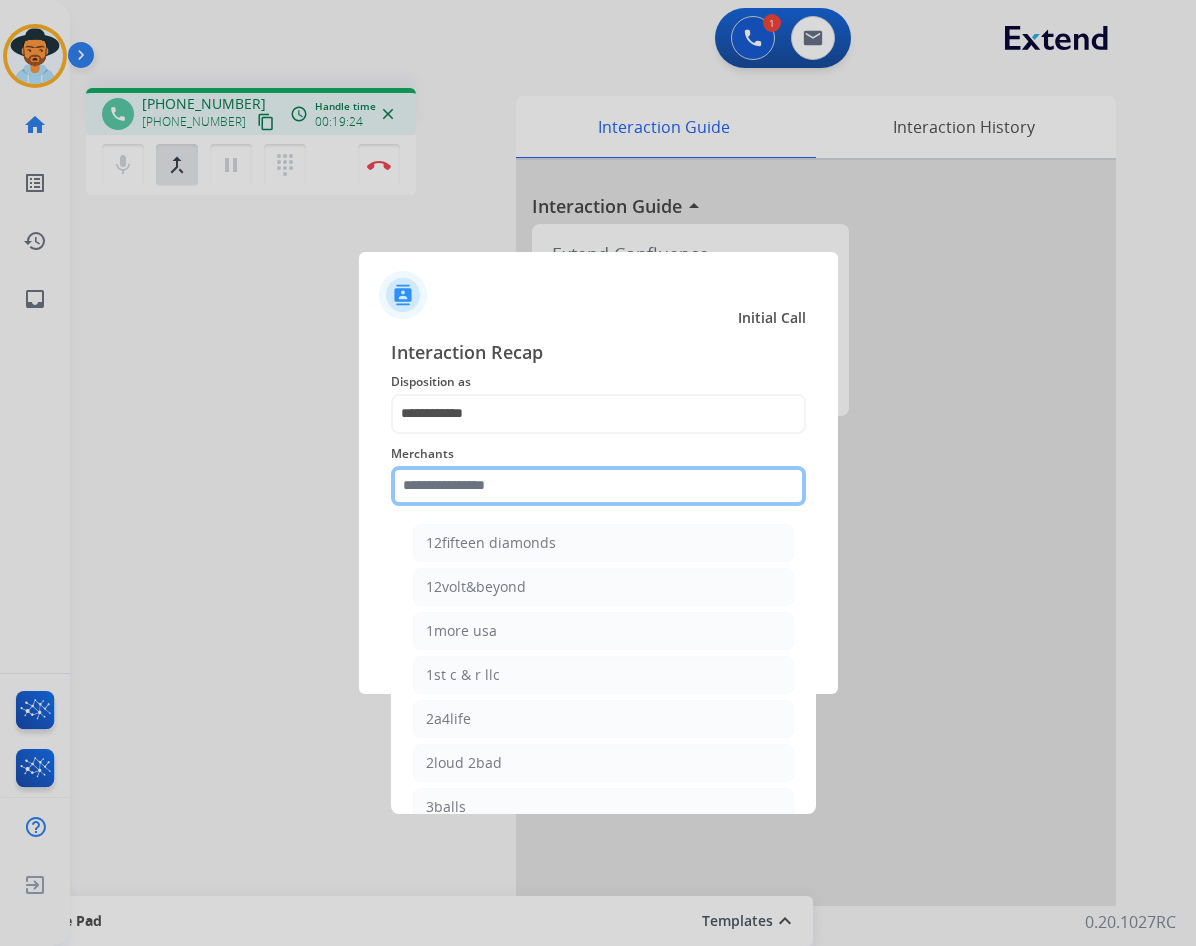 click 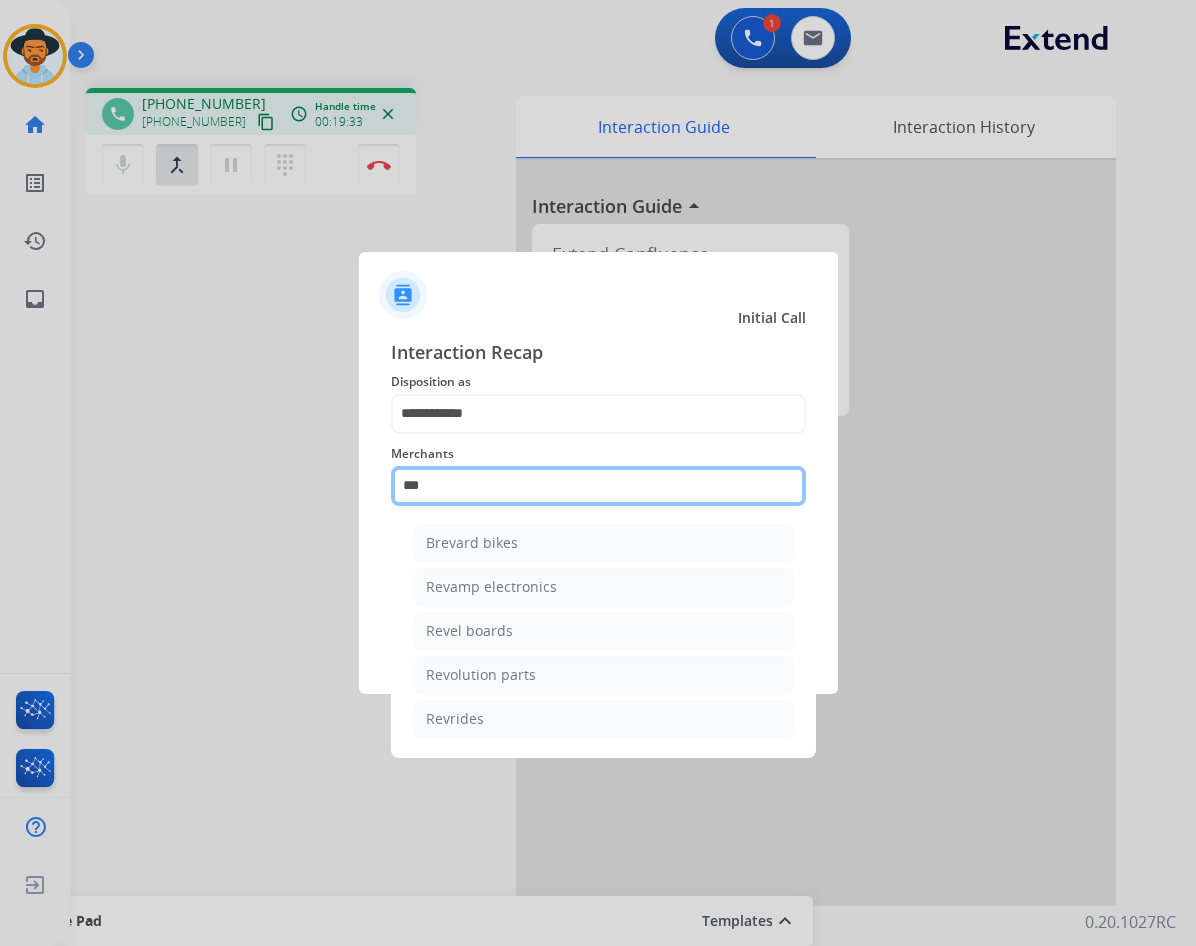 scroll, scrollTop: 0, scrollLeft: 0, axis: both 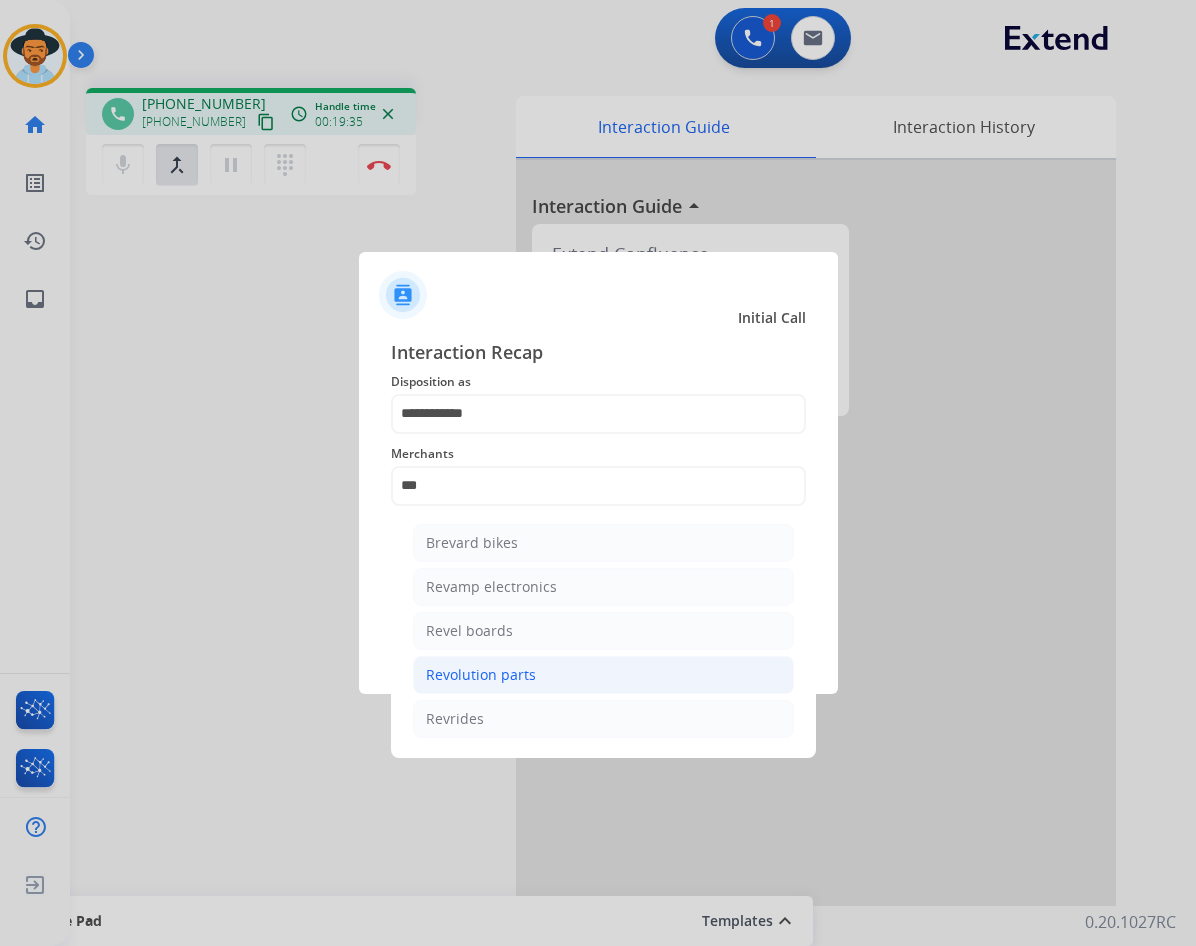 click on "Revolution parts" 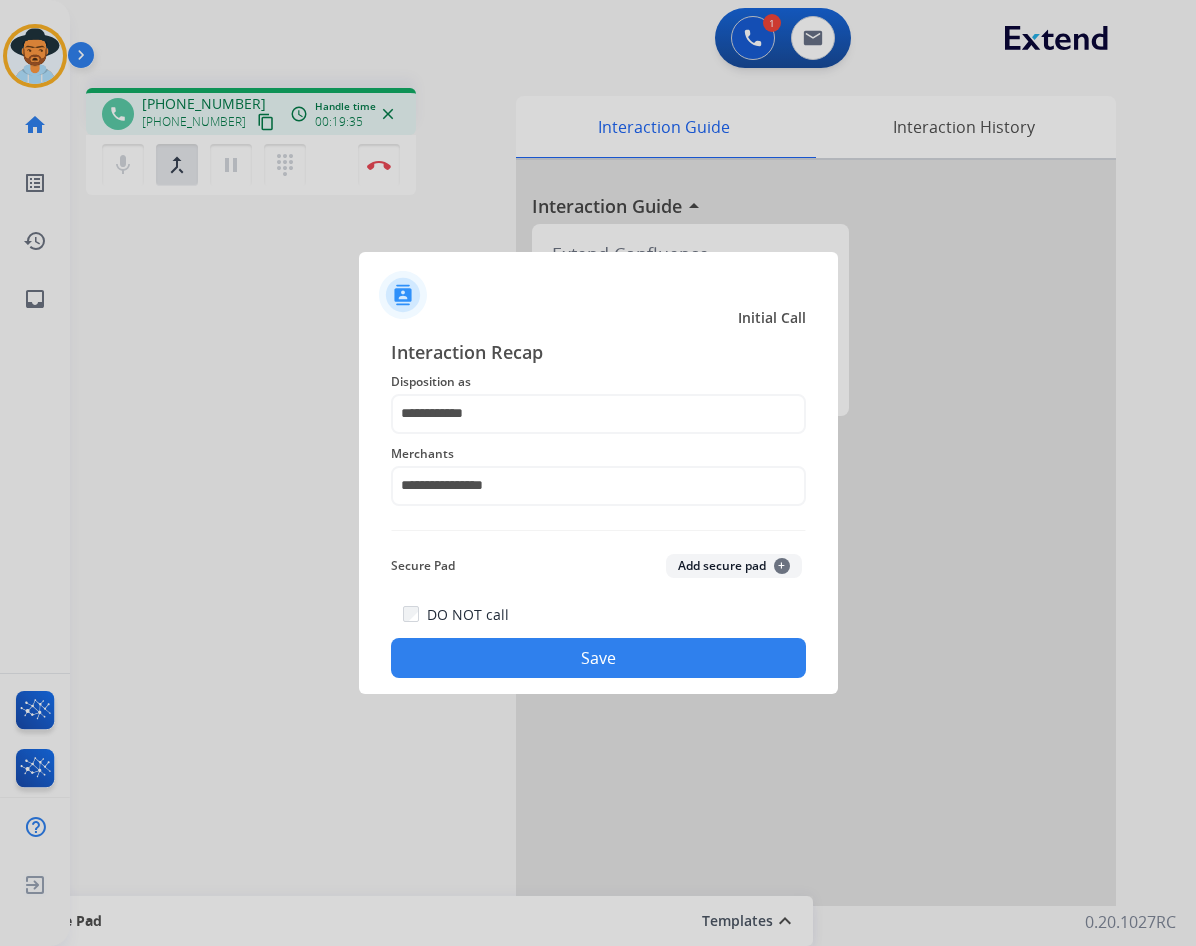 click on "Save" 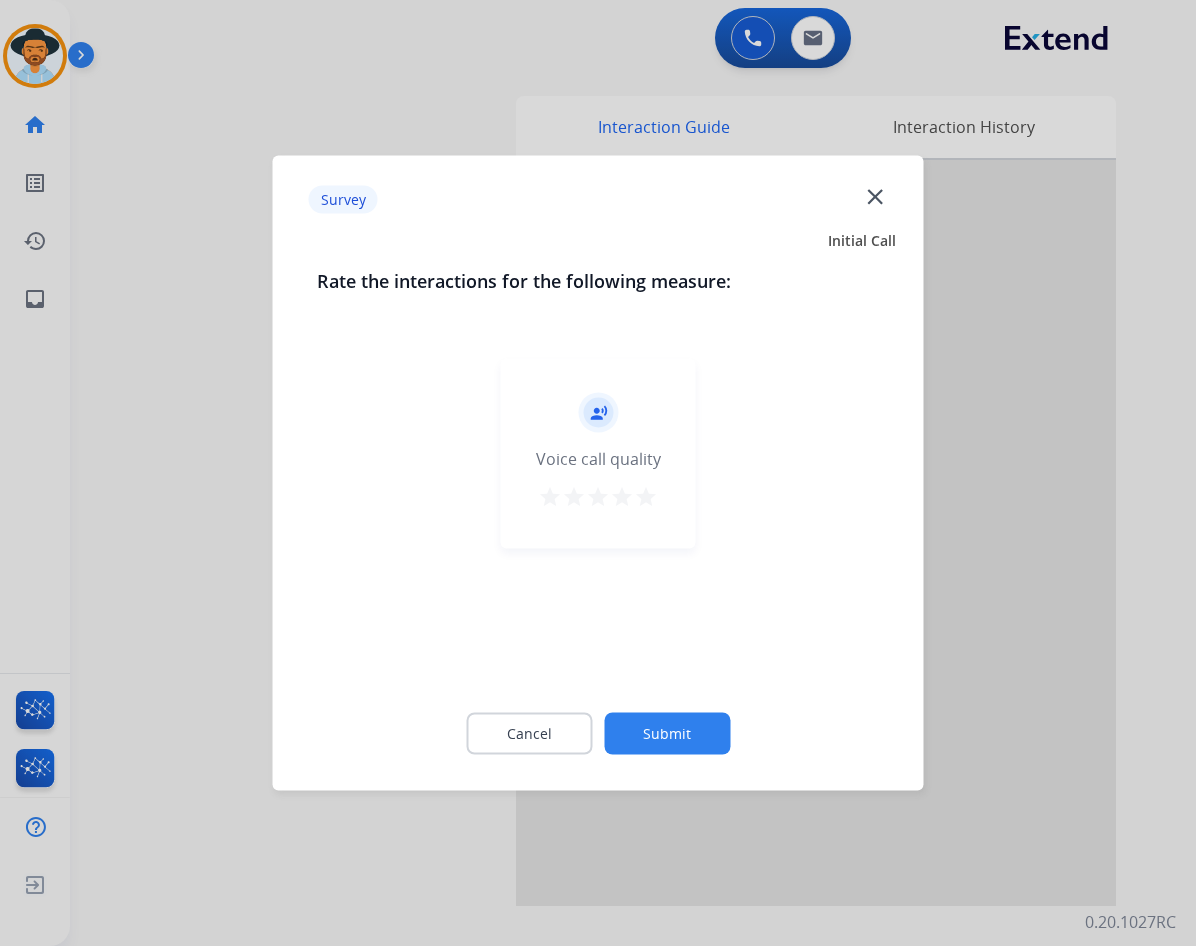 click on "star" at bounding box center [646, 497] 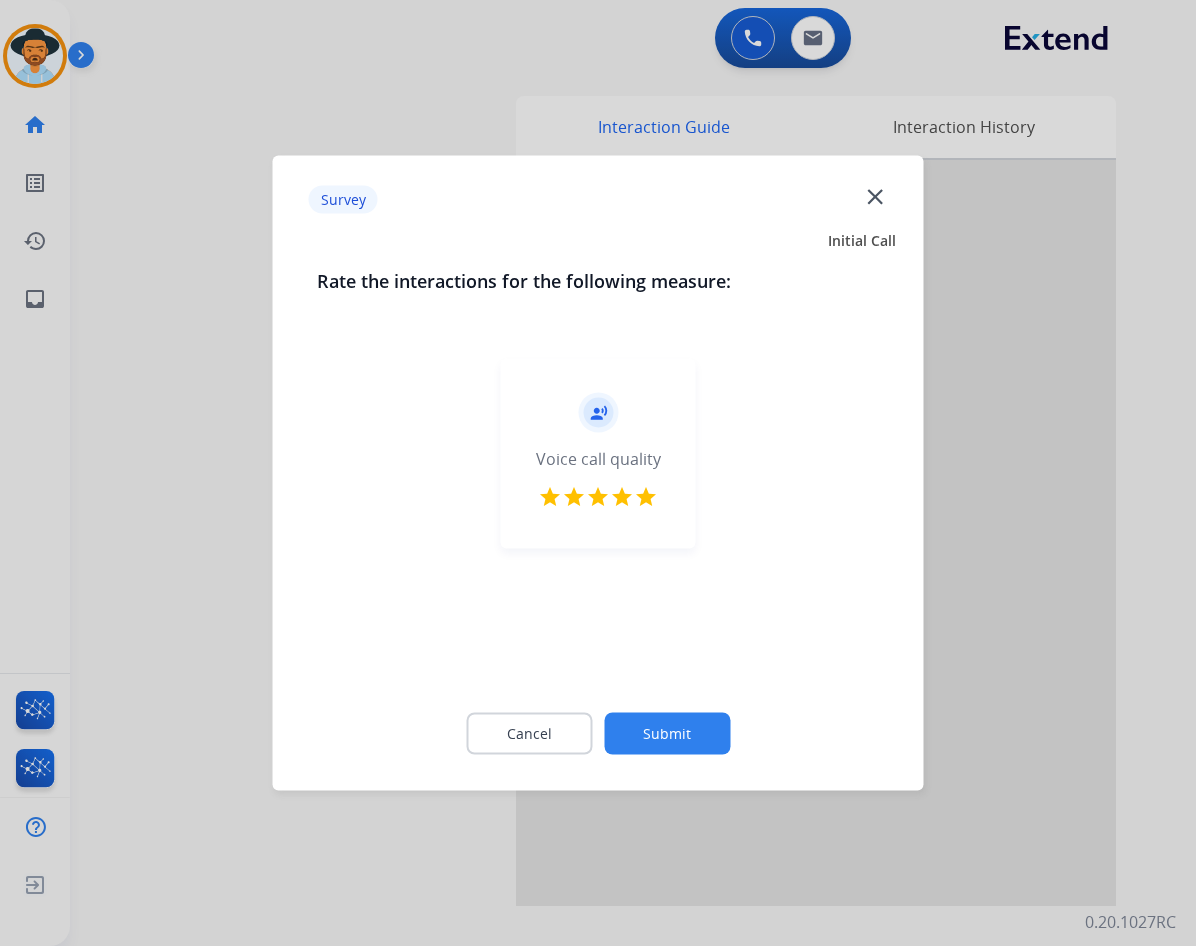 click on "Submit" 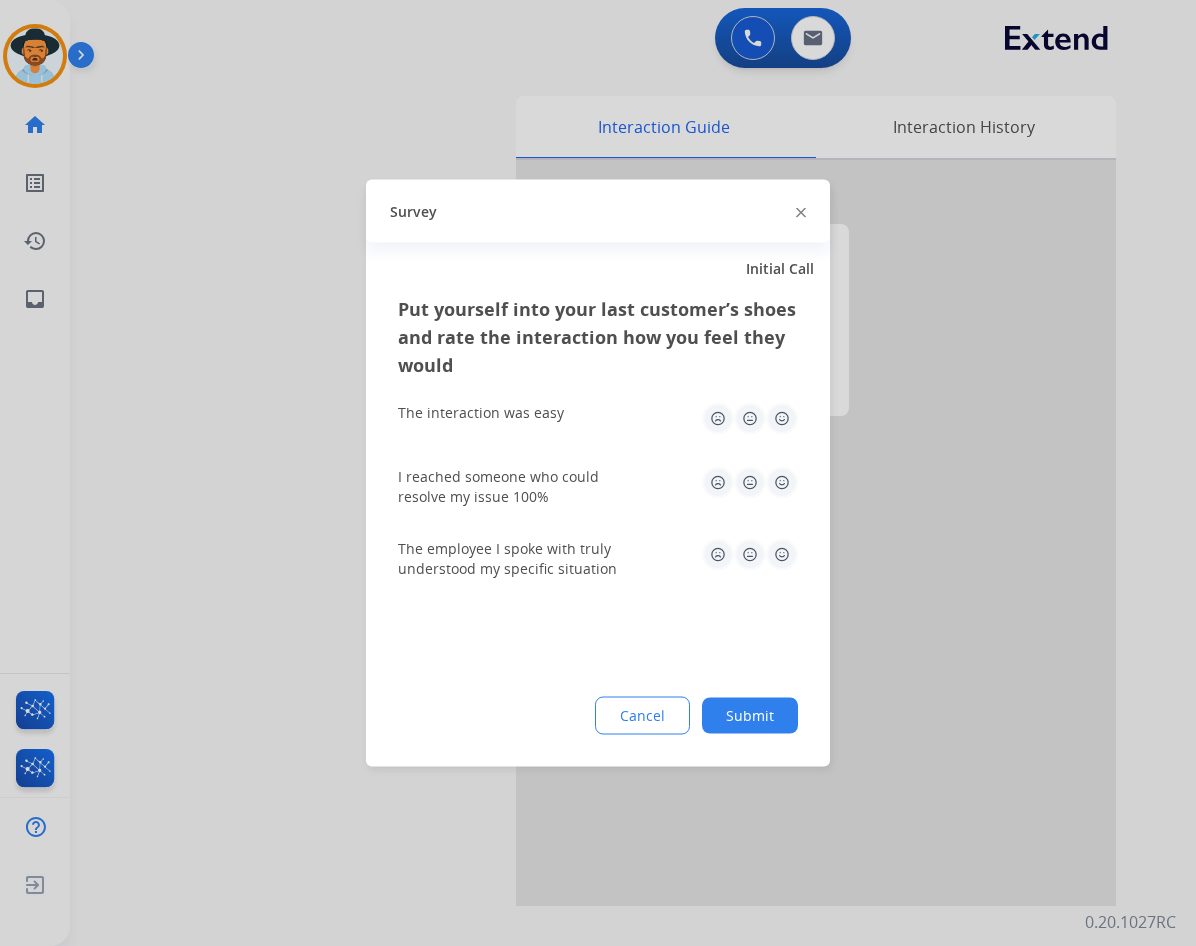 click on "Submit" 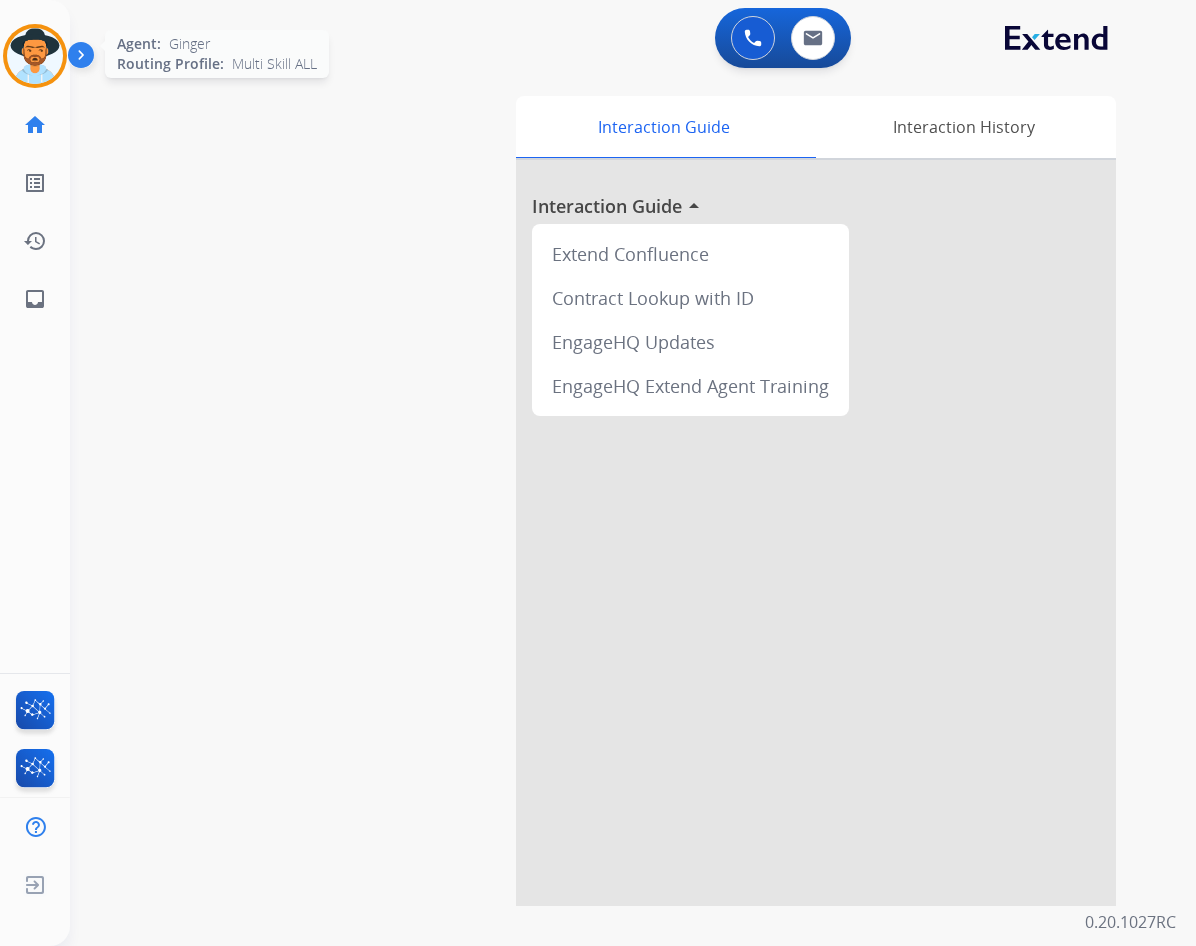 click at bounding box center (35, 56) 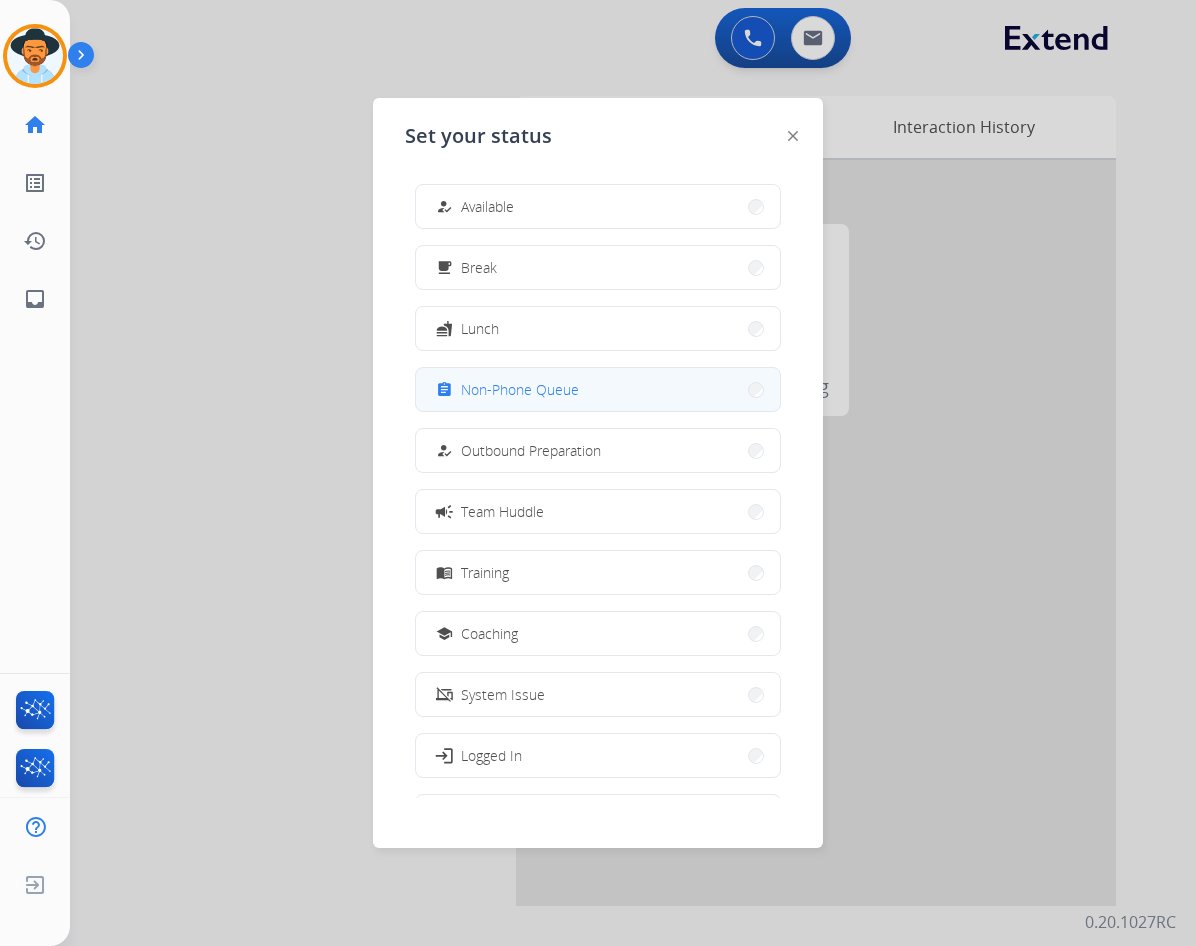 click on "Non-Phone Queue" at bounding box center [520, 389] 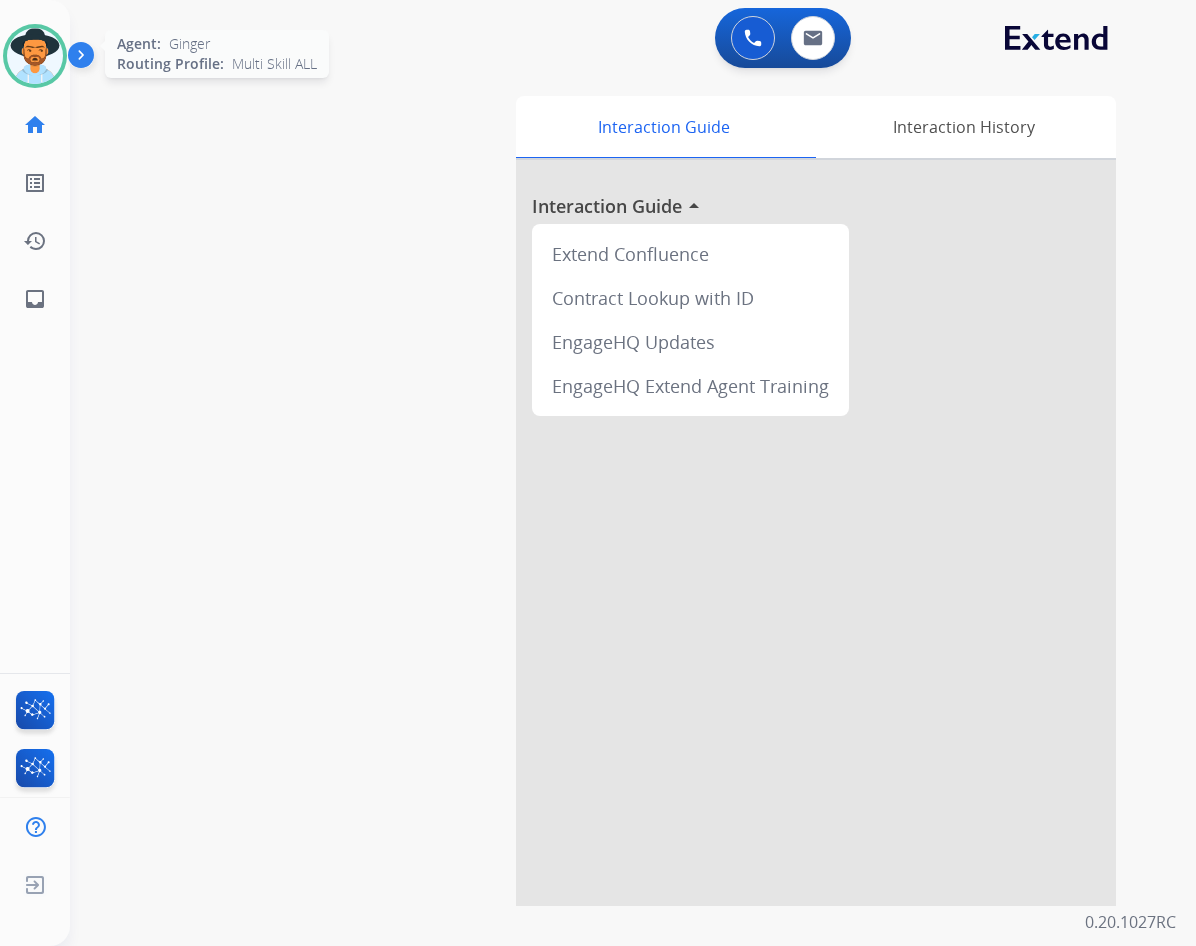 click at bounding box center (35, 56) 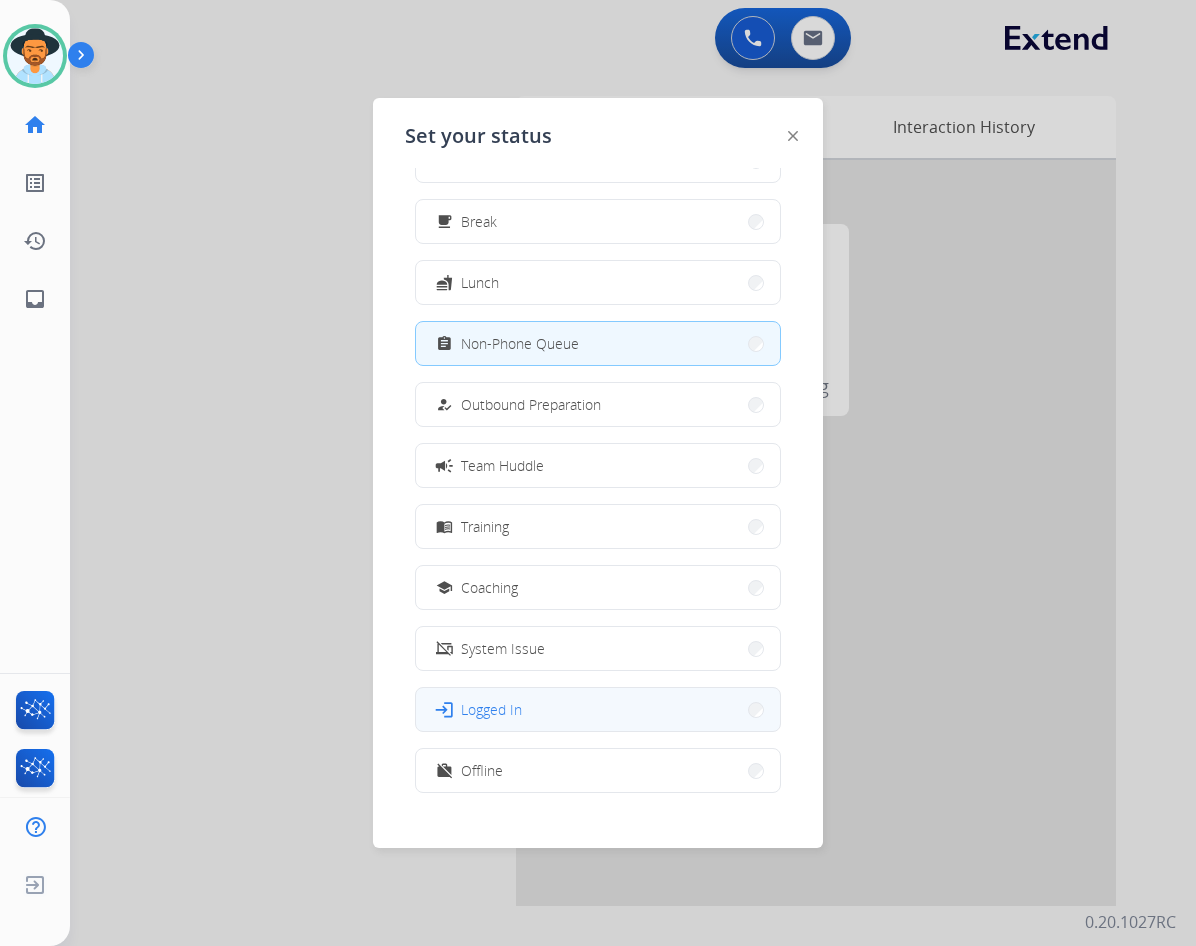 scroll, scrollTop: 67, scrollLeft: 0, axis: vertical 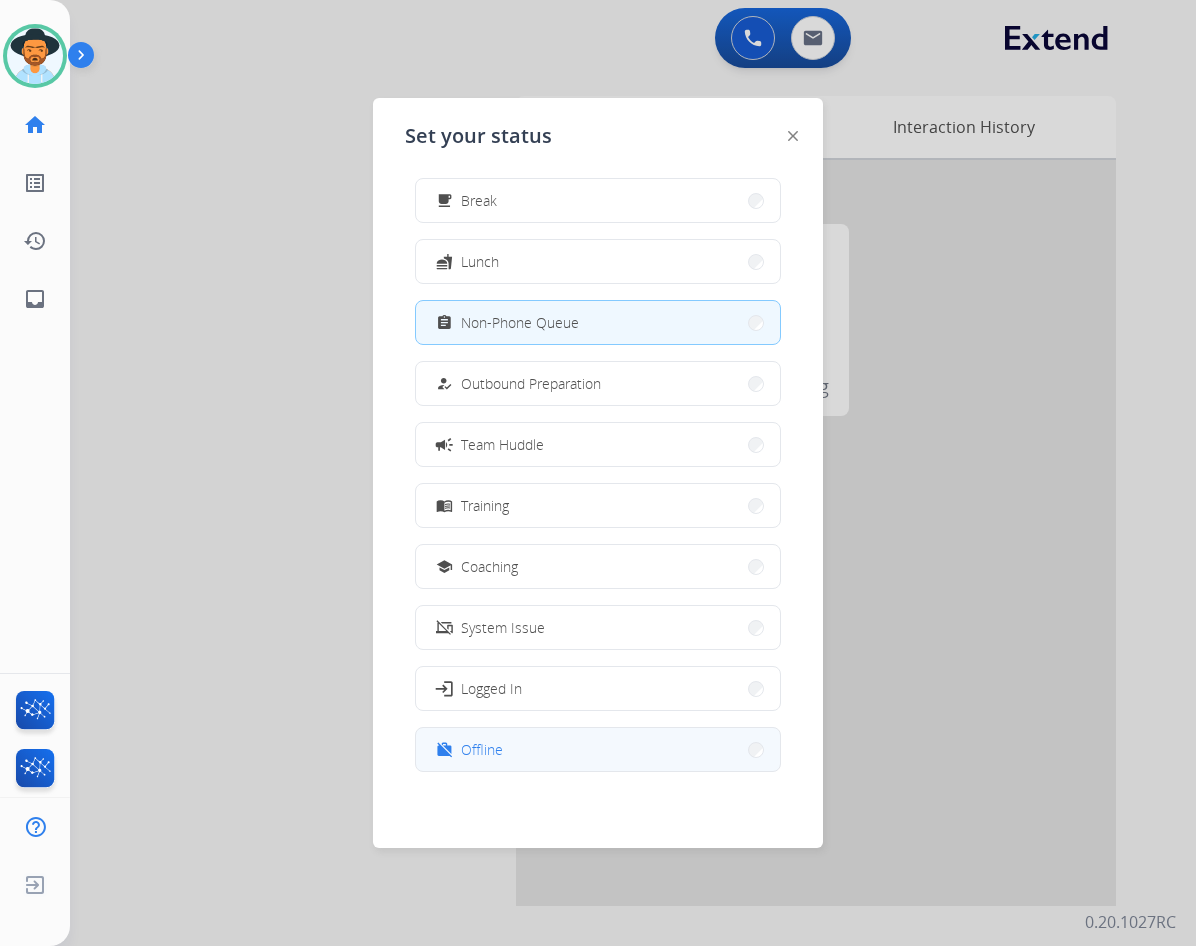 click on "work_off Offline" at bounding box center (598, 749) 